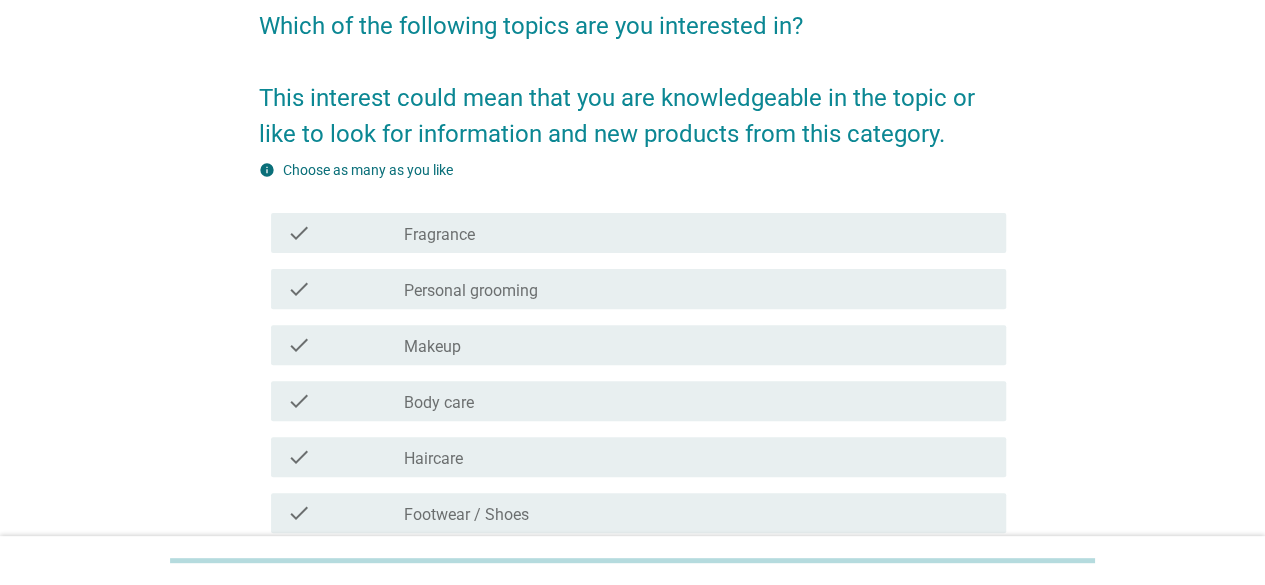 scroll, scrollTop: 200, scrollLeft: 0, axis: vertical 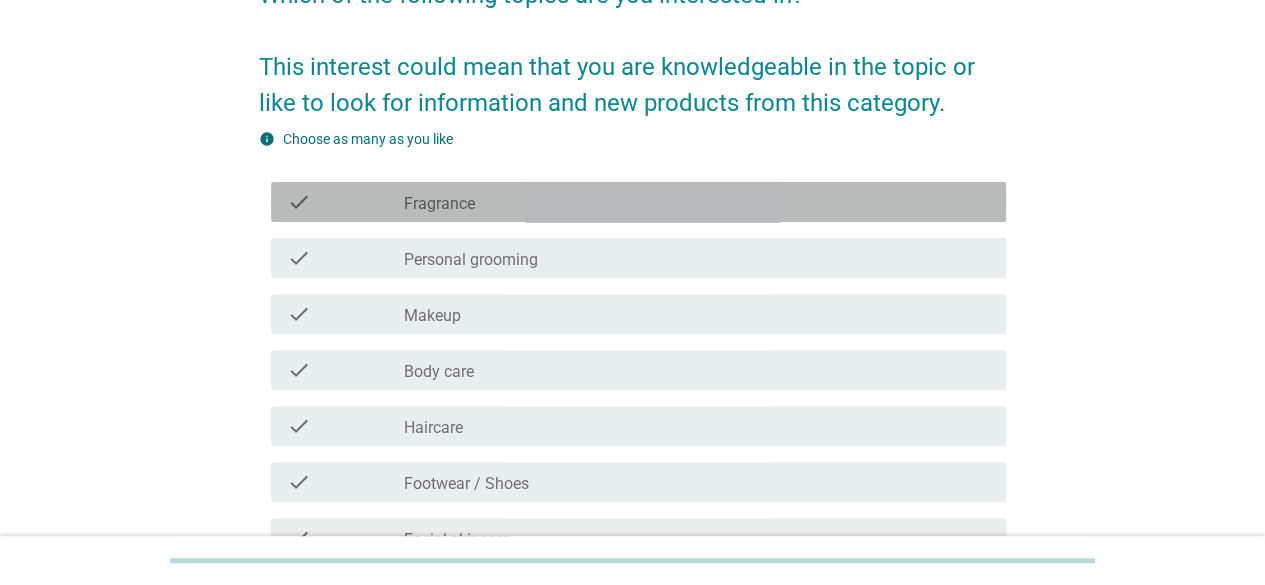 click on "check     check_box_outline_blank Fragrance" at bounding box center [638, 202] 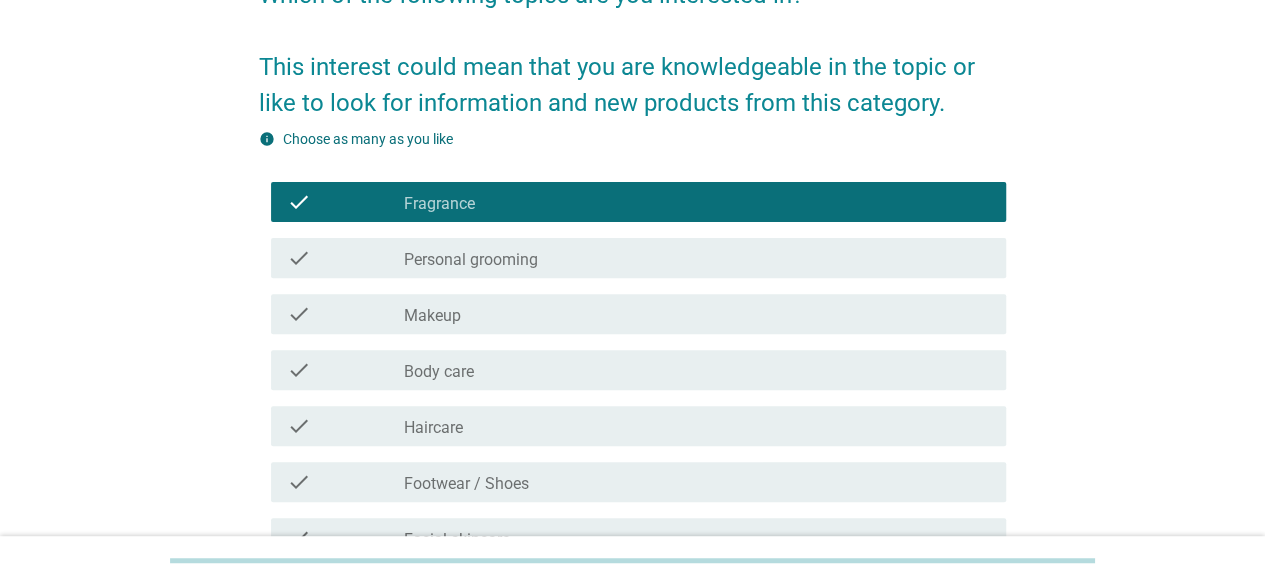 click on "Personal grooming" at bounding box center (471, 260) 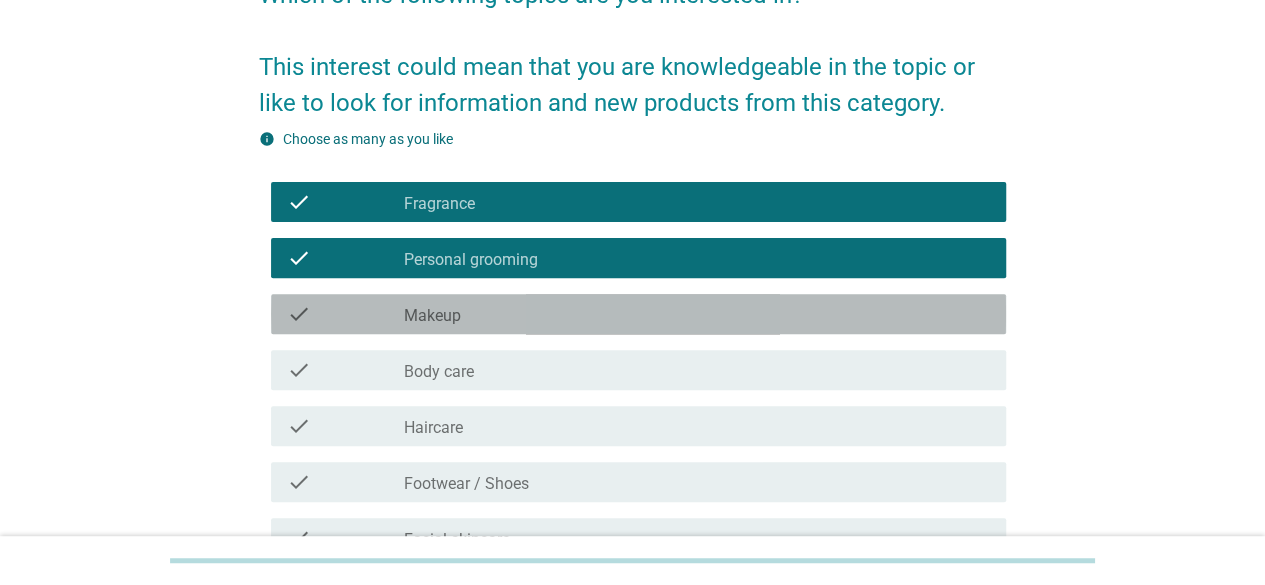 click on "check_box_outline_blank Makeup" at bounding box center [697, 314] 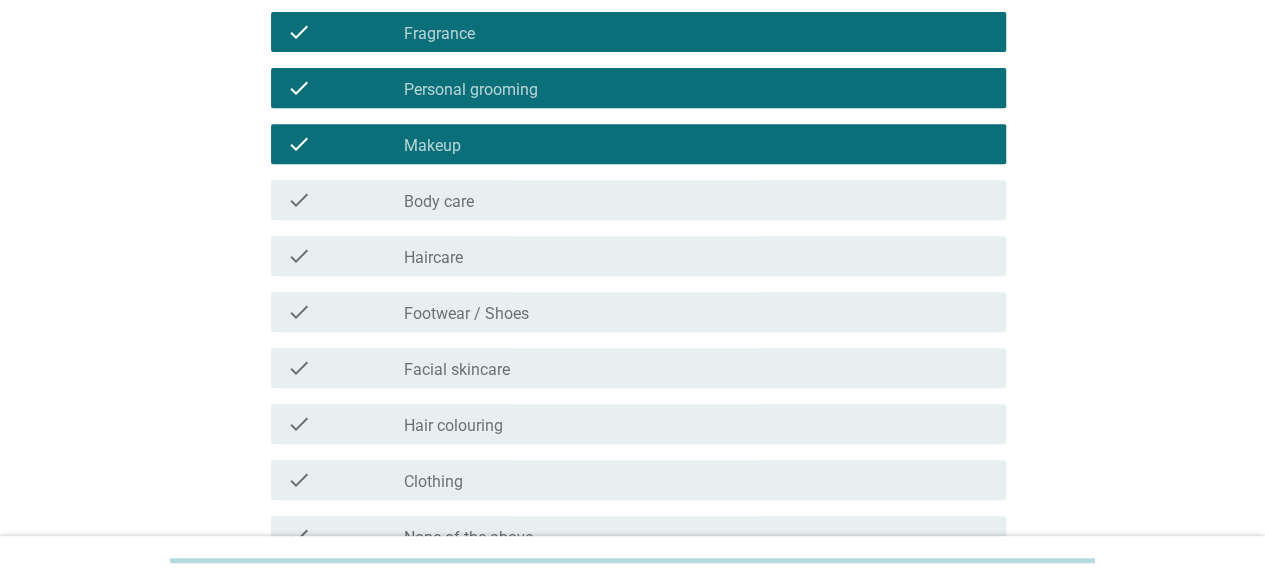 scroll, scrollTop: 400, scrollLeft: 0, axis: vertical 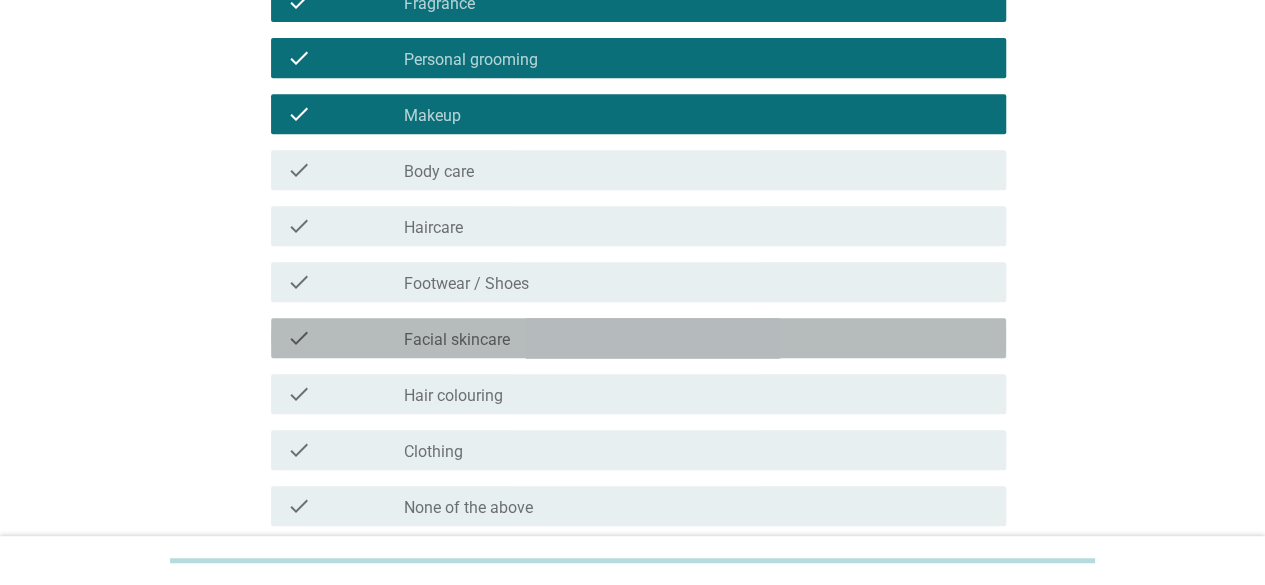 click on "Facial skincare" at bounding box center (457, 340) 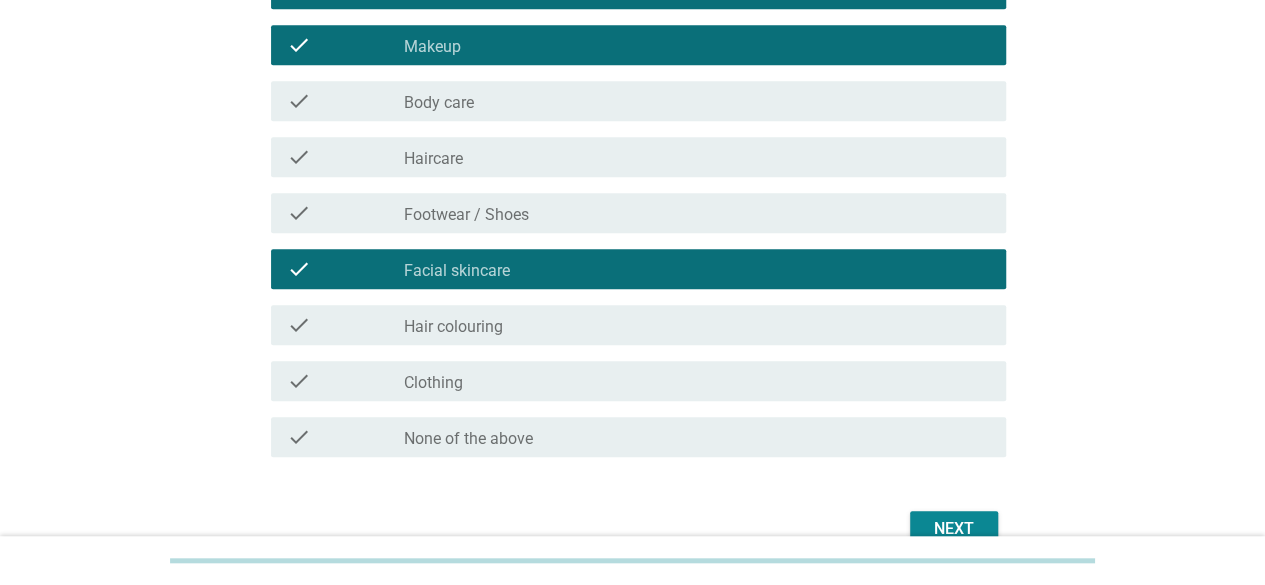 scroll, scrollTop: 500, scrollLeft: 0, axis: vertical 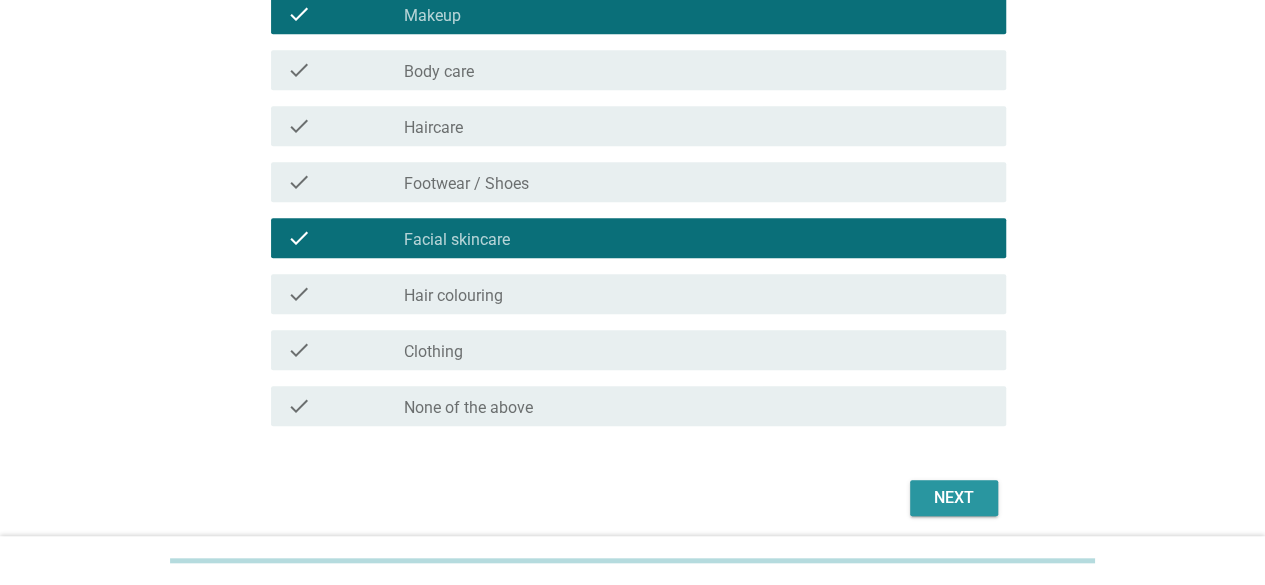 click on "Next" at bounding box center [954, 498] 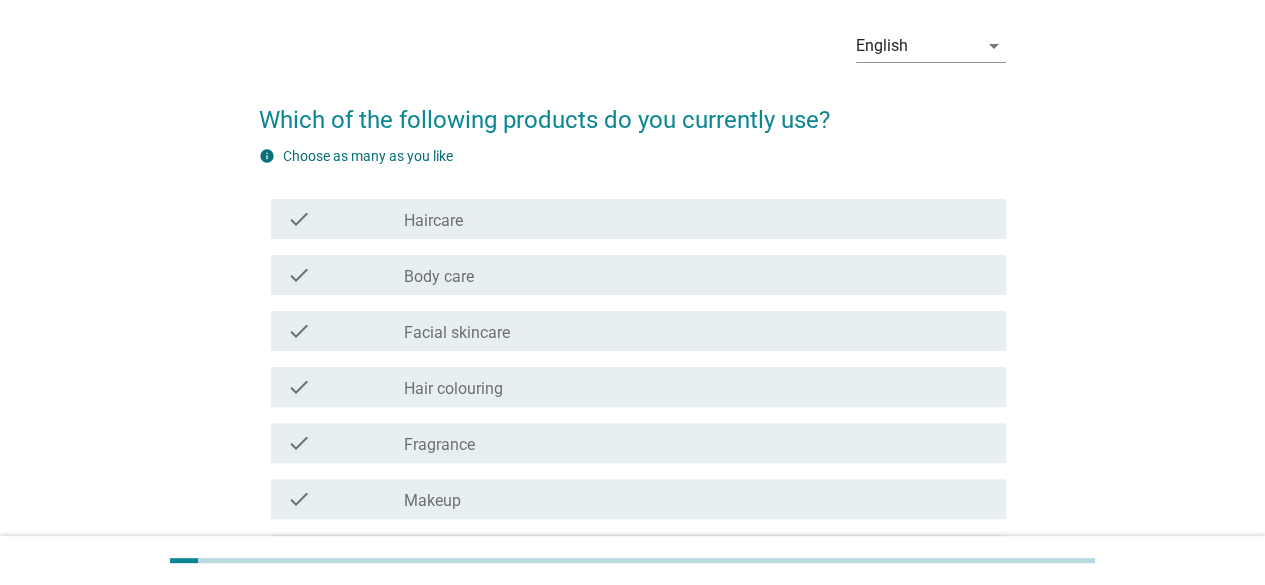 scroll, scrollTop: 200, scrollLeft: 0, axis: vertical 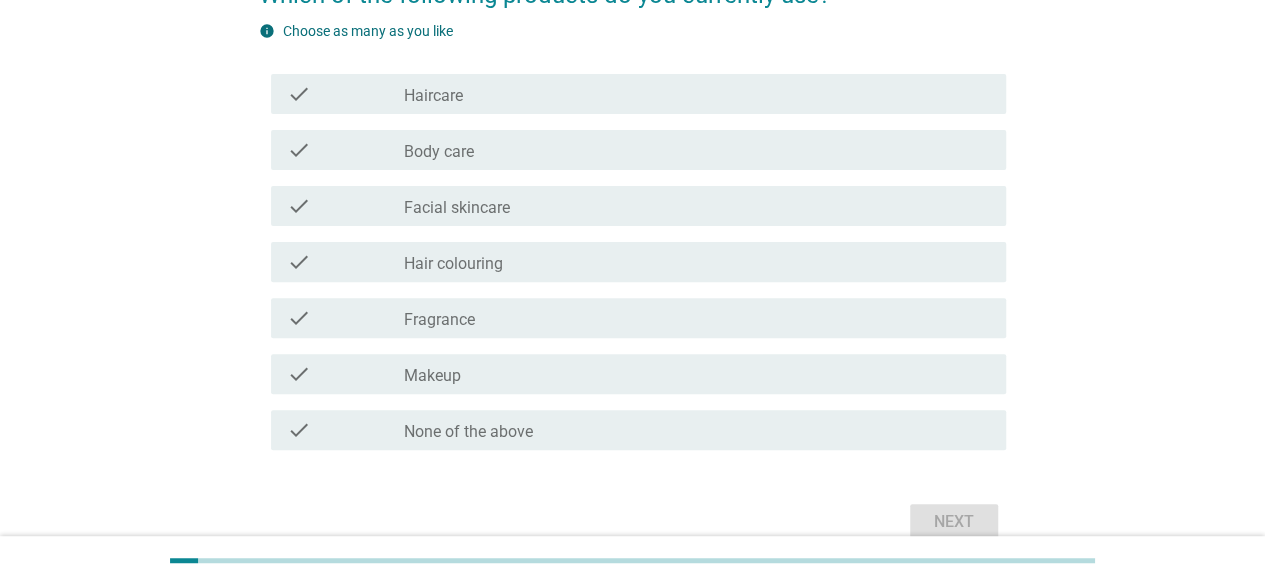 click on "check     check_box_outline_blank [PRODUCT]" at bounding box center (632, 94) 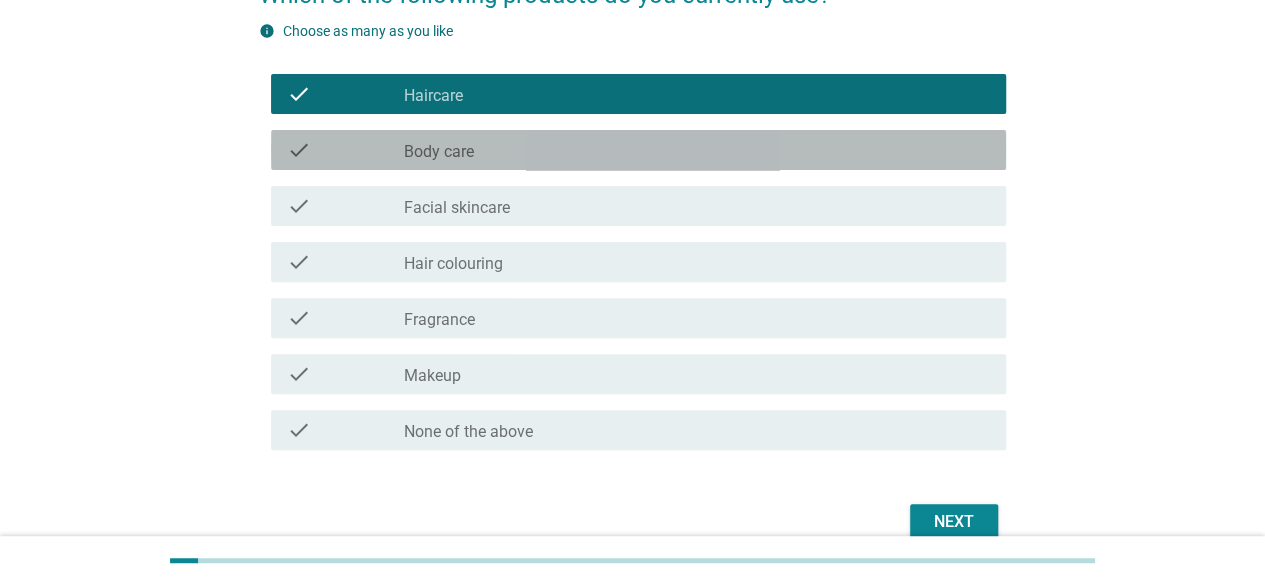 click on "Body care" at bounding box center [439, 152] 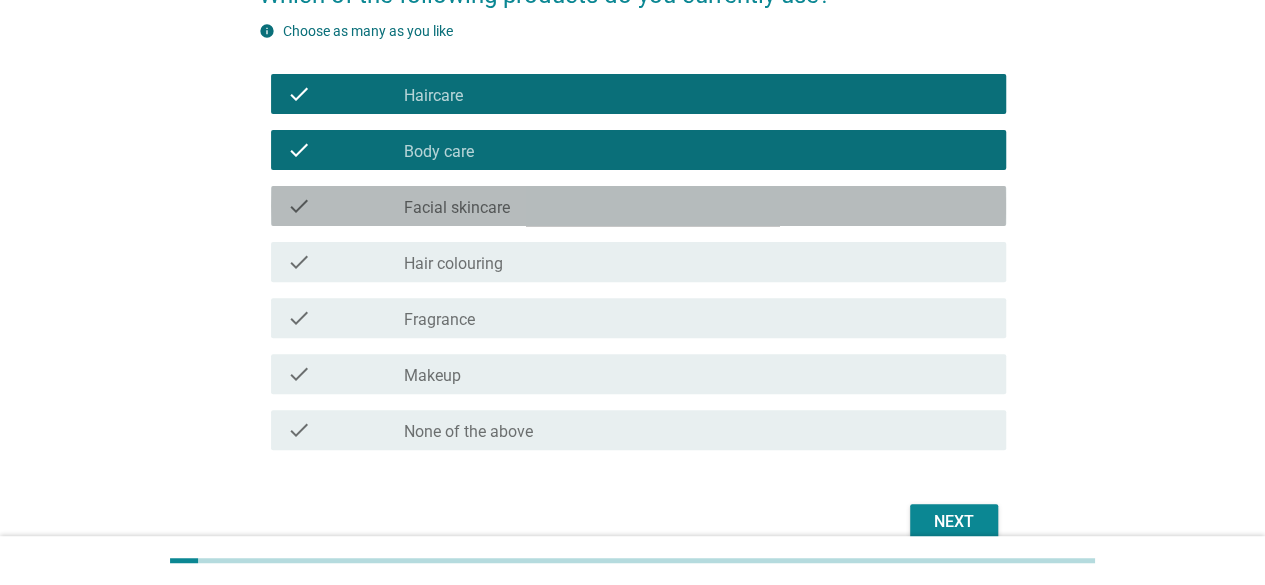 click on "Facial skincare" at bounding box center [457, 208] 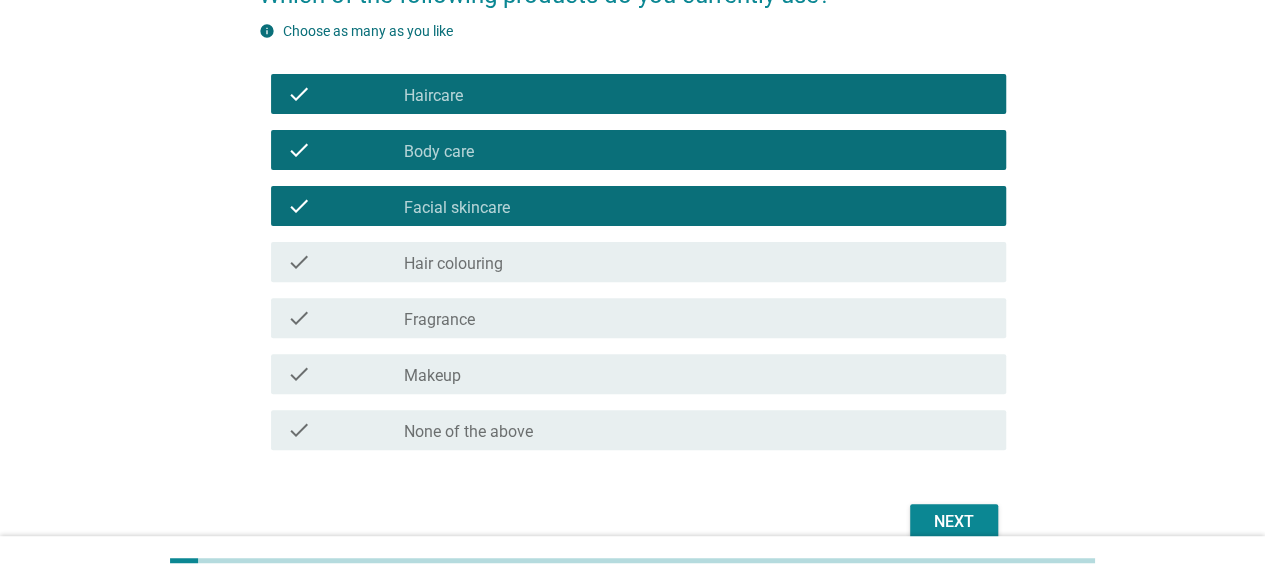 click on "check     check_box_outline_blank Fragrance" at bounding box center [638, 318] 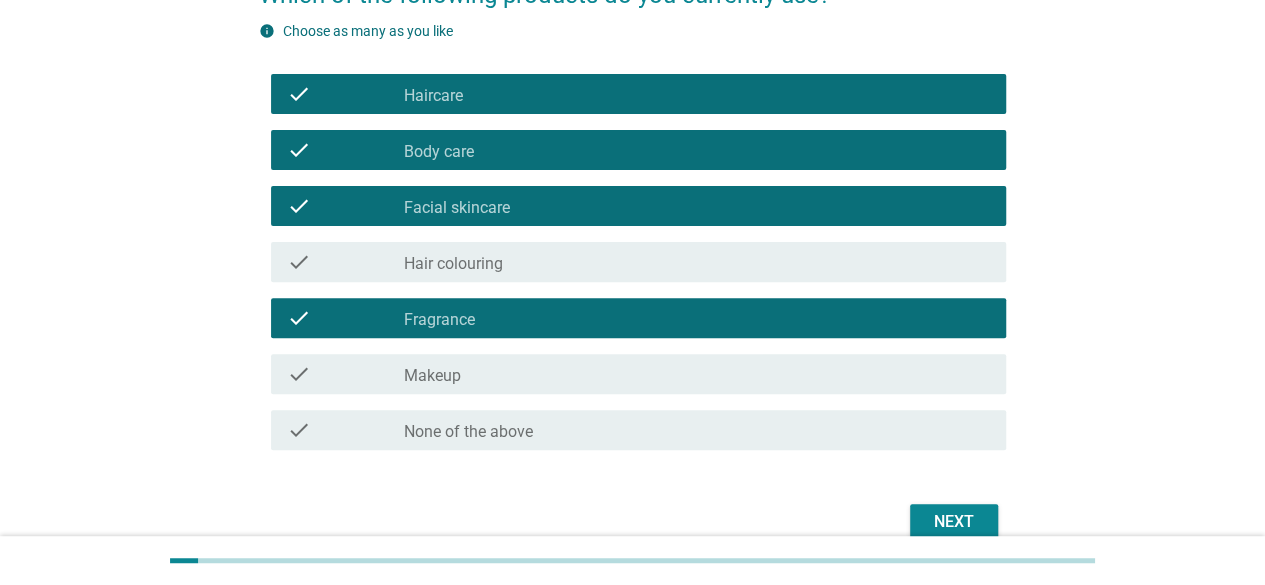 click on "check_box_outline_blank Makeup" at bounding box center [697, 374] 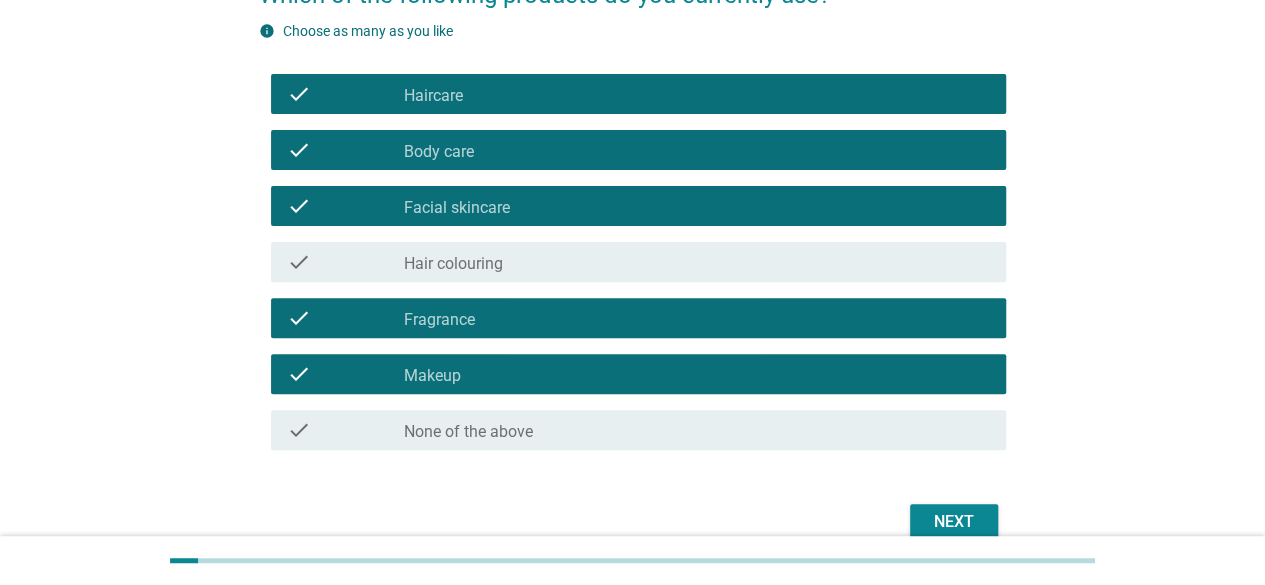 click on "check     check_box_outline_blank Fragrance" at bounding box center (632, 318) 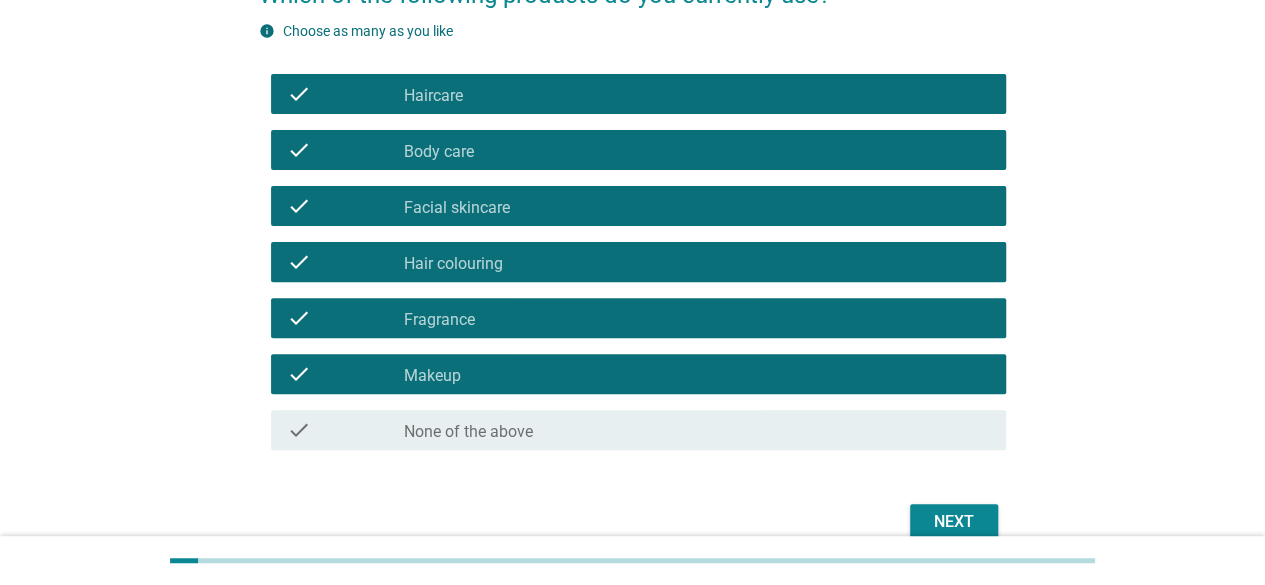 click on "check_box Hair colouring" at bounding box center (697, 262) 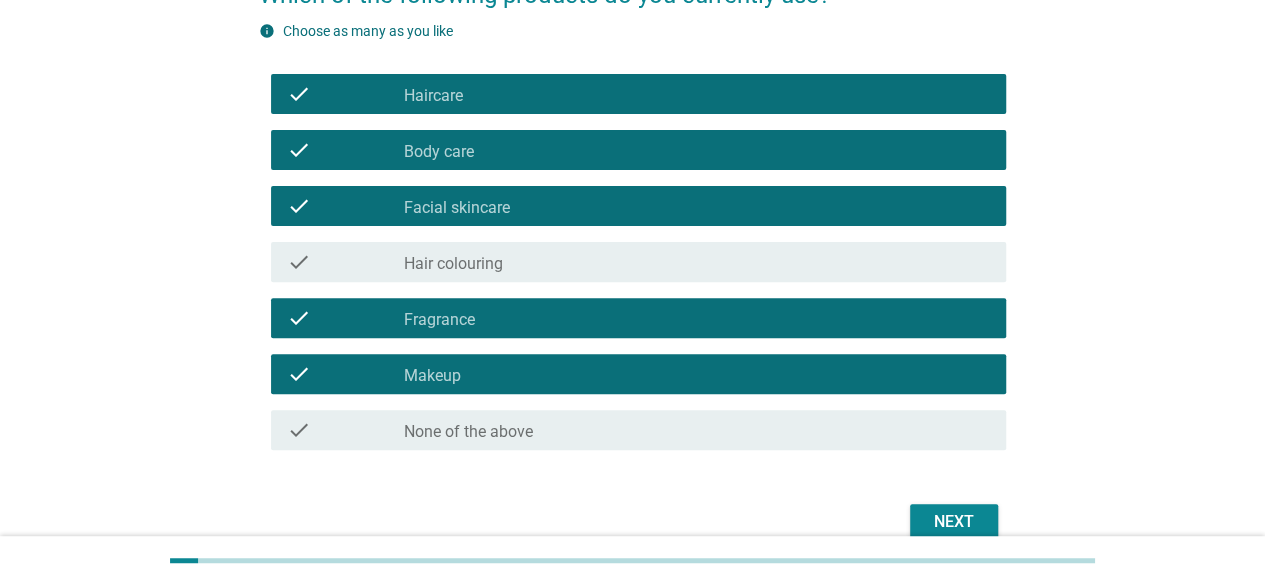 drag, startPoint x: 940, startPoint y: 495, endPoint x: 944, endPoint y: 505, distance: 10.770329 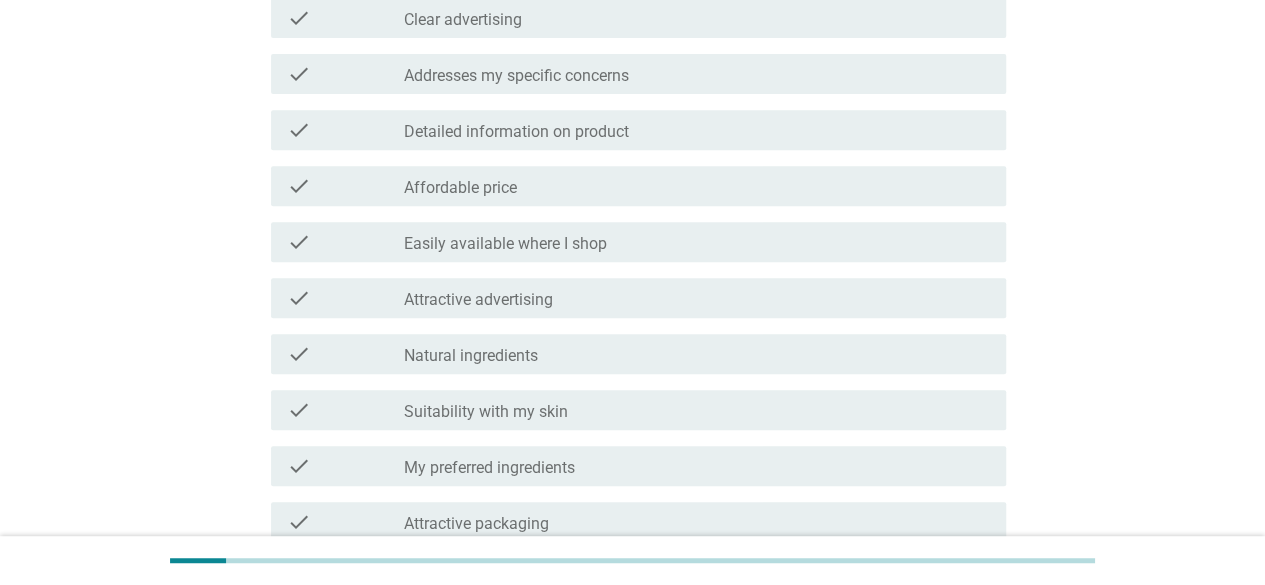 scroll, scrollTop: 400, scrollLeft: 0, axis: vertical 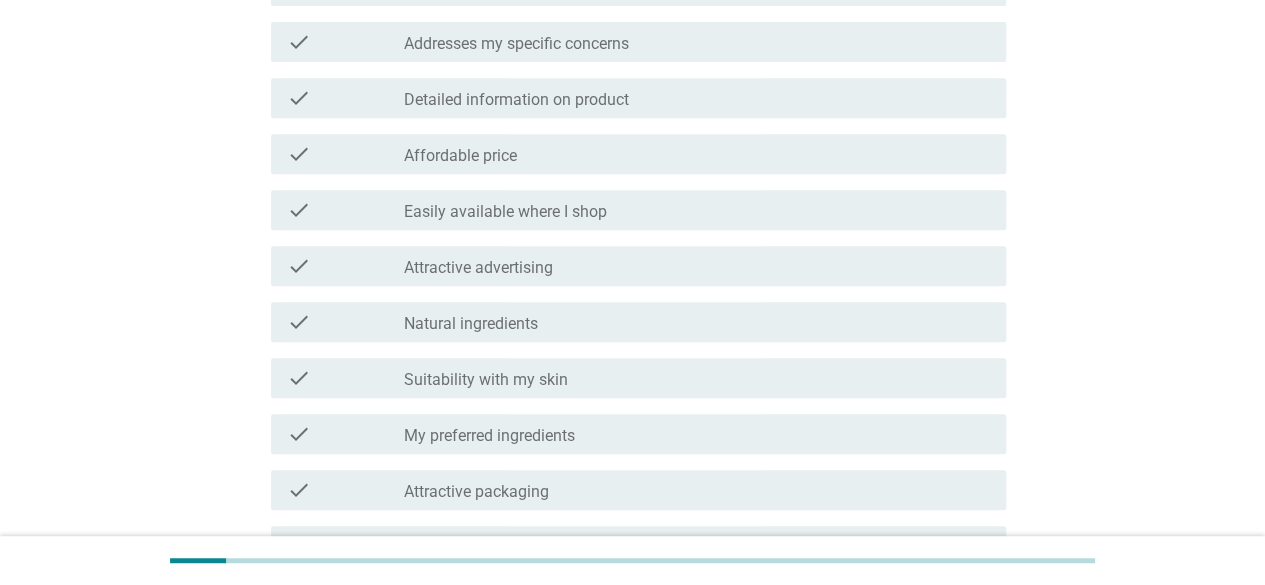 click on "Natural ingredients" at bounding box center (471, 324) 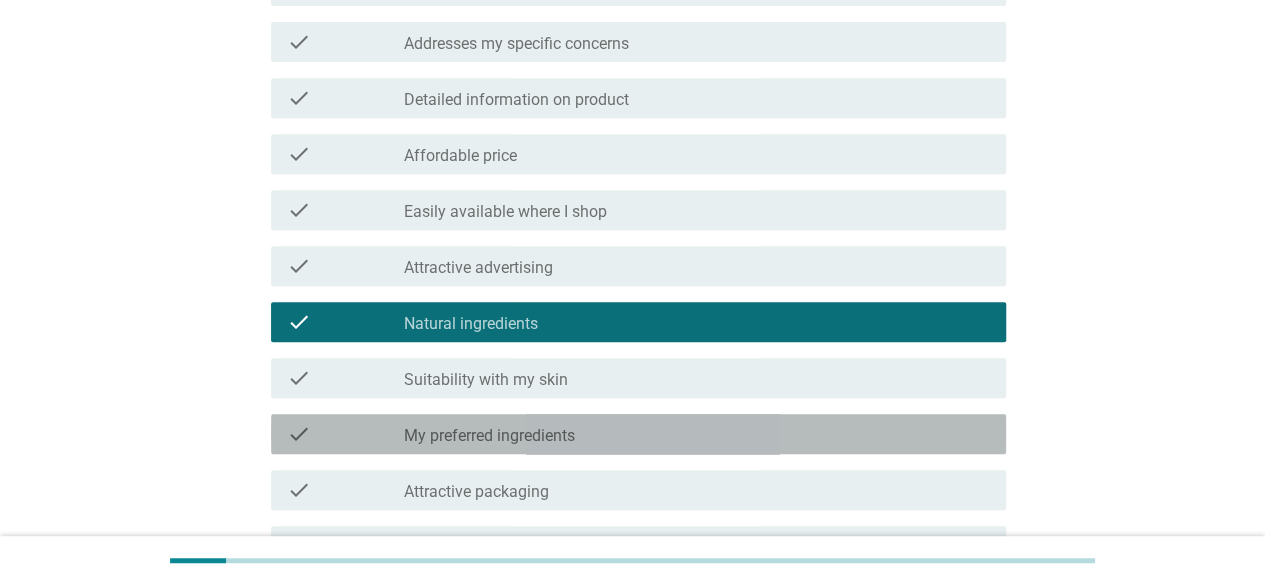 click on "check     check_box_outline_blank [INGREDIENTS]" at bounding box center [638, 434] 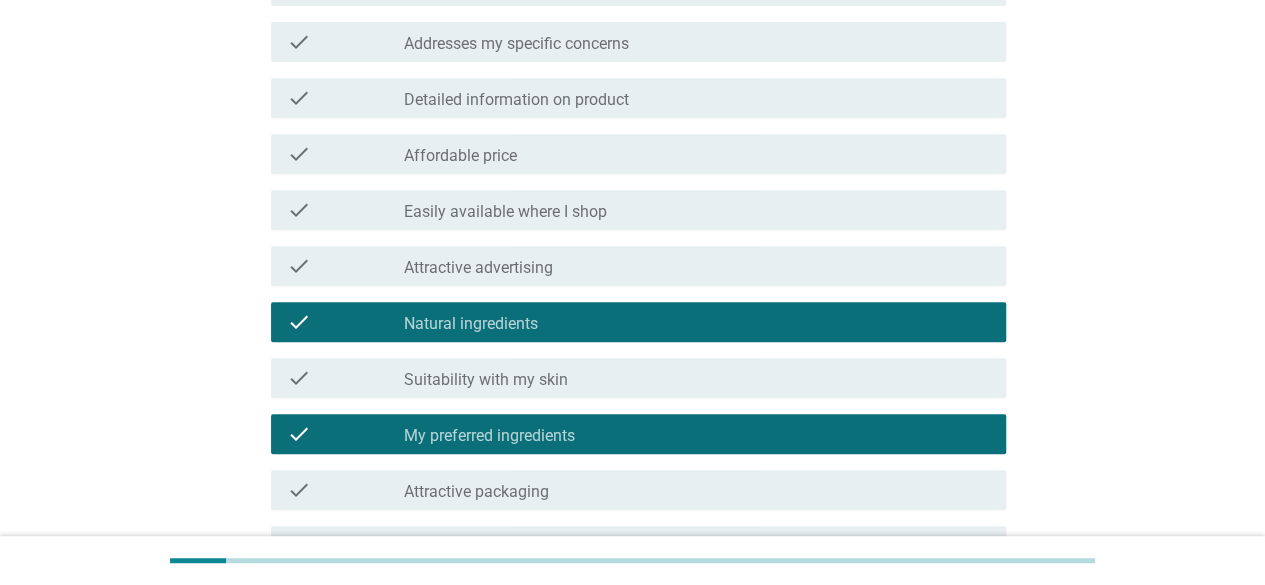 click on "check     check_box_outline_blank Attractive packaging" at bounding box center [638, 490] 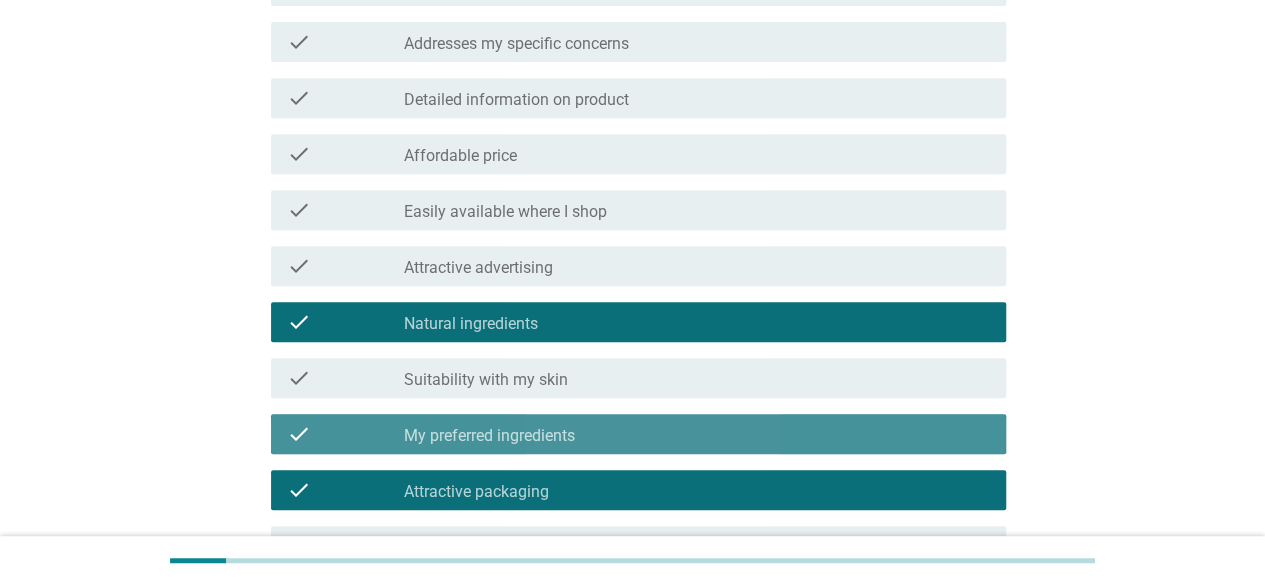 click on "check     check_box_outline_blank [INGREDIENTS]" at bounding box center (638, 434) 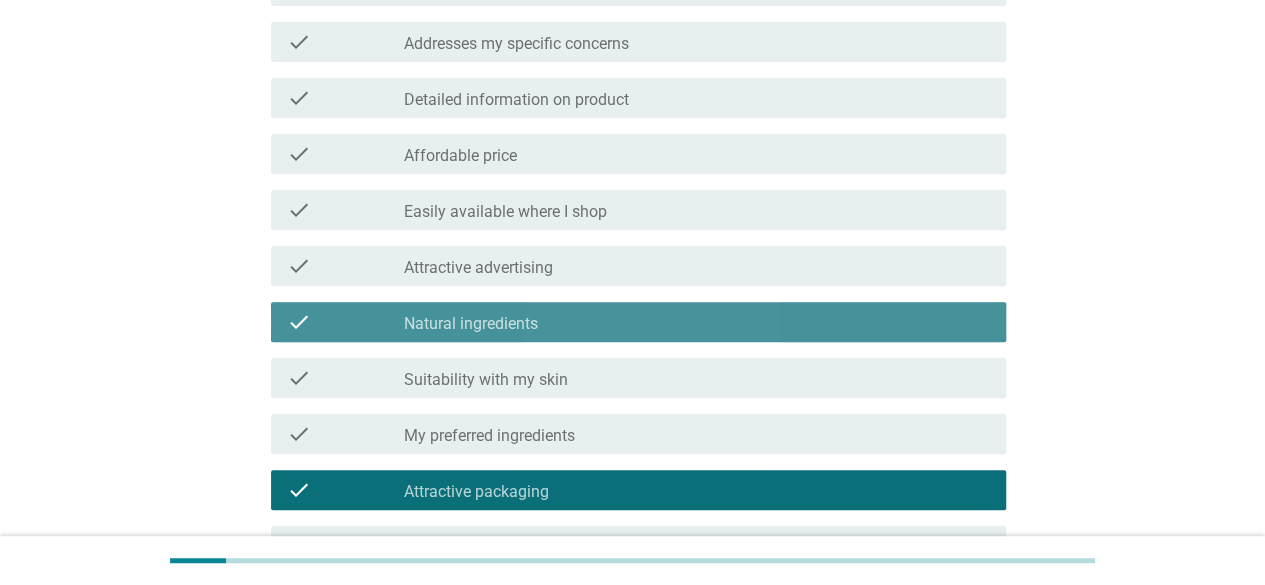 click on "Natural ingredients" at bounding box center (471, 324) 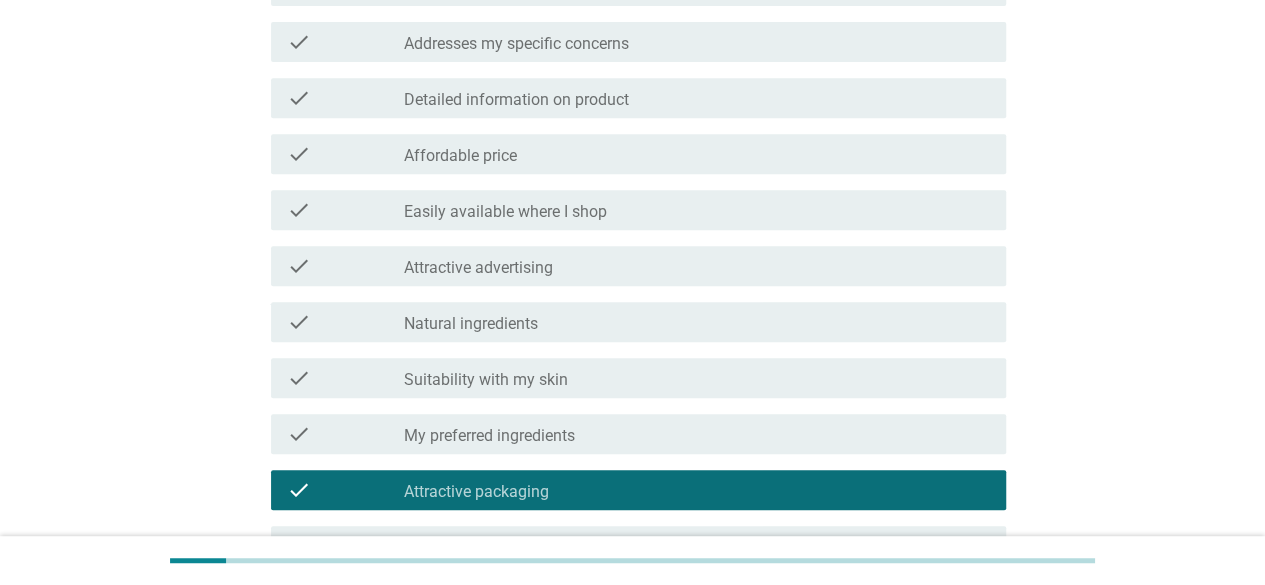 click on "check     check_box_outline_blank Suitability with my skin" at bounding box center (638, 378) 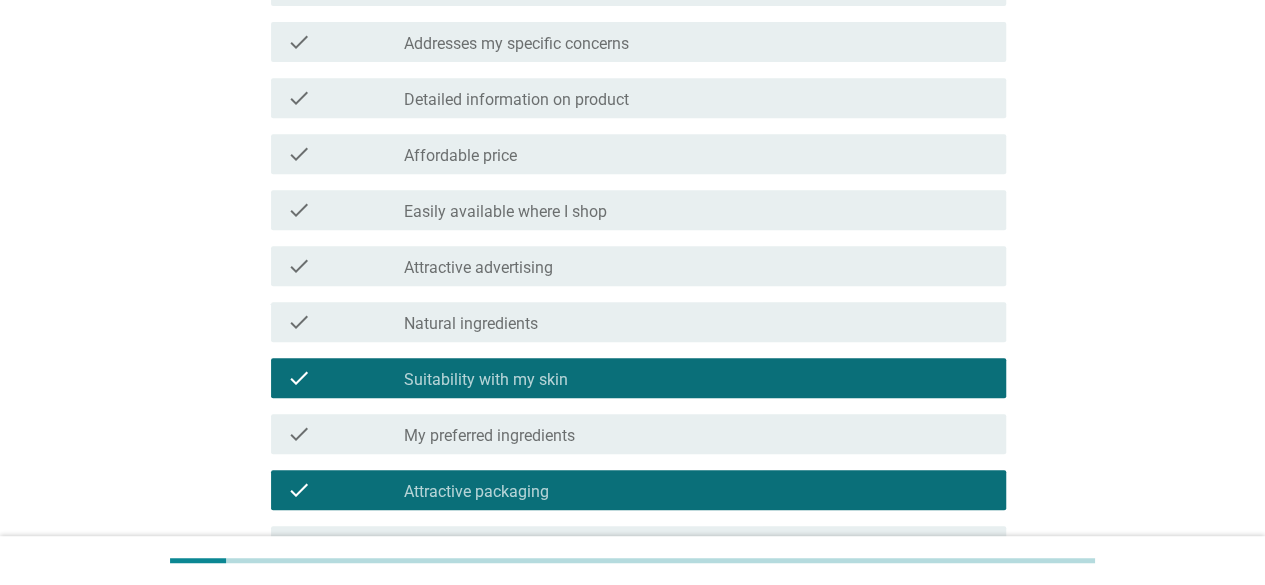 click on "Attractive advertising" at bounding box center (478, 268) 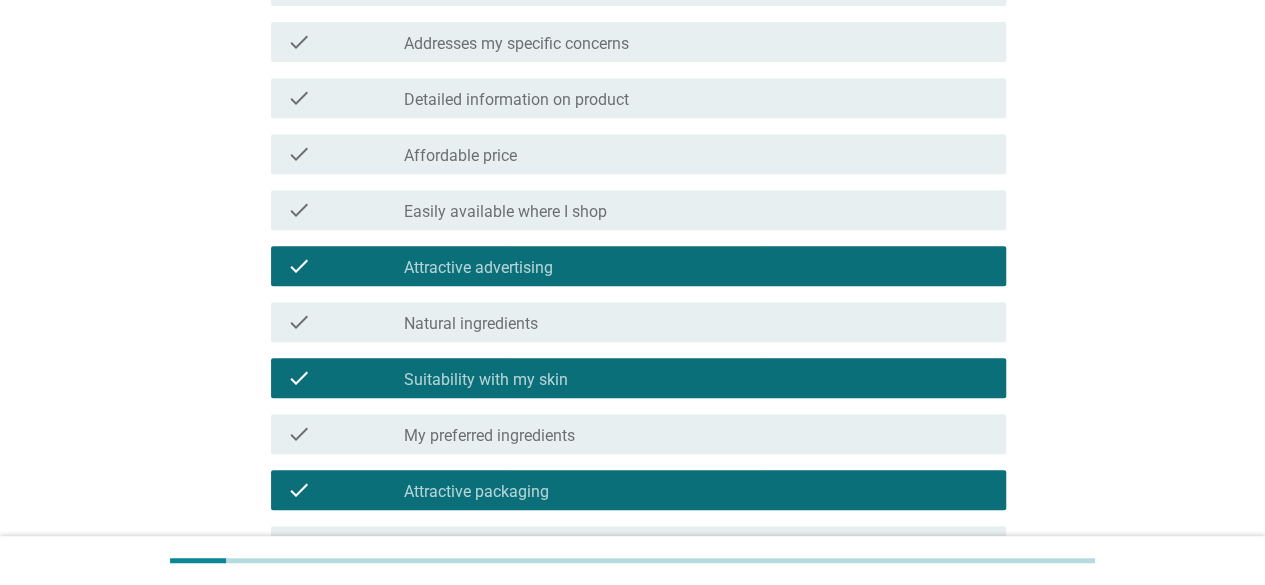 scroll, scrollTop: 300, scrollLeft: 0, axis: vertical 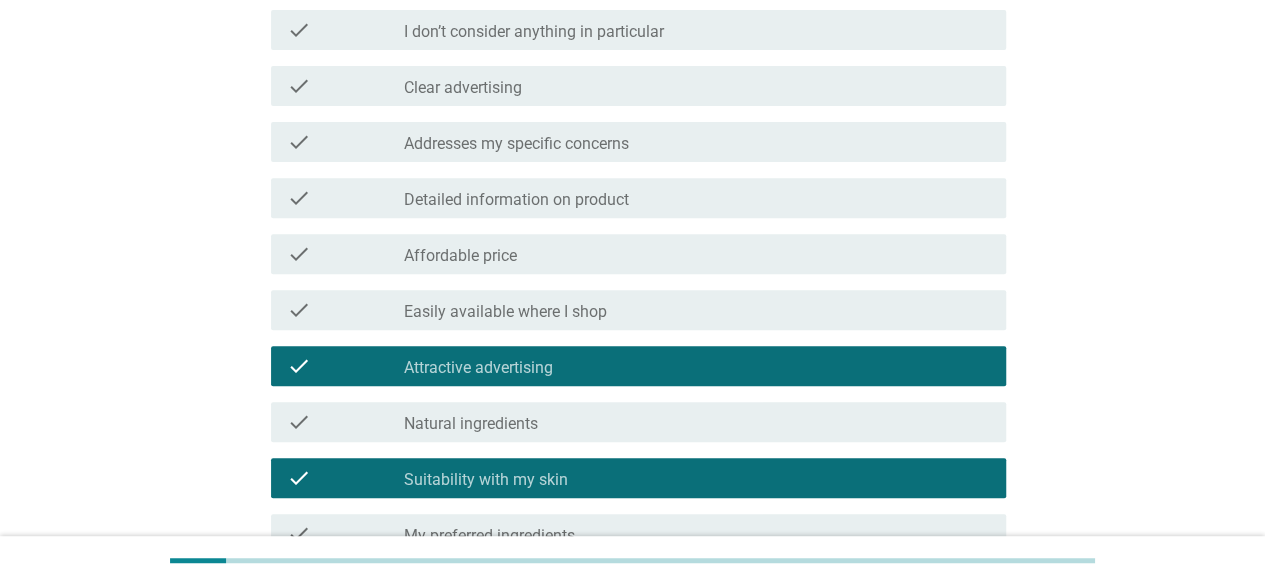 click on "check     check_box_outline_blank Addresses my specific concerns" at bounding box center (638, 142) 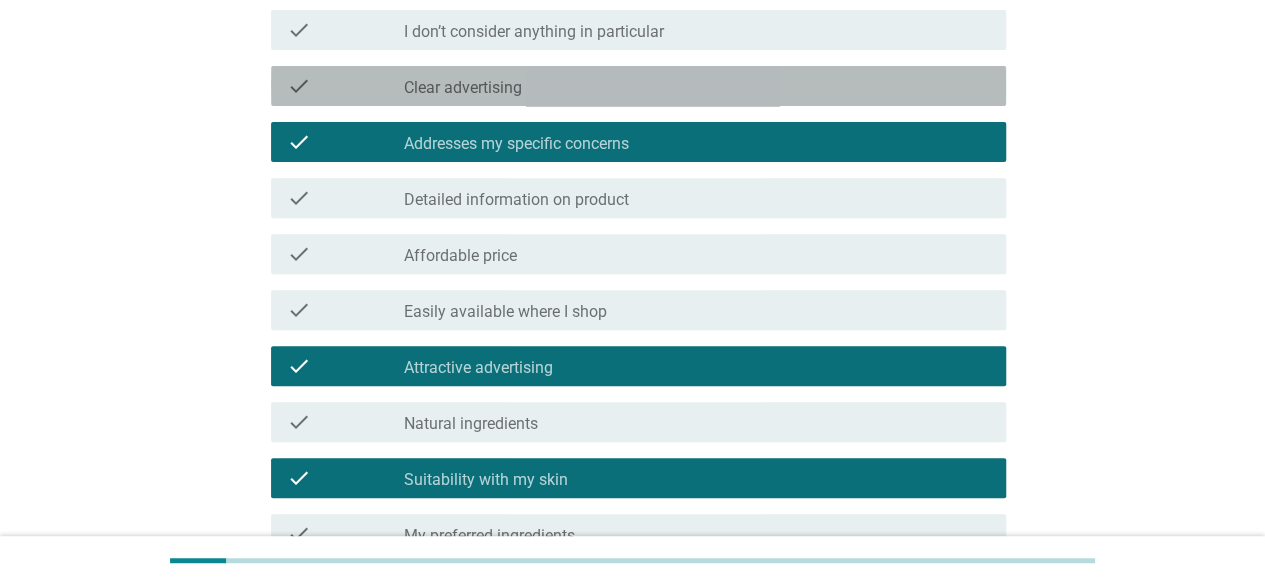 click on "check     check_box_outline_blank Clear advertising" at bounding box center [638, 86] 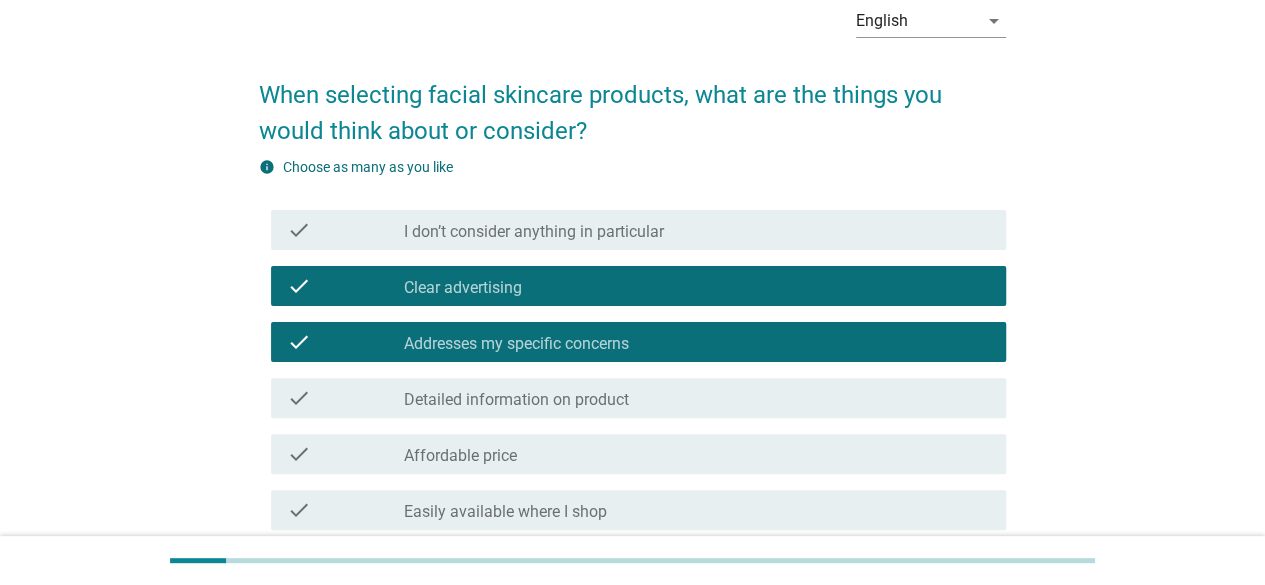 scroll, scrollTop: 894, scrollLeft: 0, axis: vertical 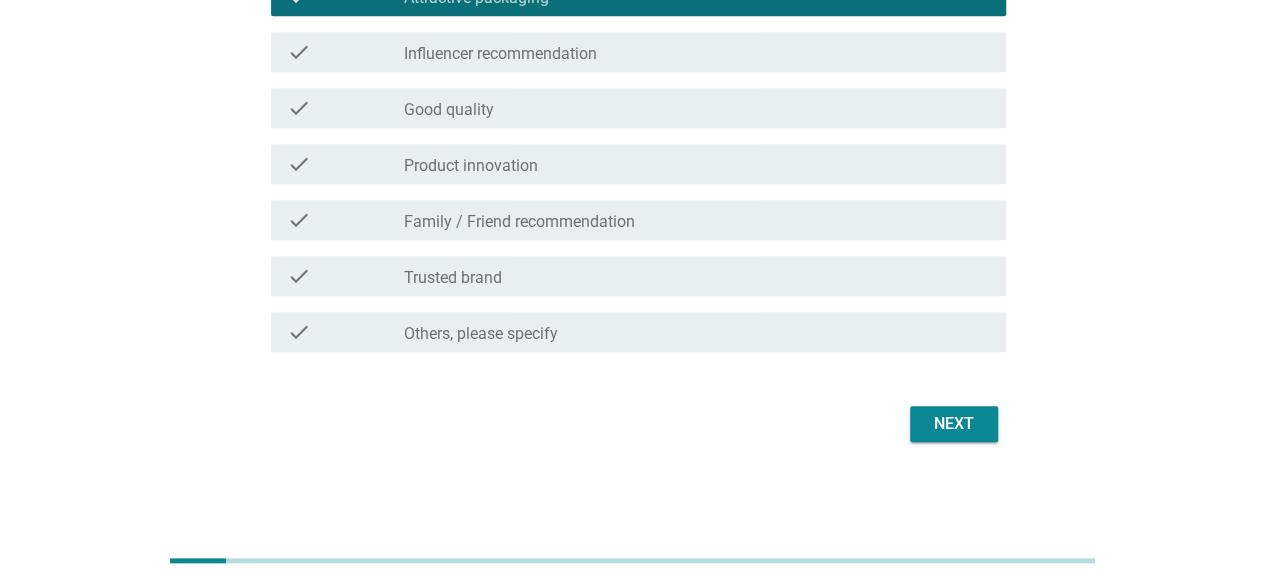 click on "check_box_outline_blank Product innovation" at bounding box center [697, 164] 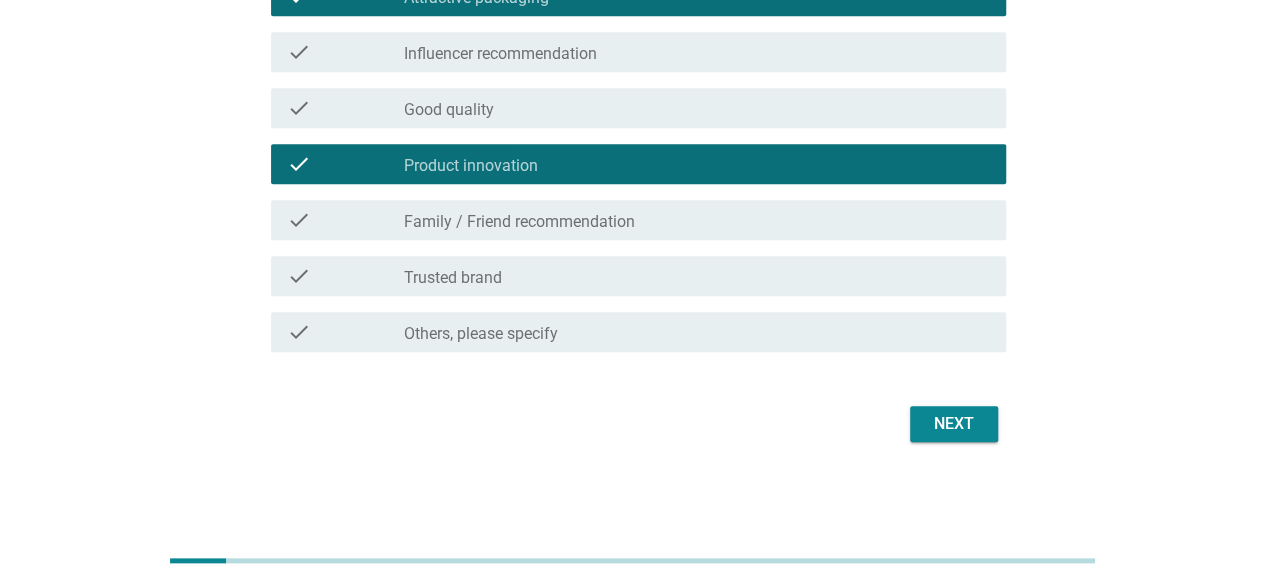 click on "Family / Friend recommendation" at bounding box center [519, 222] 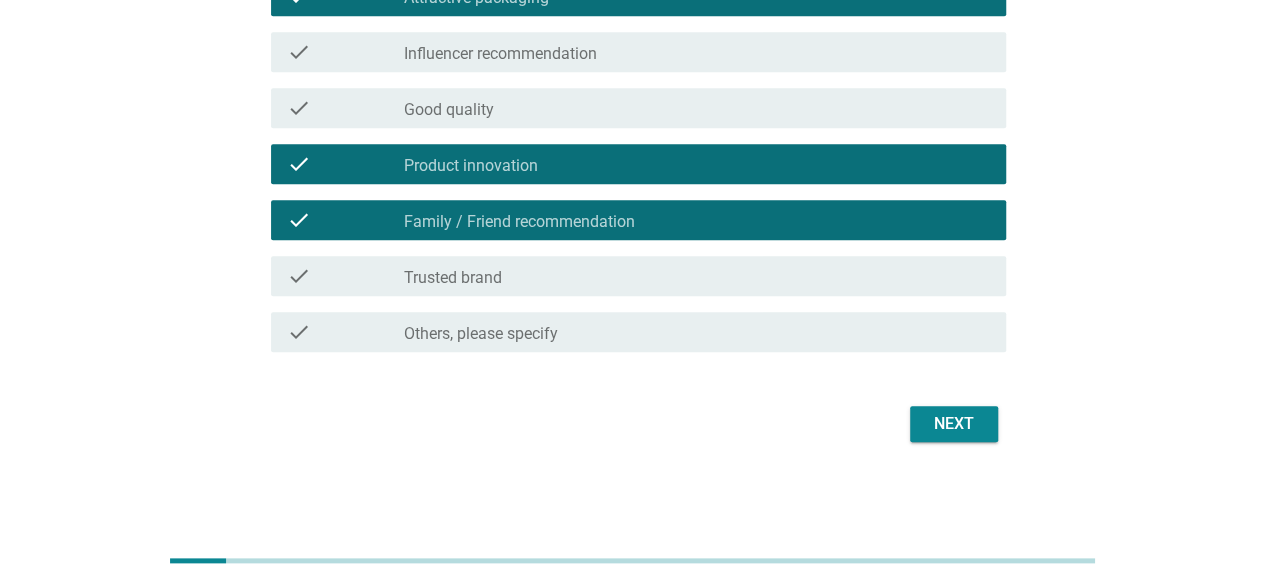 click on "check_box_outline_blank Trusted brand" at bounding box center (697, 276) 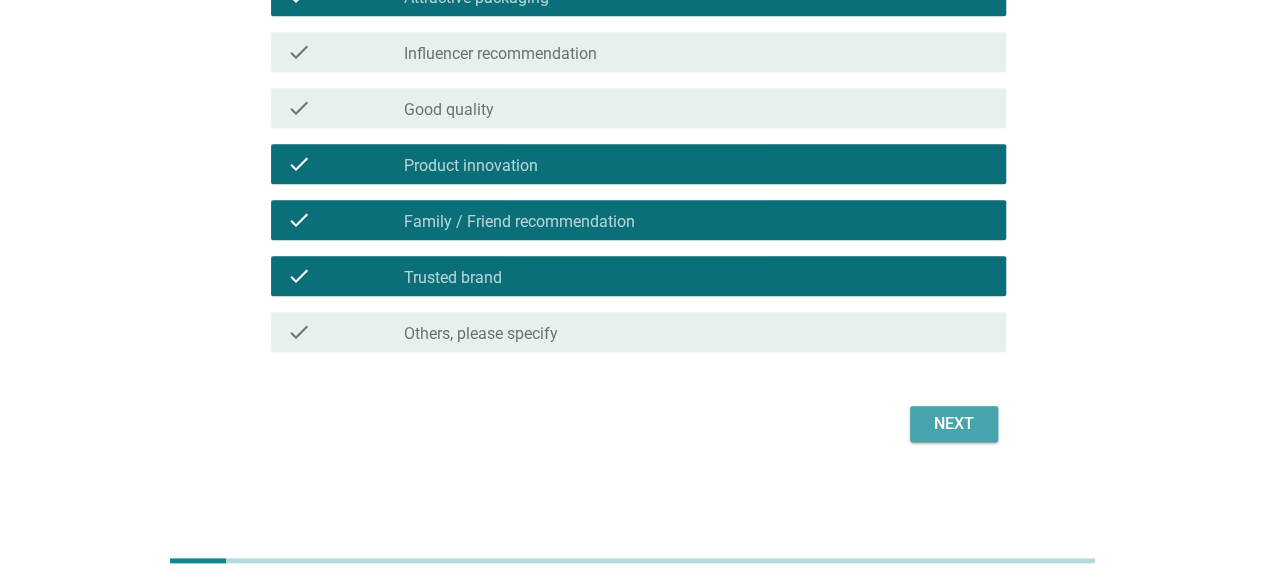 click on "Next" at bounding box center (954, 424) 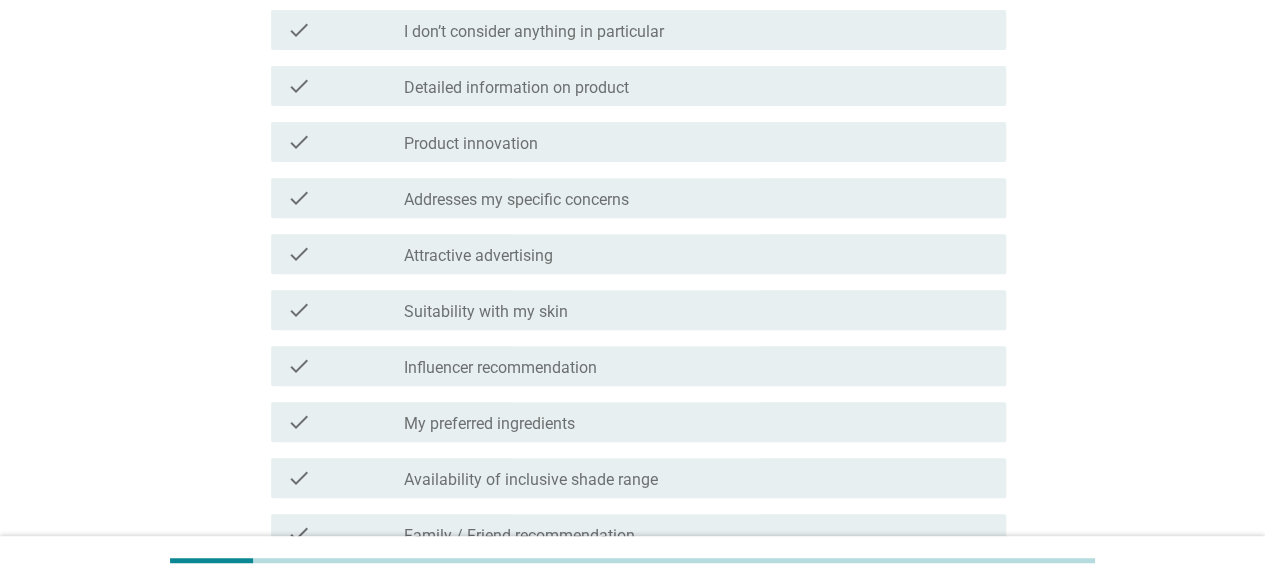 scroll, scrollTop: 200, scrollLeft: 0, axis: vertical 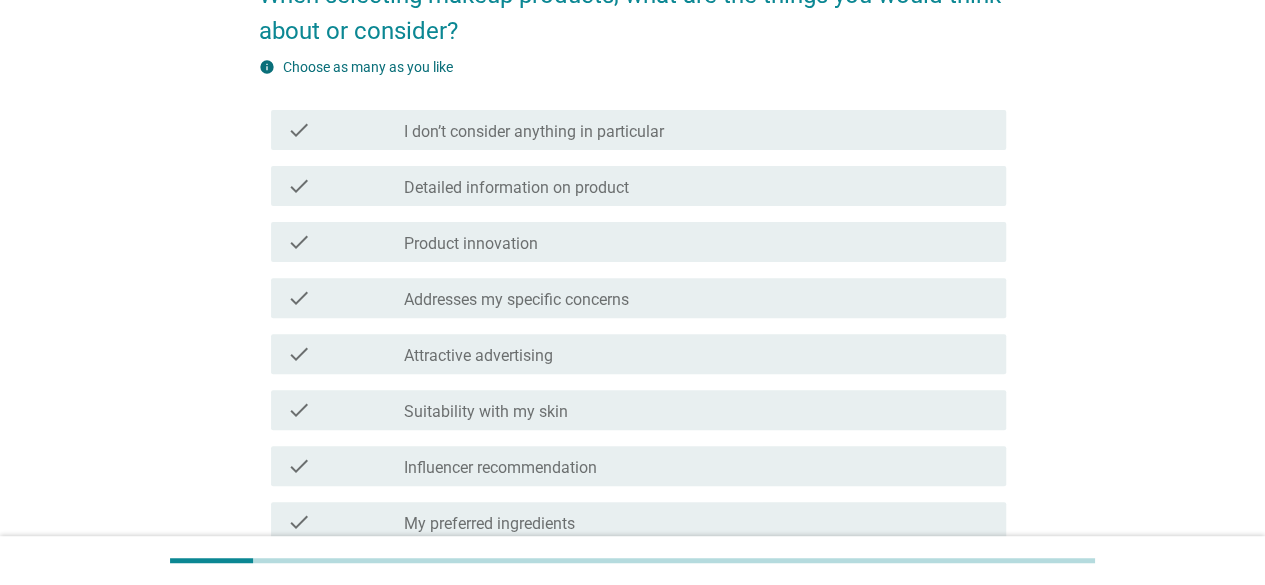 click on "Product innovation" at bounding box center [471, 244] 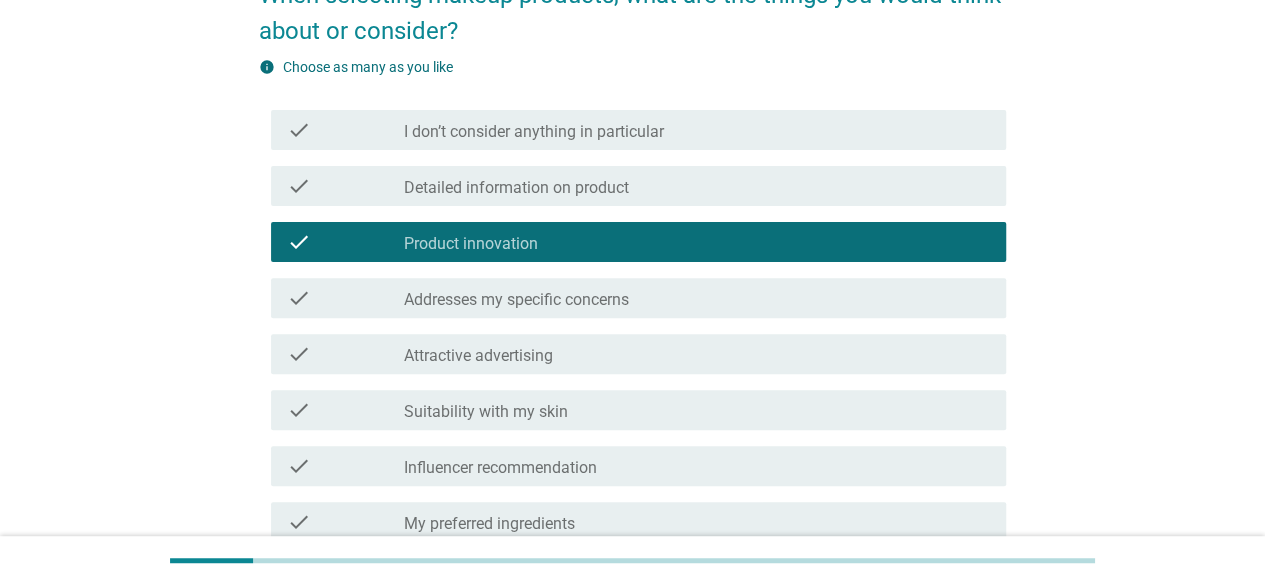 click on "Attractive advertising" at bounding box center [478, 356] 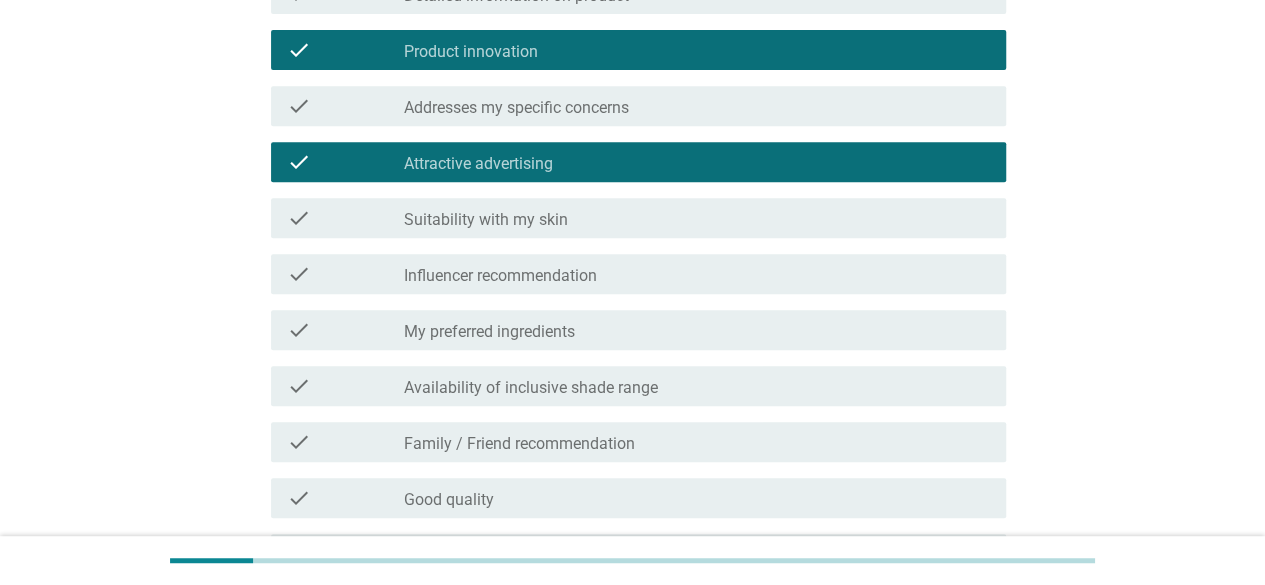 scroll, scrollTop: 400, scrollLeft: 0, axis: vertical 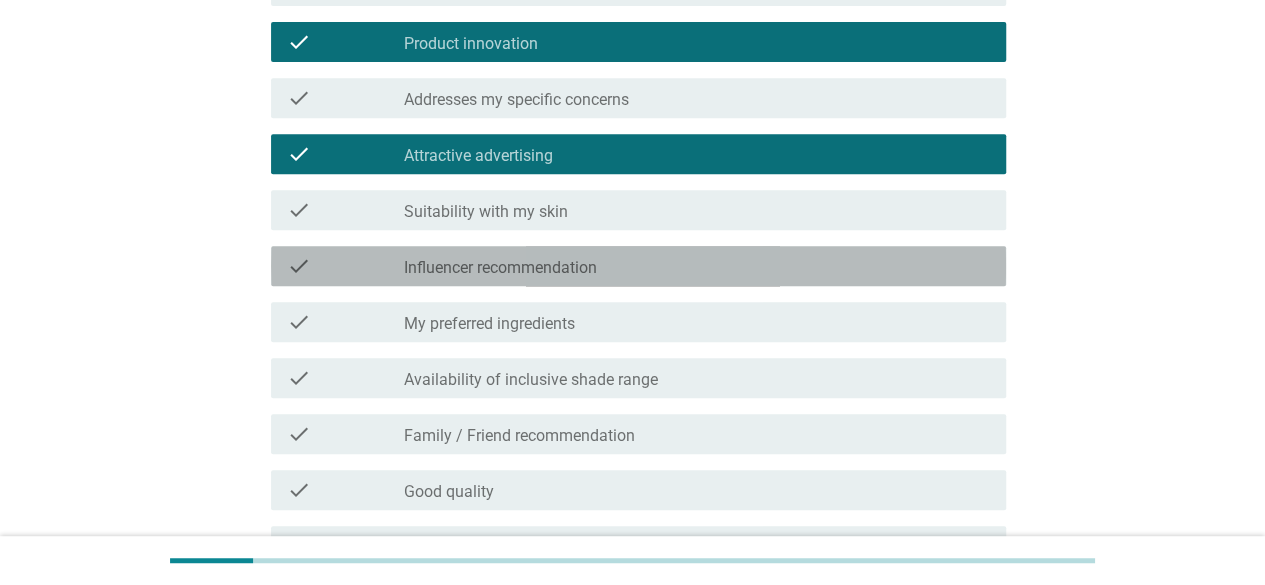 click on "check     check_box_outline_blank Influencer recommendation" at bounding box center [638, 266] 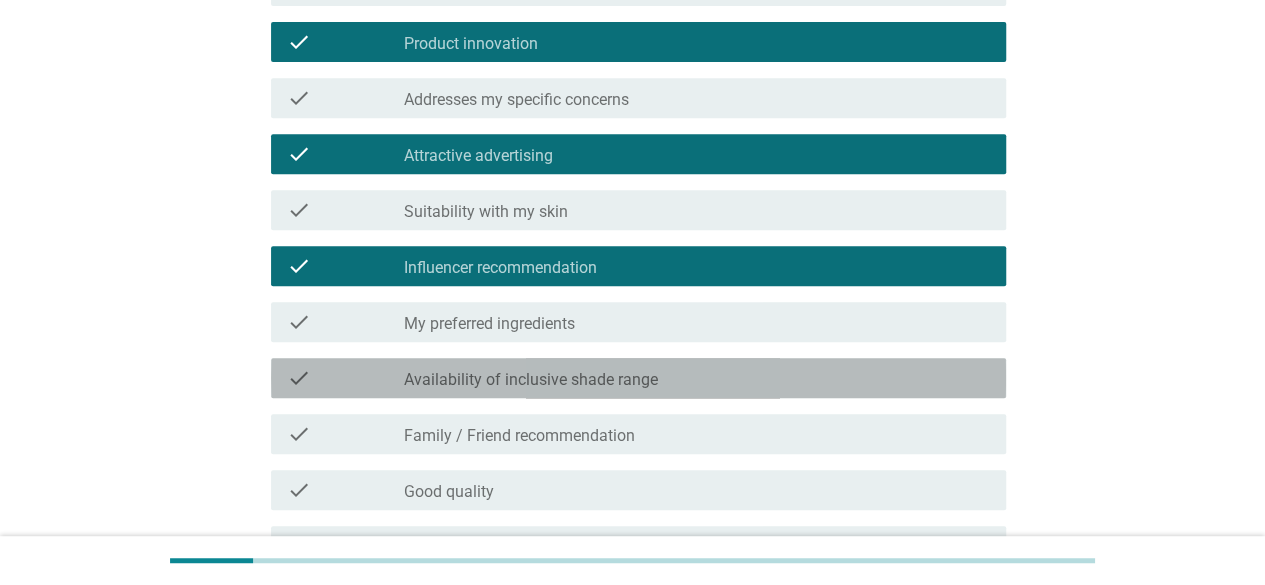 click on "check     check_box_outline_blank Availability of inclusive shade range" at bounding box center [638, 378] 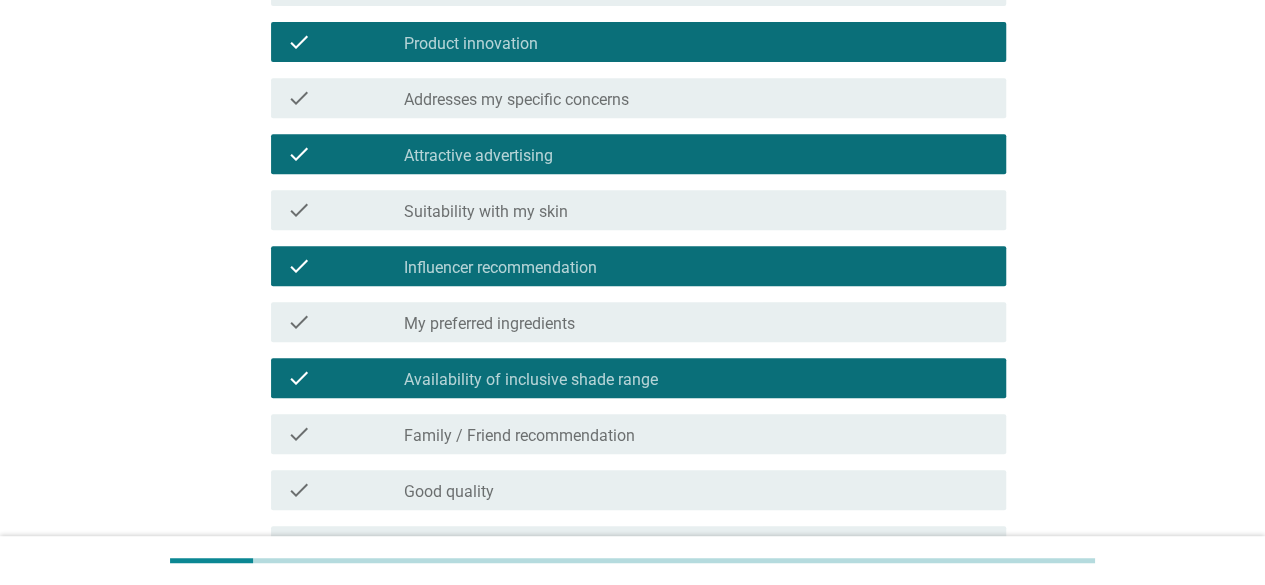 click on "Availability of inclusive shade range" at bounding box center [531, 380] 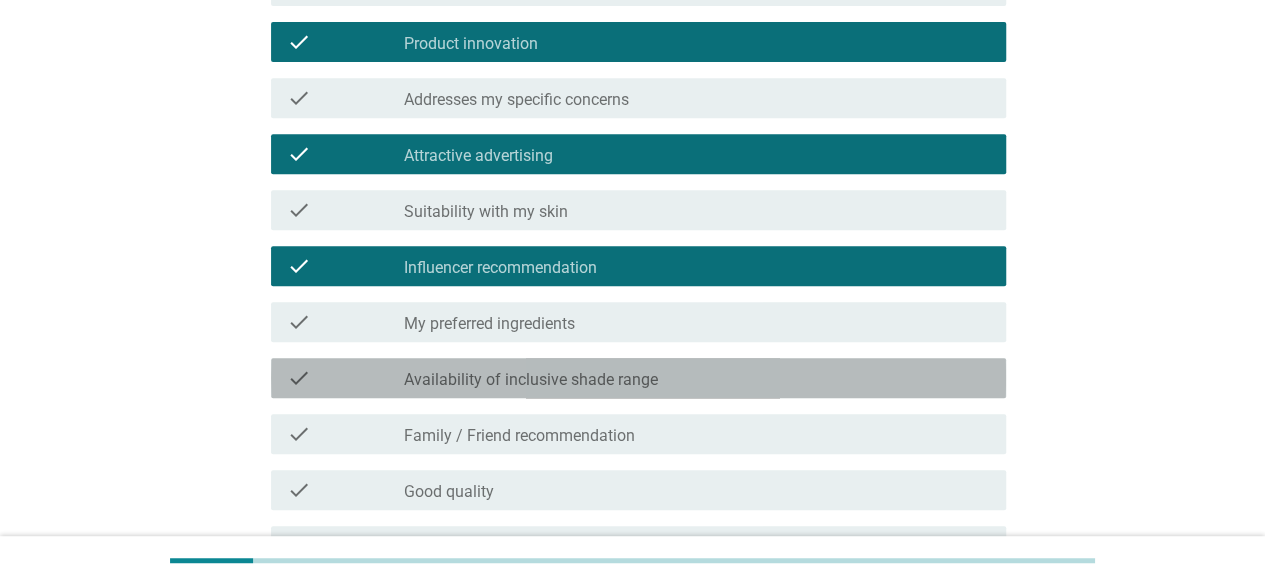 click on "Family / Friend recommendation" at bounding box center [519, 436] 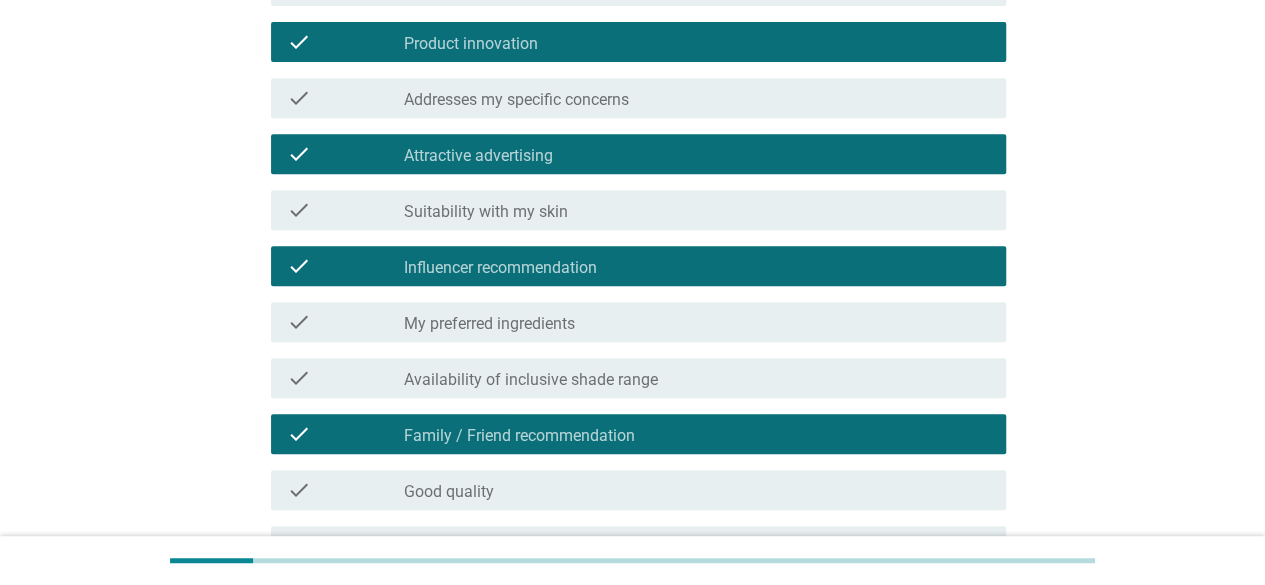 scroll, scrollTop: 700, scrollLeft: 0, axis: vertical 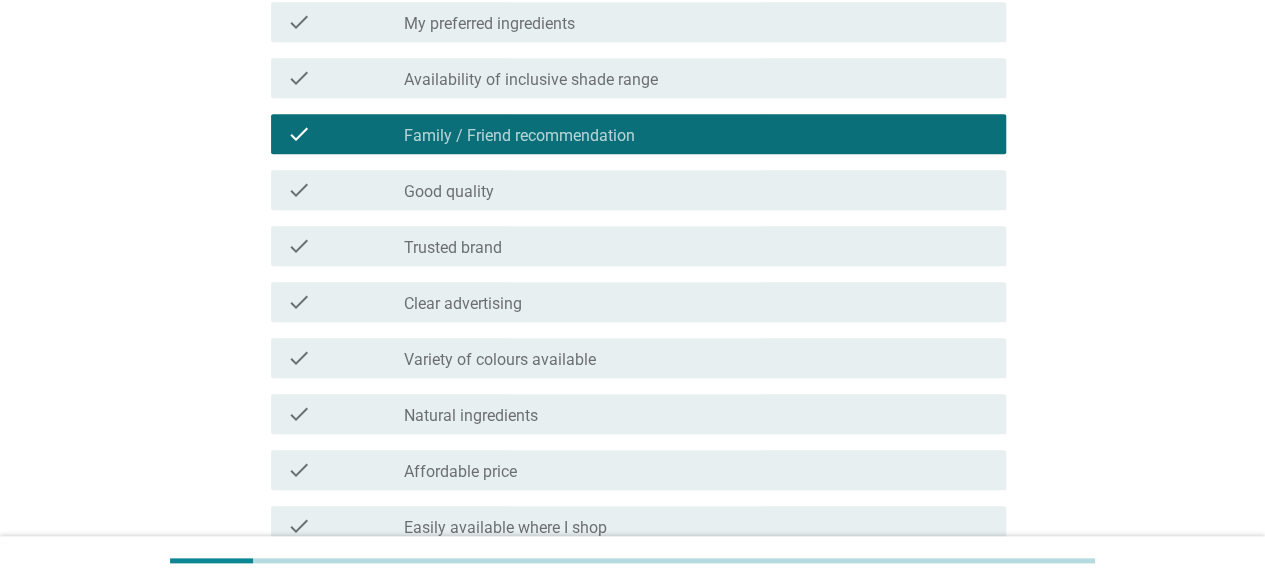 click on "check     check_box_outline_blank Good quality" at bounding box center (638, 190) 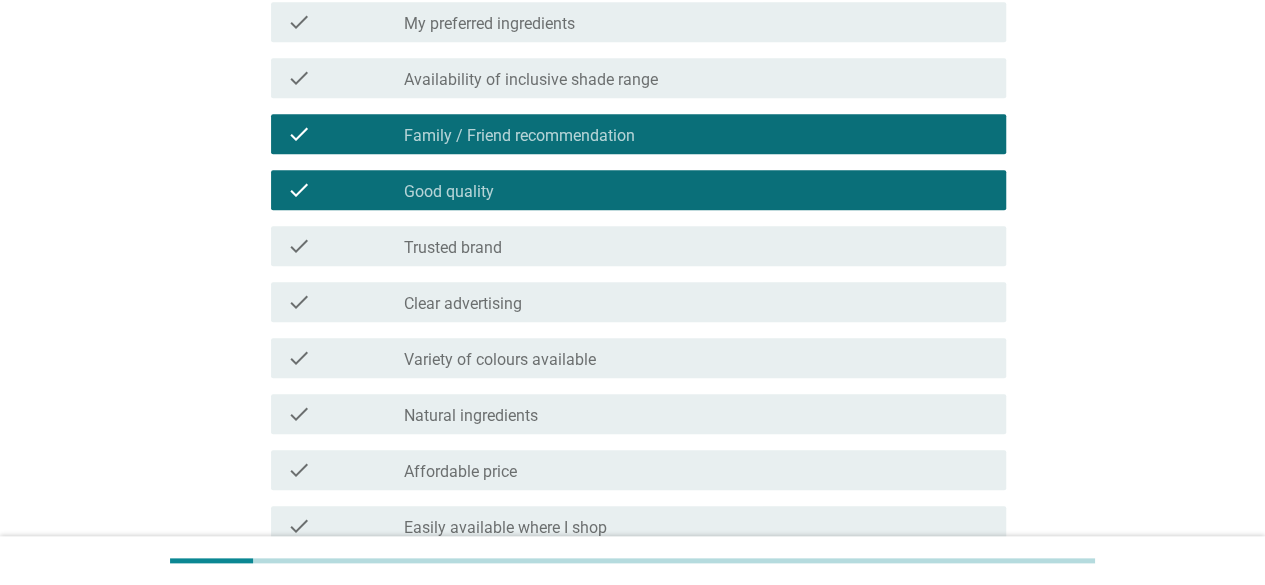 click on "check_box_outline_blank Trusted brand" at bounding box center (697, 246) 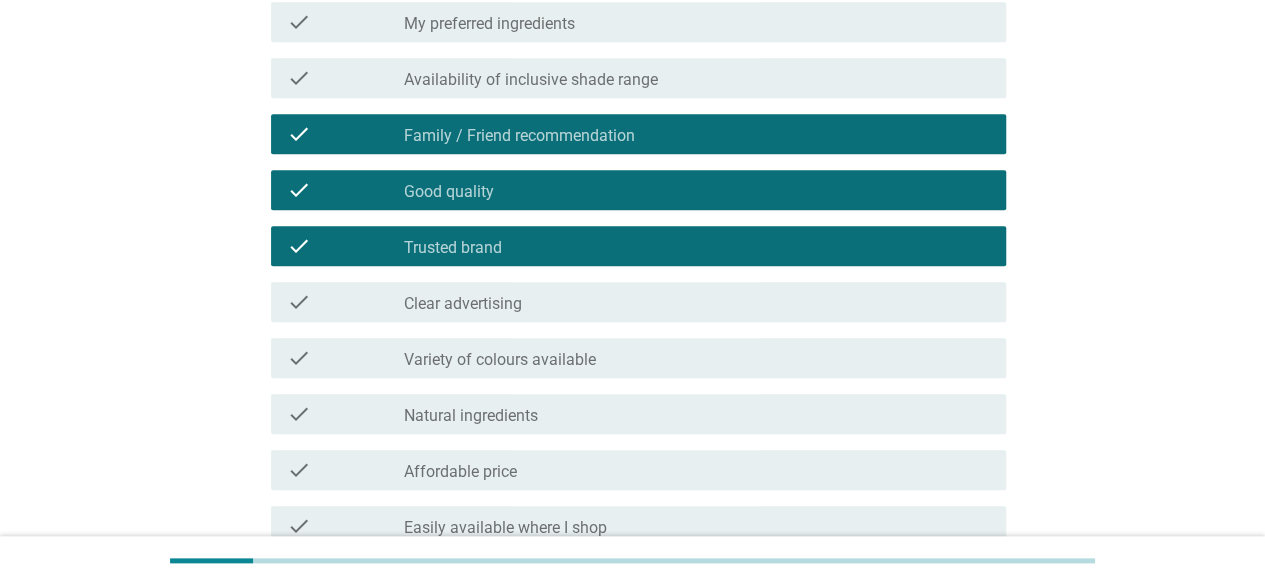 click on "check     check_box_outline_blank Natural ingredients" at bounding box center [638, 414] 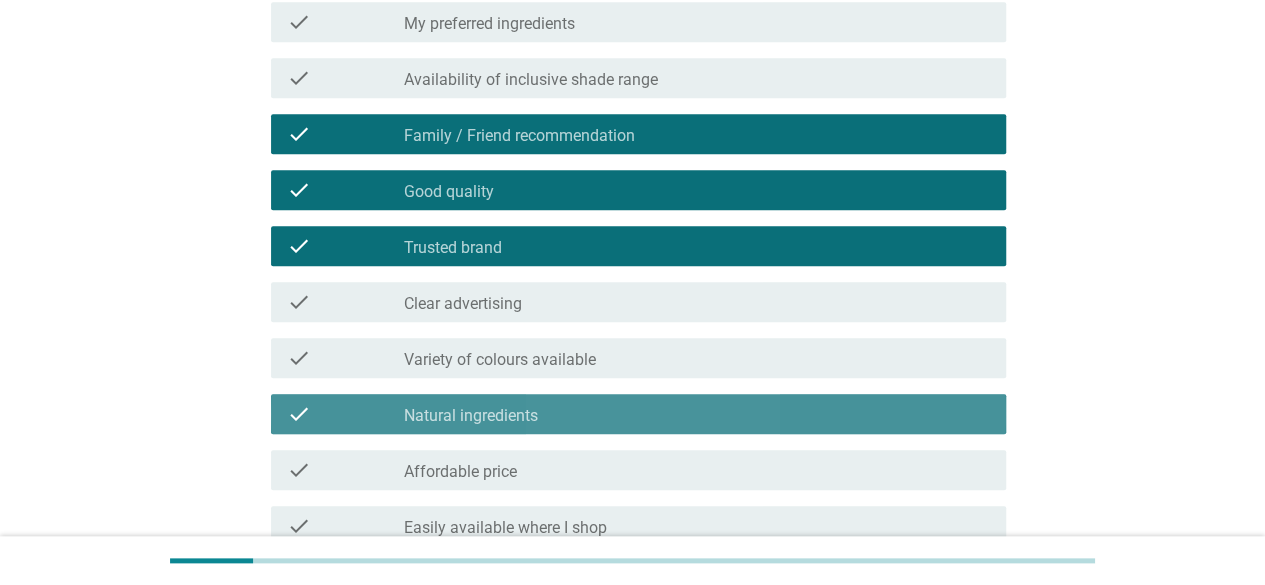click on "check     check_box_outline_blank Natural ingredients" at bounding box center [632, 414] 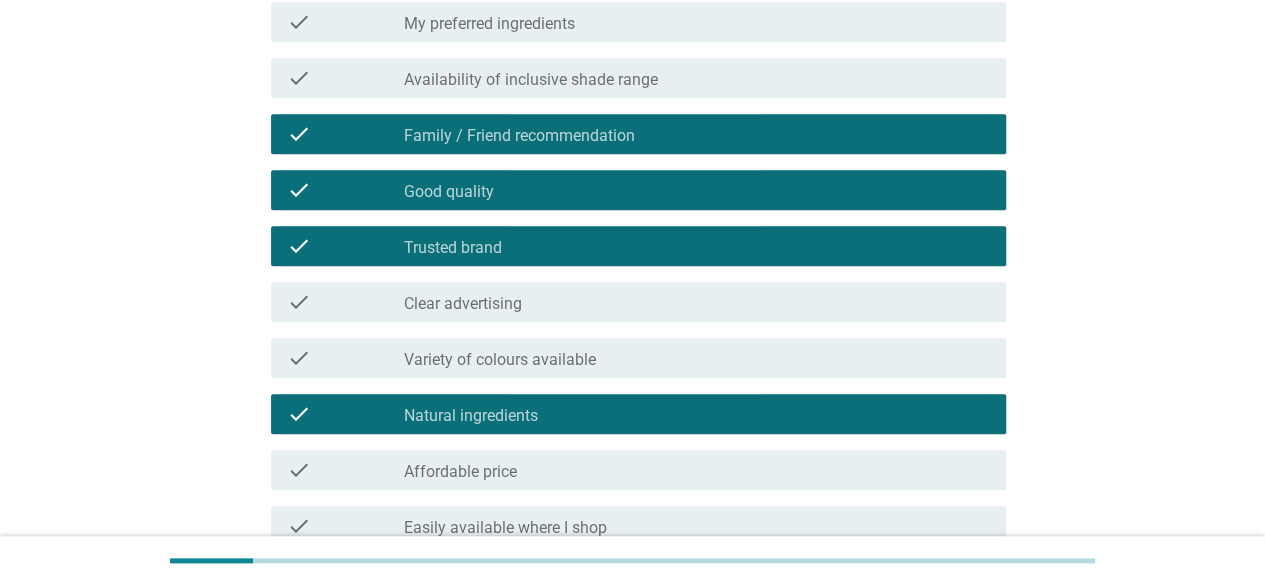 click on "check_box_outline_blank [PRICE]" at bounding box center (697, 470) 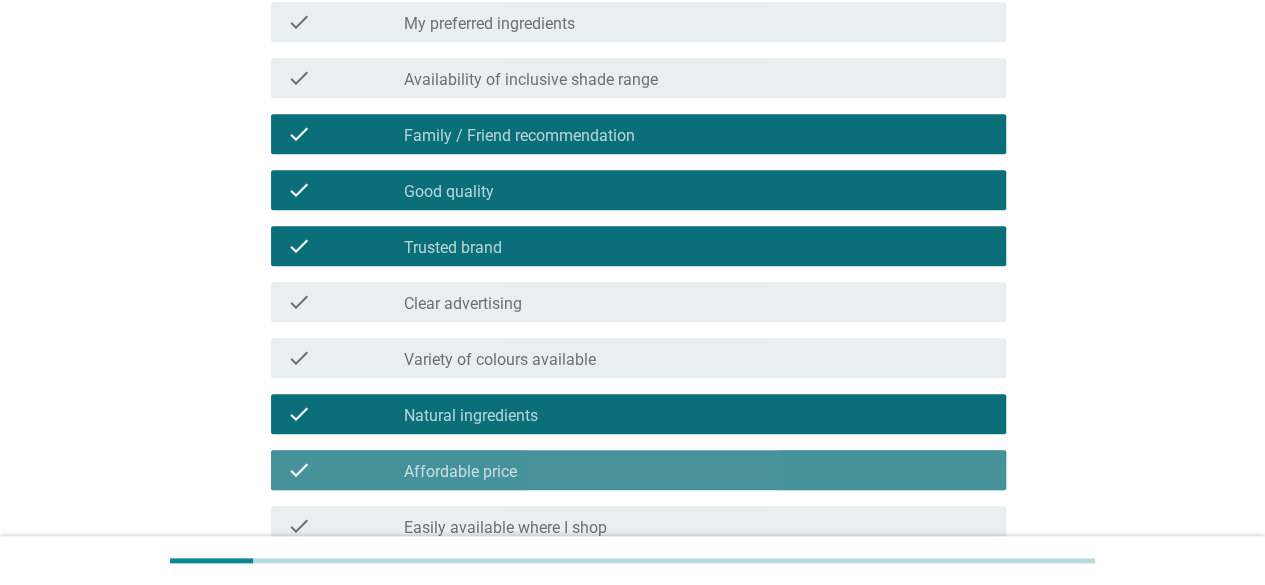 click on "Natural ingredients" at bounding box center [471, 416] 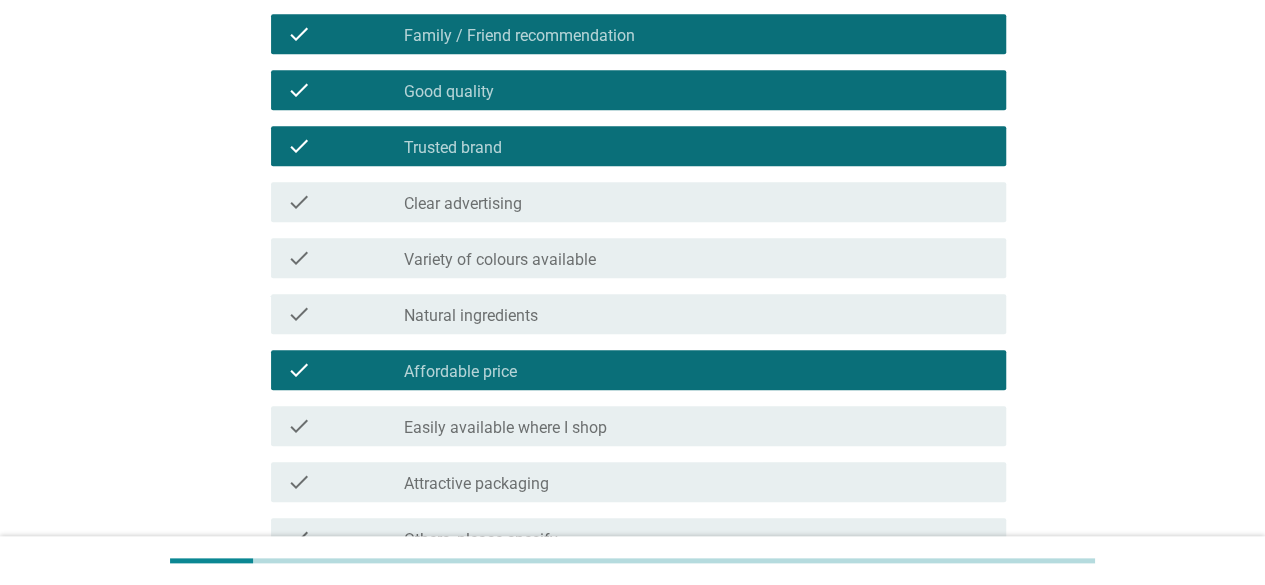 scroll, scrollTop: 1000, scrollLeft: 0, axis: vertical 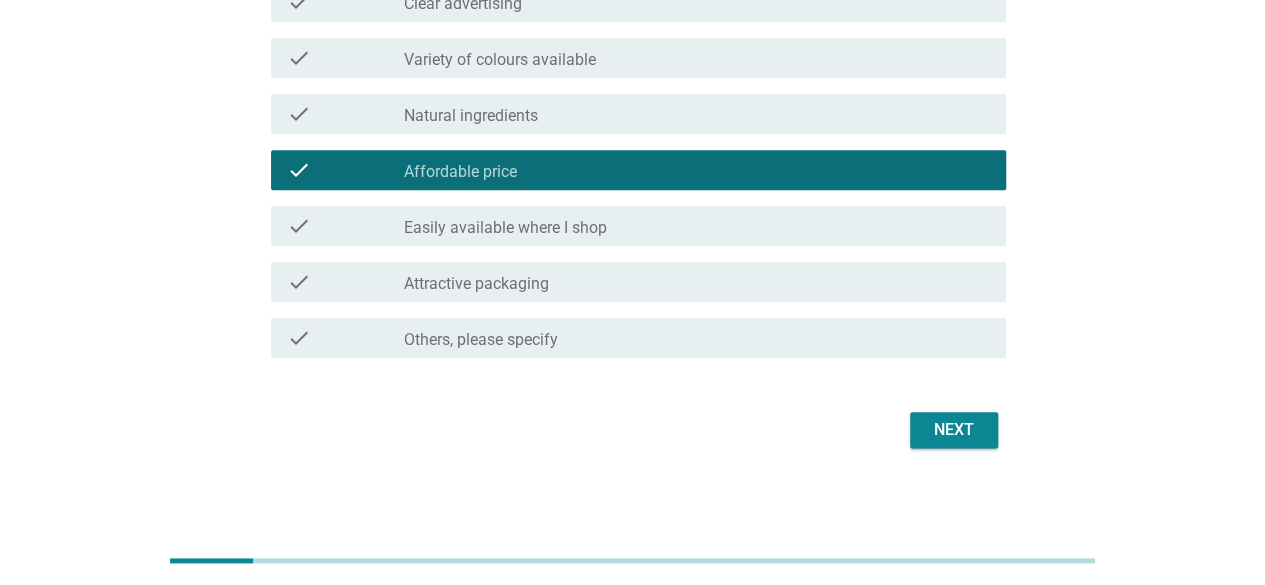 click on "Next" at bounding box center (954, 430) 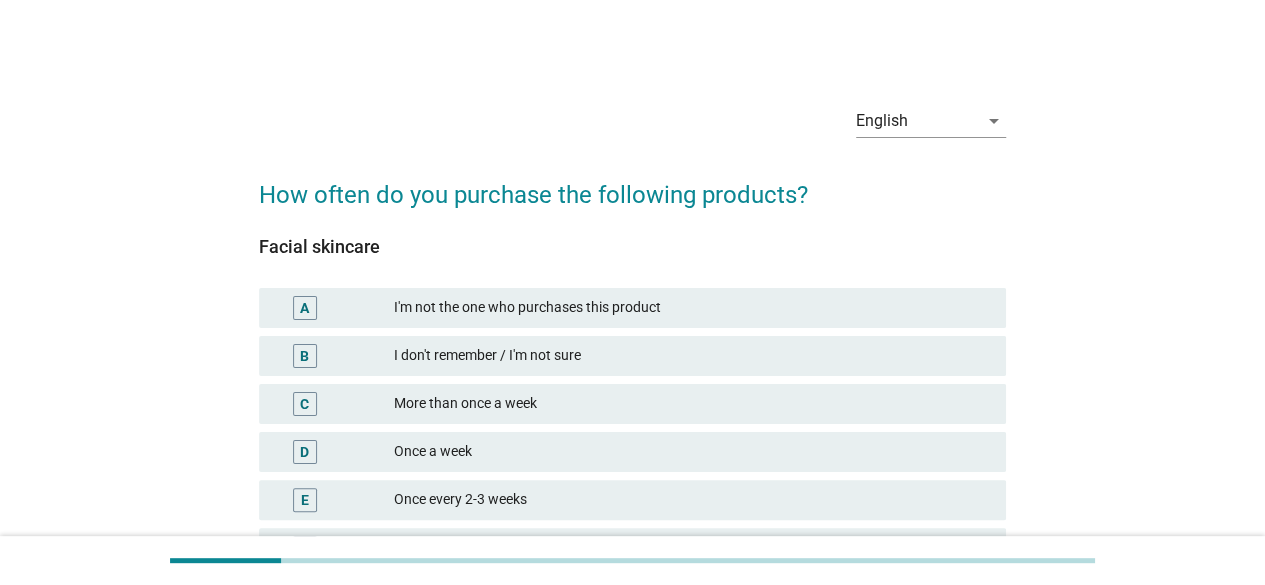 scroll, scrollTop: 100, scrollLeft: 0, axis: vertical 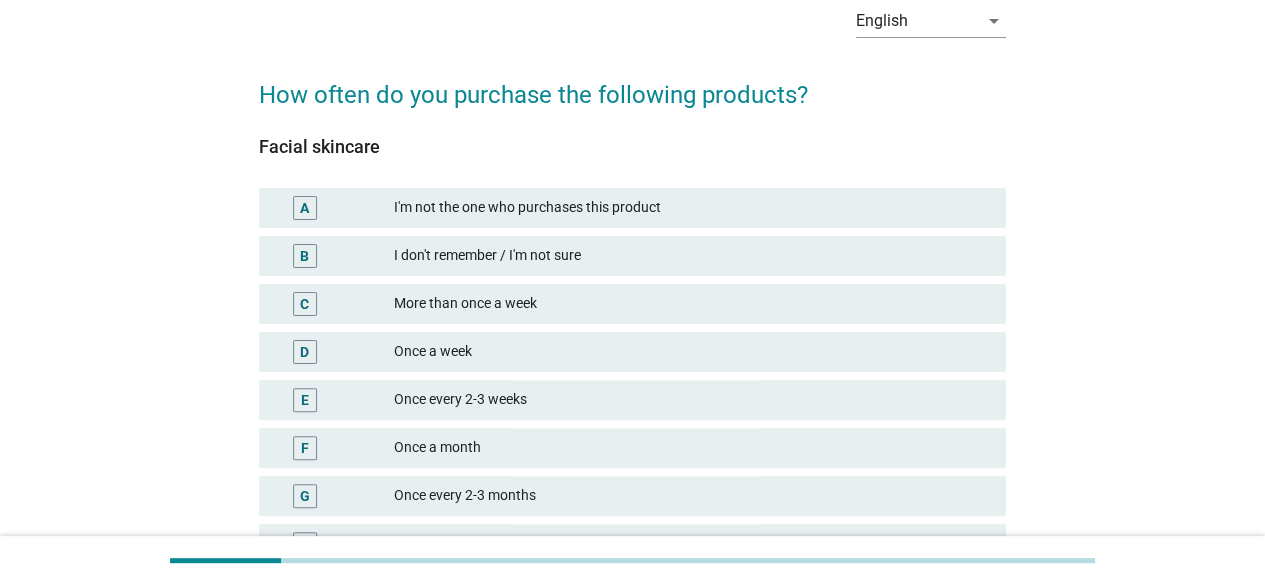 click on "Once every 2-3 weeks" at bounding box center [692, 400] 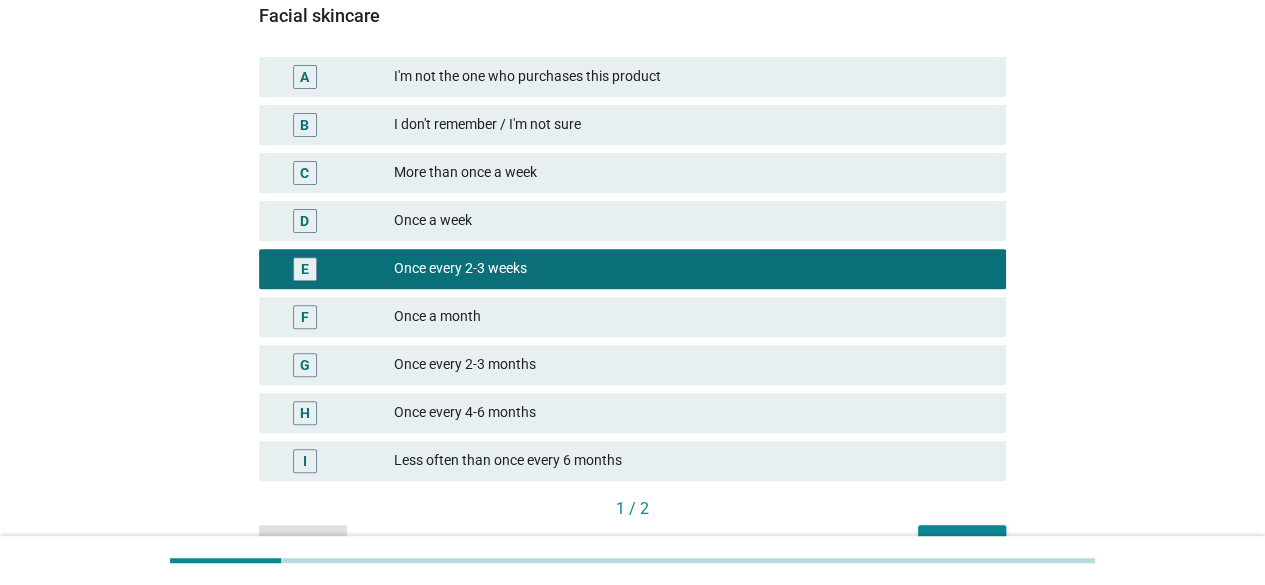 scroll, scrollTop: 300, scrollLeft: 0, axis: vertical 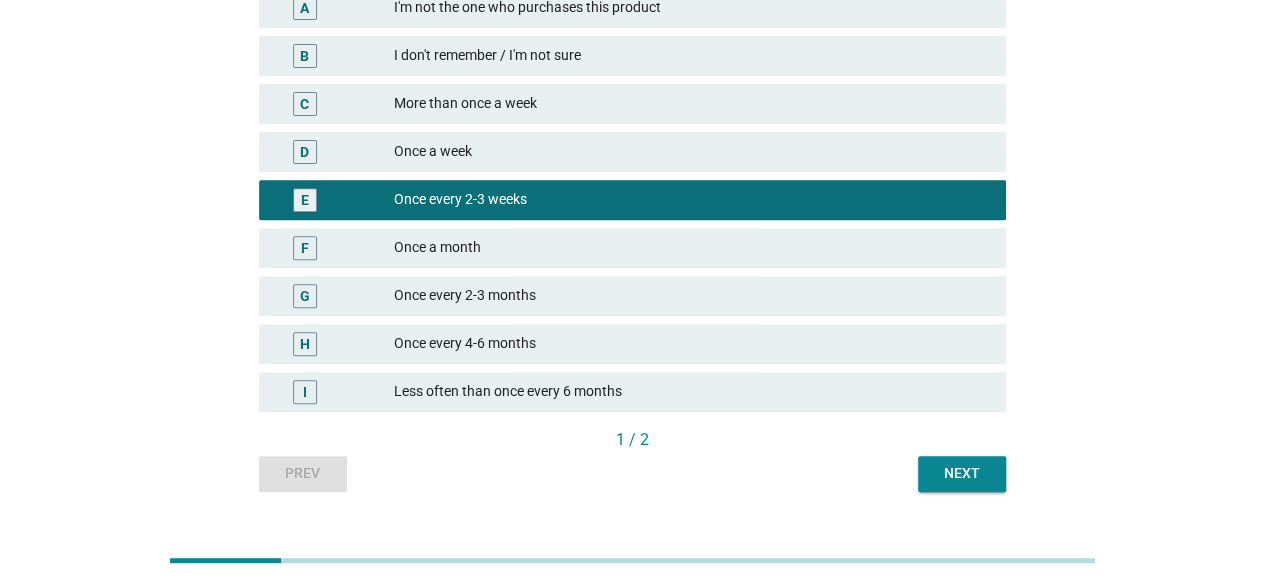 click on "Next" at bounding box center [962, 473] 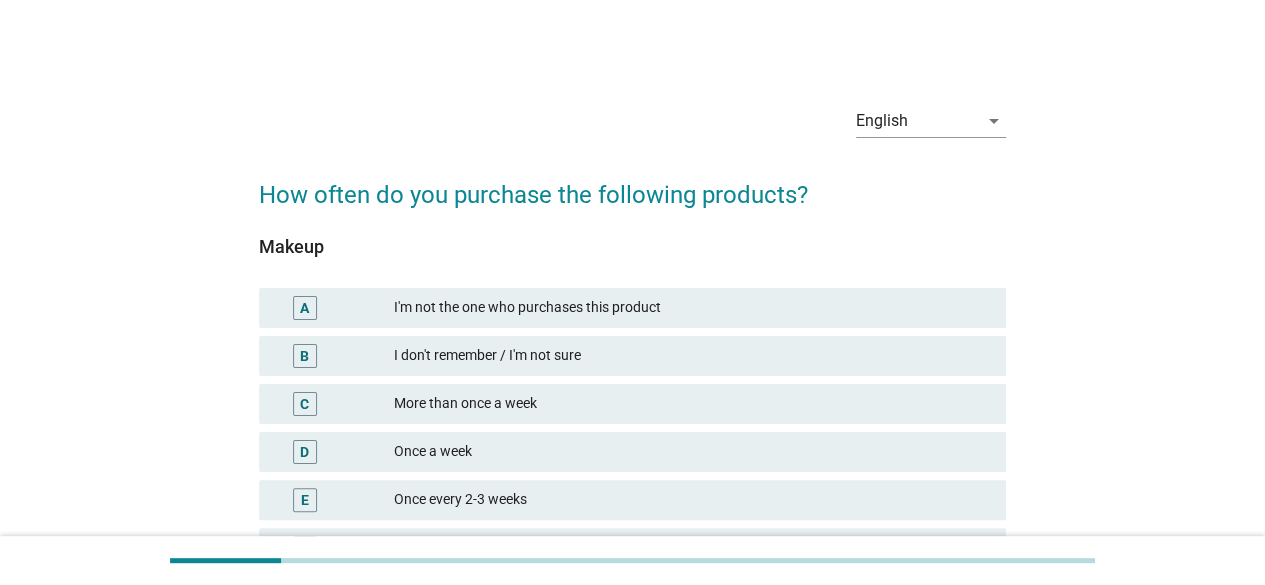 scroll, scrollTop: 200, scrollLeft: 0, axis: vertical 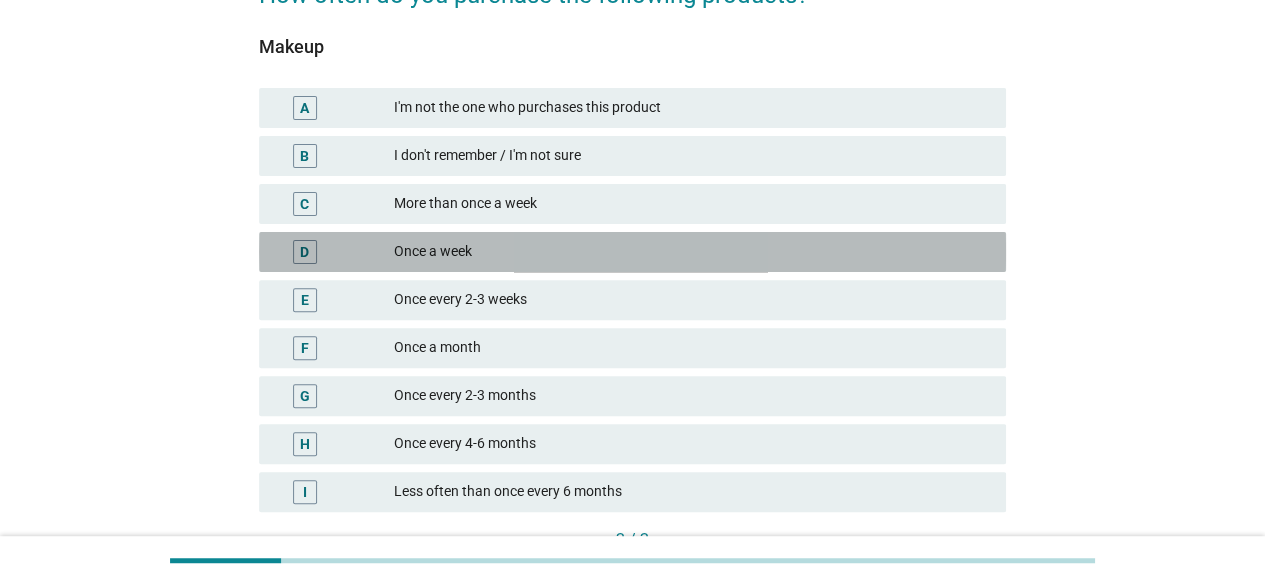 click on "Once a week" at bounding box center (692, 252) 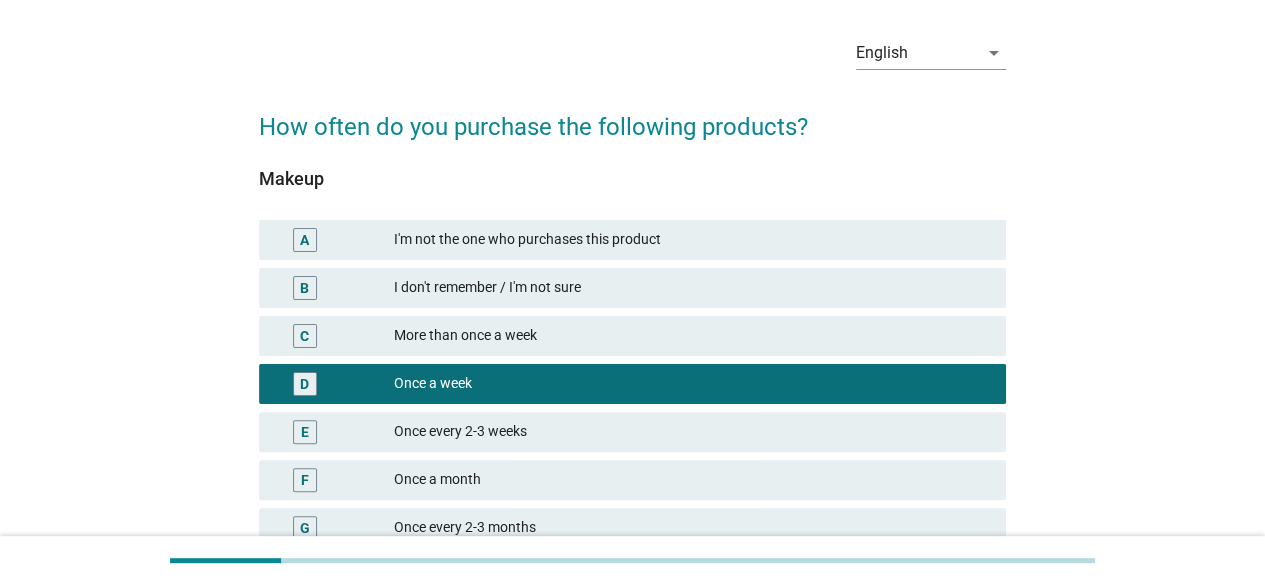 scroll, scrollTop: 100, scrollLeft: 0, axis: vertical 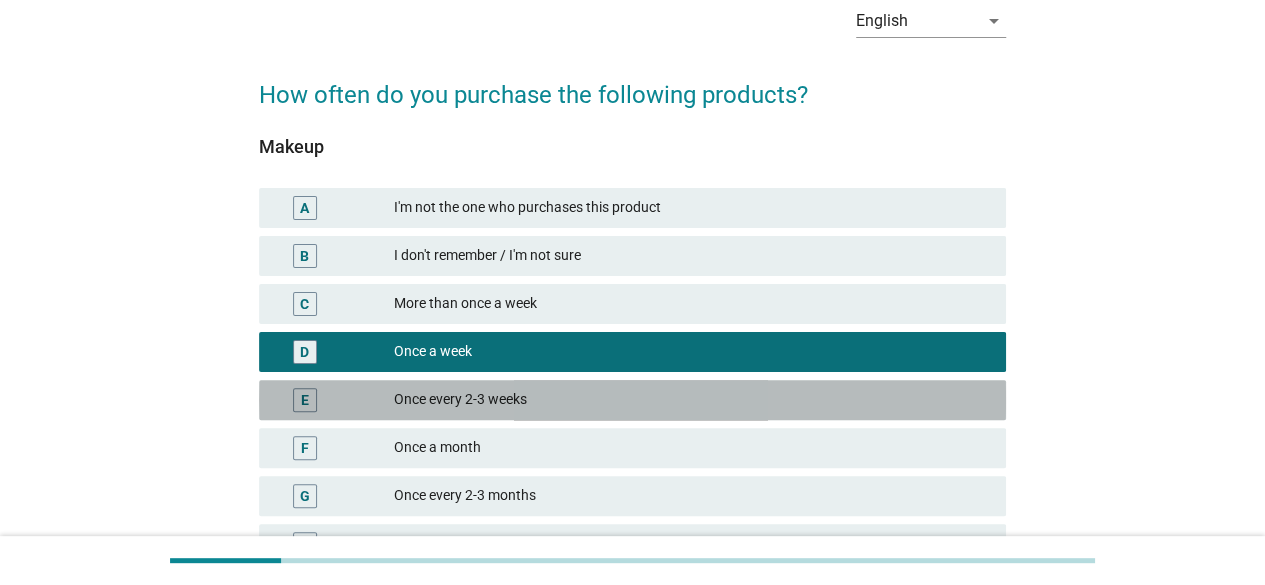 click on "E   Once every 2-3 weeks" at bounding box center (632, 400) 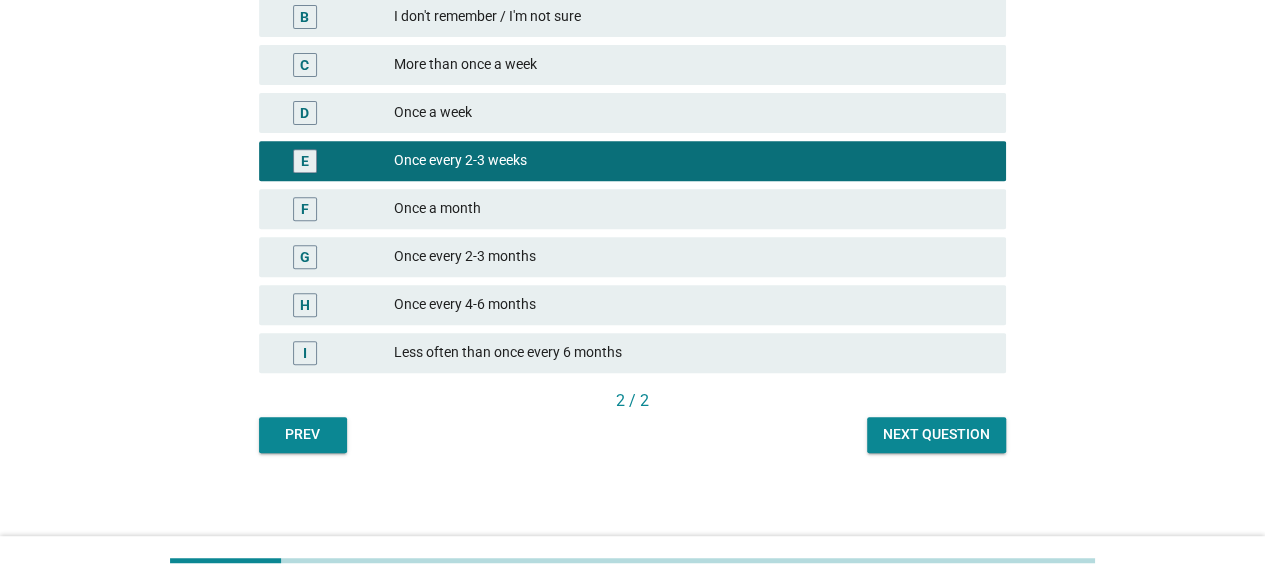 scroll, scrollTop: 344, scrollLeft: 0, axis: vertical 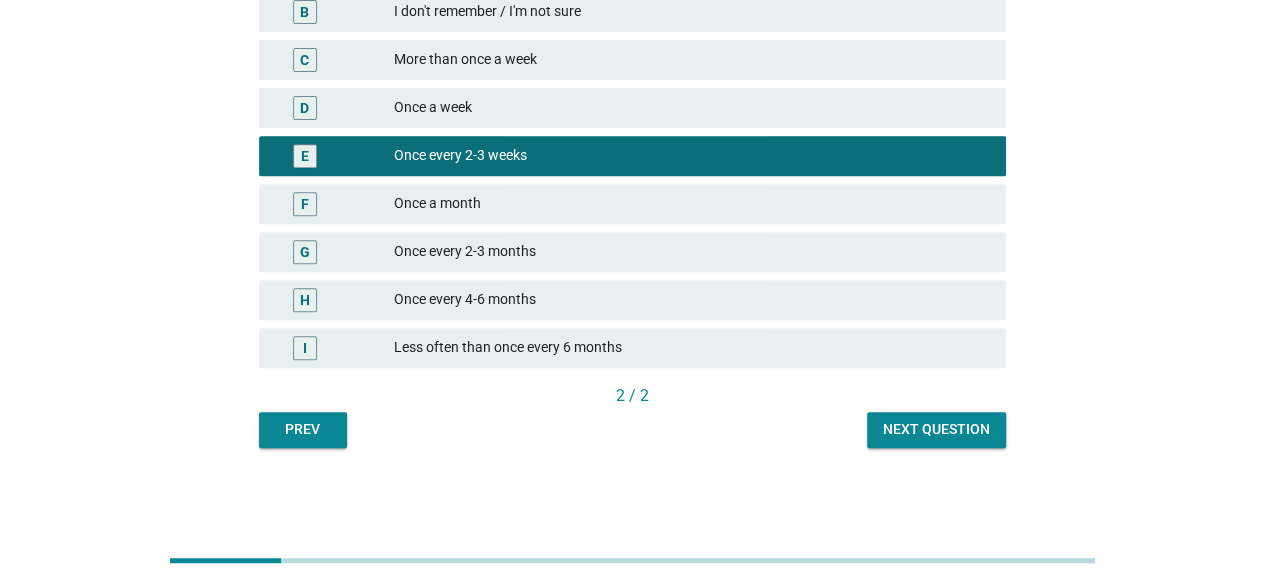click on "Next question" at bounding box center [936, 429] 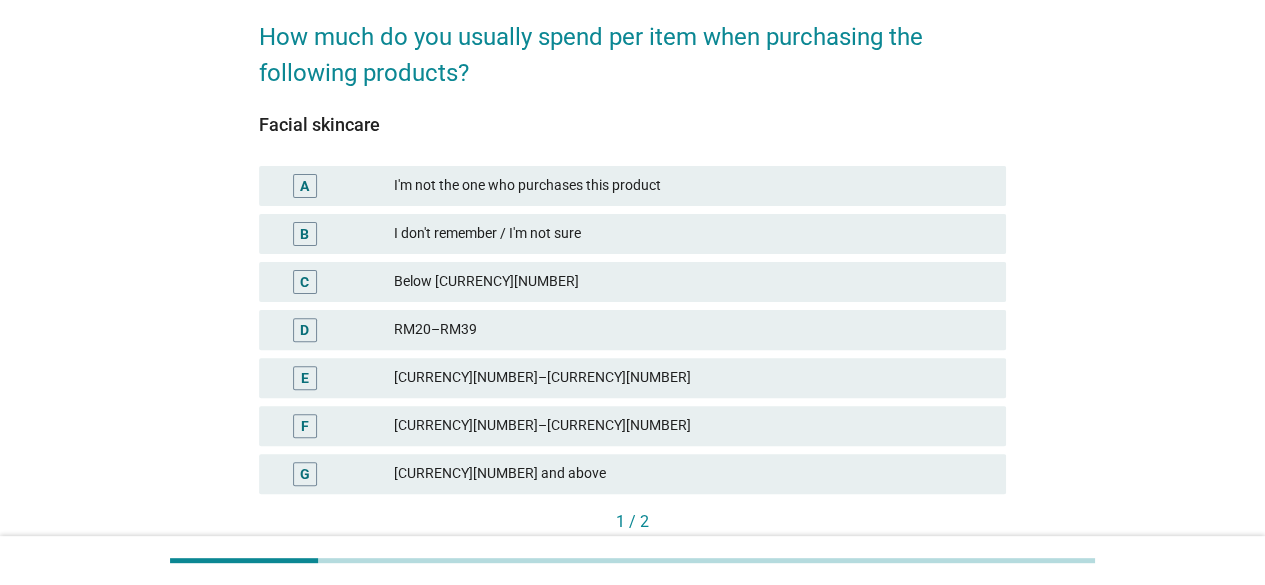 scroll, scrollTop: 200, scrollLeft: 0, axis: vertical 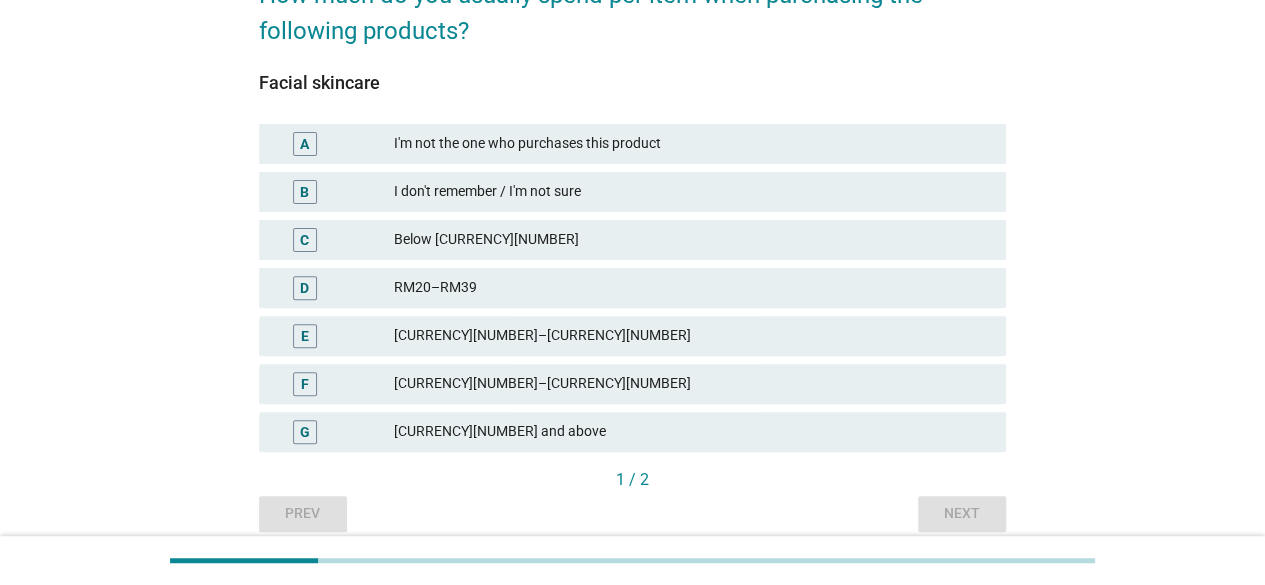 click on "[CURRENCY][NUMBER] and above" at bounding box center [692, 432] 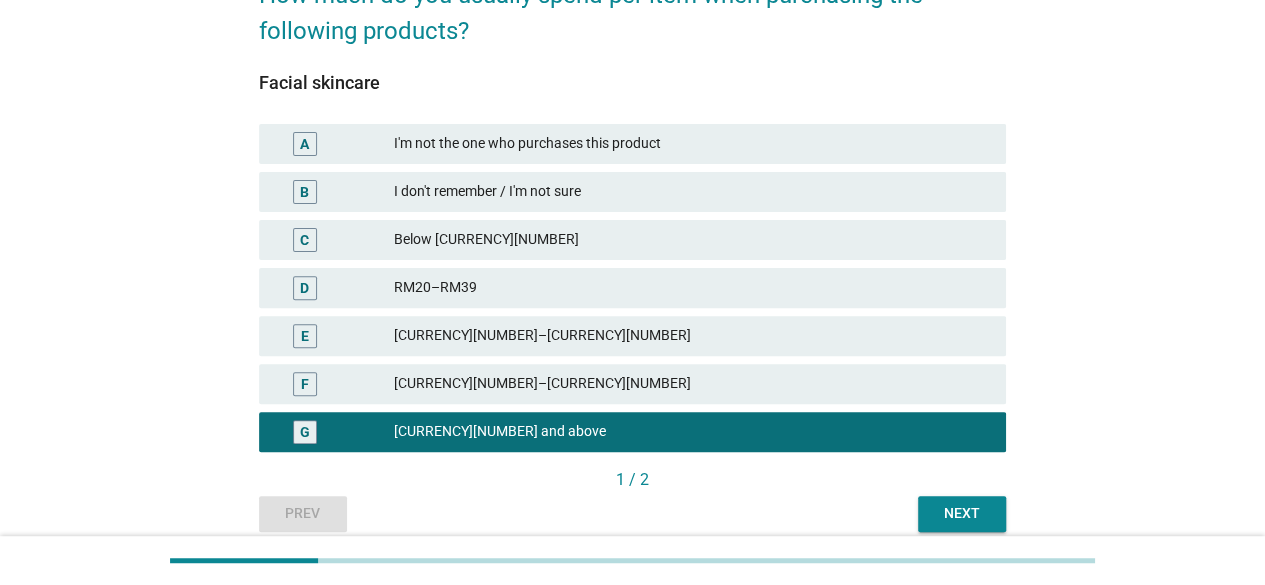click on "Next" at bounding box center [962, 514] 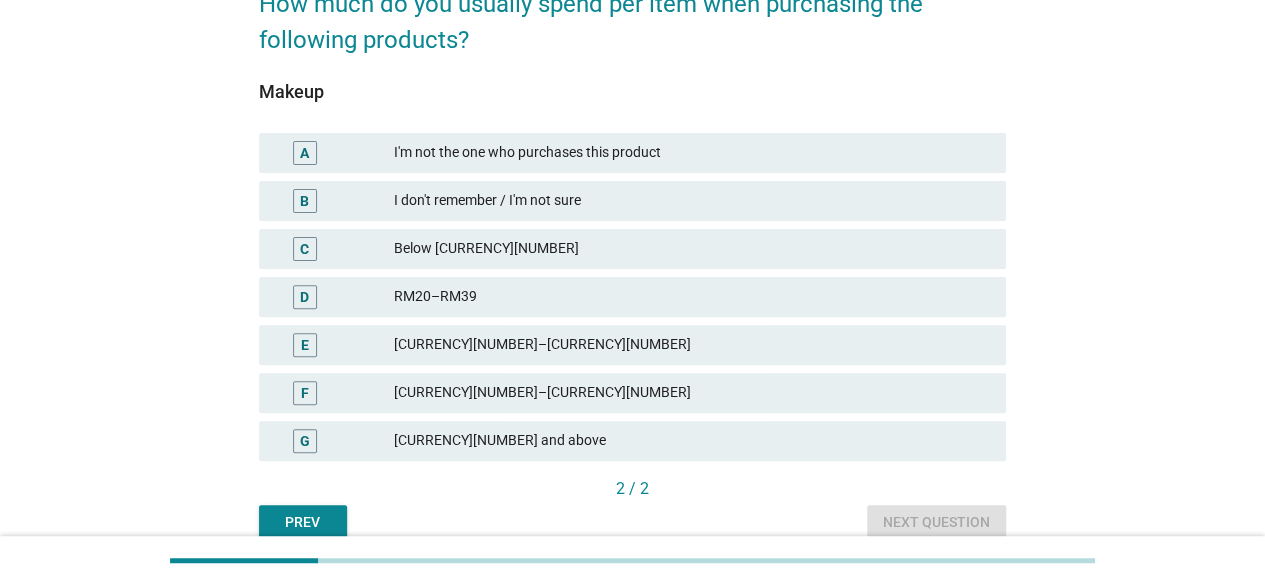 scroll, scrollTop: 200, scrollLeft: 0, axis: vertical 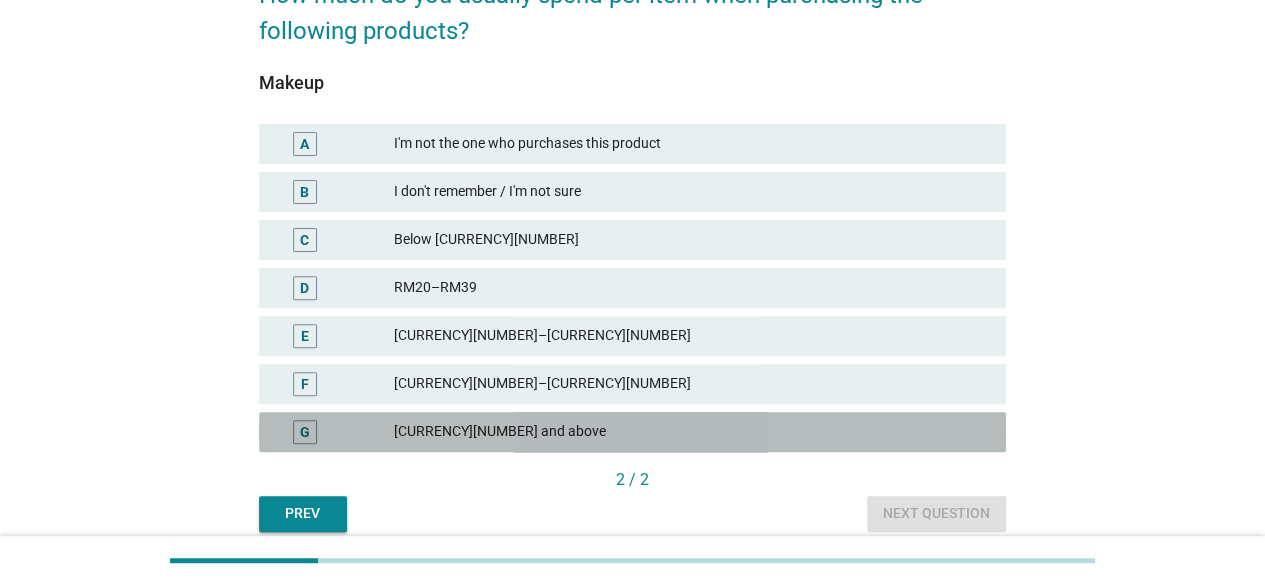 click on "[CURRENCY][NUMBER] and above" at bounding box center (692, 432) 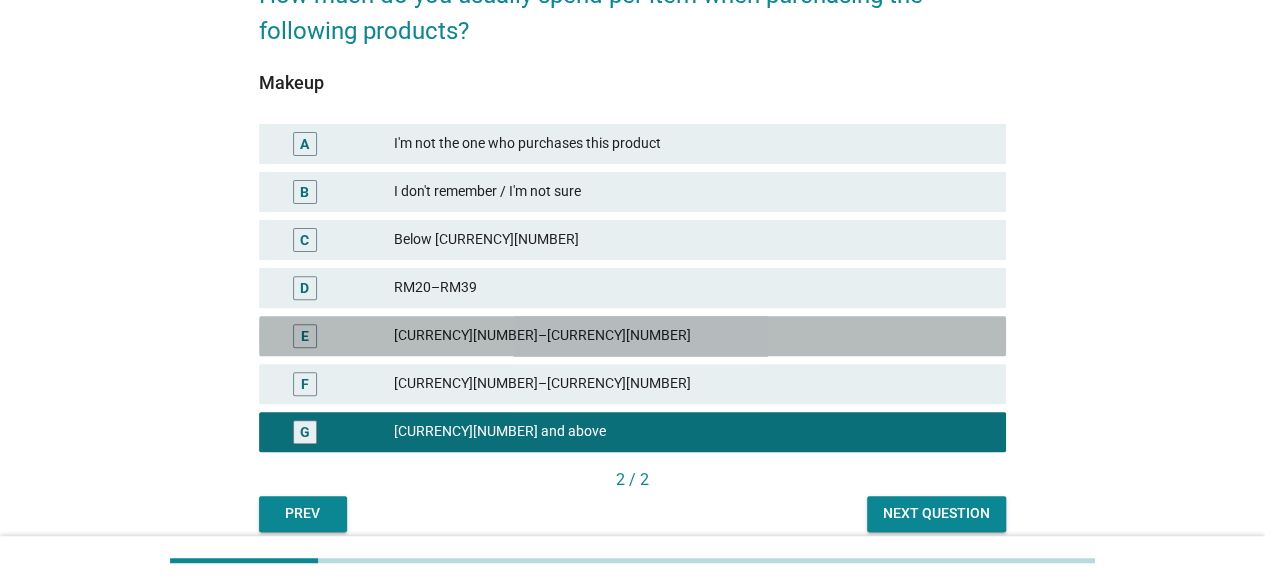 click on "[CURRENCY][NUMBER]–[CURRENCY][NUMBER]" at bounding box center (692, 336) 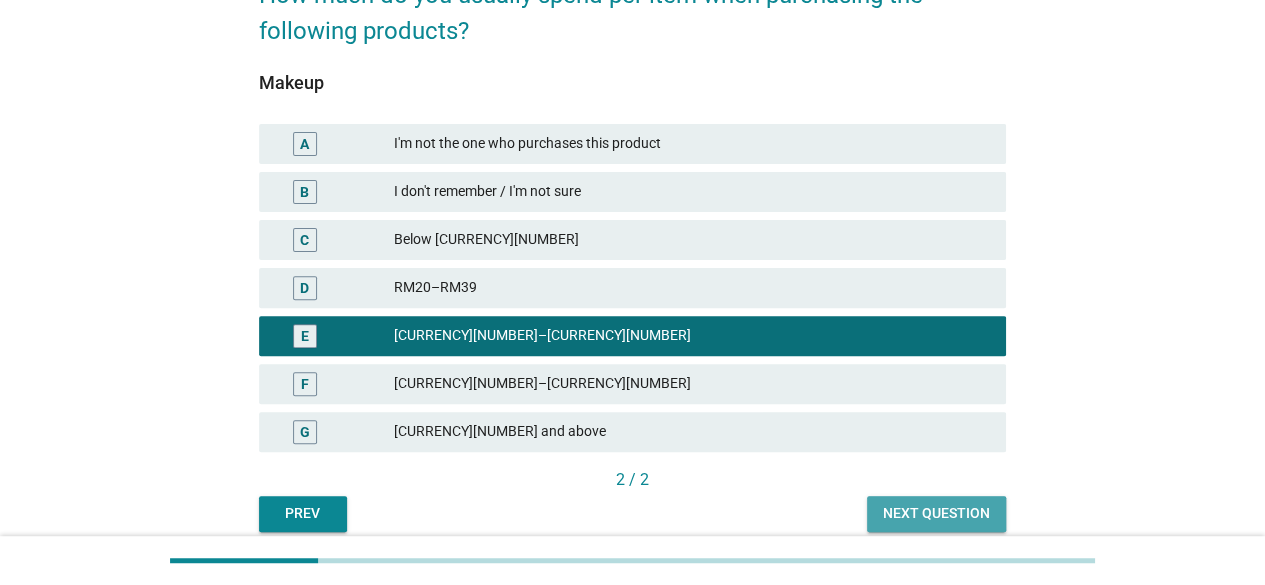 click on "Next question" at bounding box center (936, 513) 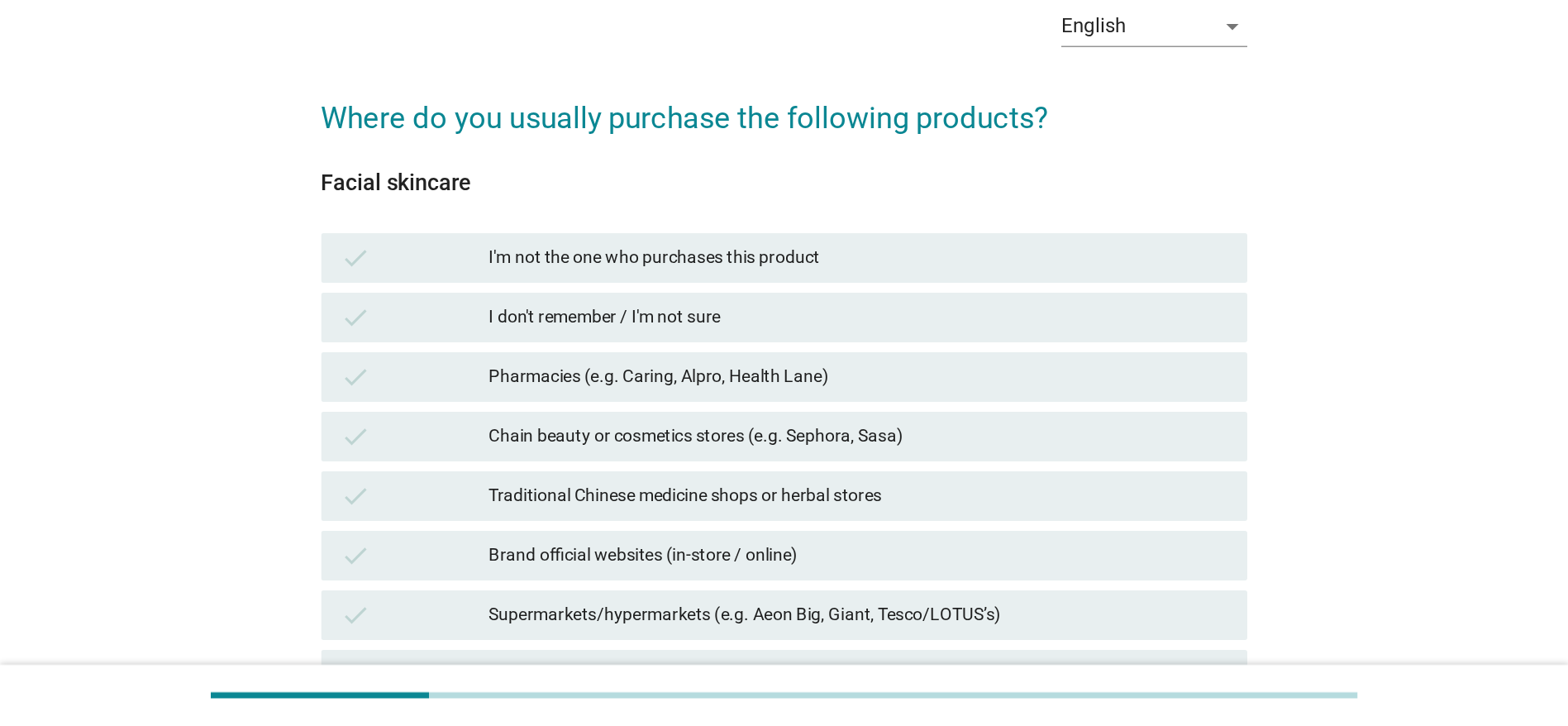 scroll, scrollTop: 0, scrollLeft: 0, axis: both 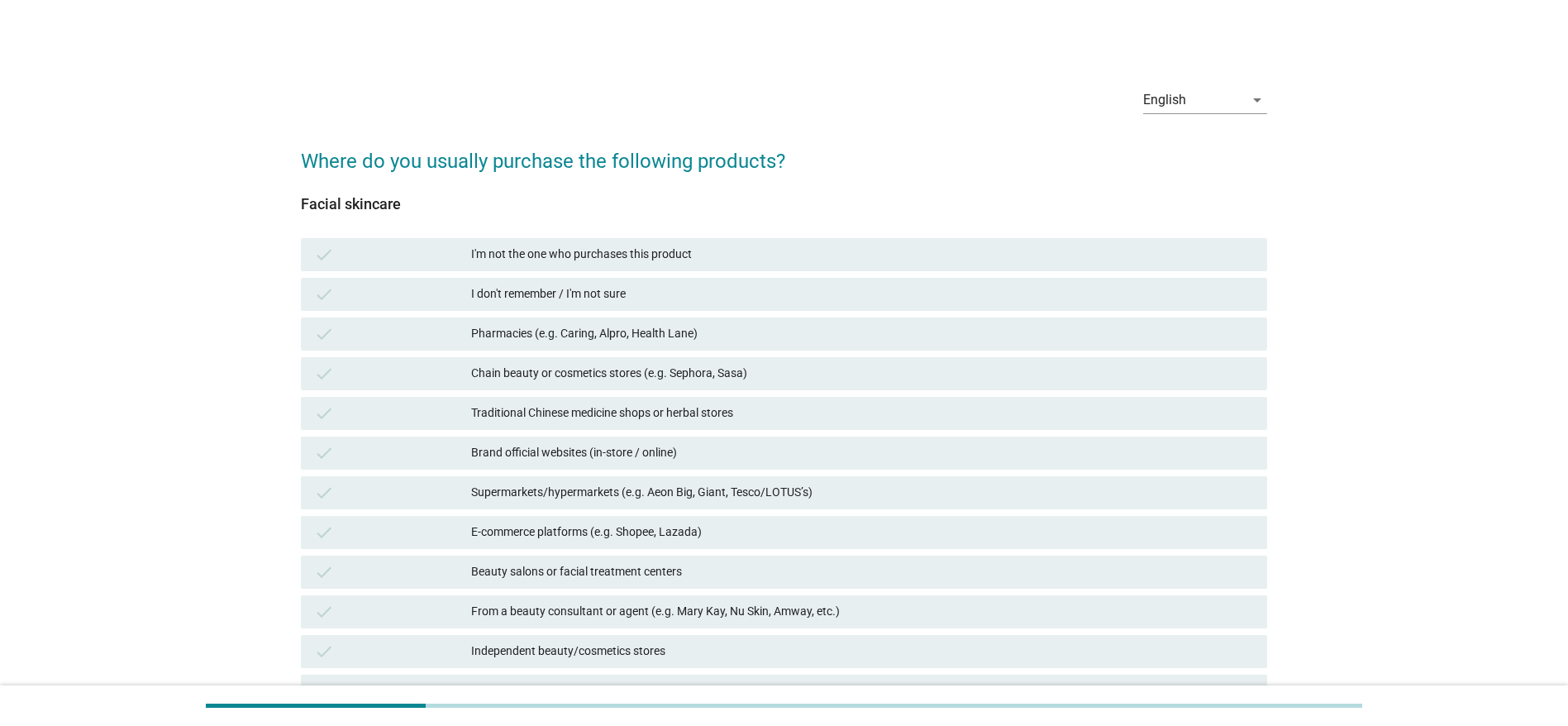 drag, startPoint x: 932, startPoint y: 2, endPoint x: 914, endPoint y: 195, distance: 193.8376 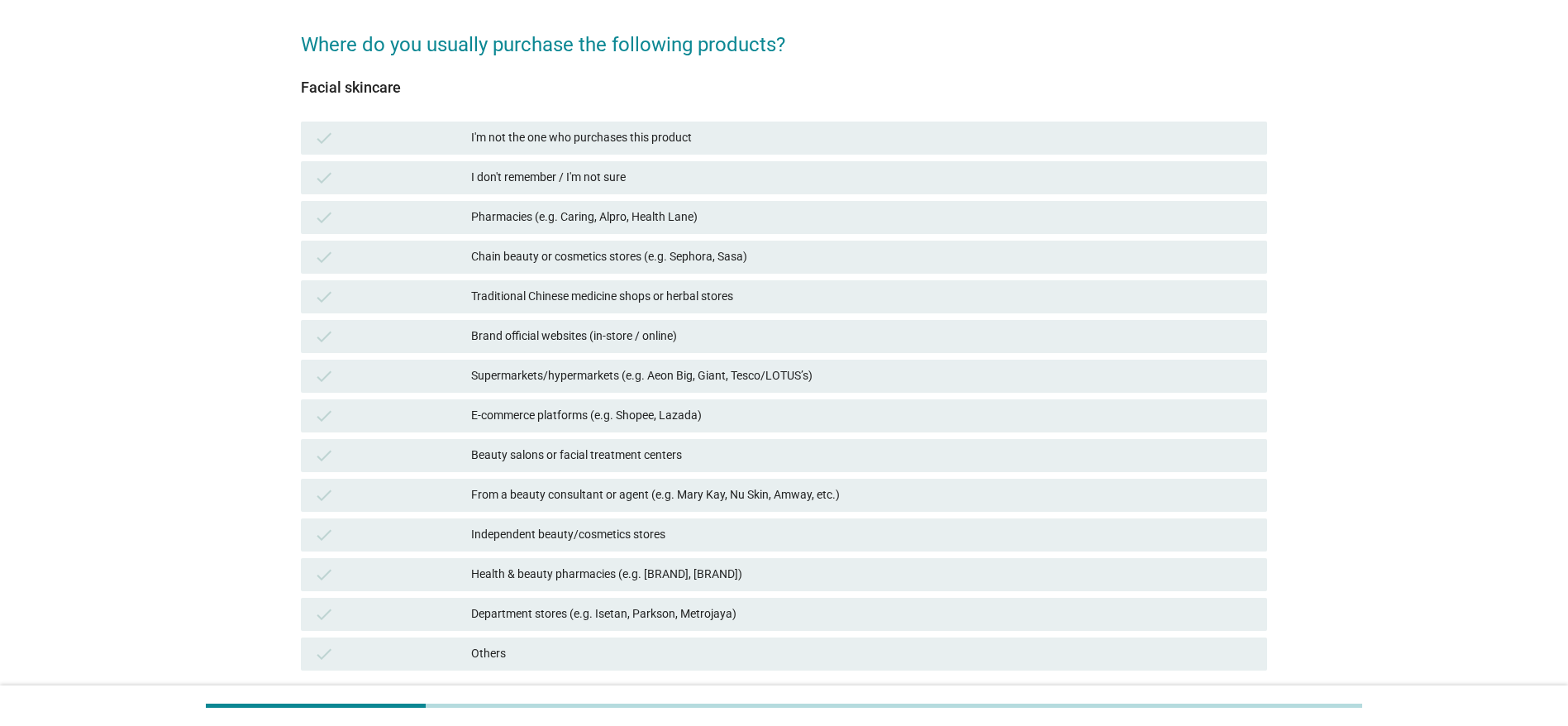 scroll, scrollTop: 241, scrollLeft: 0, axis: vertical 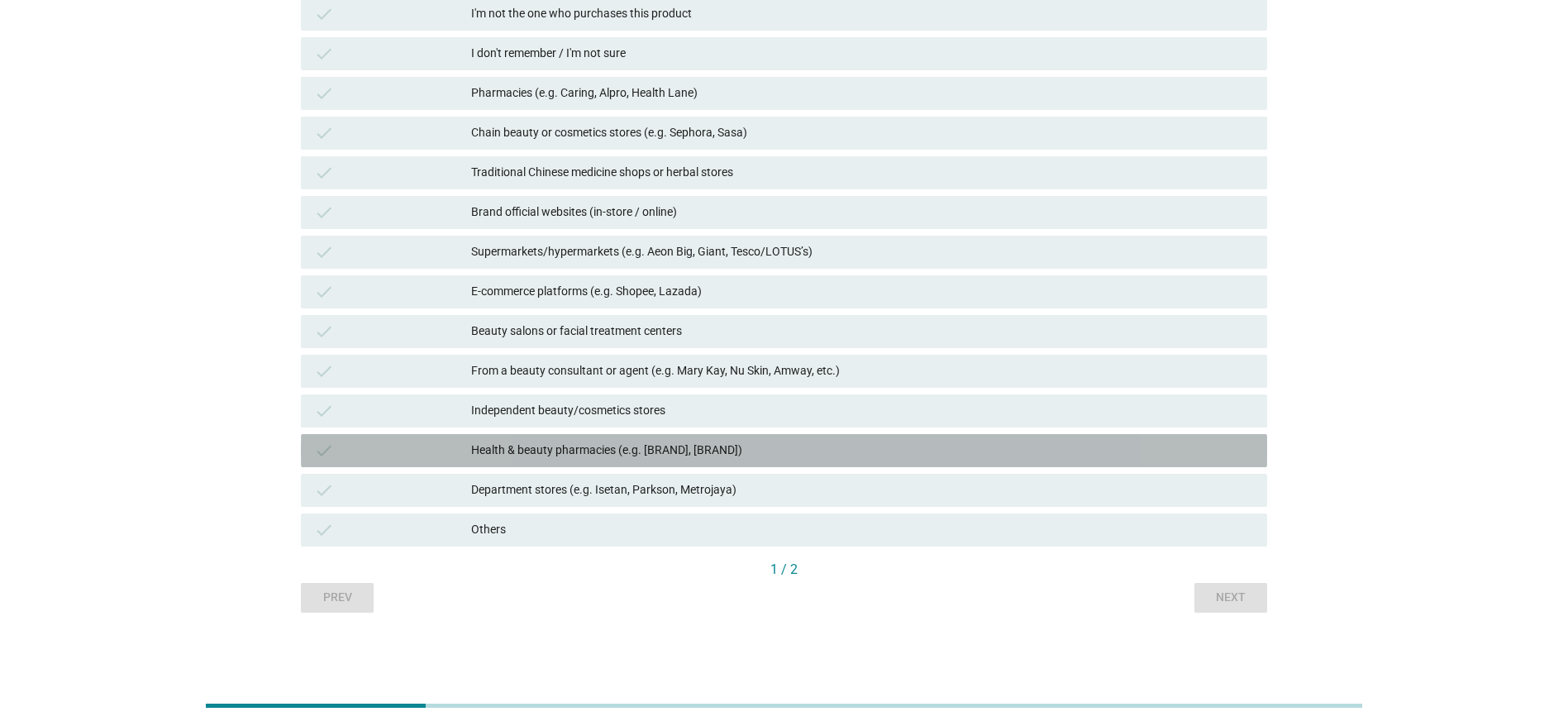 click on "Health & beauty pharmacies (e.g. [BRAND], [BRAND])" at bounding box center [862, 451] 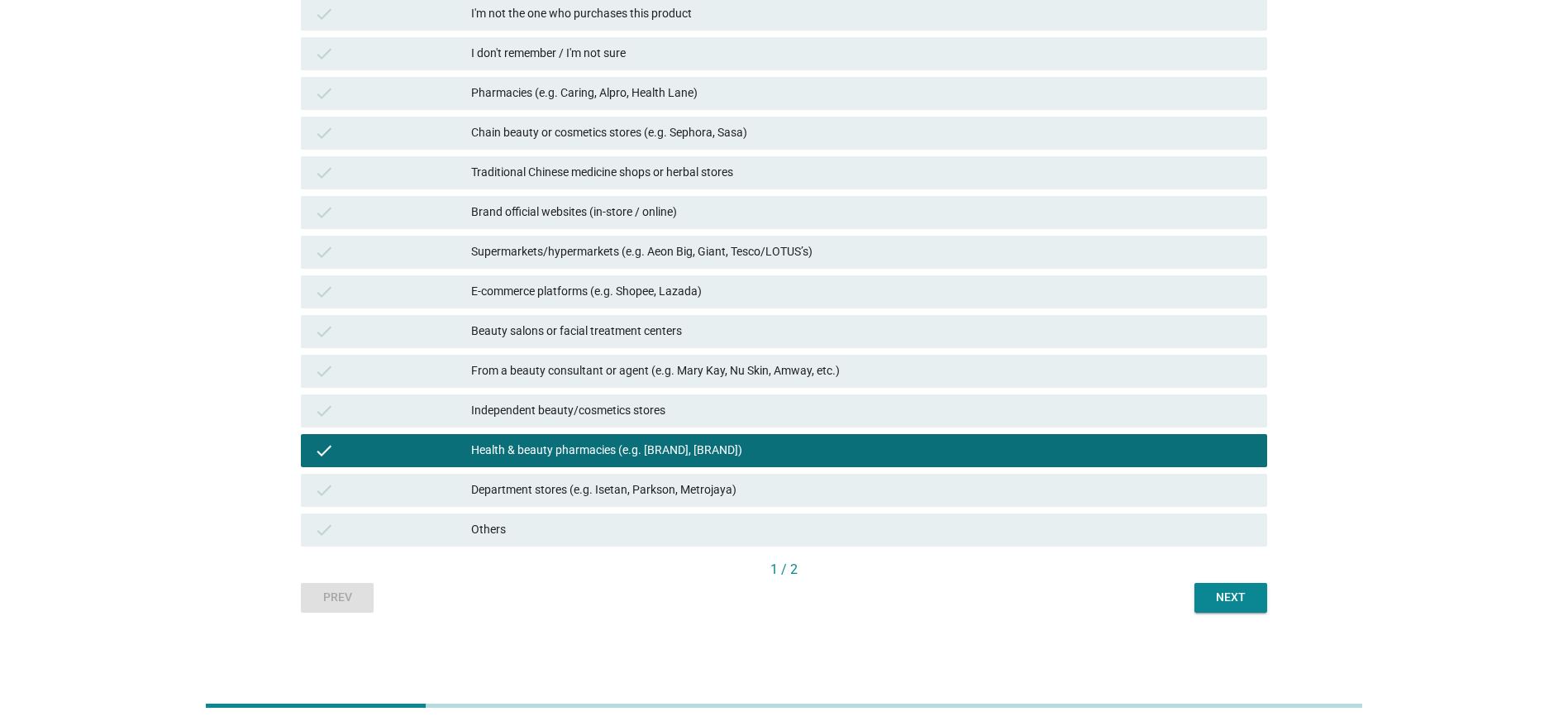 click on "Next" at bounding box center (1231, 597) 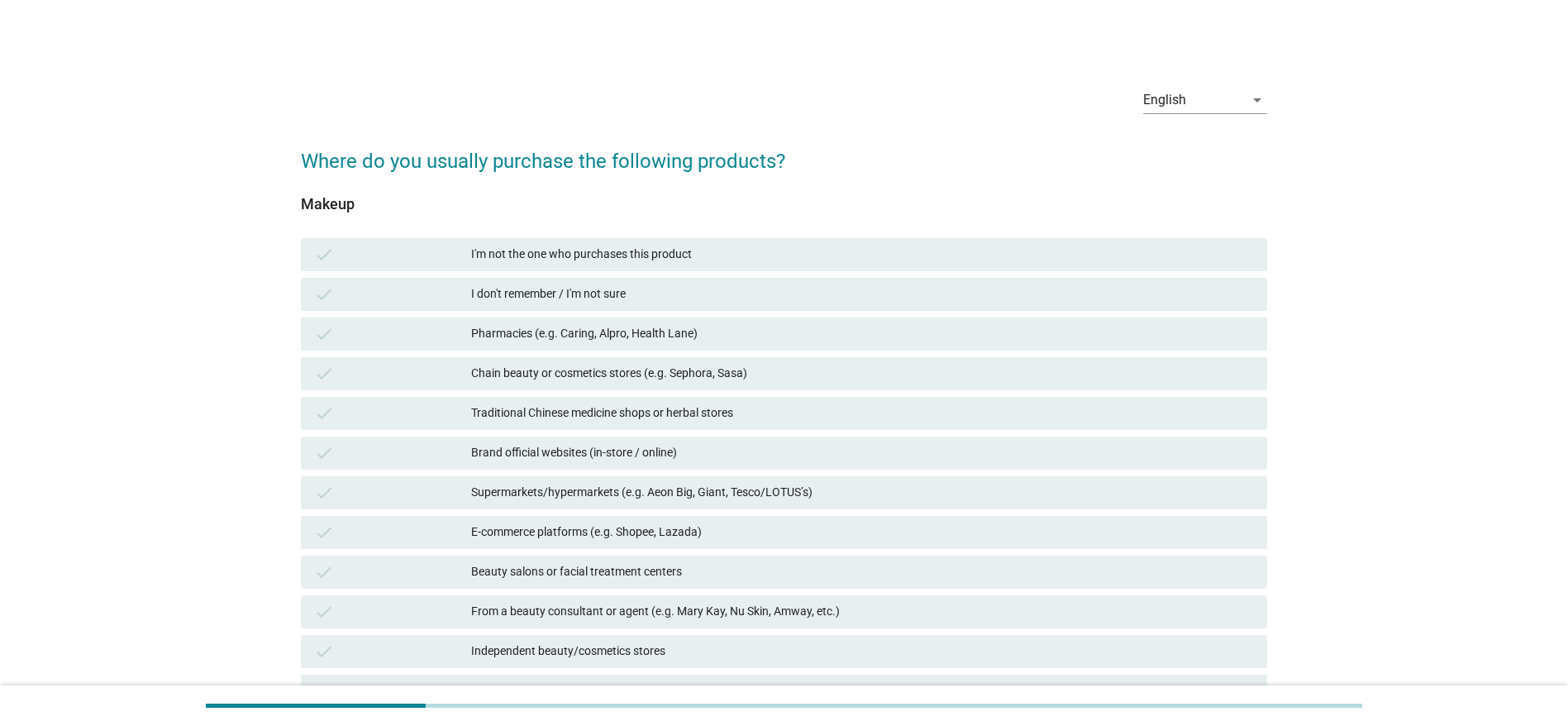 scroll, scrollTop: 124, scrollLeft: 0, axis: vertical 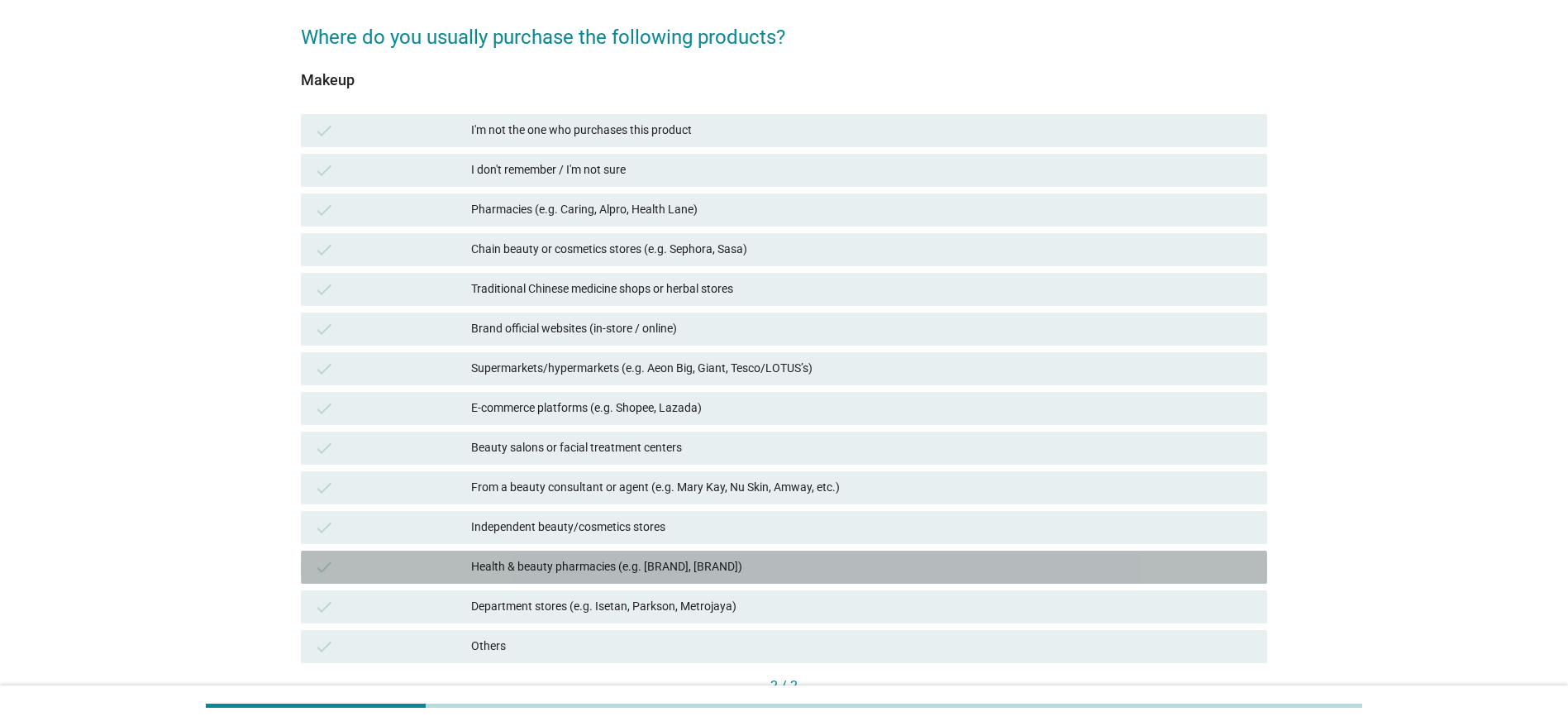 click on "Health & beauty pharmacies (e.g. [BRAND], [BRAND])" at bounding box center (862, 567) 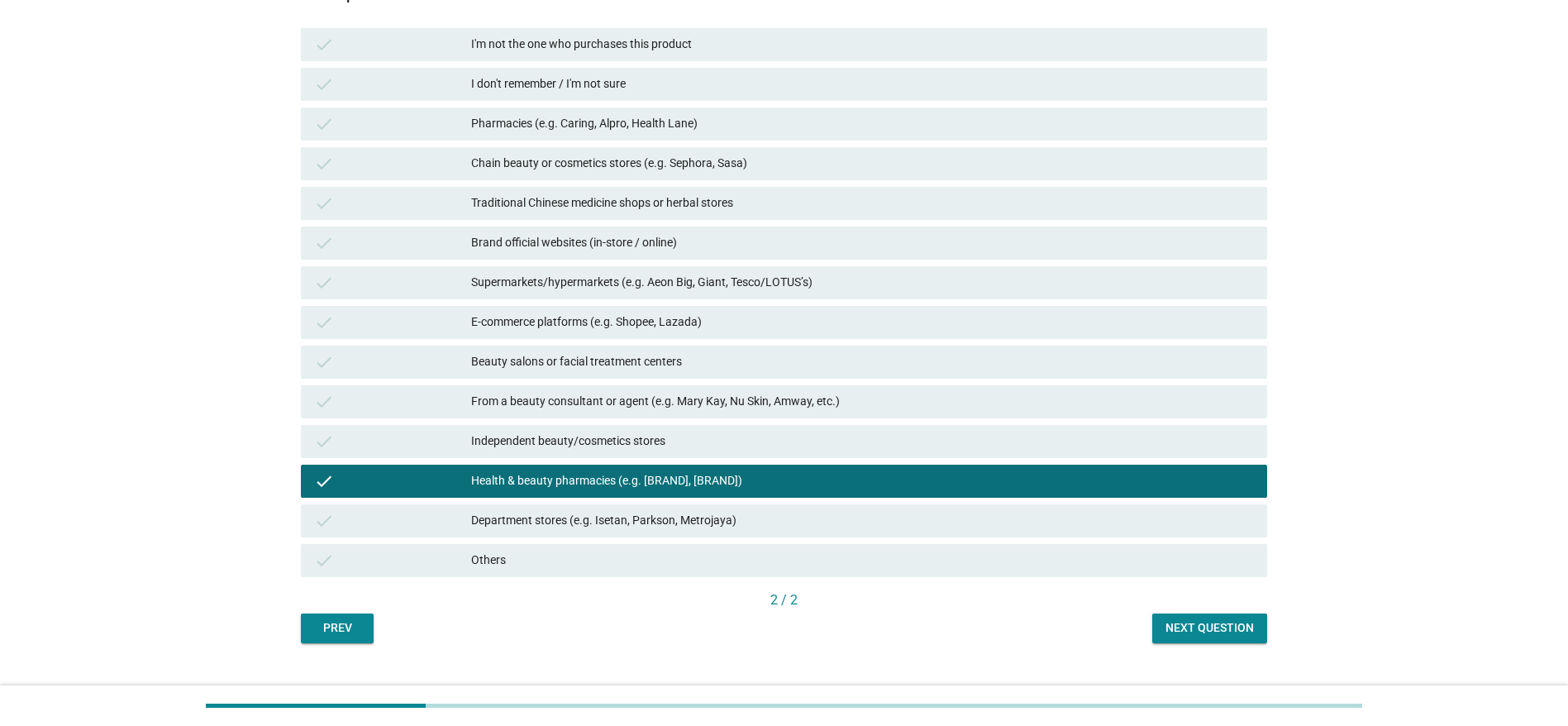 scroll, scrollTop: 241, scrollLeft: 0, axis: vertical 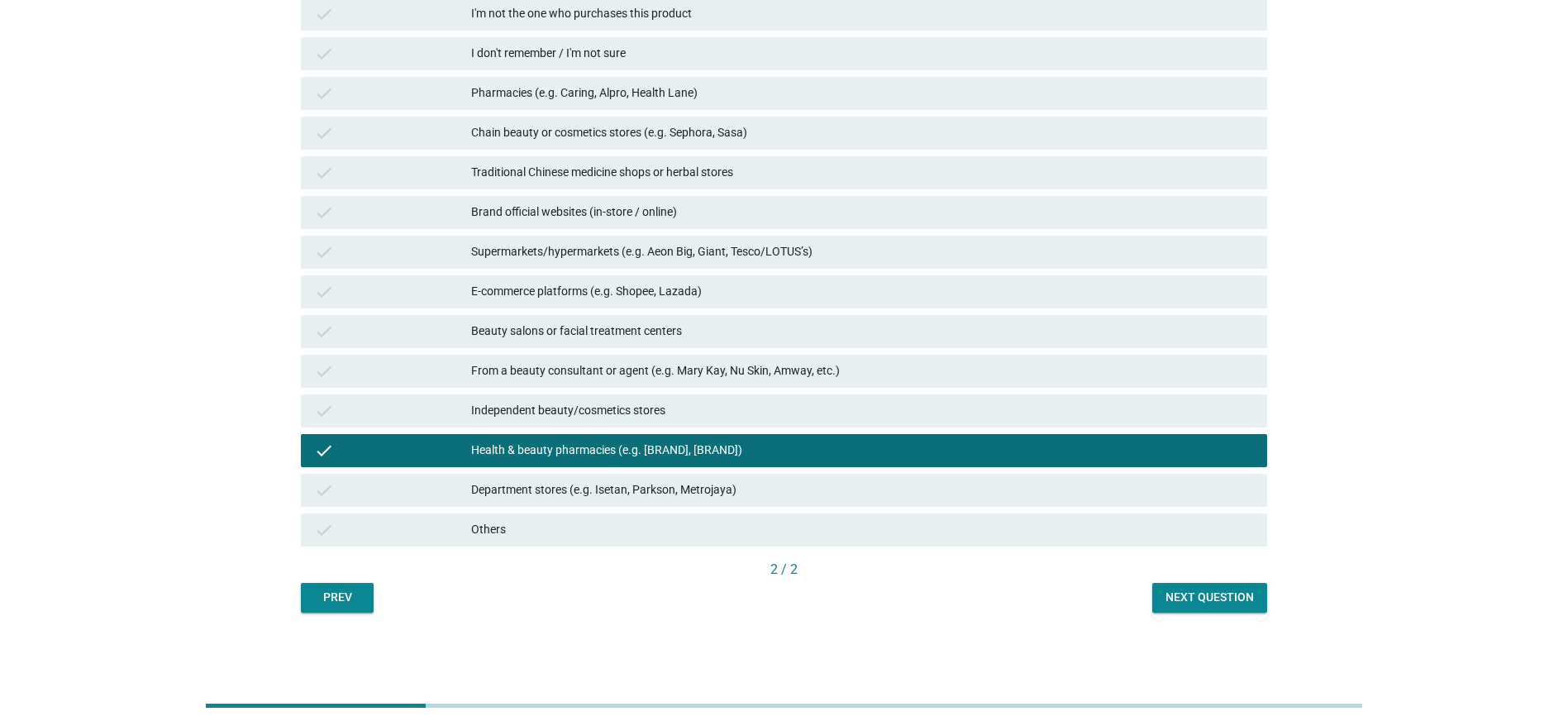 click on "Next question" at bounding box center (1209, 597) 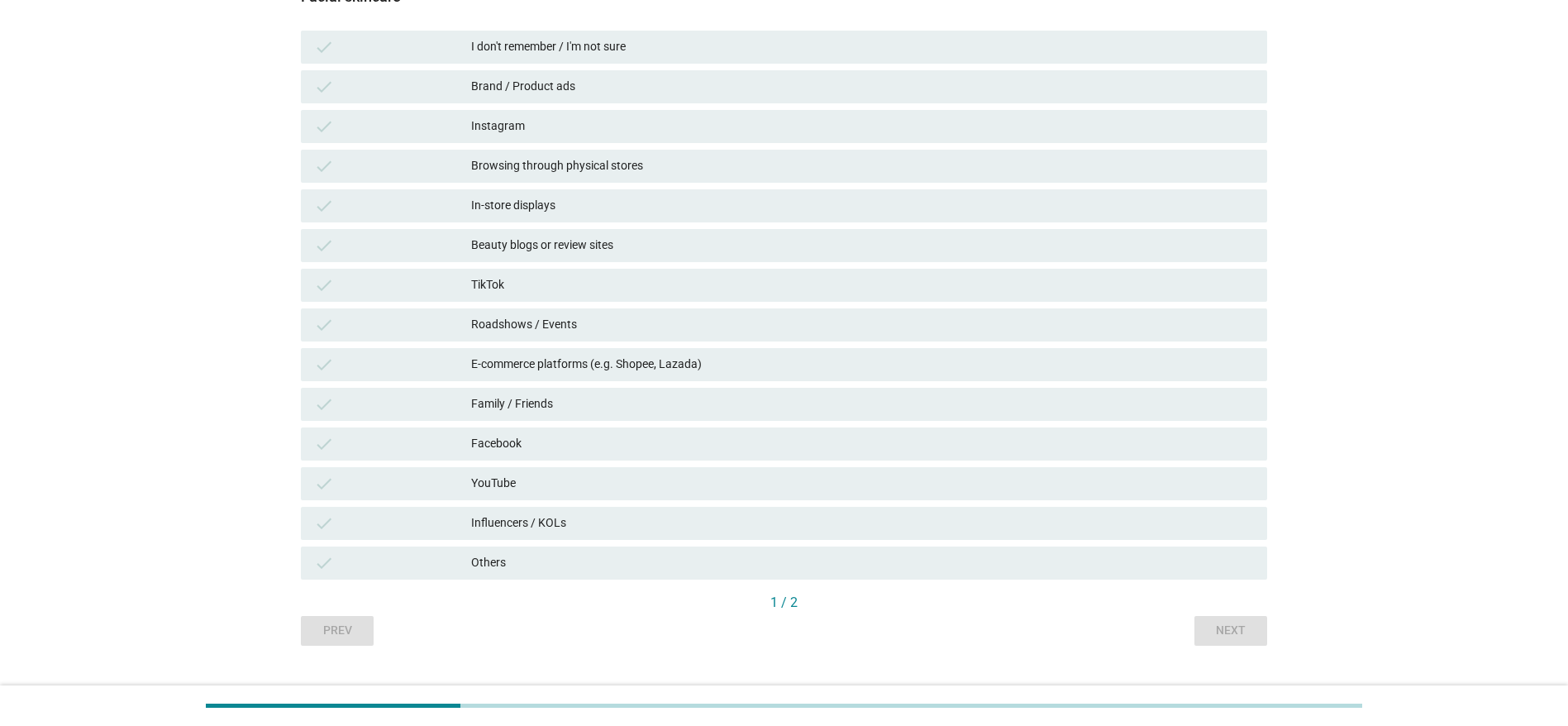 scroll, scrollTop: 241, scrollLeft: 0, axis: vertical 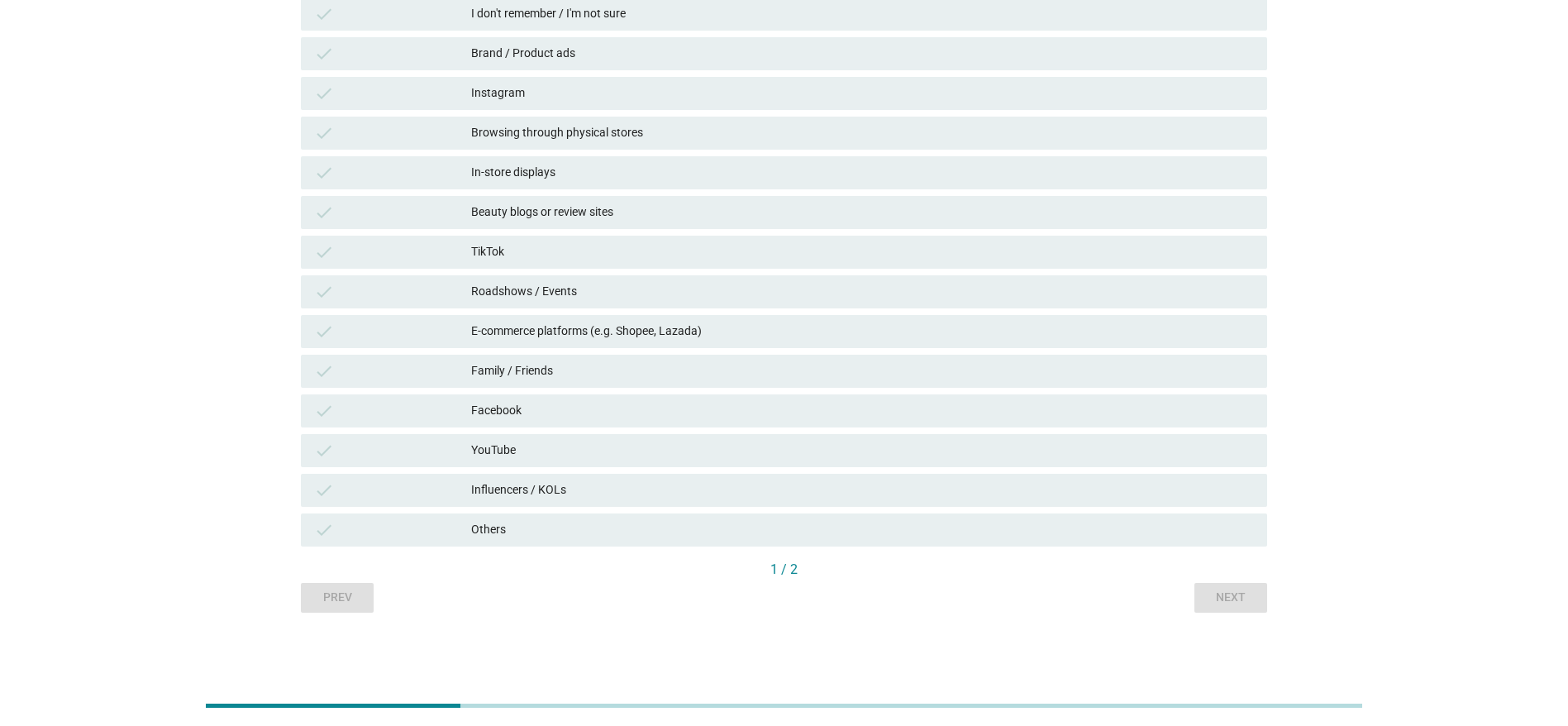 click on "check   Roadshows / Events" at bounding box center [784, 292] 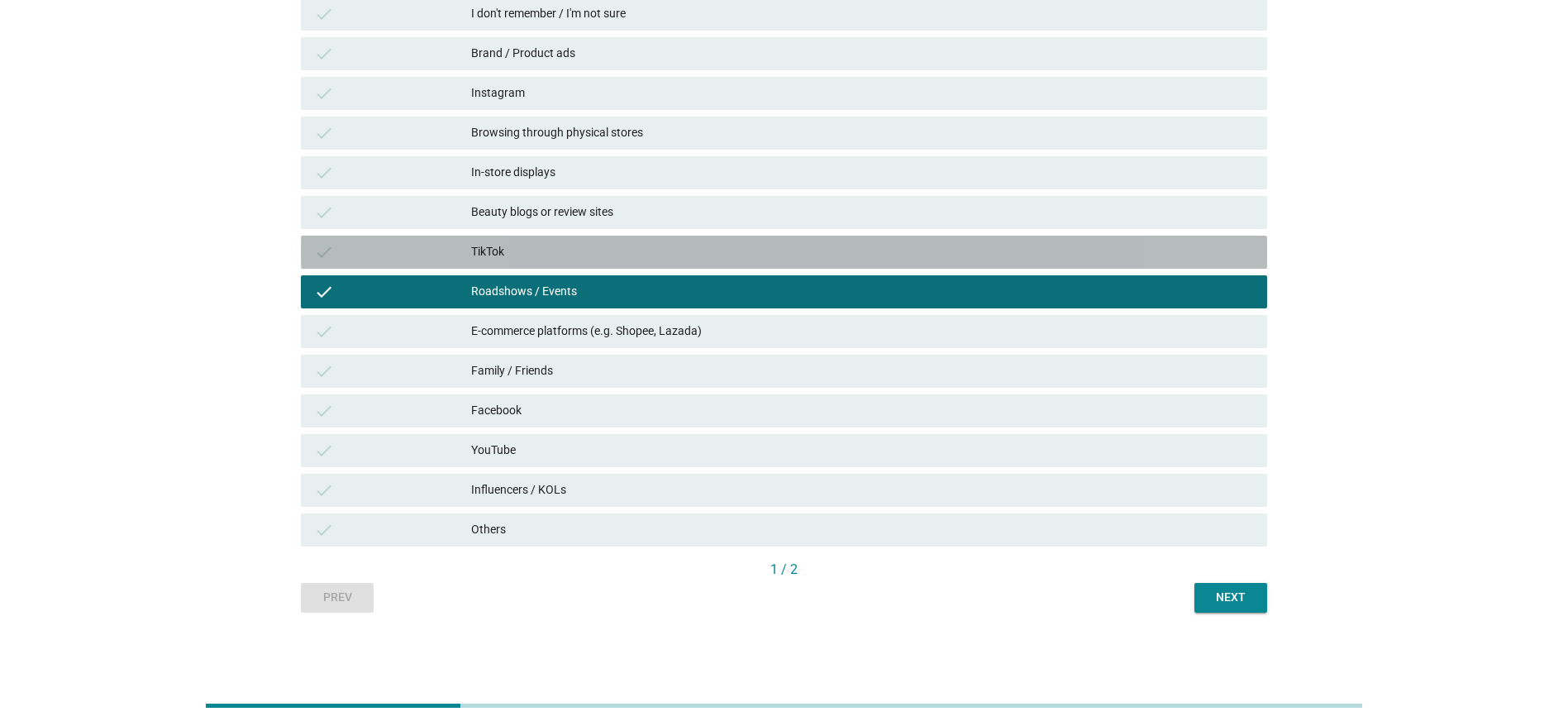 click on "check   TikTok" at bounding box center (784, 252) 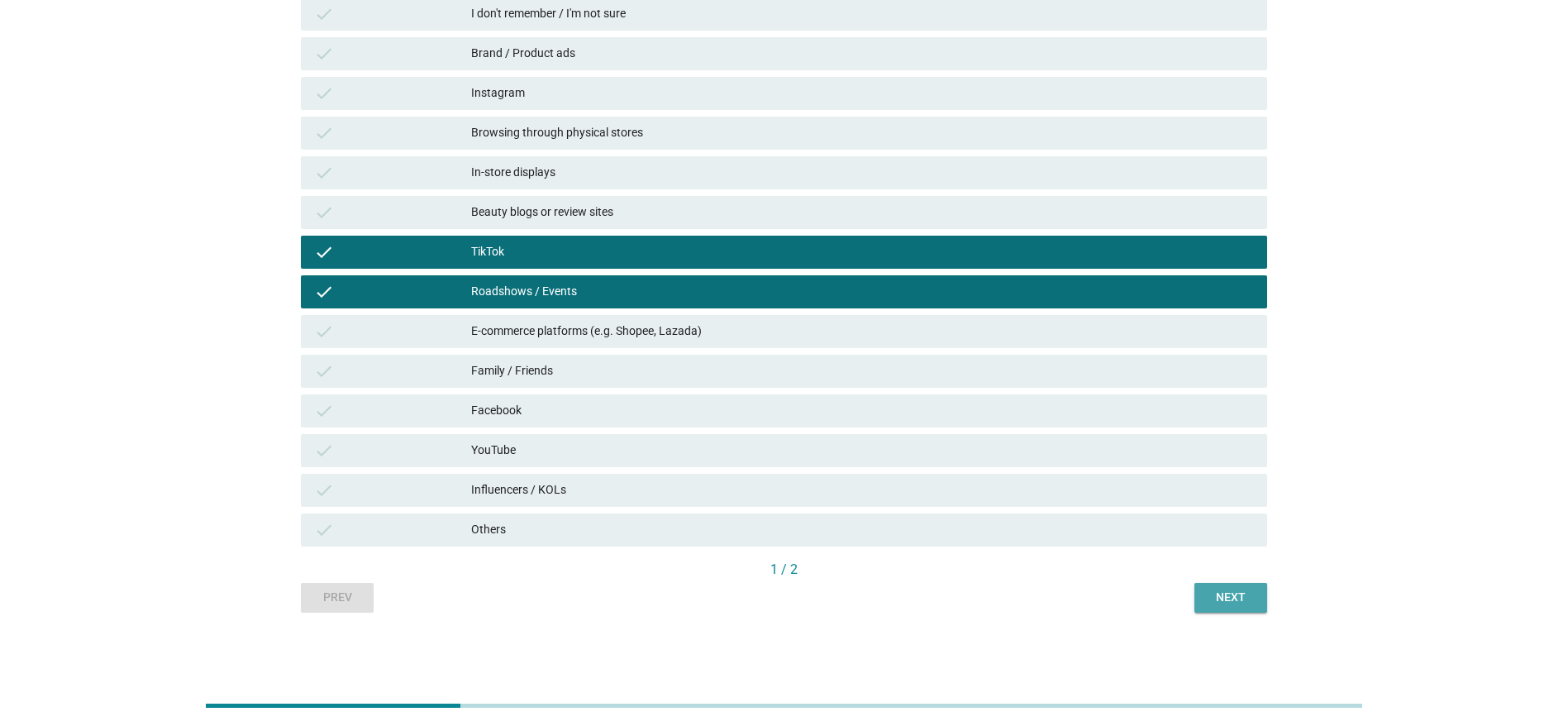 click on "Next" at bounding box center (1231, 598) 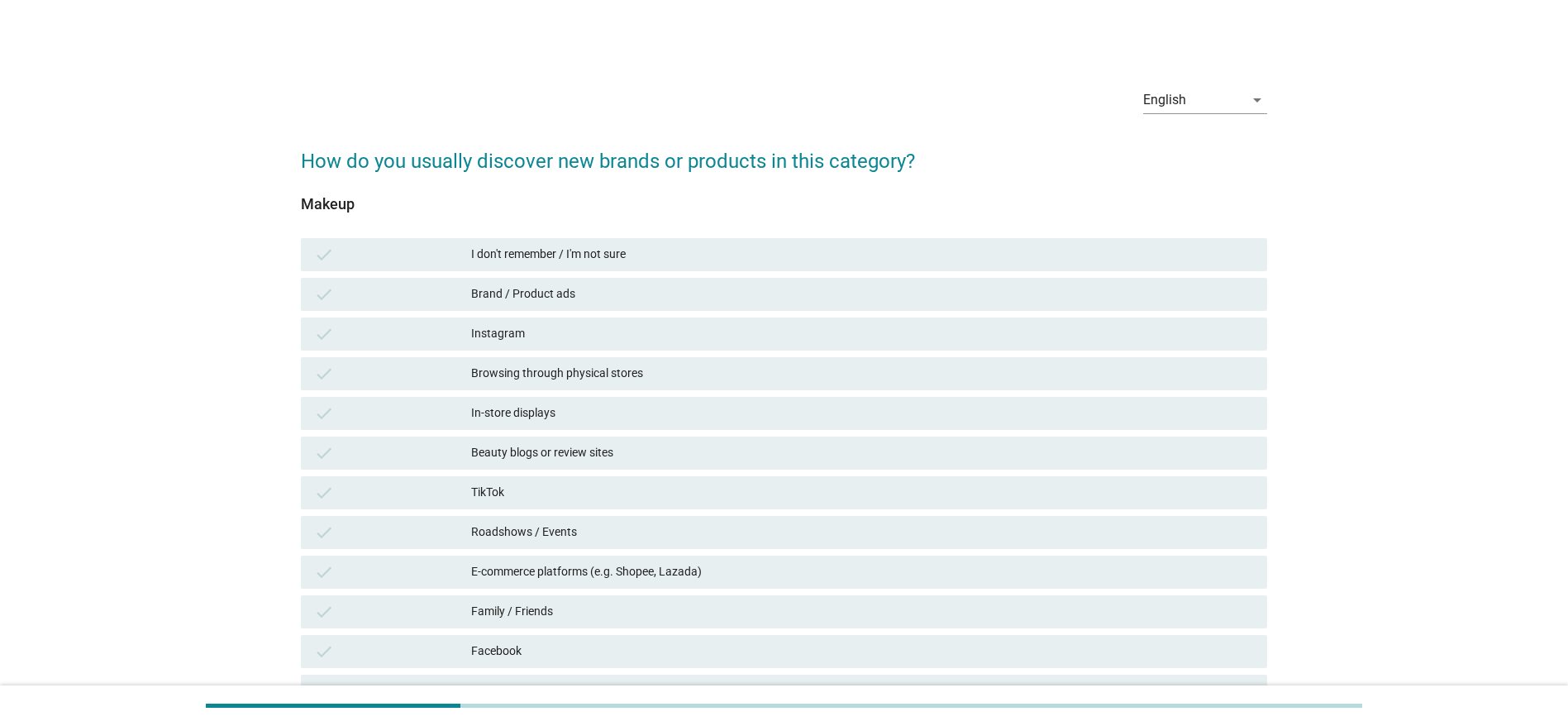 click on "TikTok" at bounding box center [862, 493] 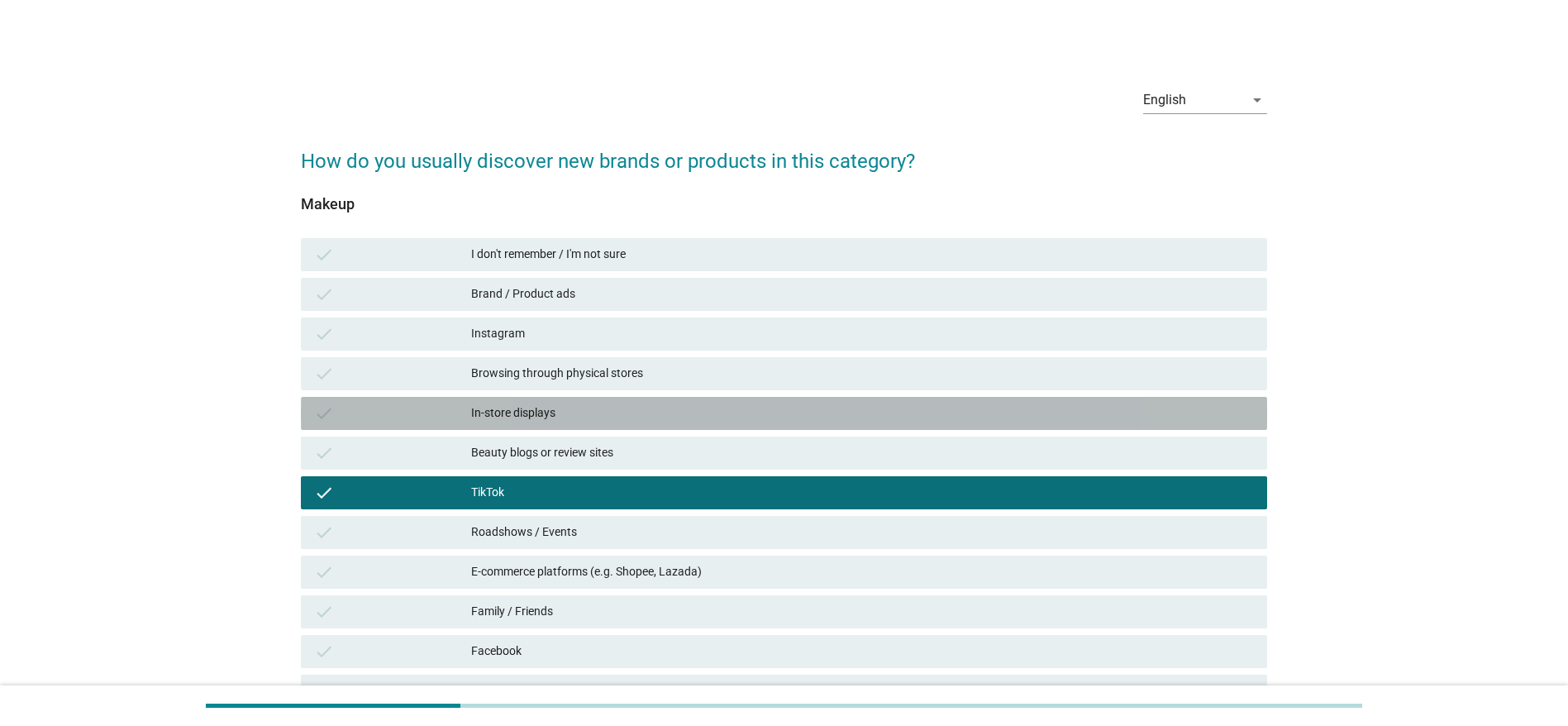 click on "In-store displays" at bounding box center [862, 413] 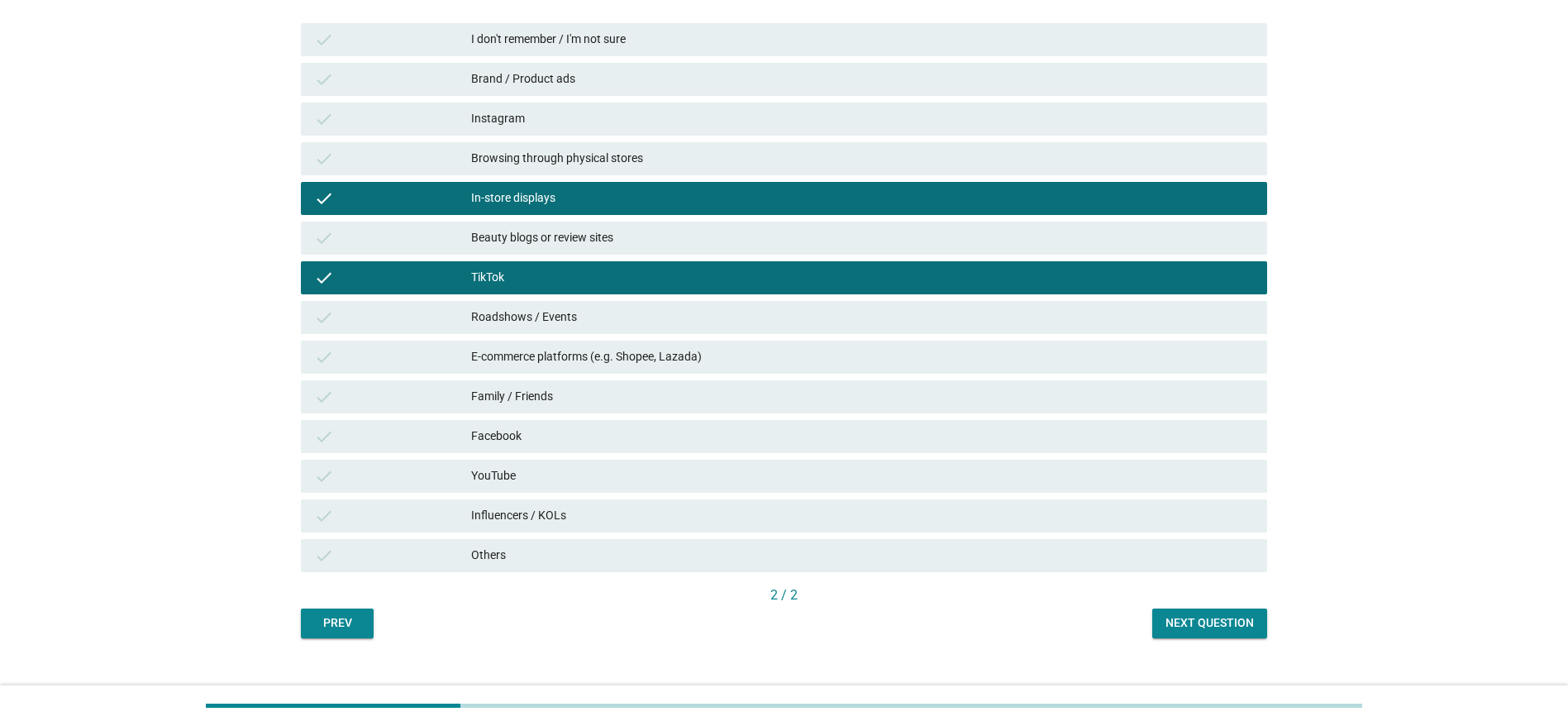 scroll, scrollTop: 241, scrollLeft: 0, axis: vertical 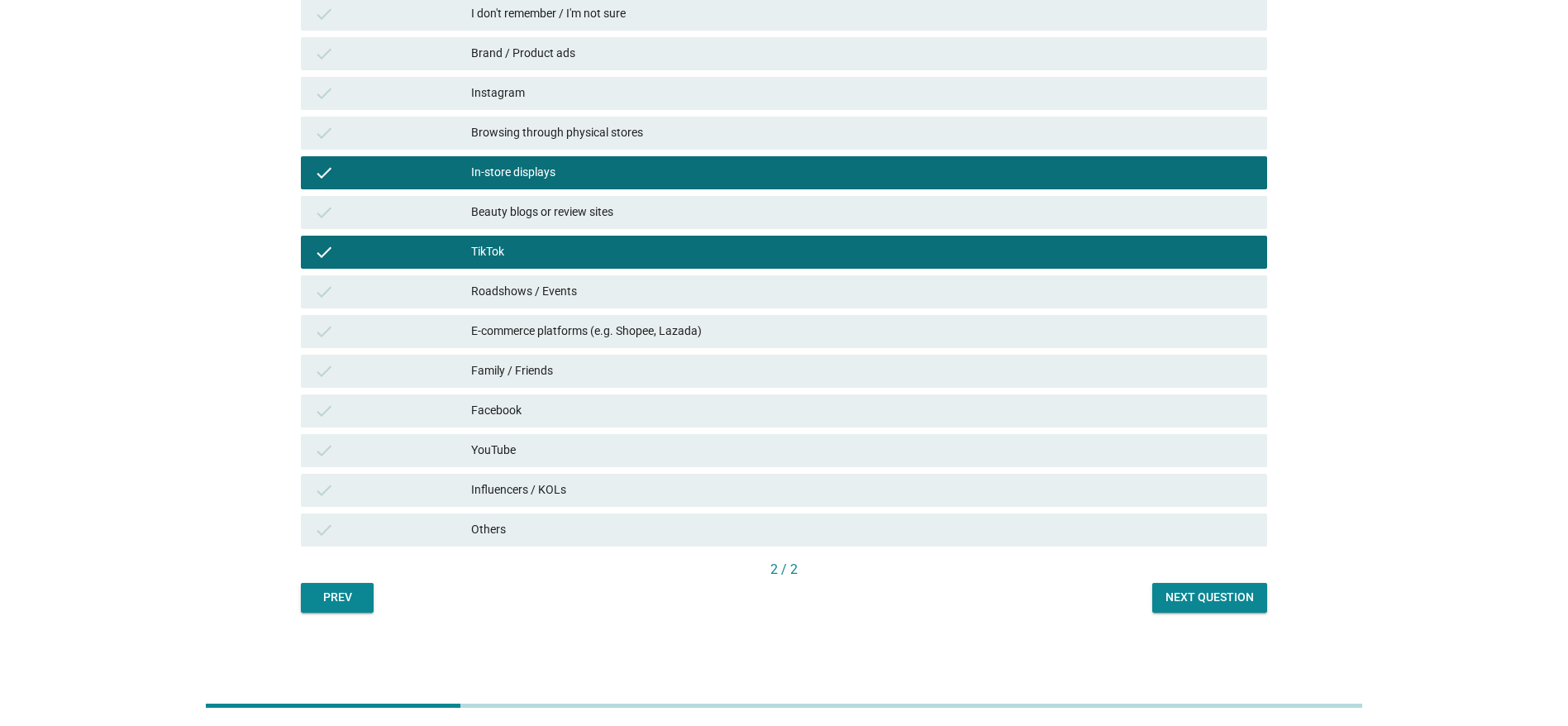click on "Next question" at bounding box center (1209, 598) 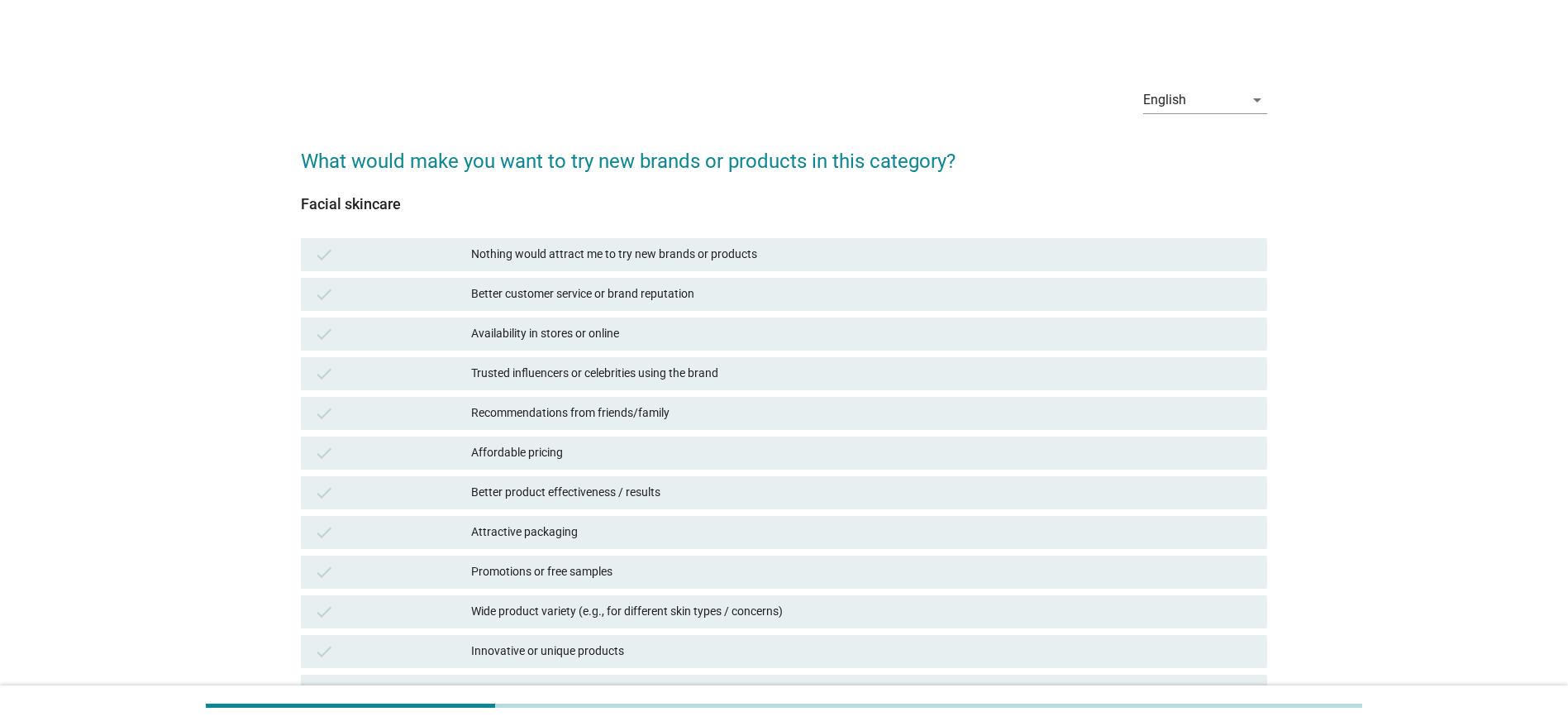 scroll, scrollTop: 124, scrollLeft: 0, axis: vertical 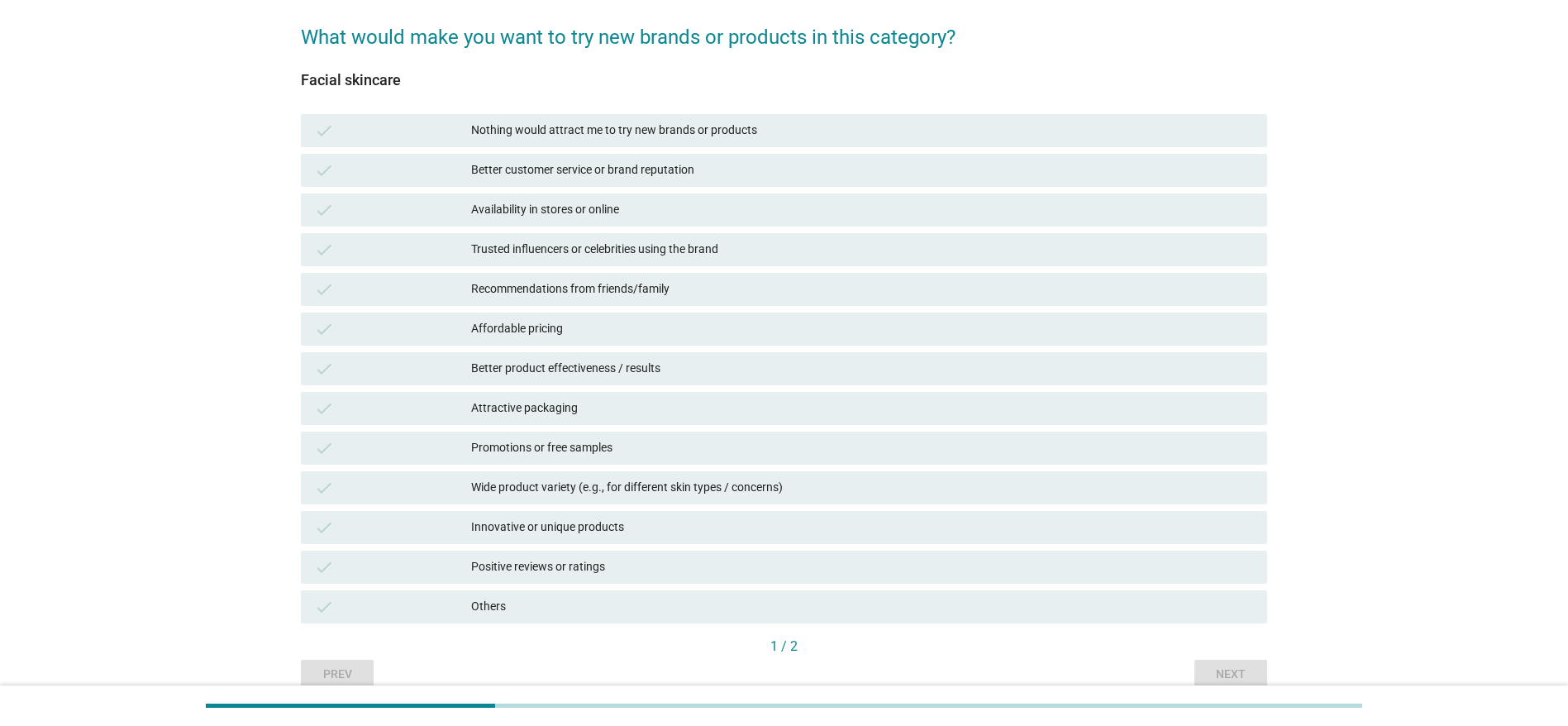 click on "Recommendations from friends/family" at bounding box center [862, 289] 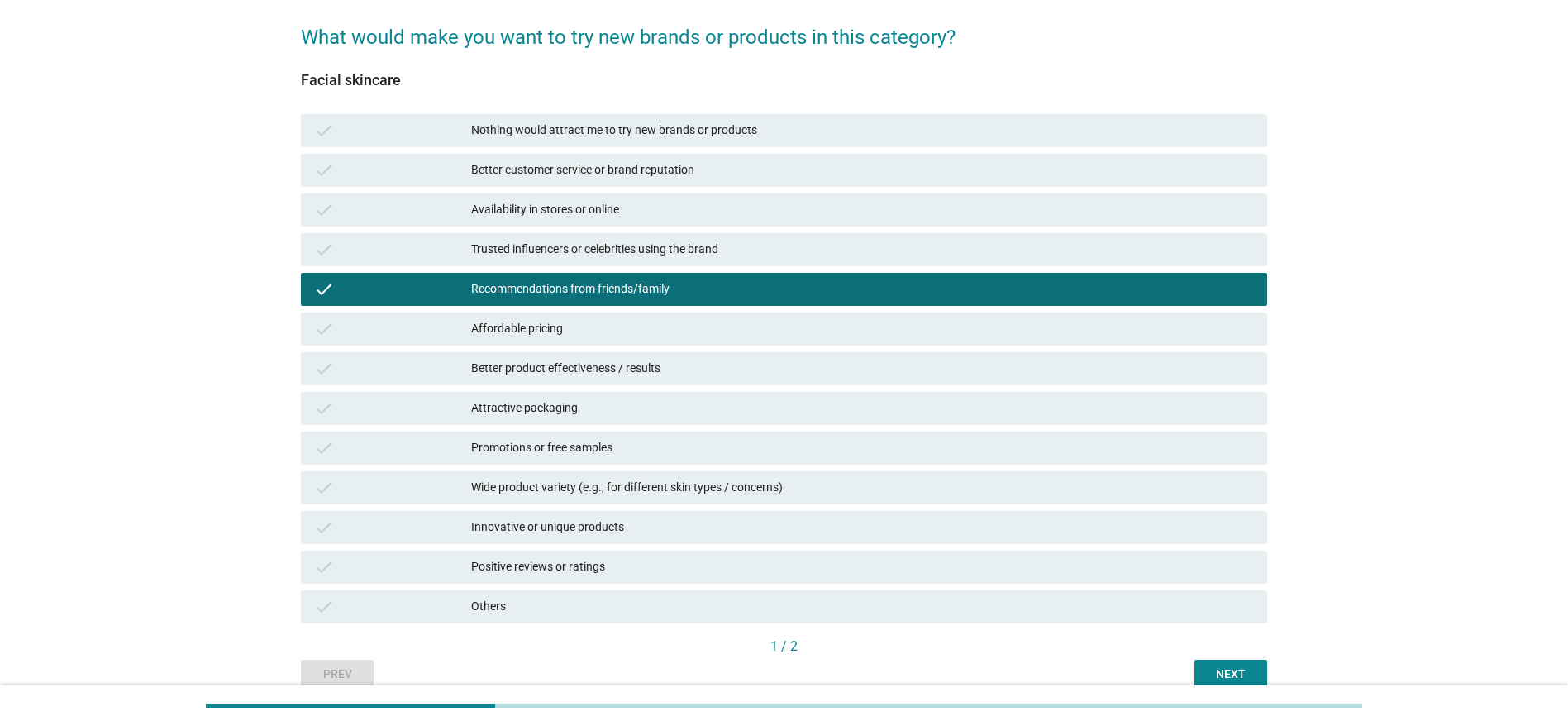 click on "check   Availability in stores or online" at bounding box center [784, 210] 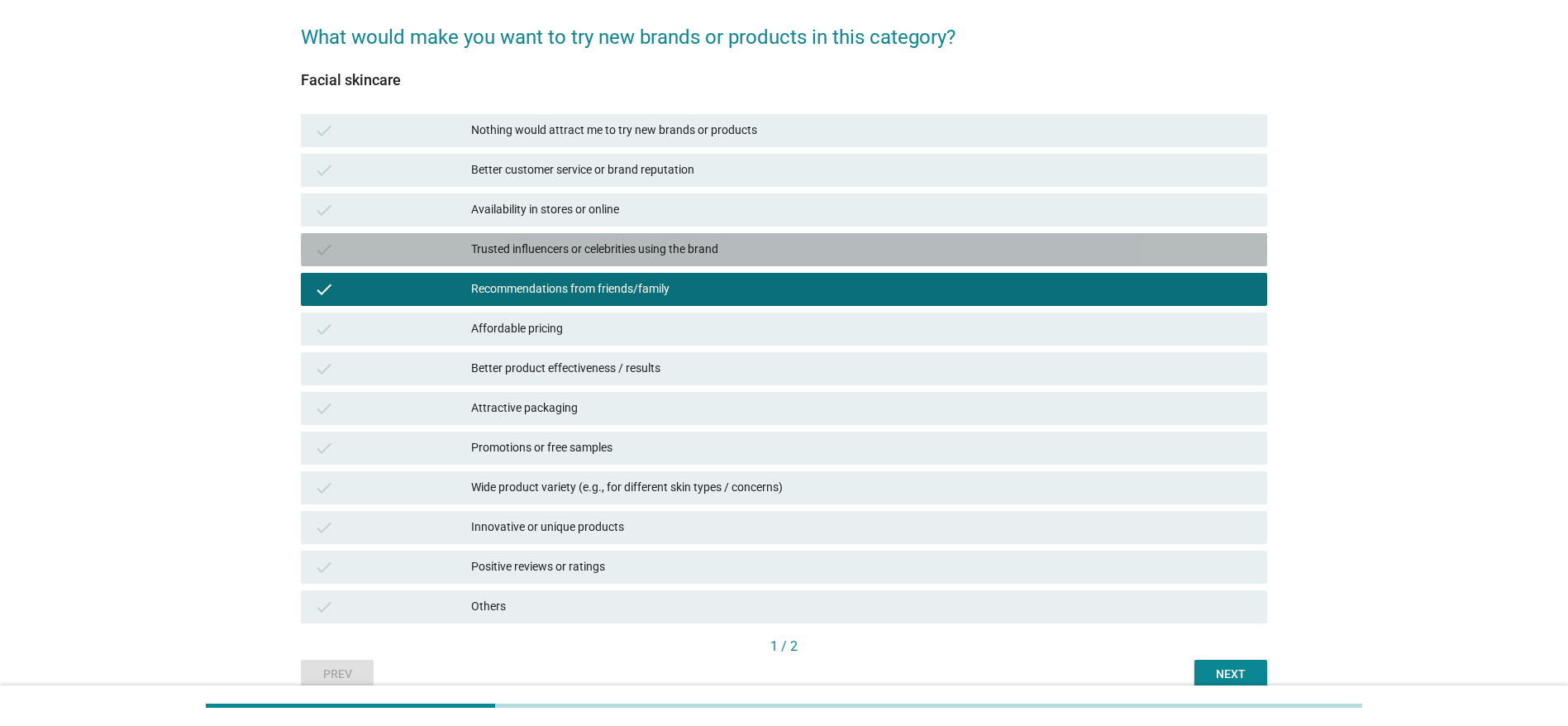 click on "check   Trusted influencers or celebrities using the brand" at bounding box center (784, 250) 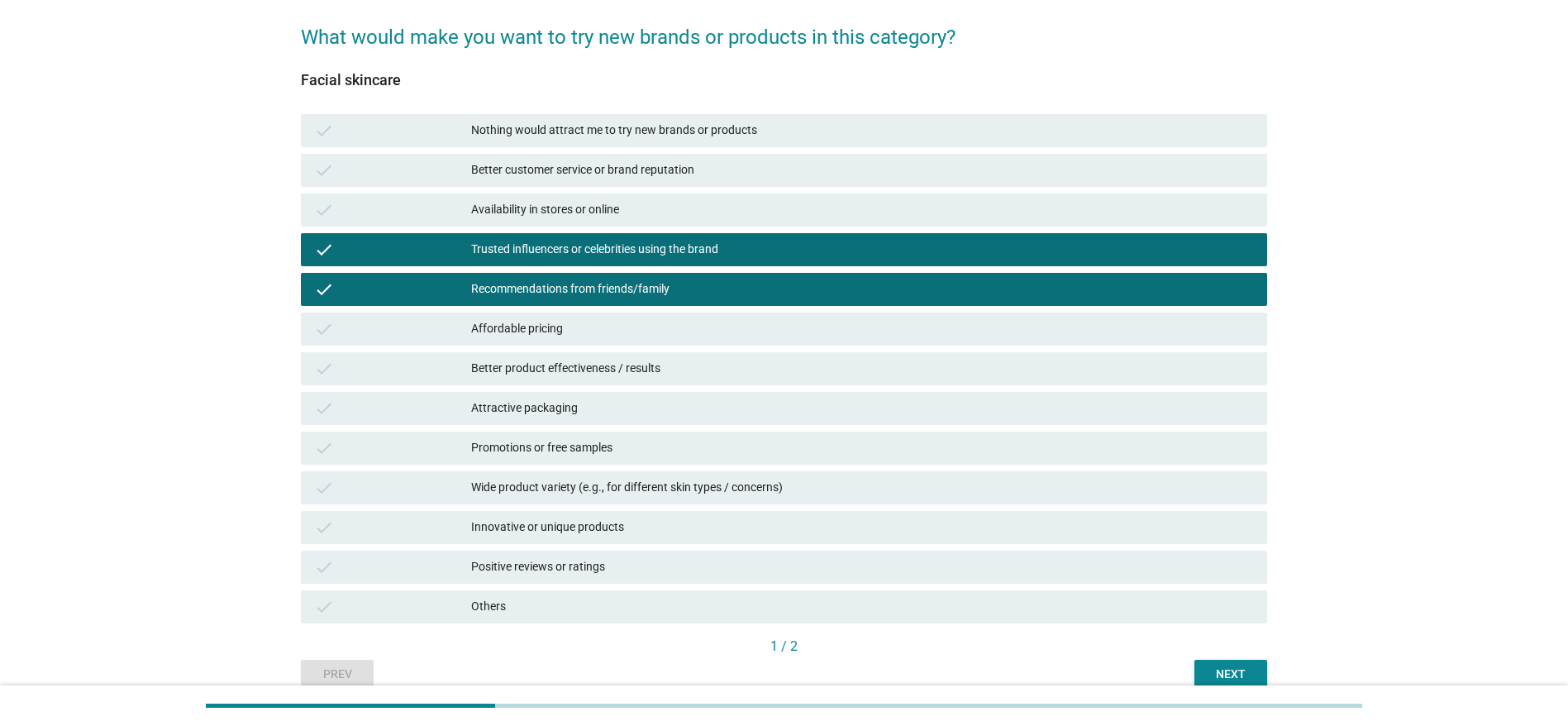 click on "Attractive packaging" at bounding box center [862, 408] 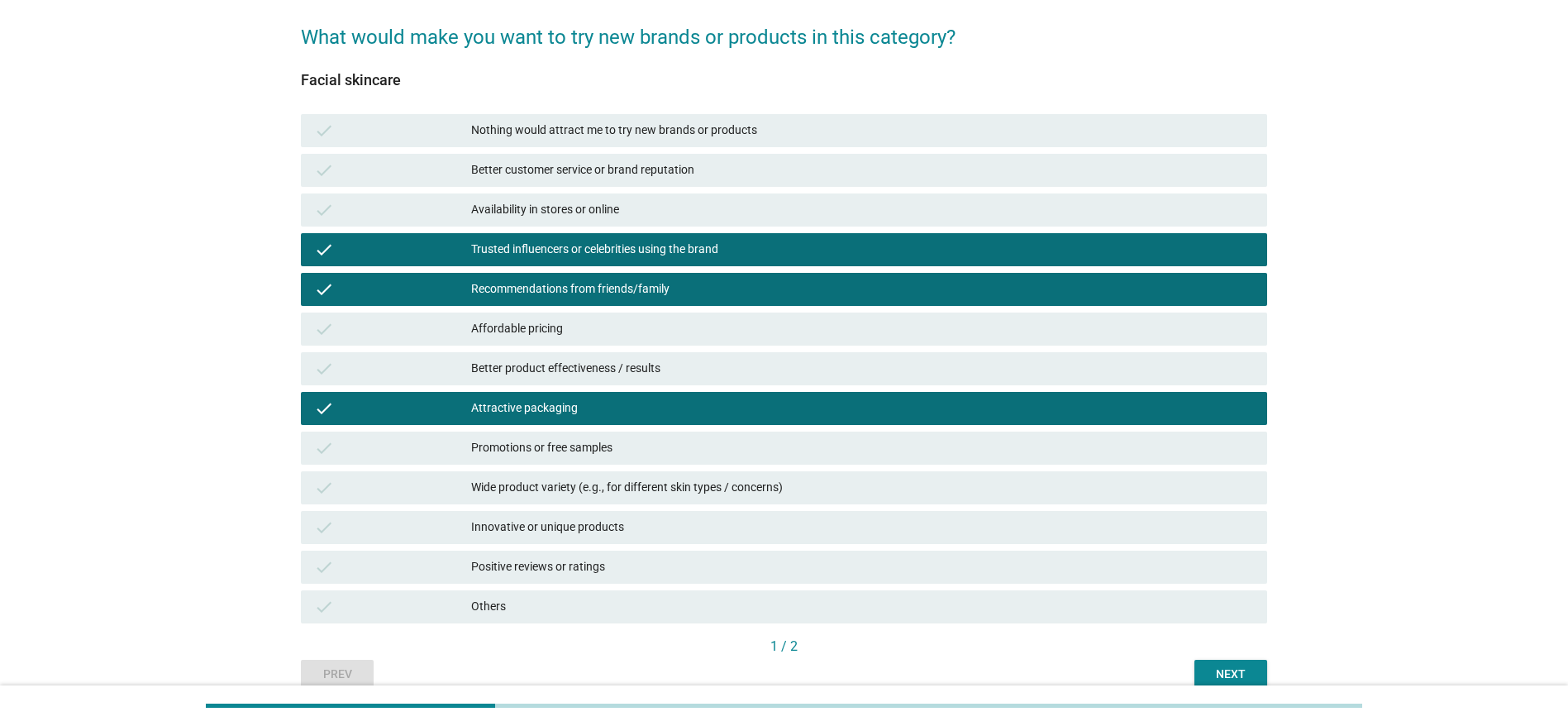 click on "Next" at bounding box center (1231, 674) 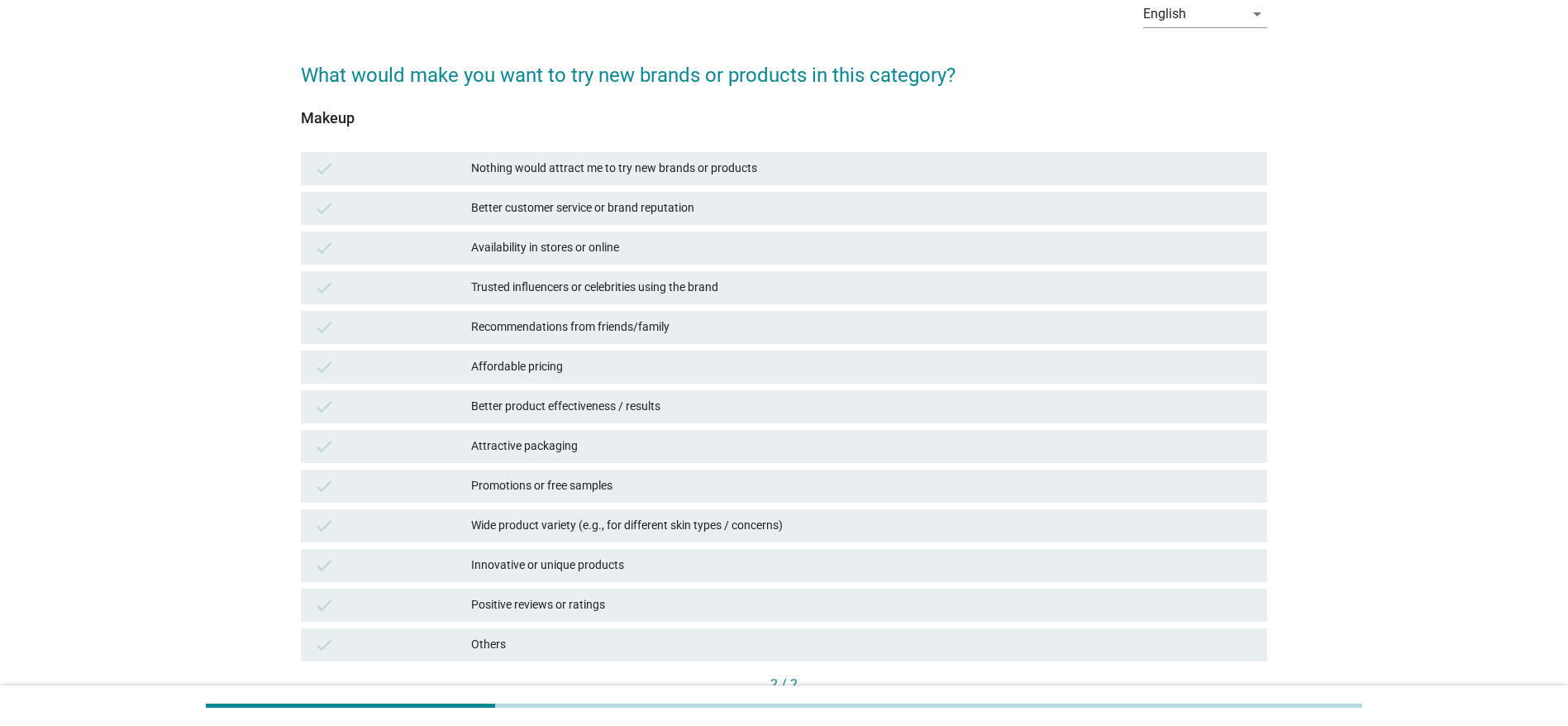 scroll, scrollTop: 124, scrollLeft: 0, axis: vertical 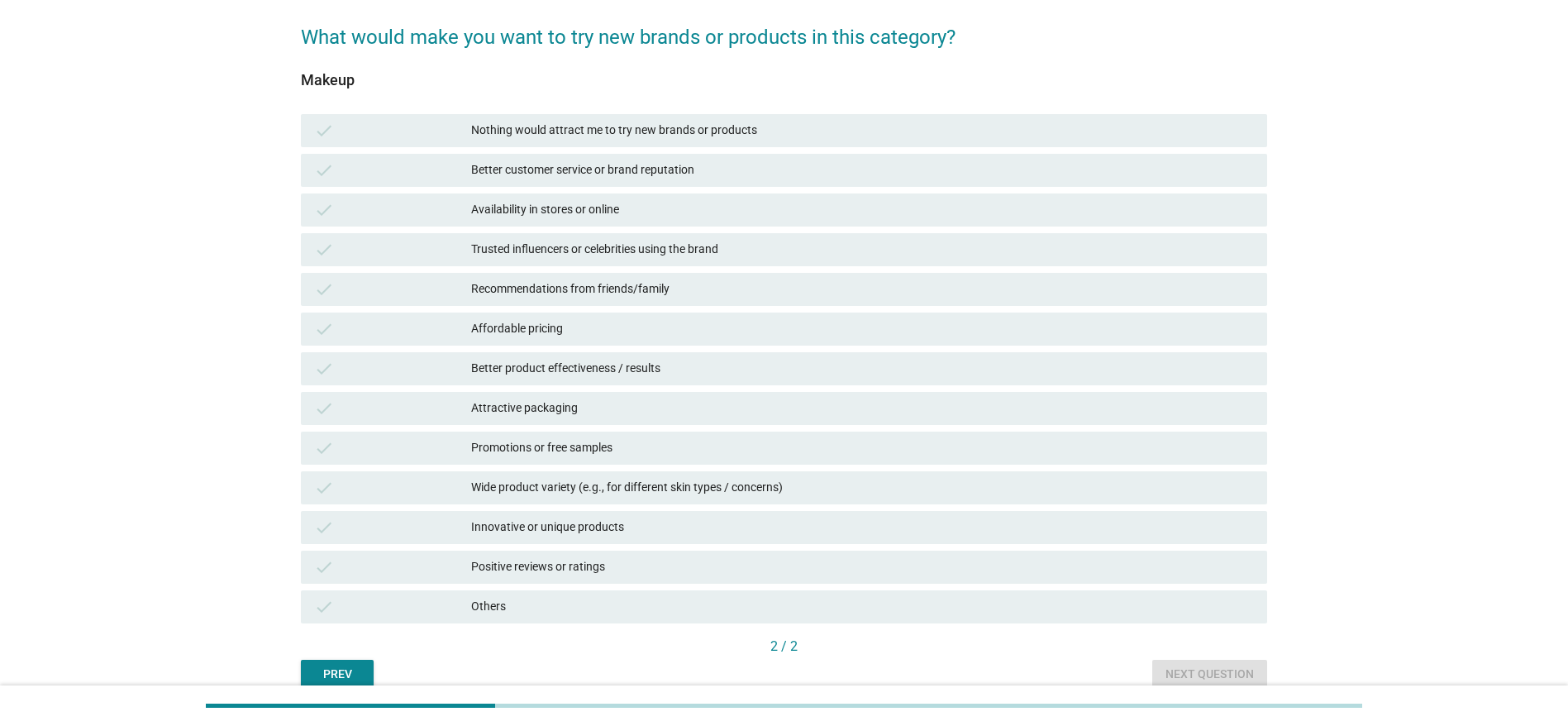 click on "Trusted influencers or celebrities using the brand" at bounding box center [862, 250] 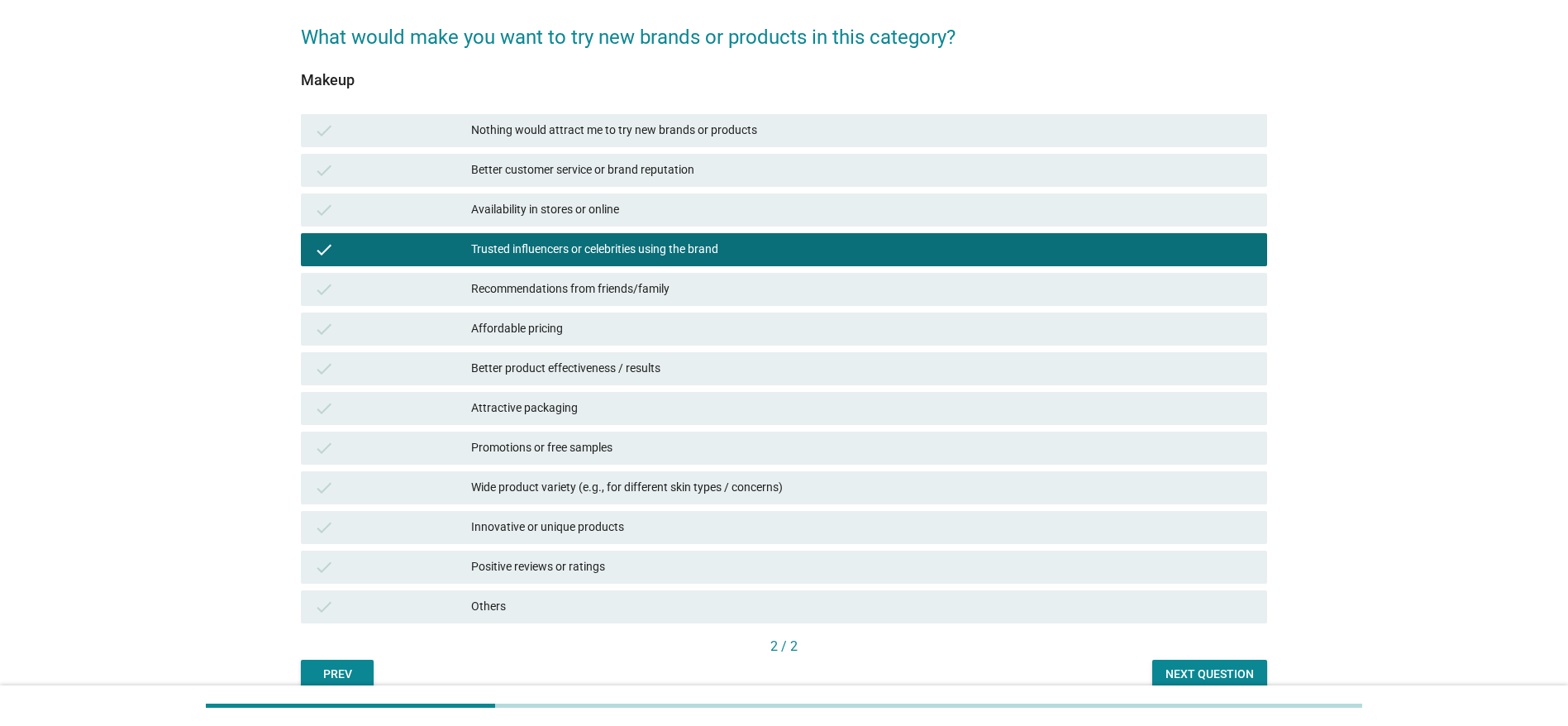 click on "check   Recommendations from friends/family" at bounding box center (784, 289) 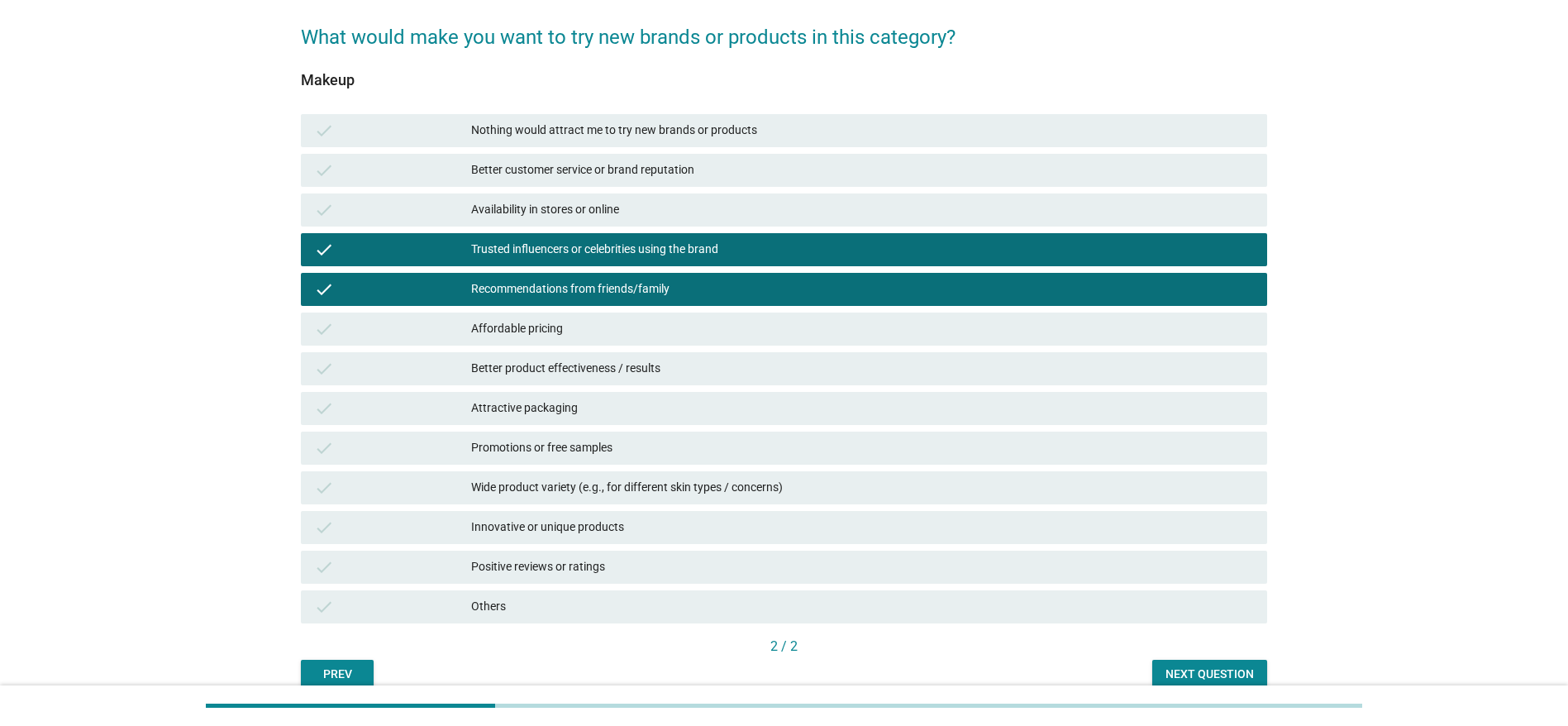 click on "Affordable pricing" at bounding box center [862, 329] 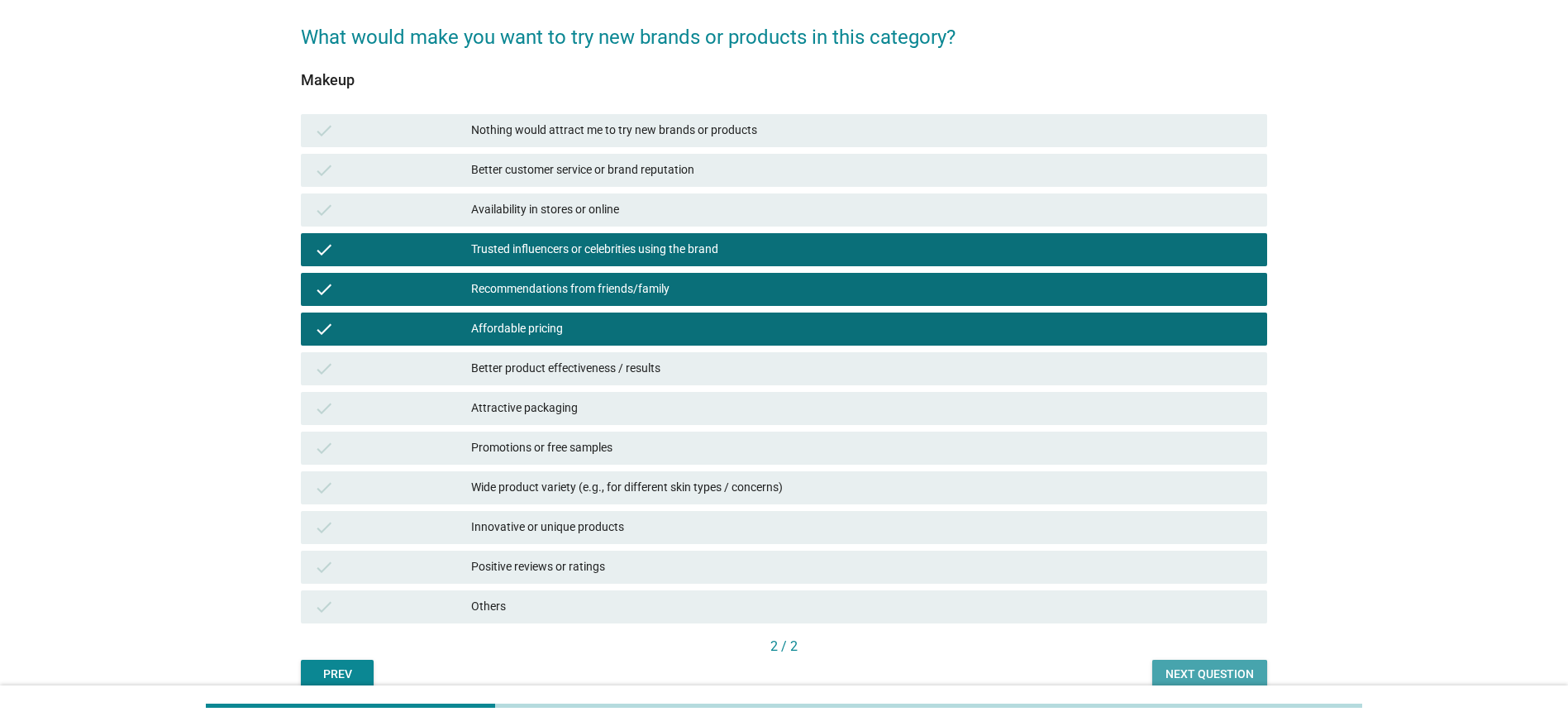 click on "Next question" at bounding box center (1209, 674) 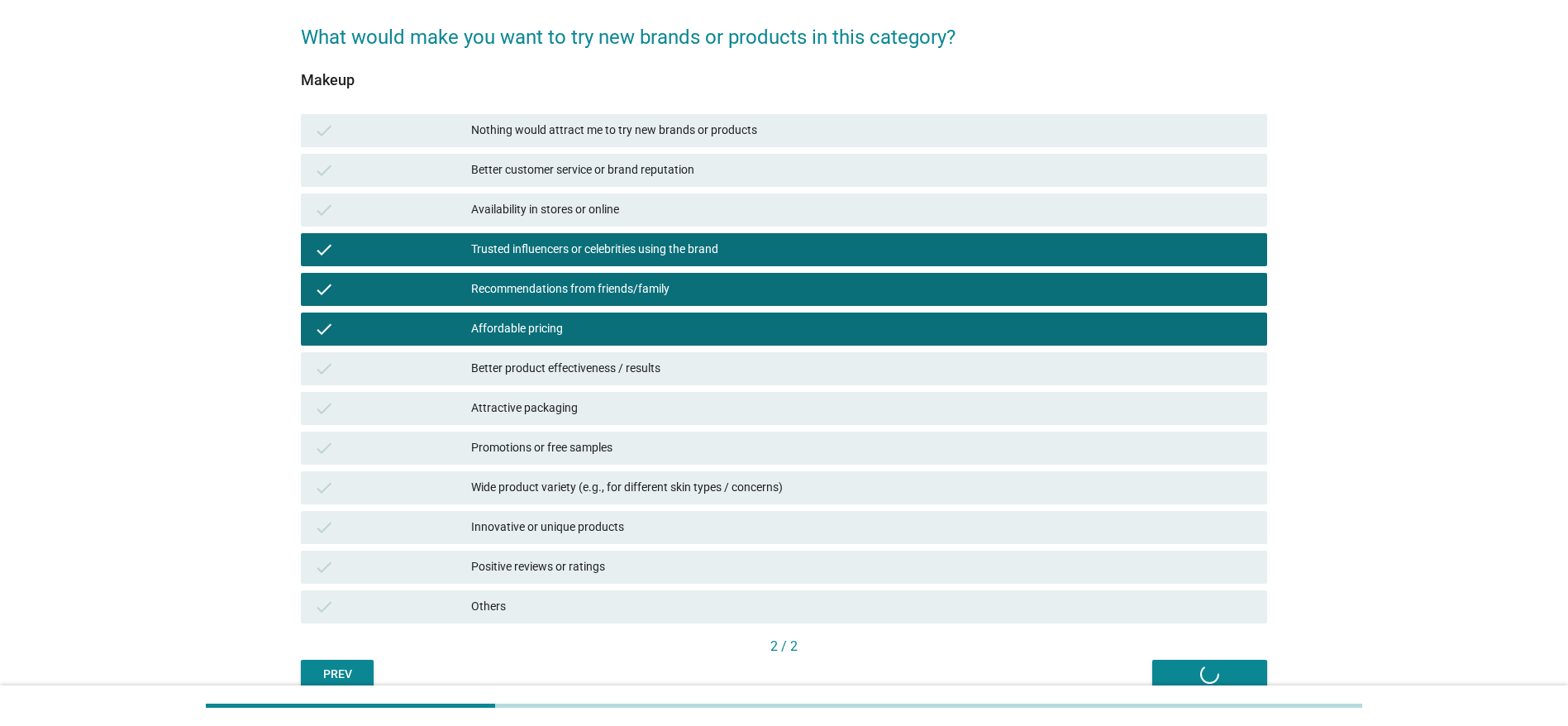 scroll, scrollTop: 0, scrollLeft: 0, axis: both 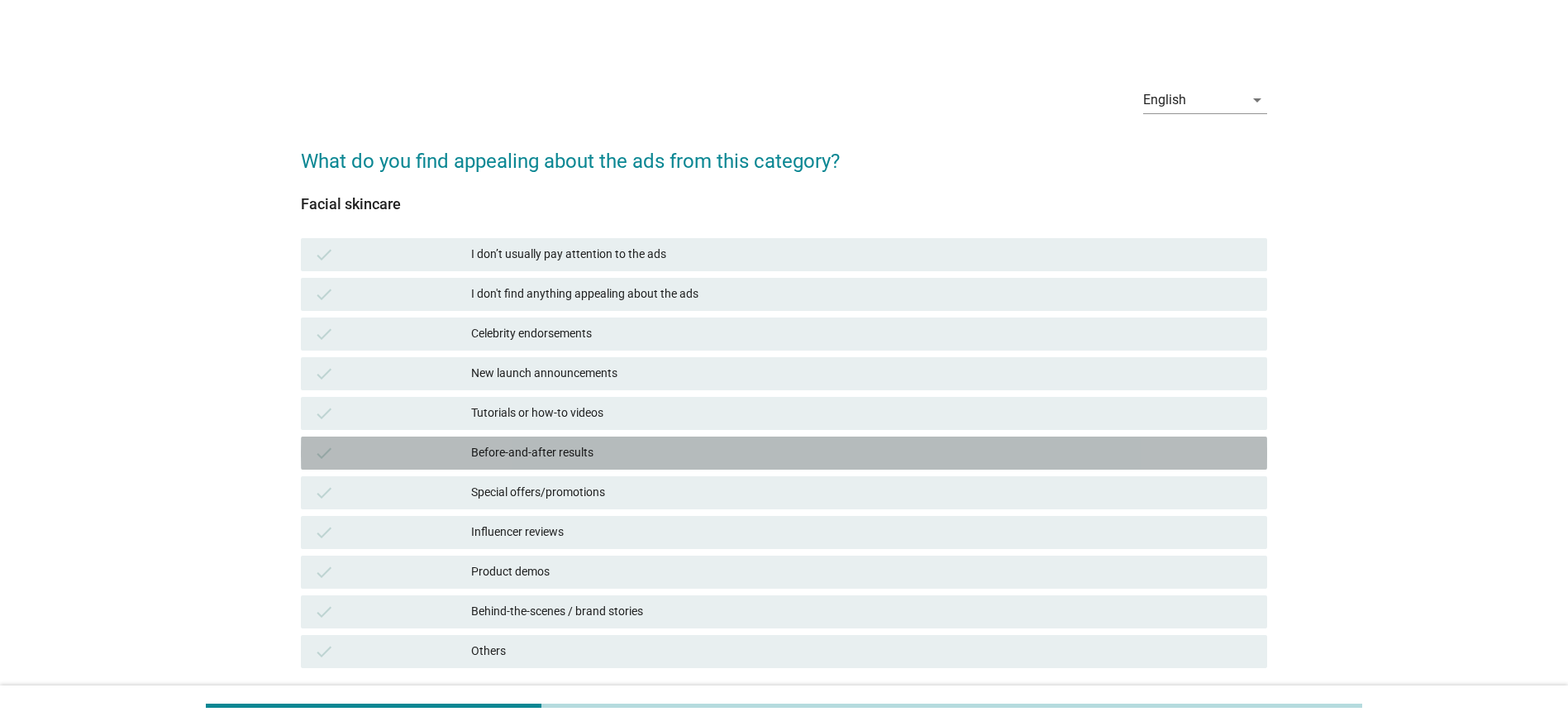 click on "Before-and-after results" at bounding box center (862, 453) 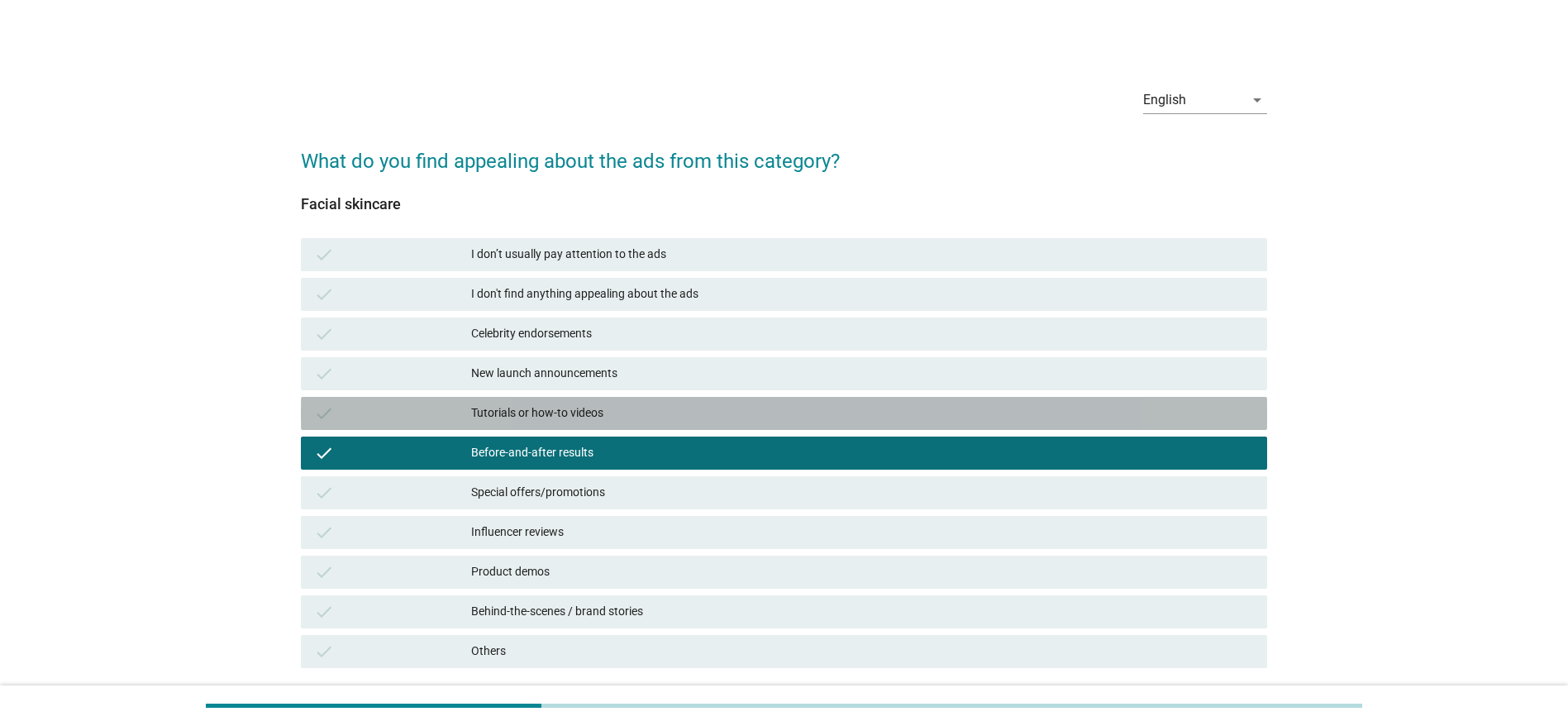 click on "Tutorials or how-to videos" at bounding box center [862, 413] 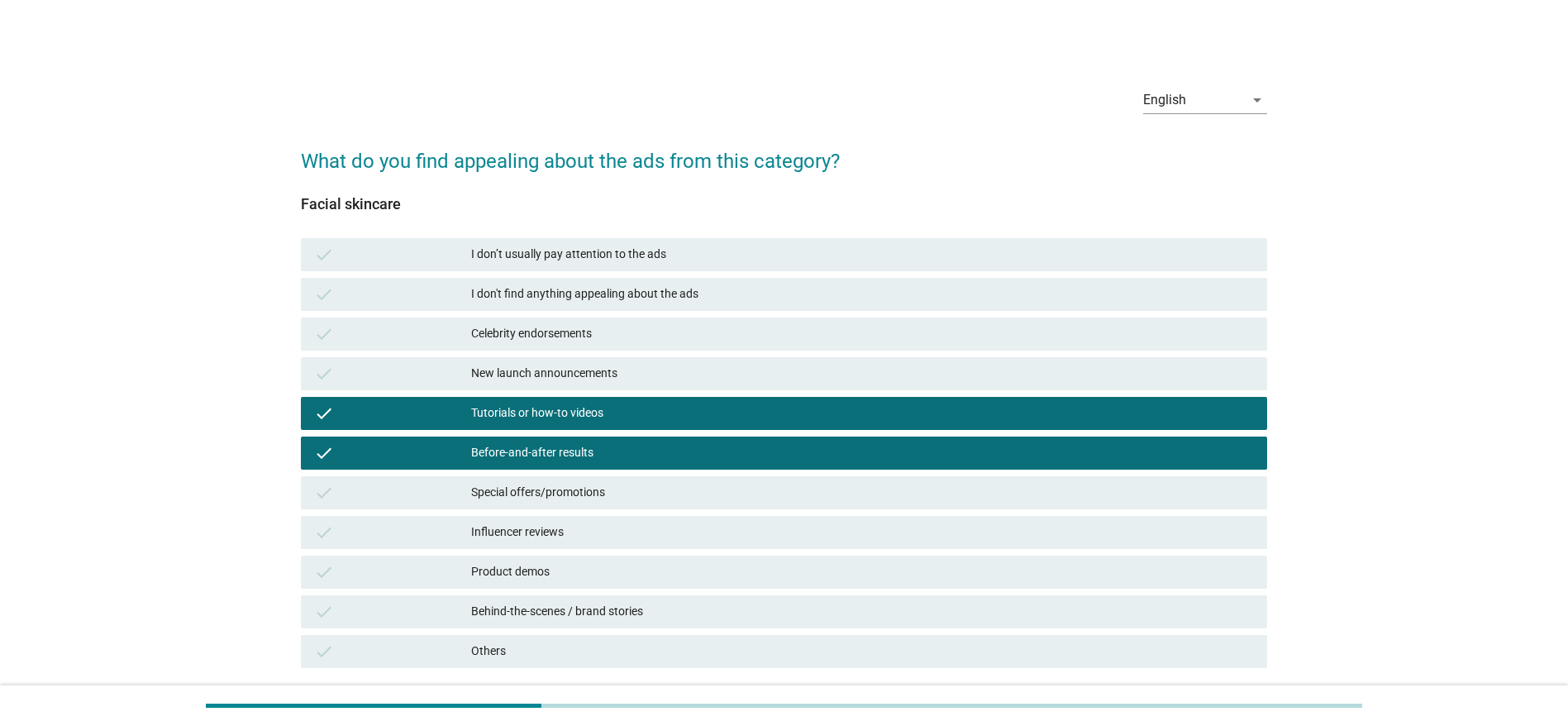 click on "New launch announcements" at bounding box center [862, 374] 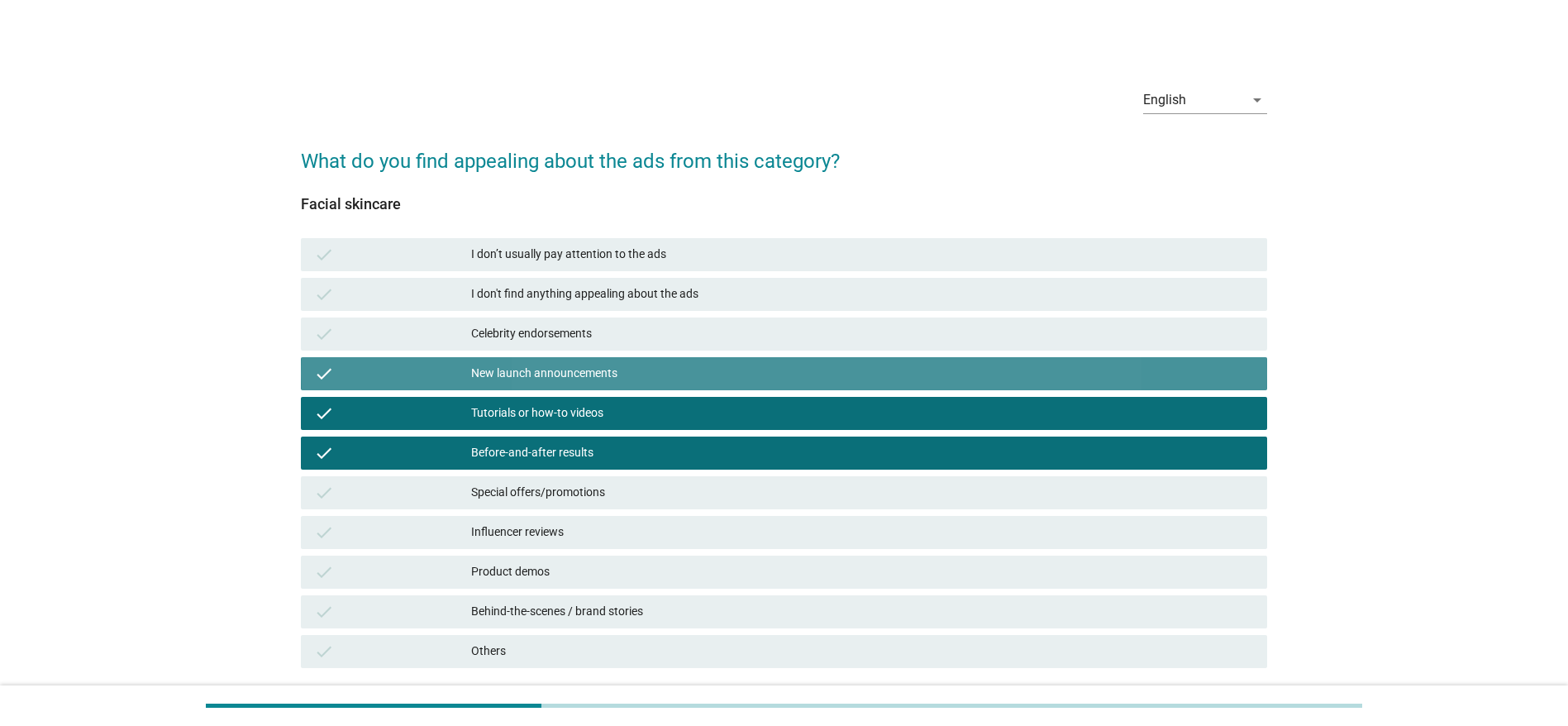click on "New launch announcements" at bounding box center [862, 374] 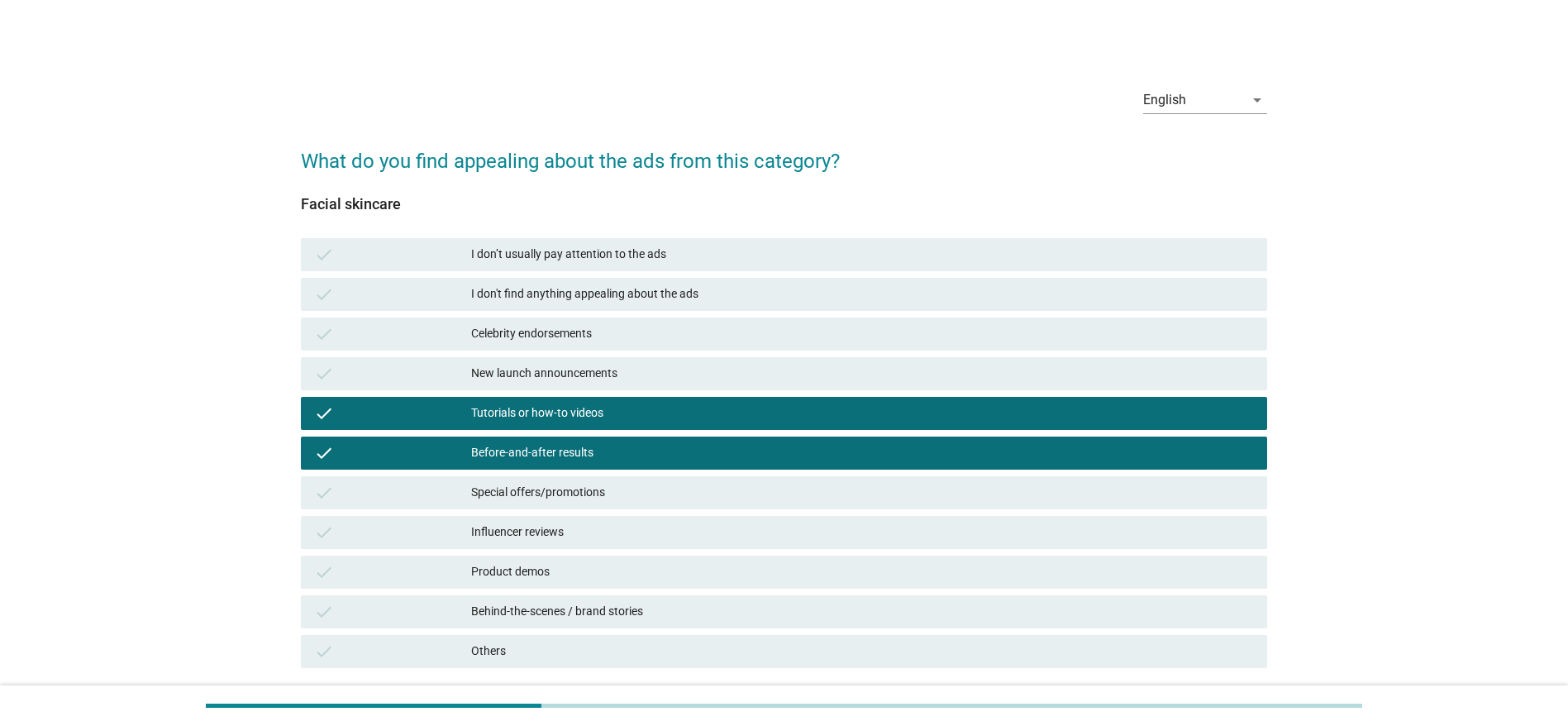 click on "Celebrity endorsements" at bounding box center (862, 334) 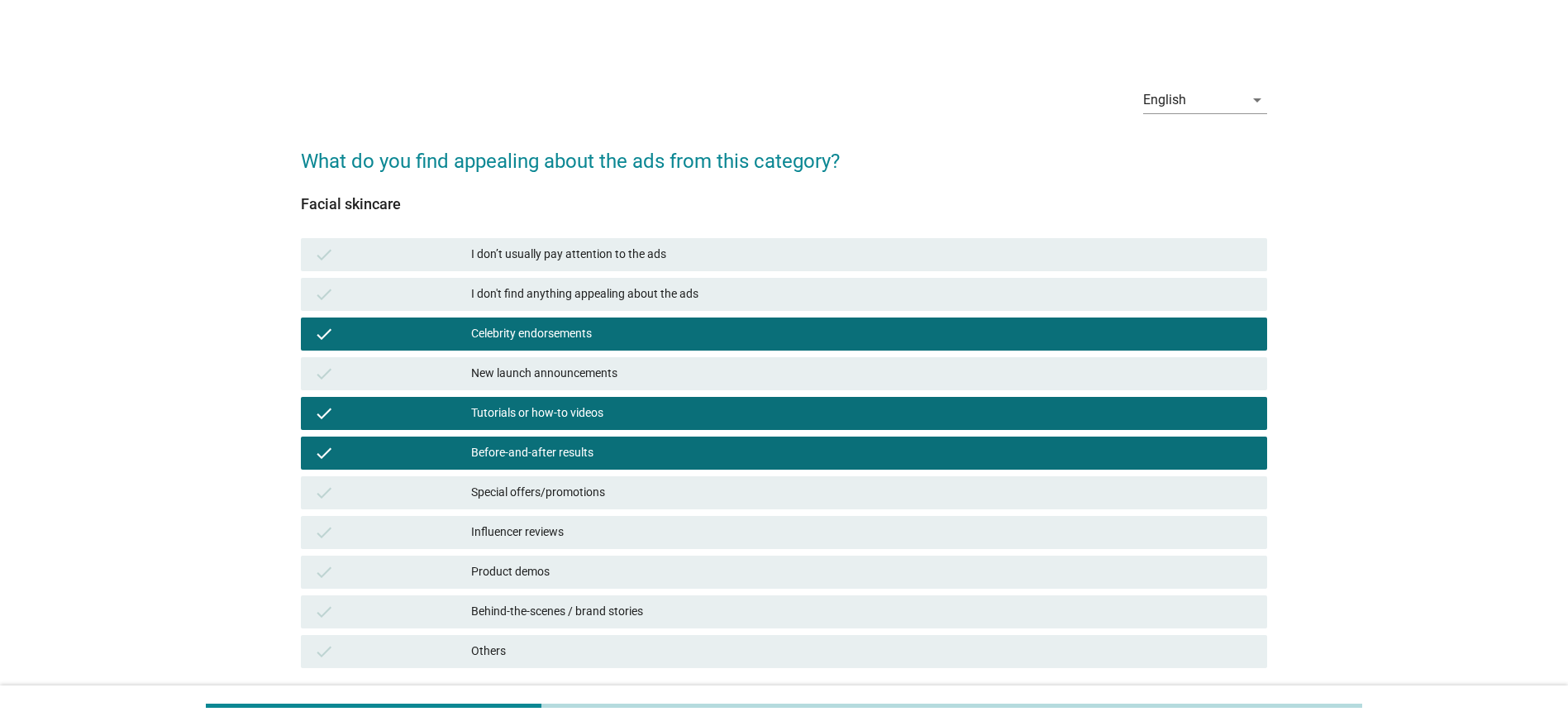 scroll, scrollTop: 122, scrollLeft: 0, axis: vertical 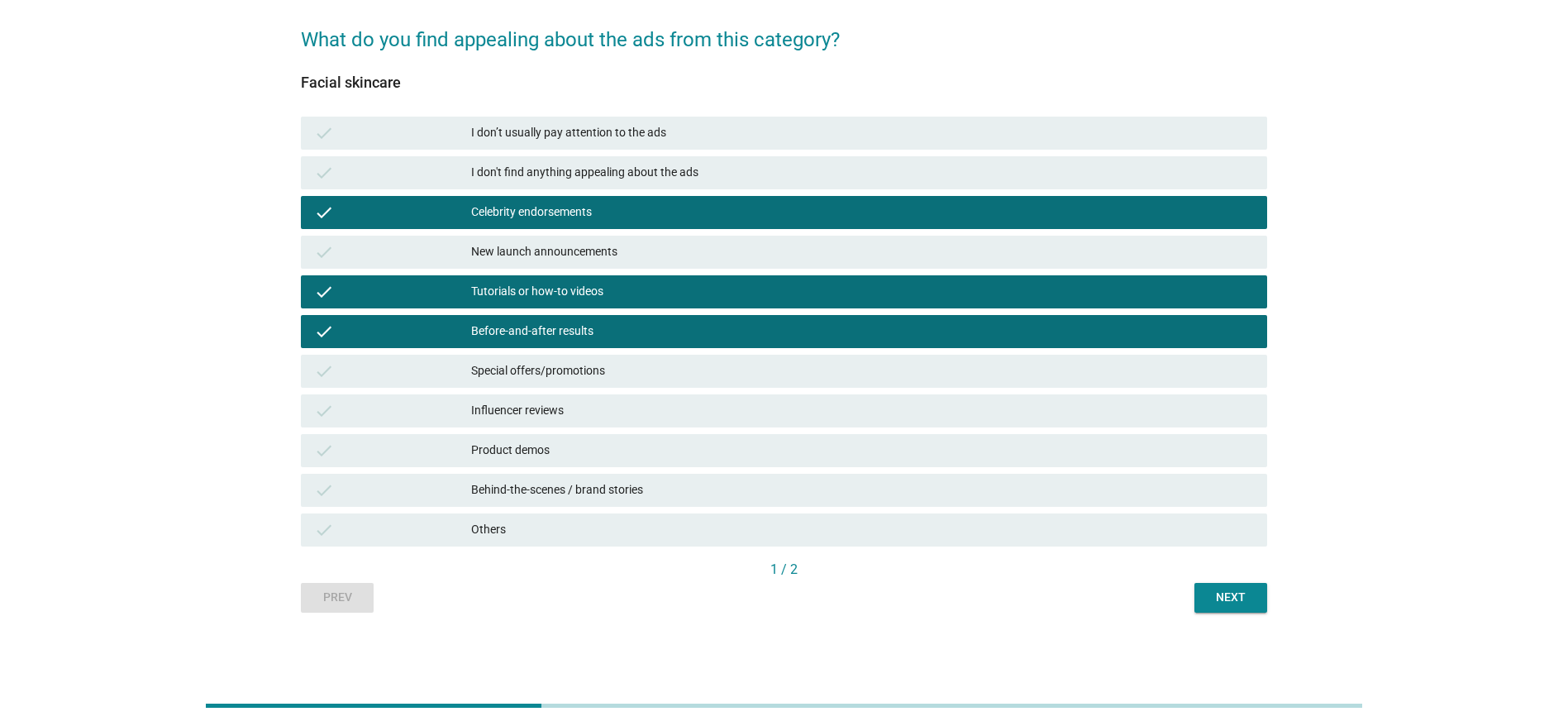 click on "Next" at bounding box center (1231, 598) 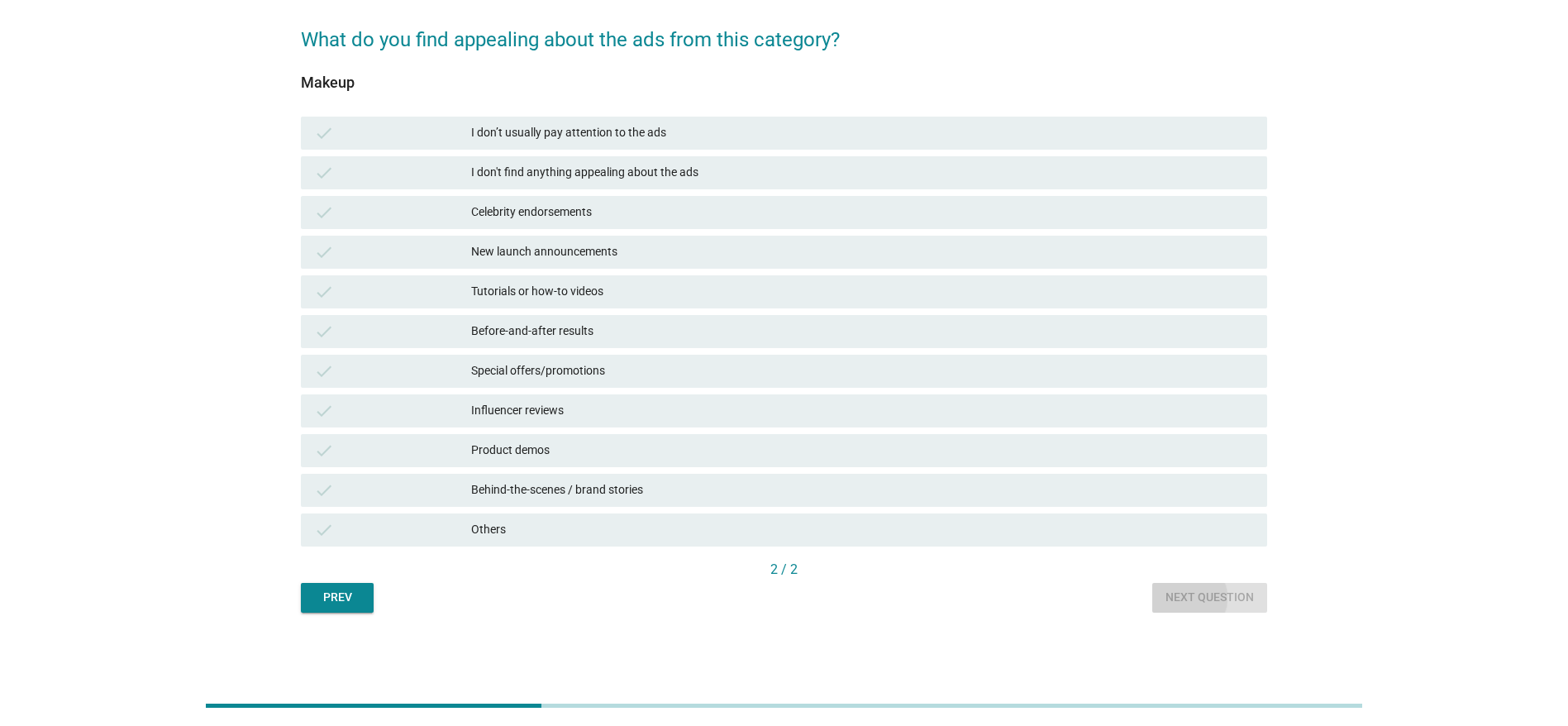 scroll, scrollTop: 0, scrollLeft: 0, axis: both 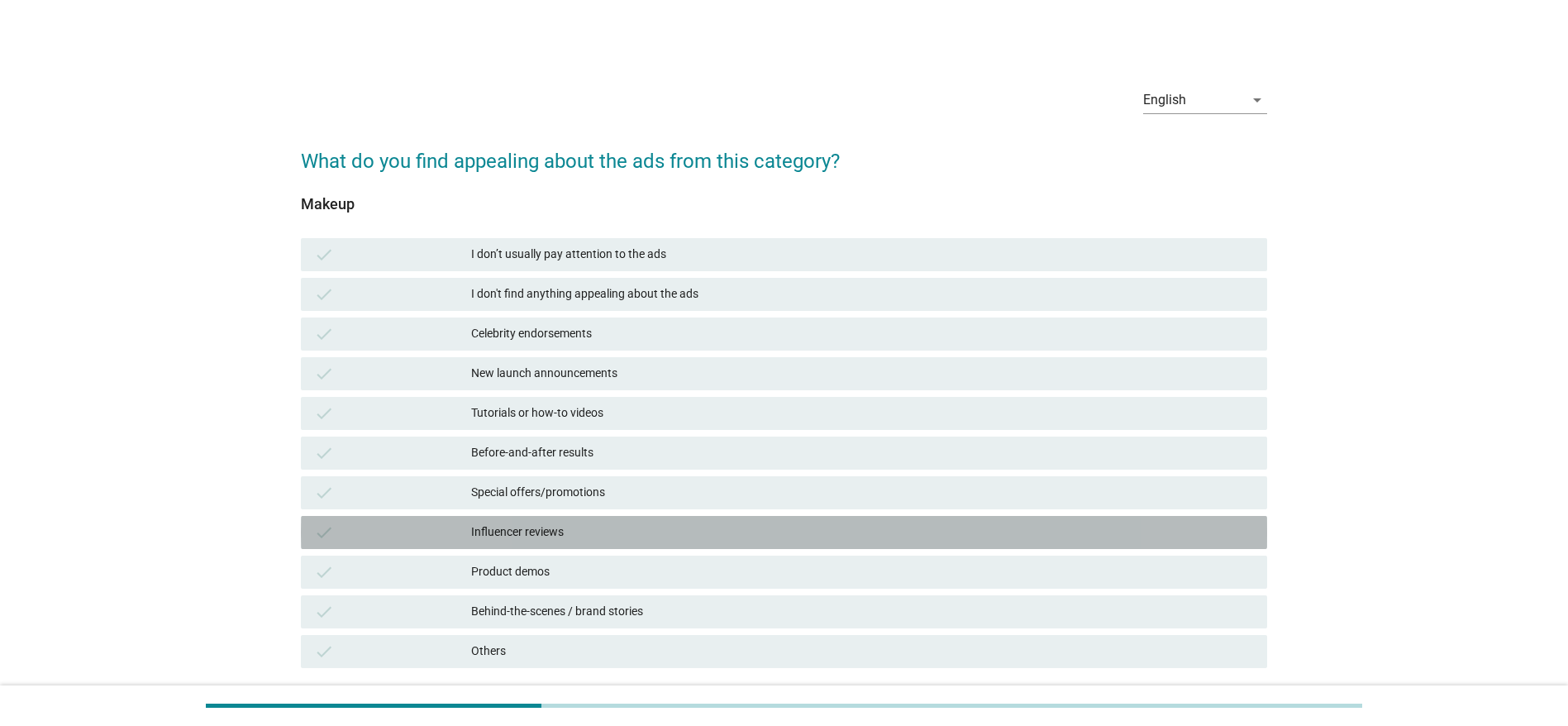 click on "Influencer reviews" at bounding box center [862, 533] 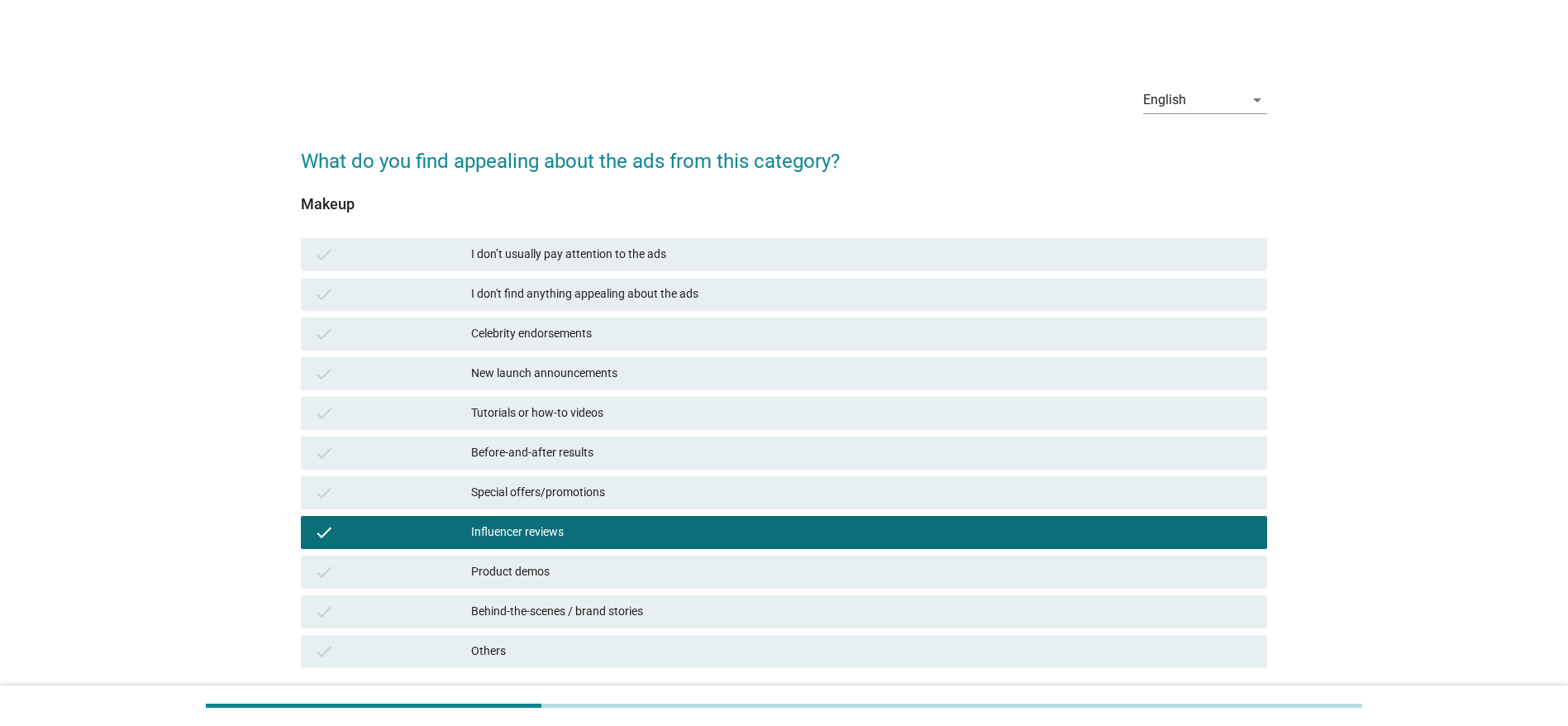 click on "Behind-the-scenes / brand stories" at bounding box center (862, 612) 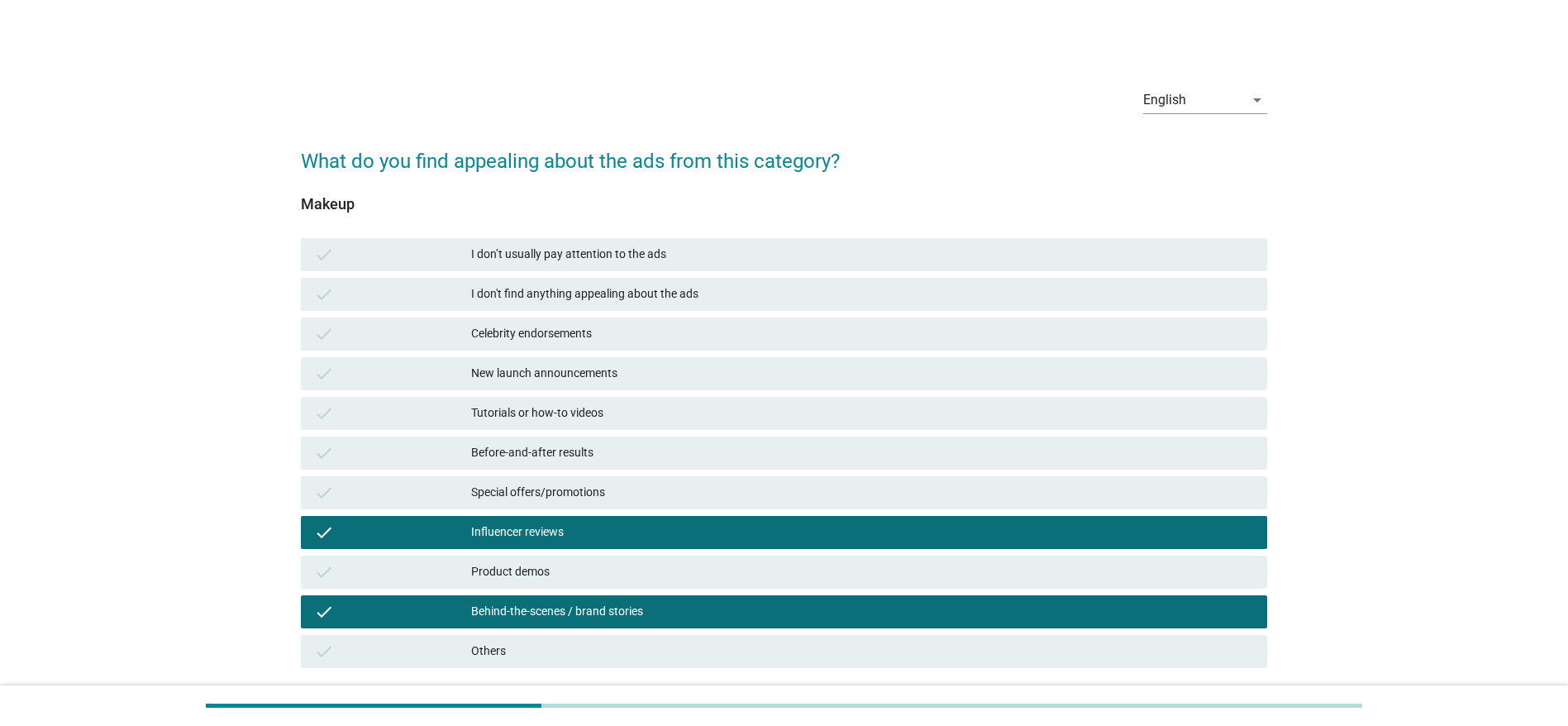 click on "Product demos" at bounding box center (862, 572) 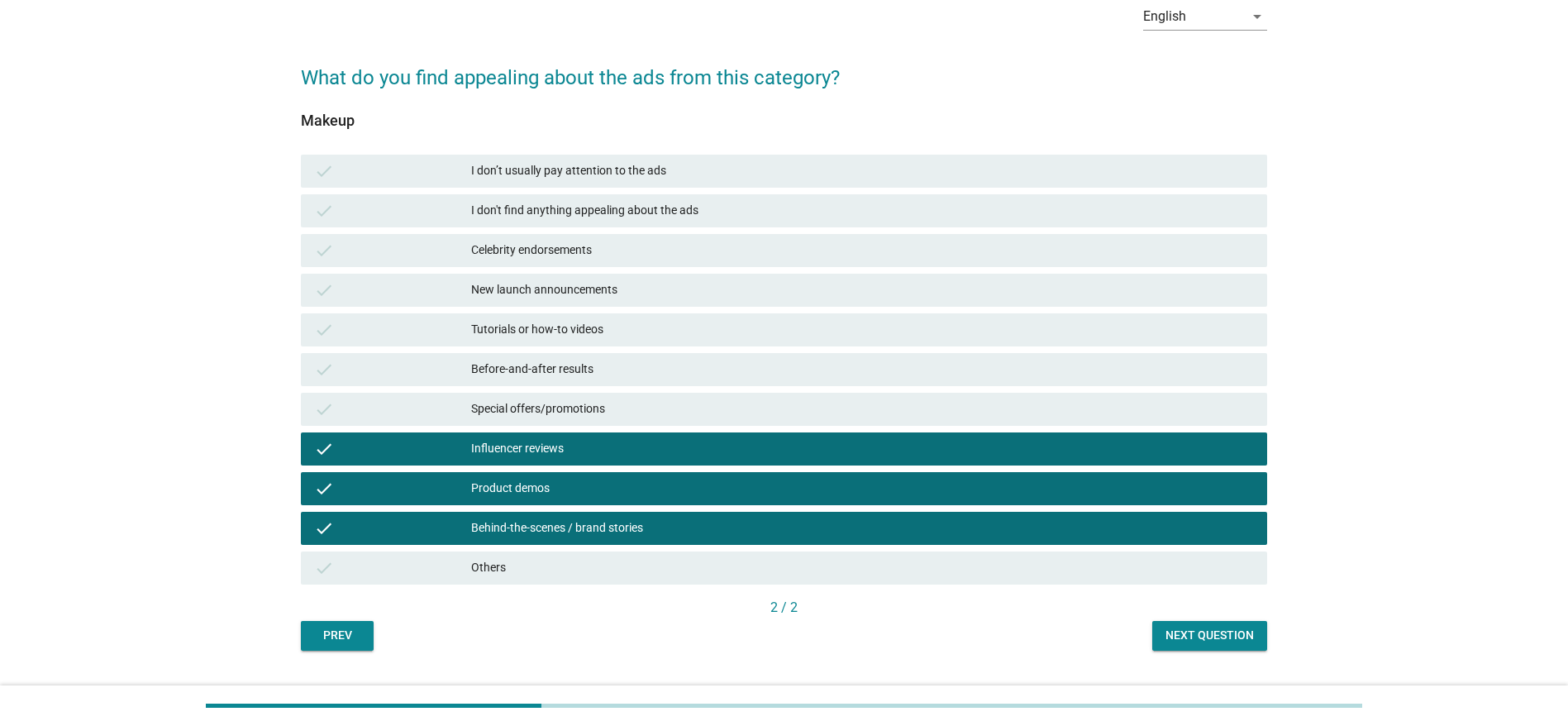 scroll, scrollTop: 122, scrollLeft: 0, axis: vertical 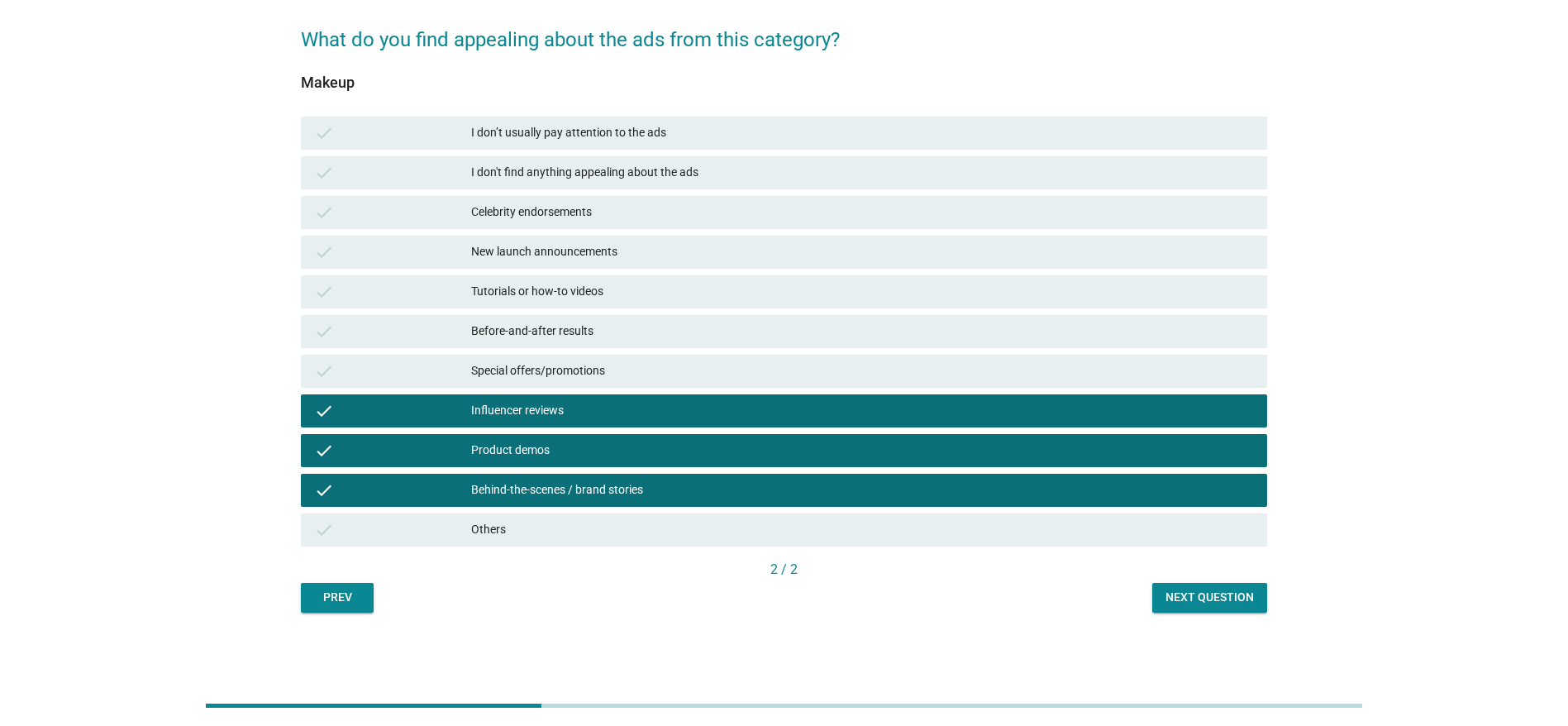 click on "Next question" at bounding box center (1209, 597) 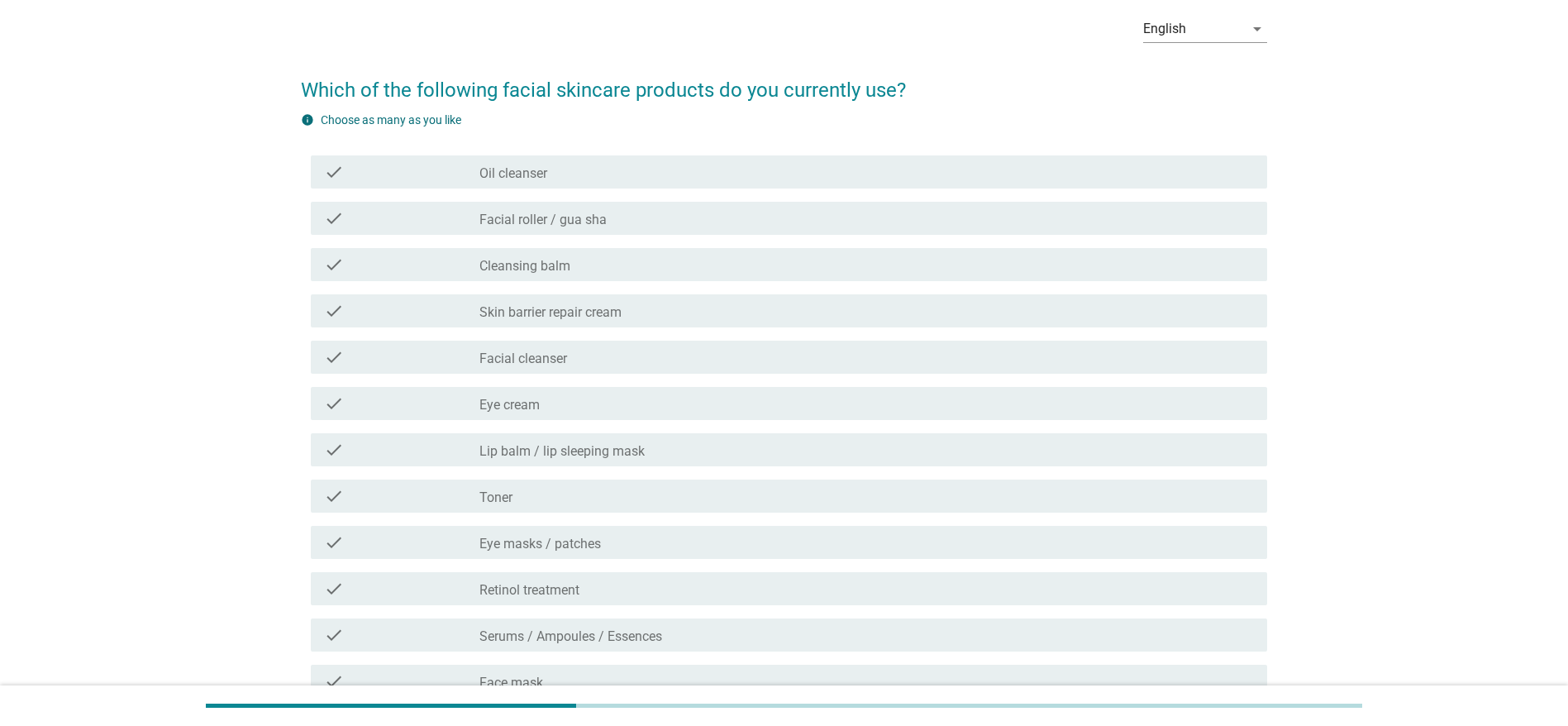 scroll, scrollTop: 0, scrollLeft: 0, axis: both 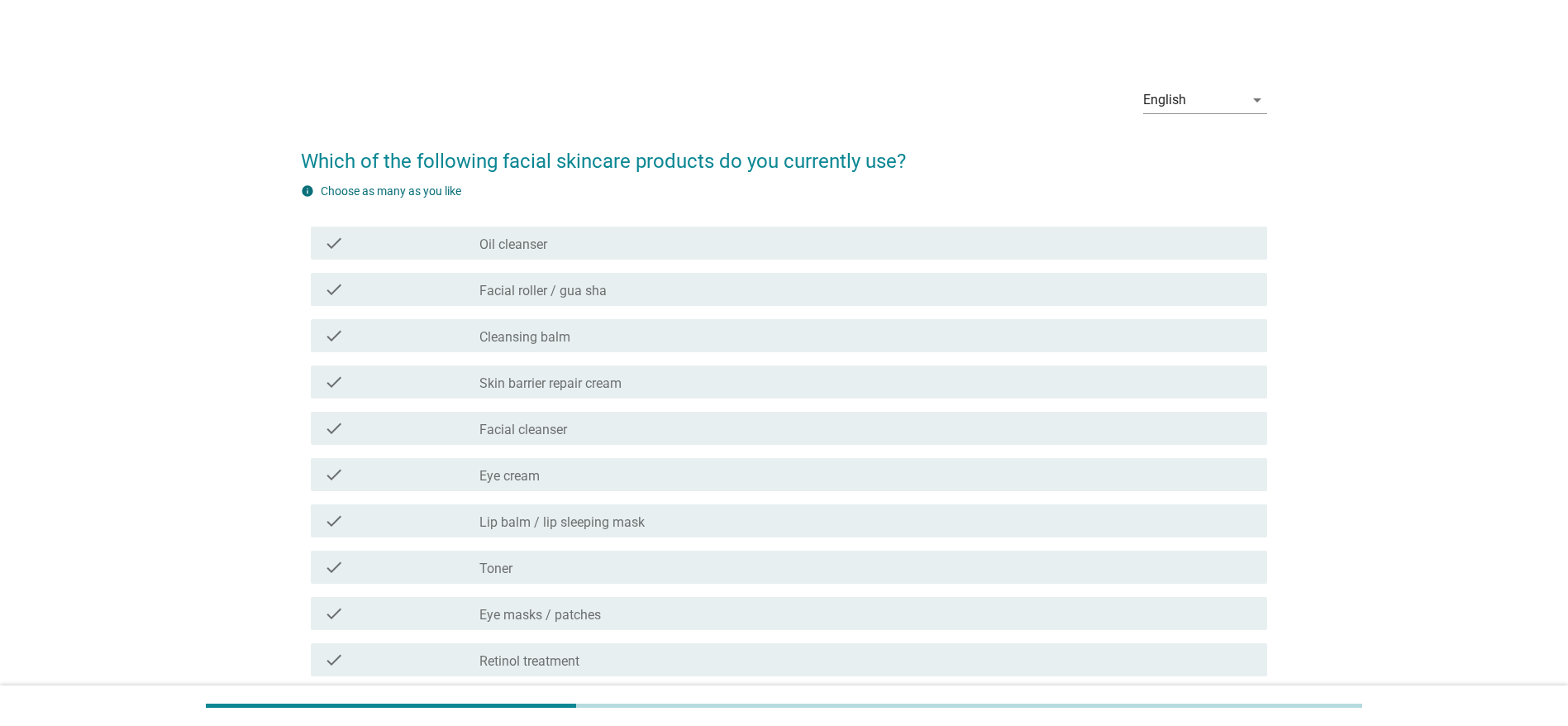 click on "check_box_outline_blank Facial cleanser" at bounding box center [866, 428] 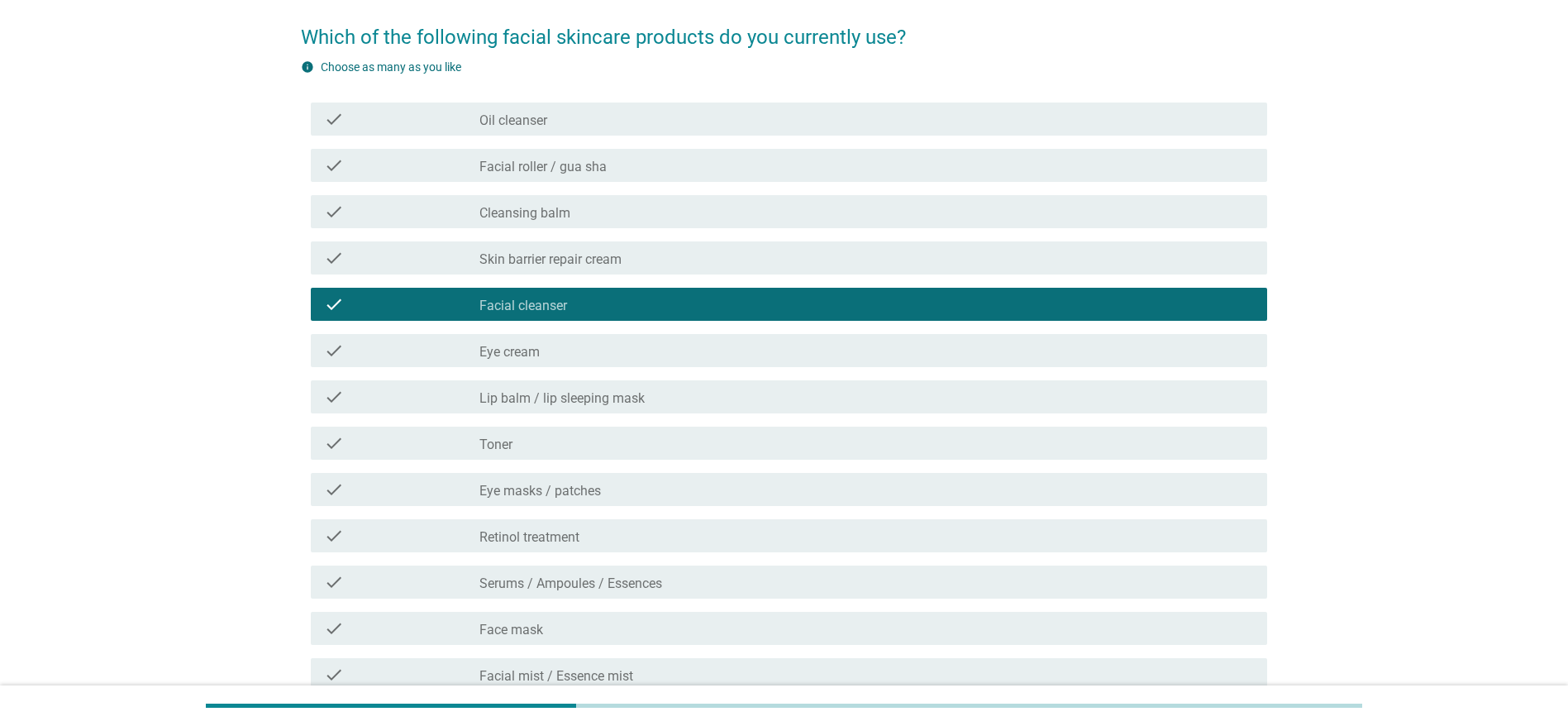 scroll, scrollTop: 248, scrollLeft: 0, axis: vertical 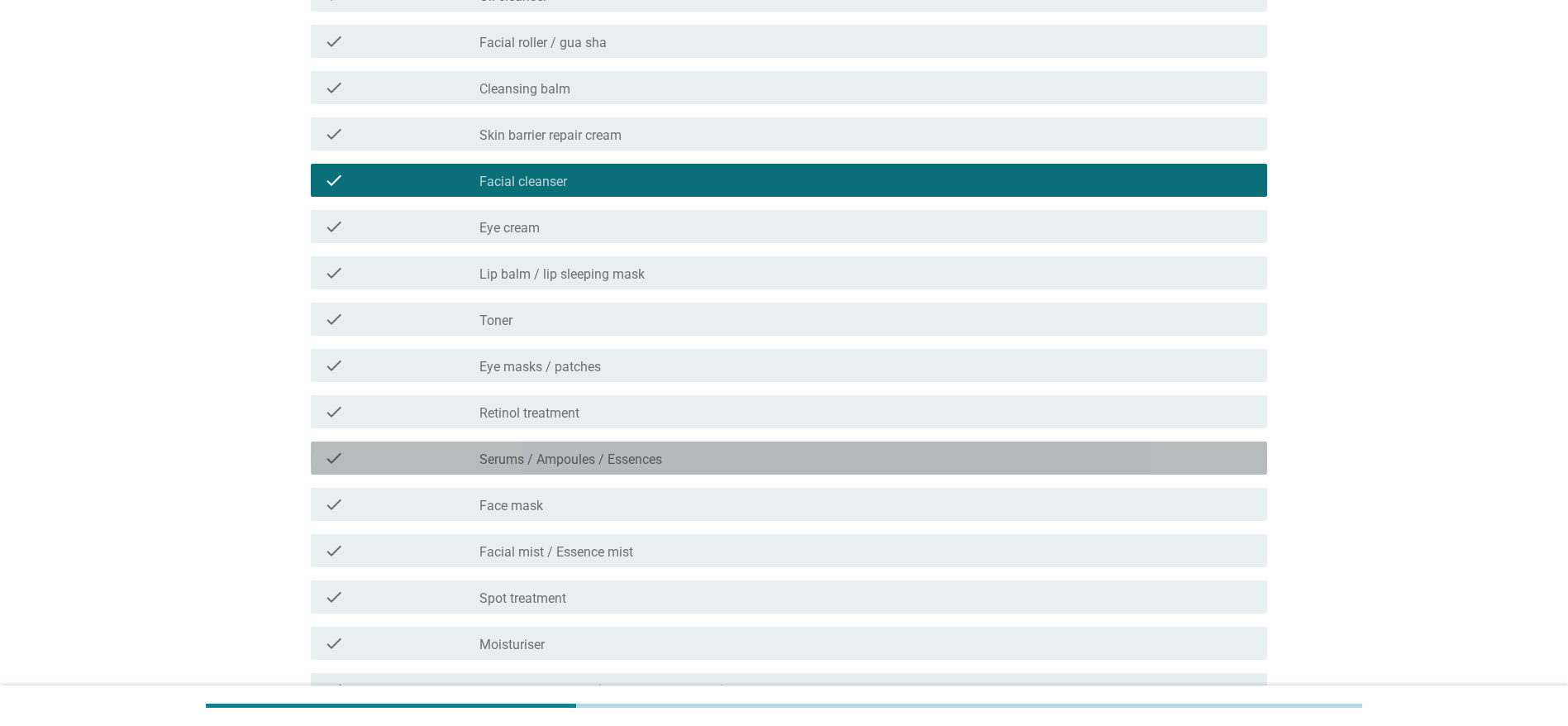 click on "Serums / Ampoules / Essences" at bounding box center (570, 460) 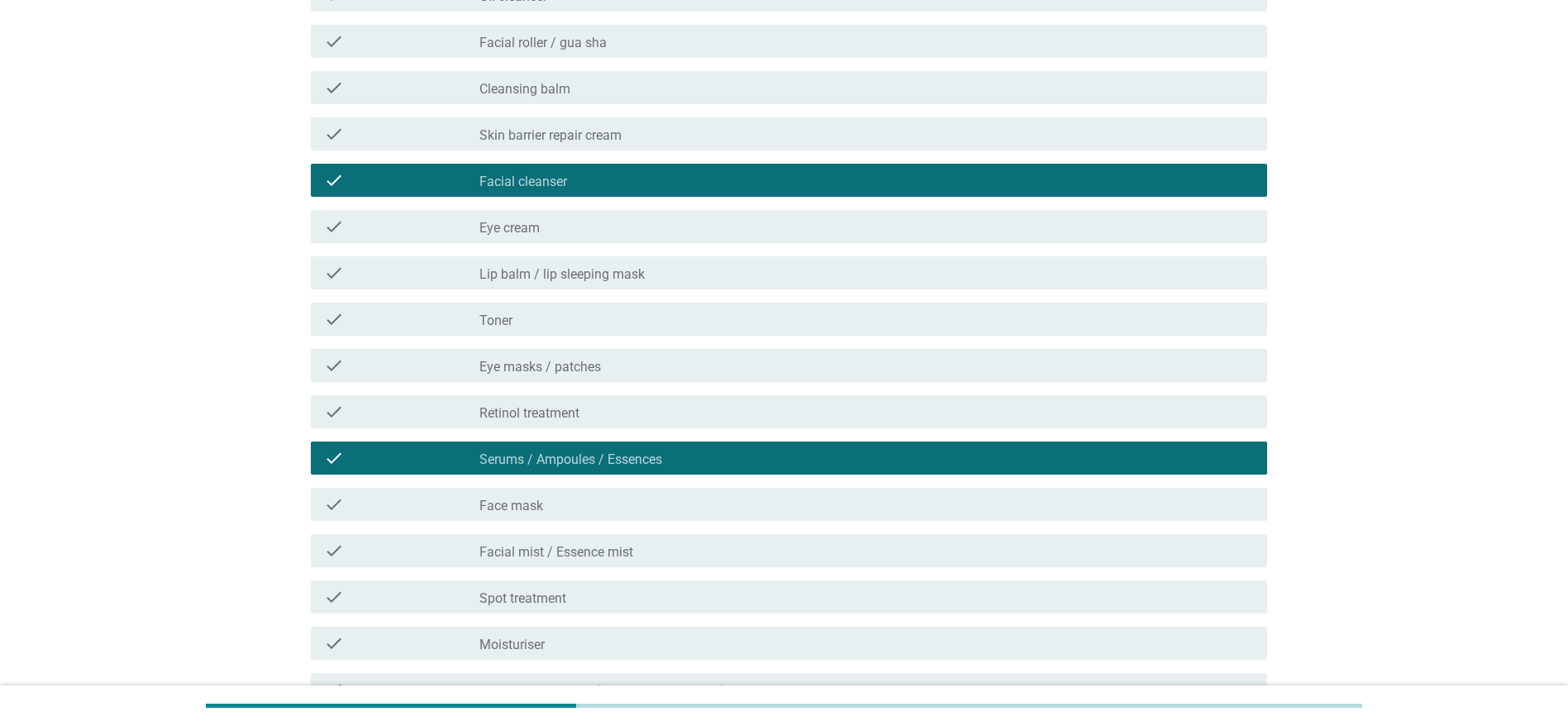 click on "check_box_outline_blank Moisturiser" at bounding box center [866, 643] 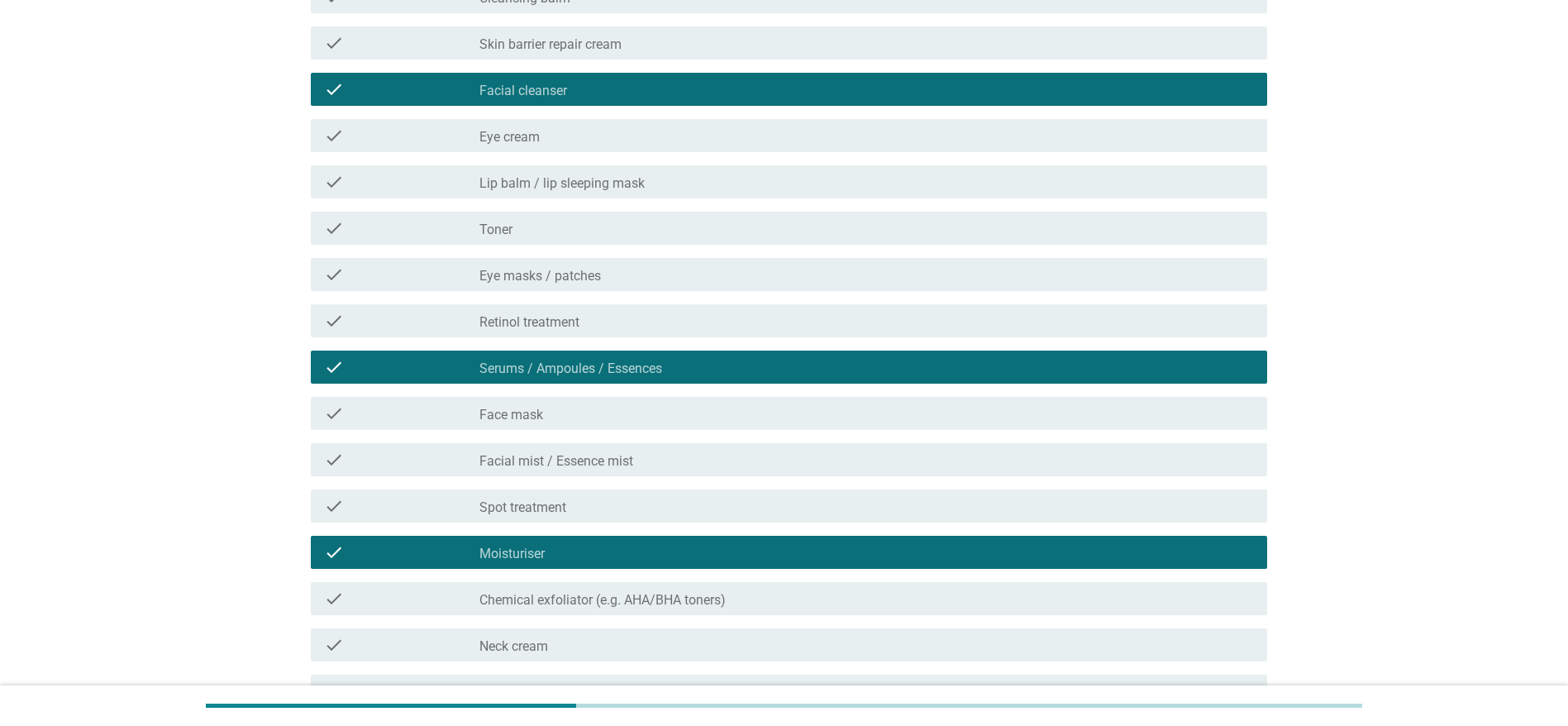 scroll, scrollTop: 372, scrollLeft: 0, axis: vertical 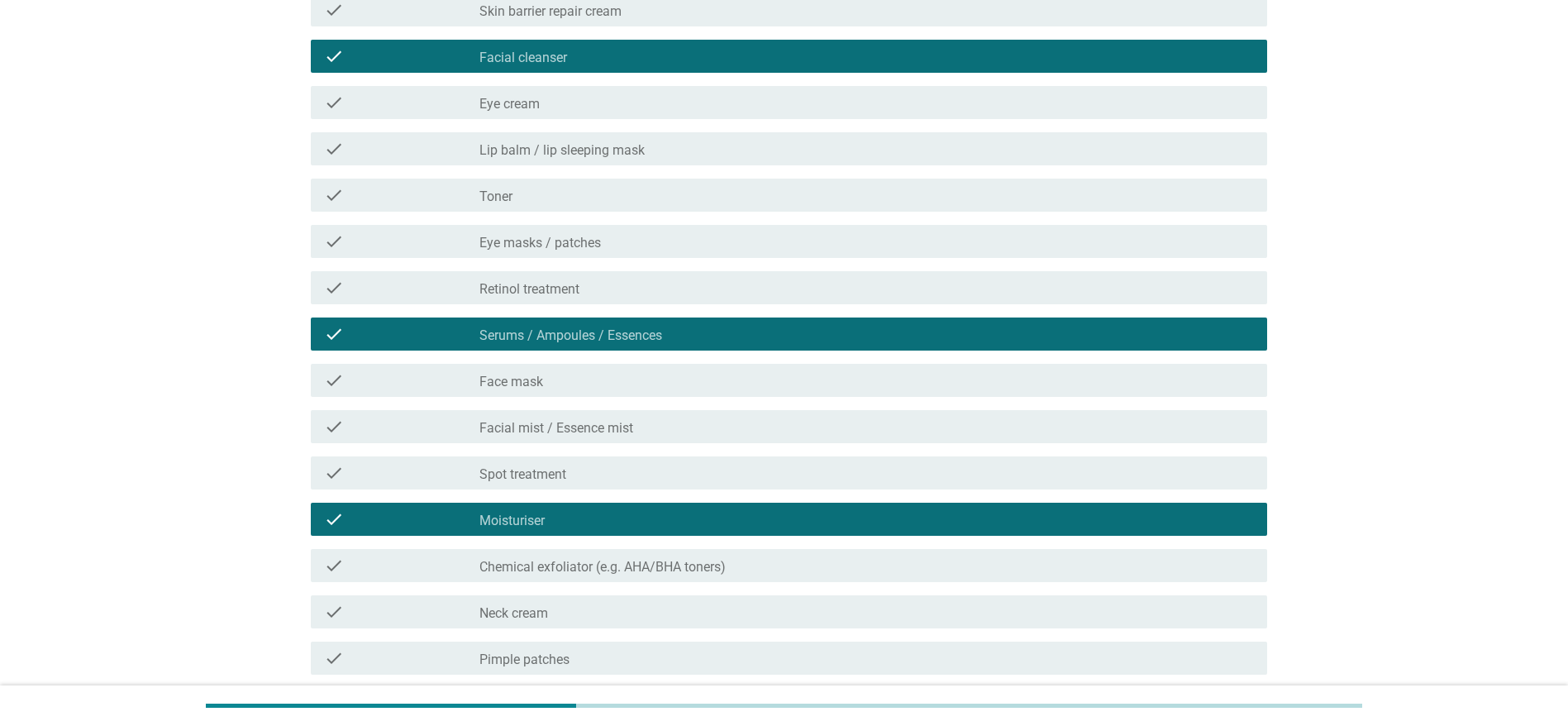 click on "check_box_outline_blank Facial mist / Essence mist" at bounding box center [866, 427] 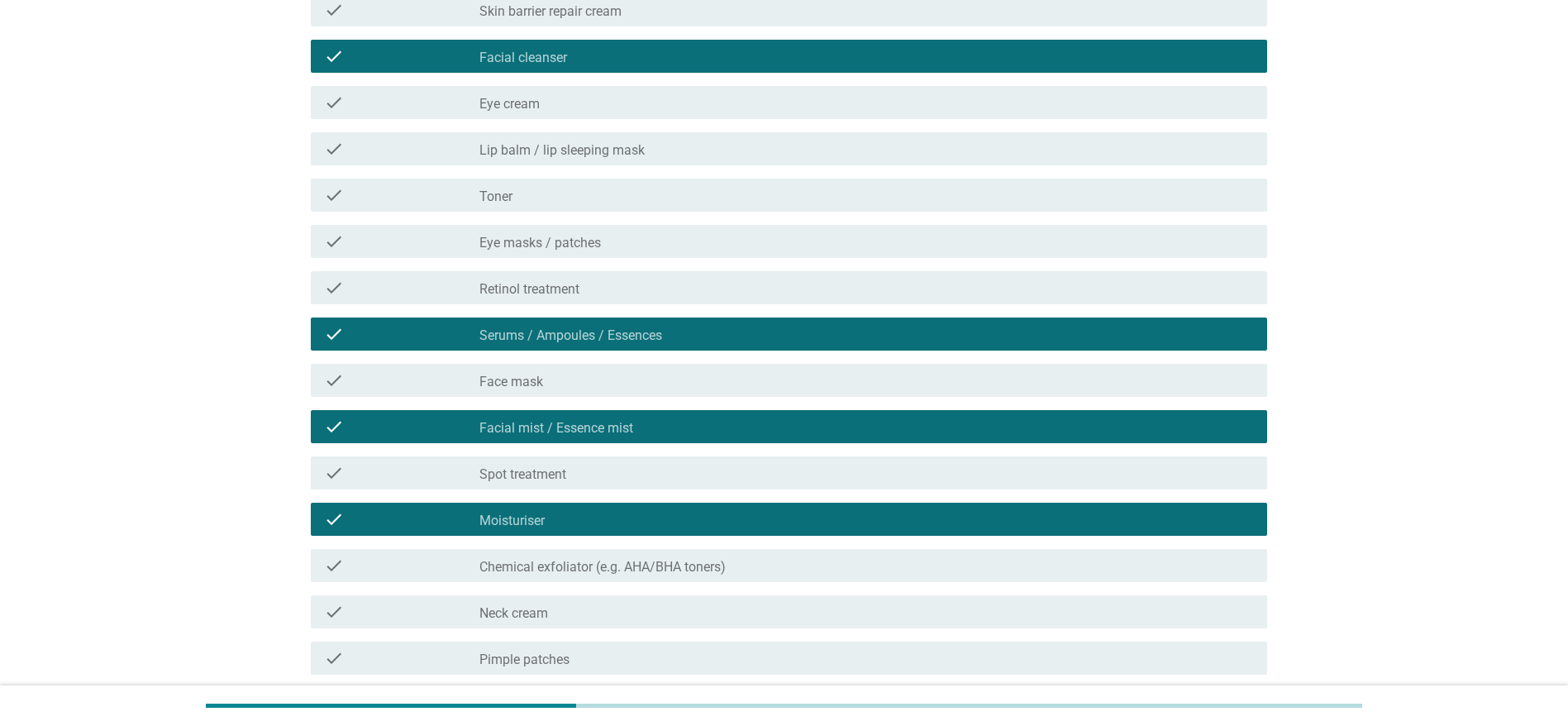 scroll, scrollTop: 496, scrollLeft: 0, axis: vertical 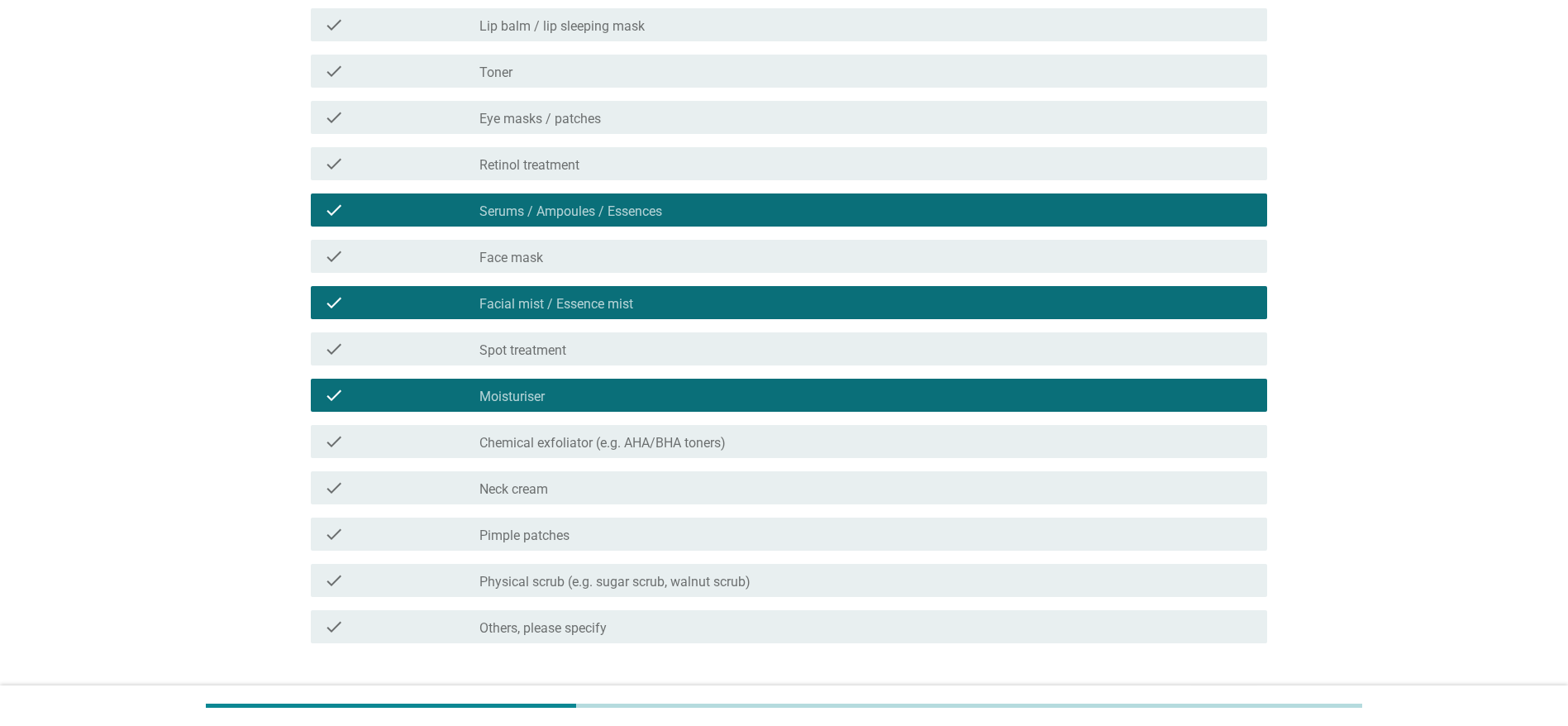click on "Chemical exfoliator (e.g. AHA/BHA toners)" at bounding box center (603, 443) 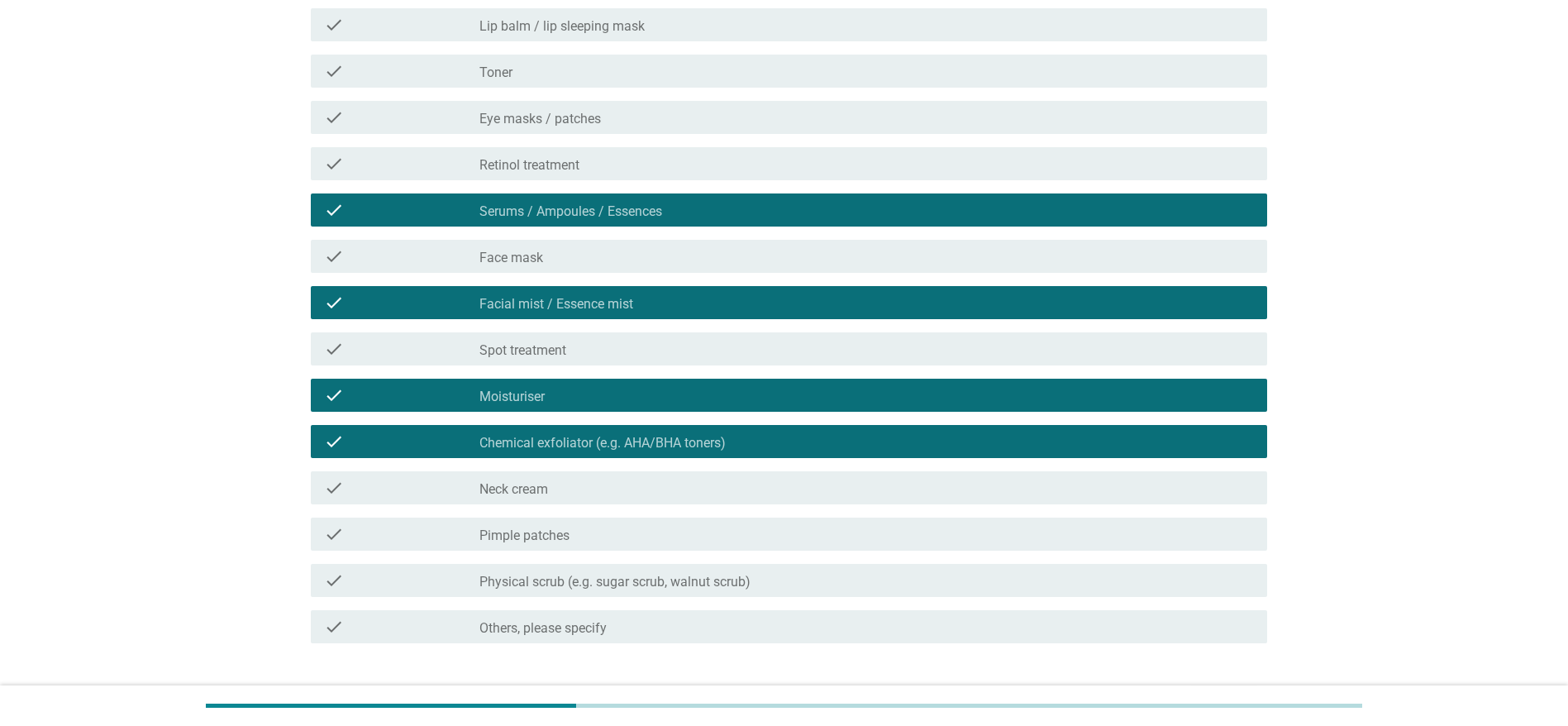 scroll, scrollTop: 606, scrollLeft: 0, axis: vertical 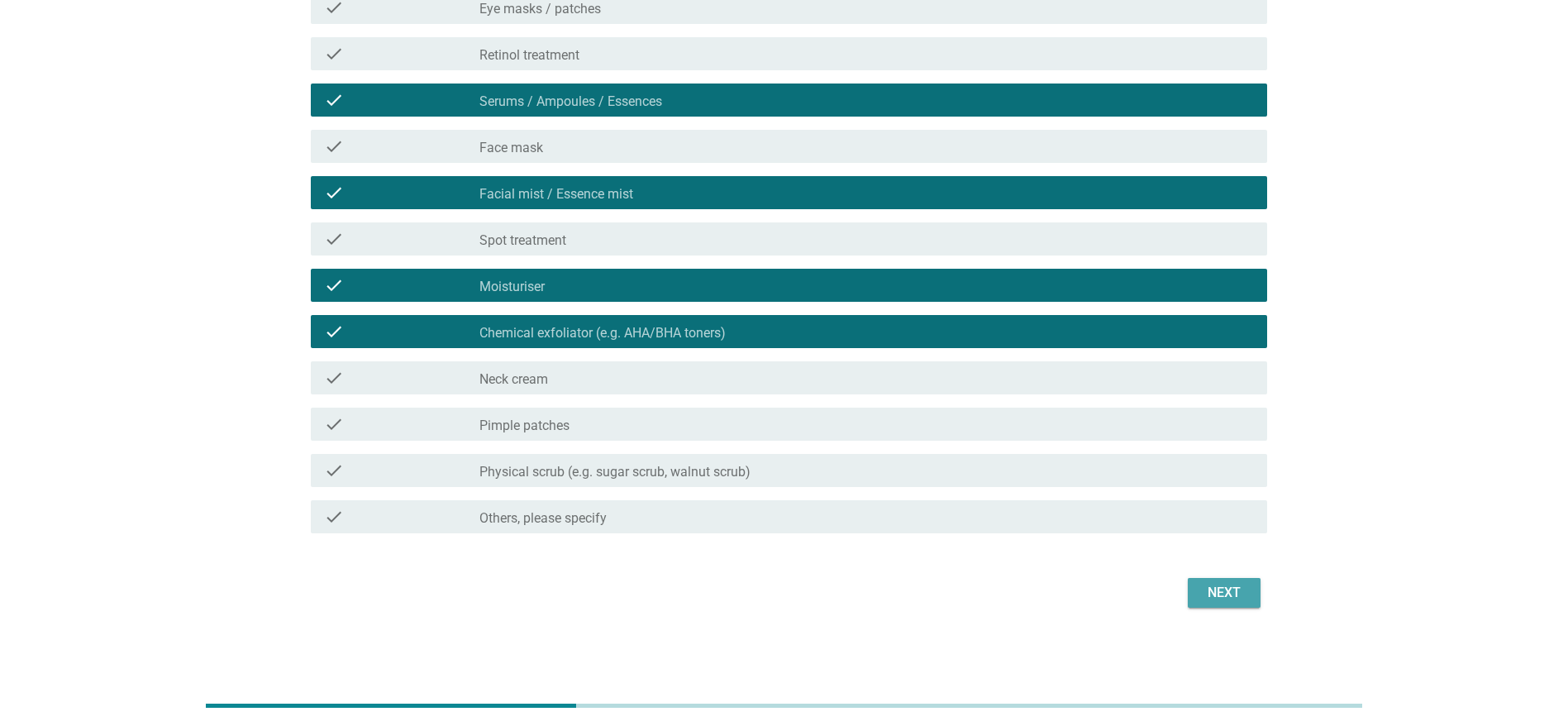 click on "Next" at bounding box center [1224, 593] 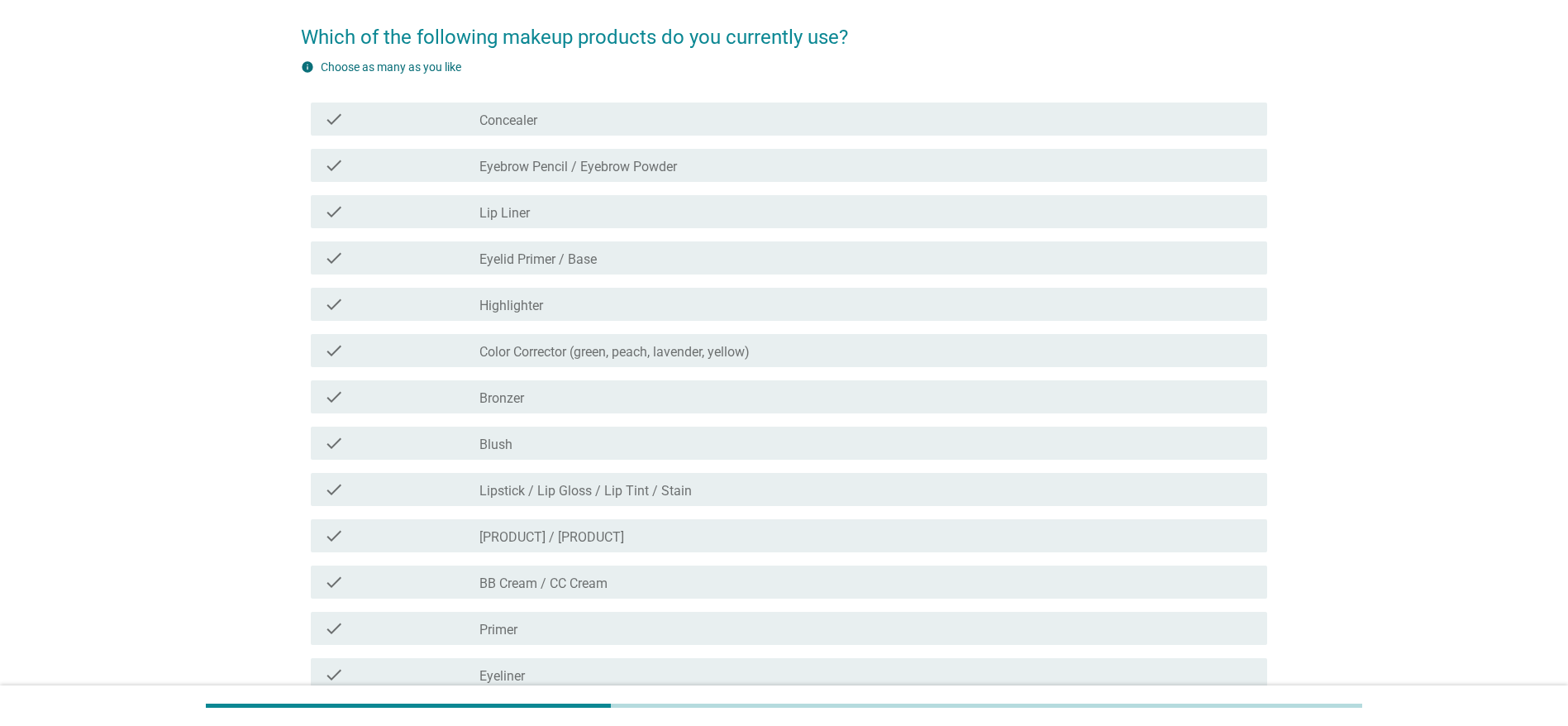 scroll, scrollTop: 248, scrollLeft: 0, axis: vertical 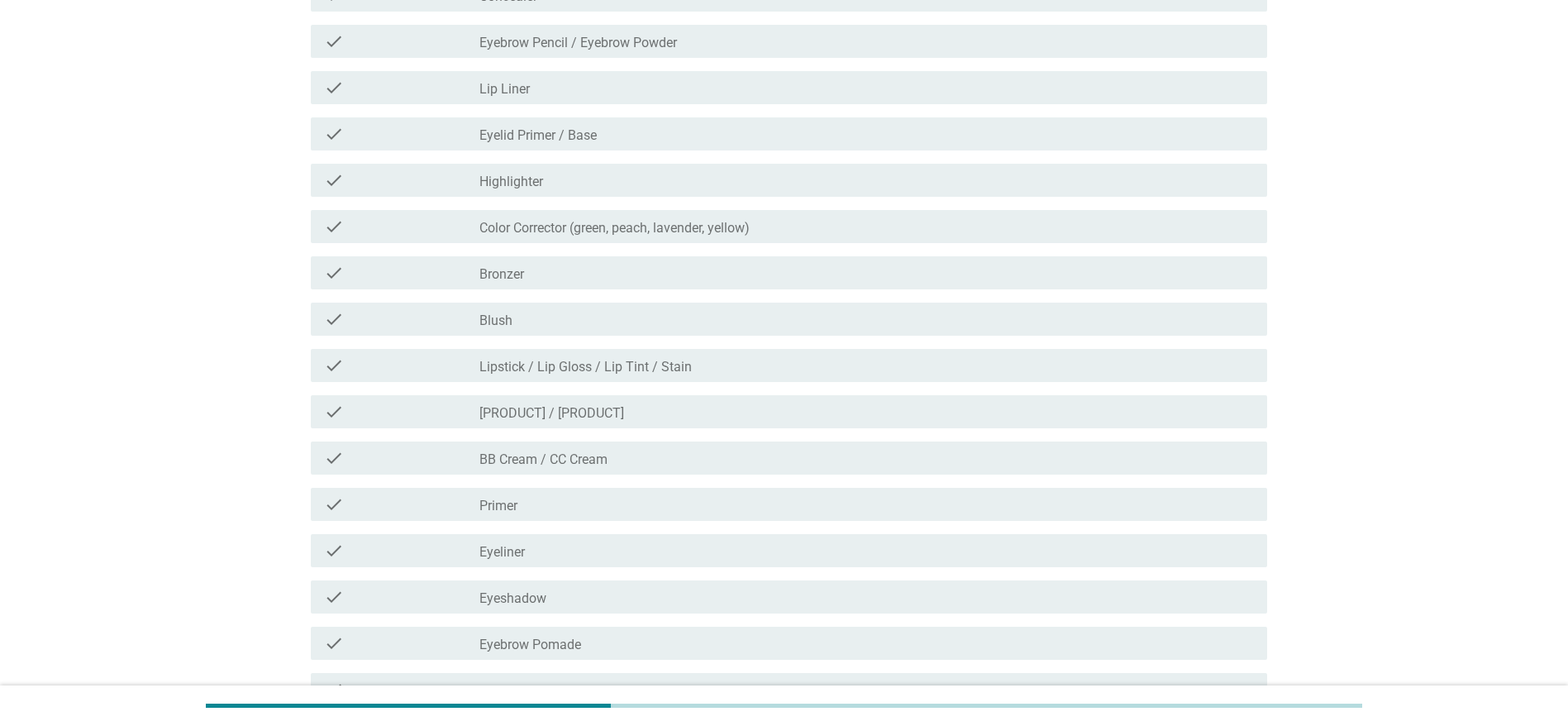 click on "check_box_outline_blank [PRODUCT]" at bounding box center [866, 504] 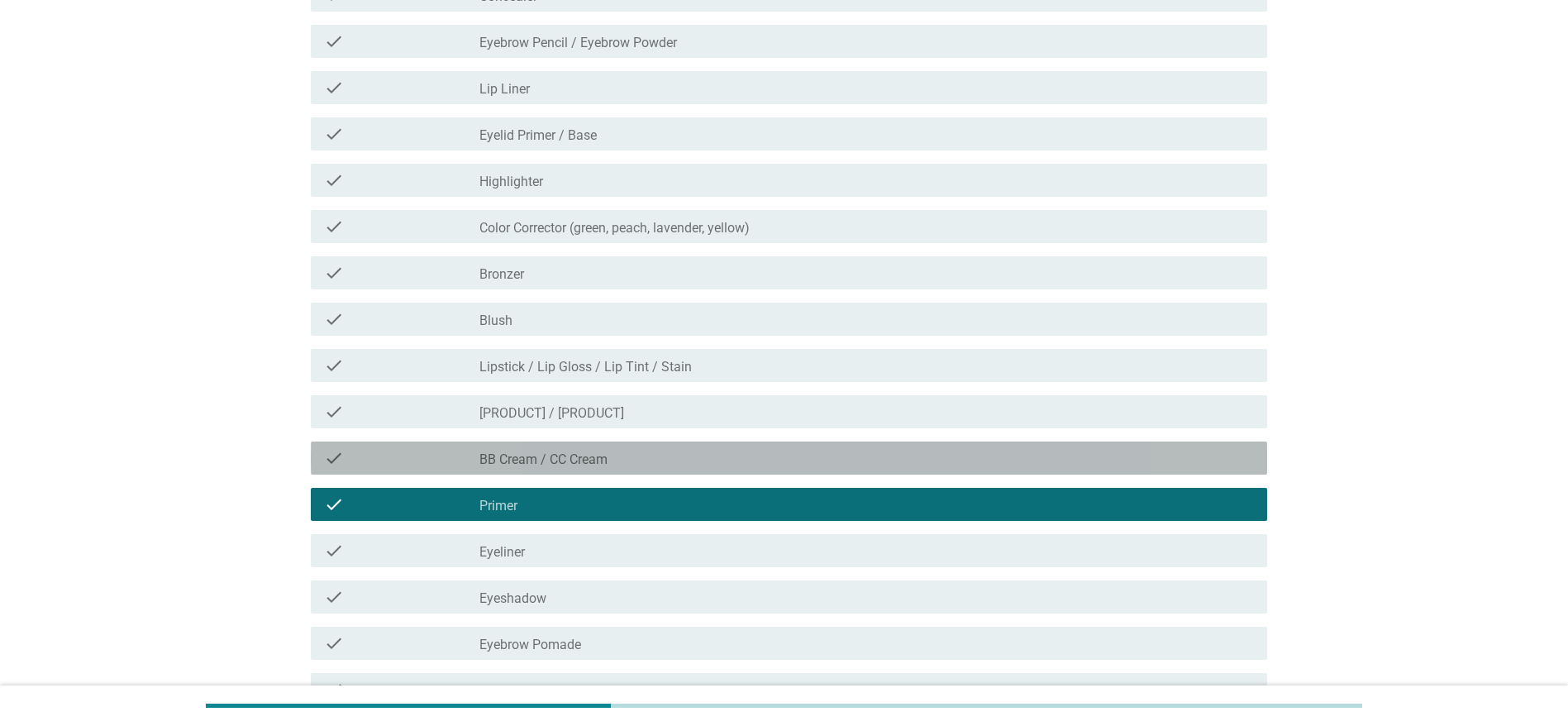 click on "BB Cream / CC Cream" at bounding box center (543, 460) 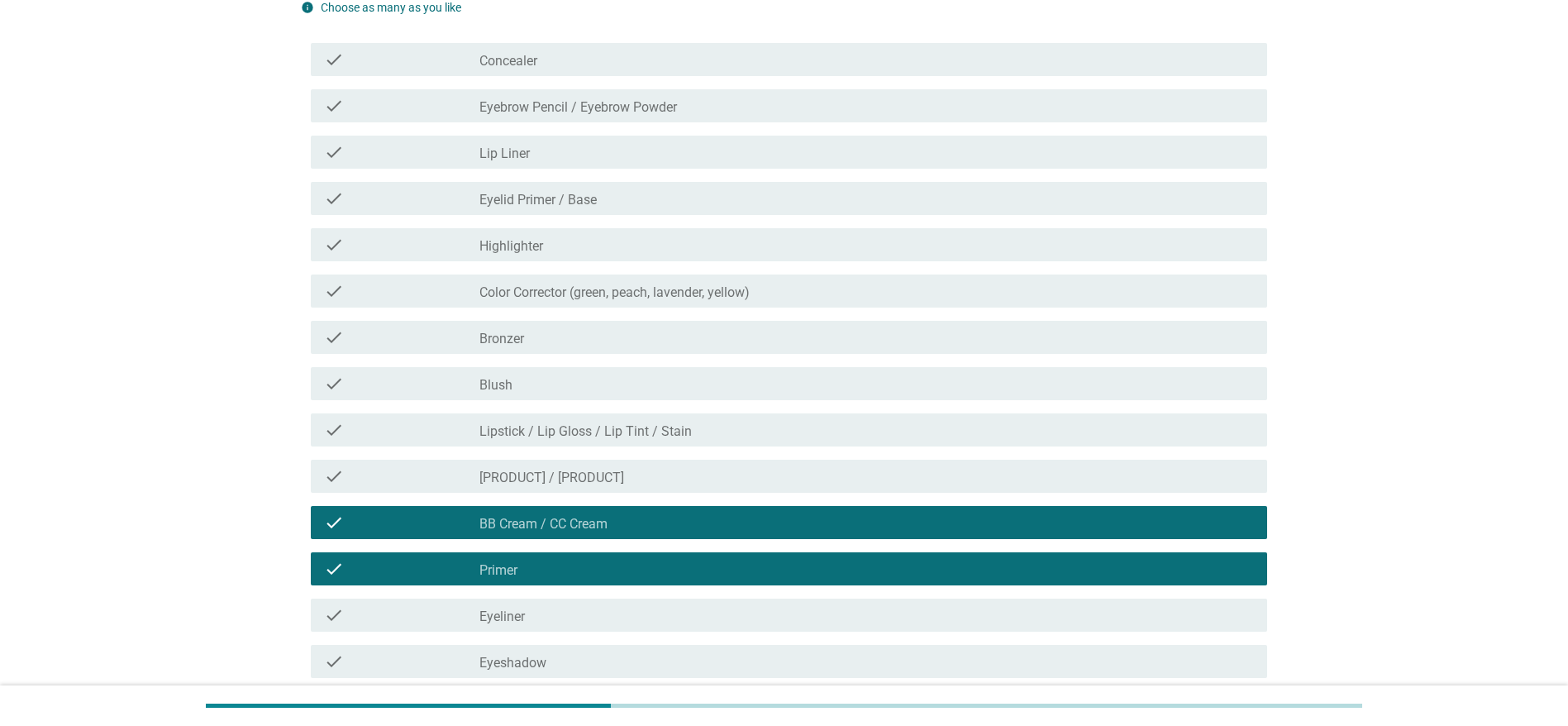 scroll, scrollTop: 79, scrollLeft: 0, axis: vertical 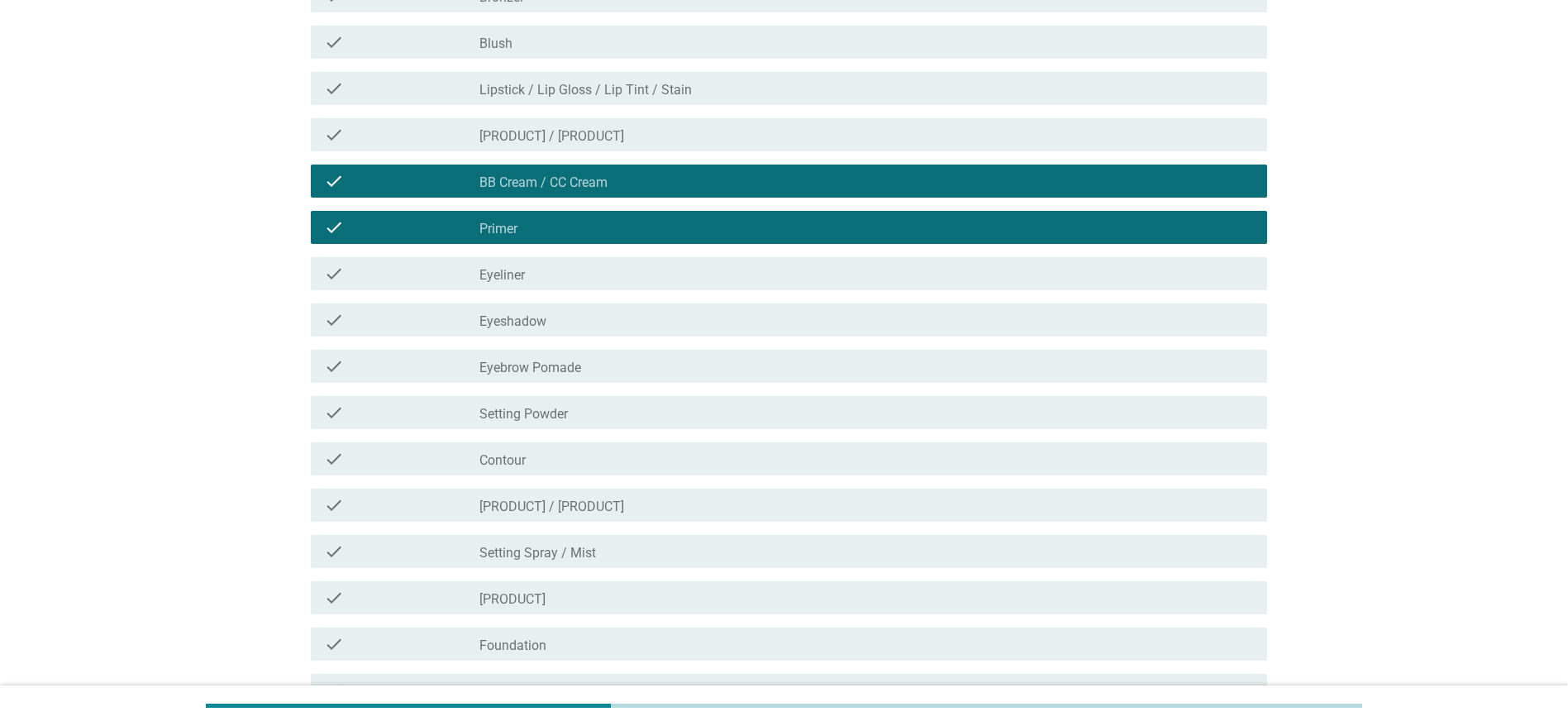 click on "check     check_box_outline_blank Setting Powder" at bounding box center (789, 413) 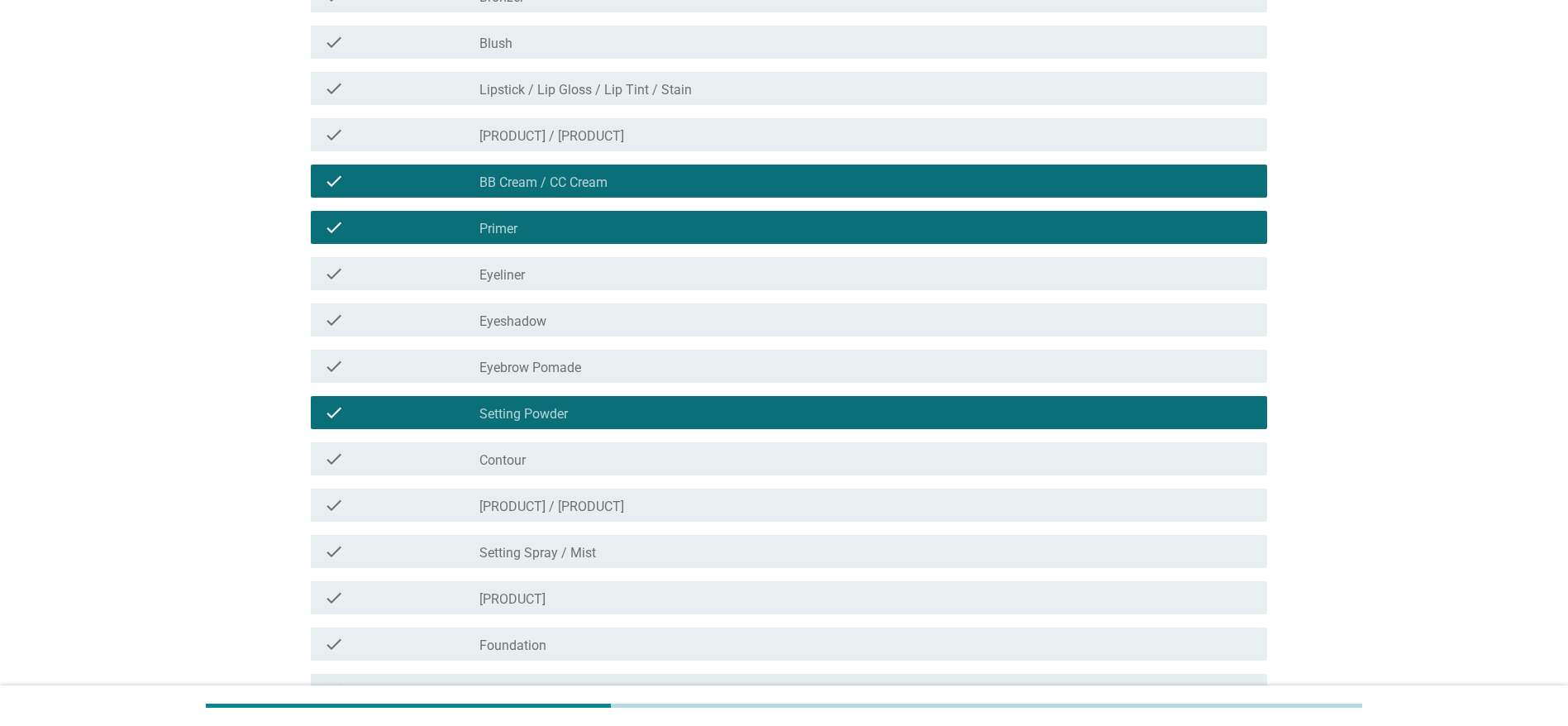 click on "check     check_box_outline_blank Contour" at bounding box center [789, 459] 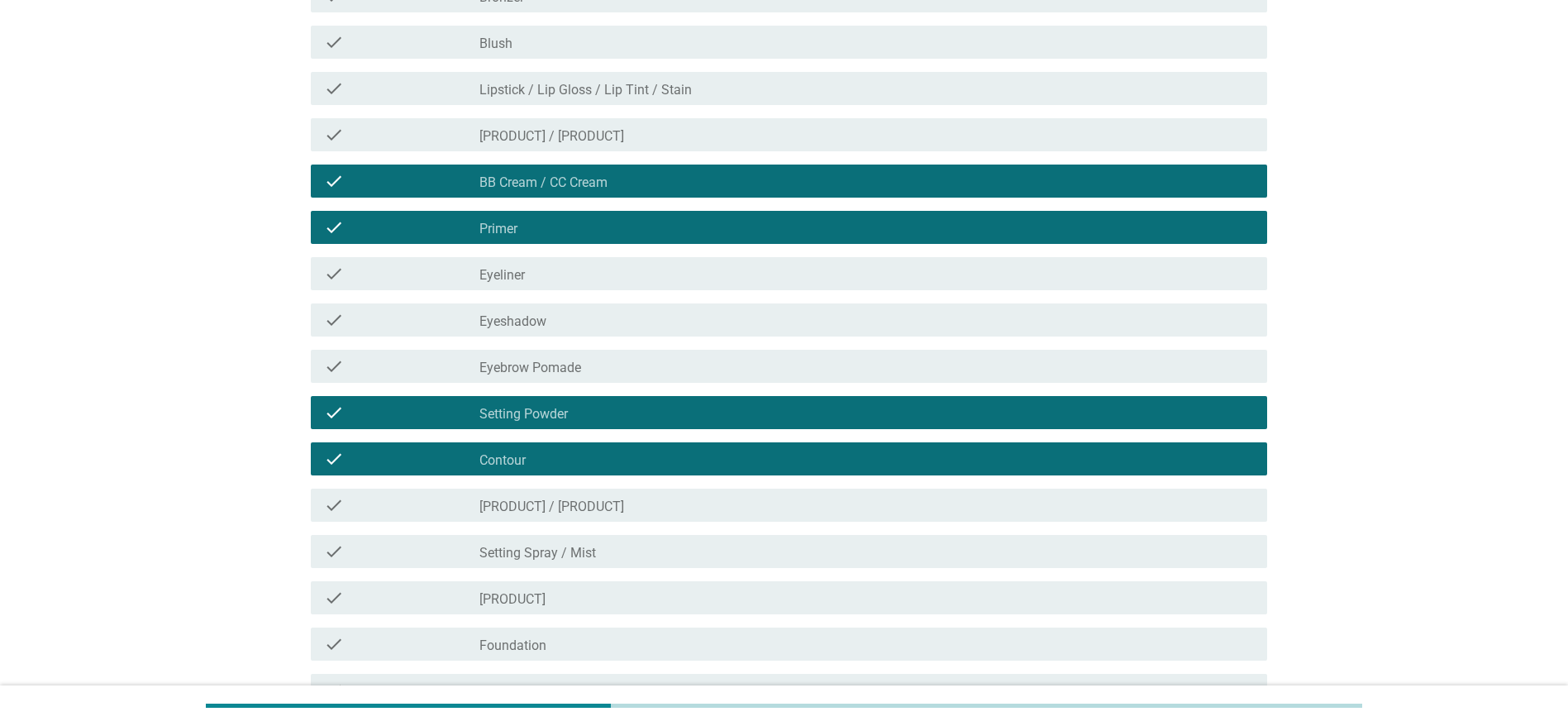 click on "check     check_box_outline_blank Skin Tint / Tinted Moisturizer" at bounding box center (789, 505) 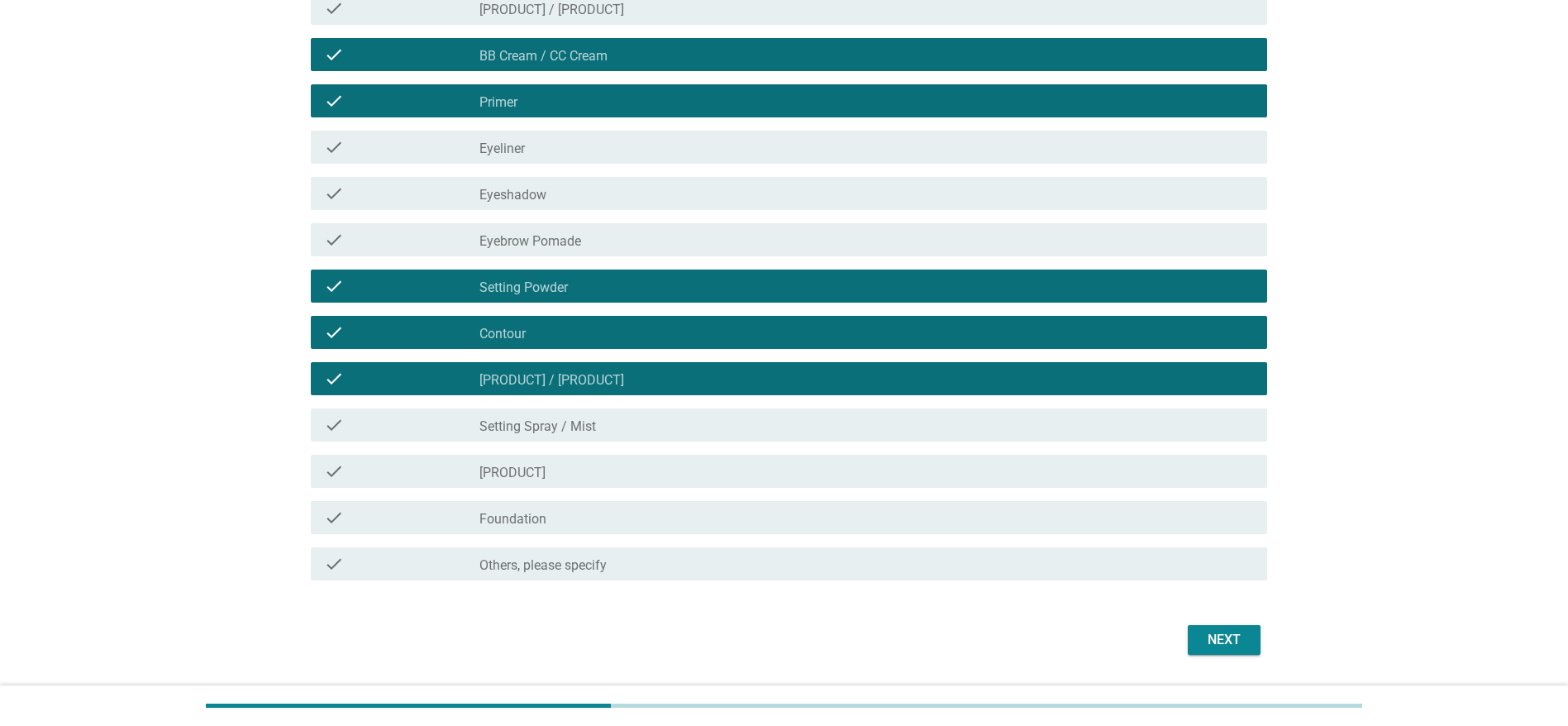 scroll, scrollTop: 674, scrollLeft: 0, axis: vertical 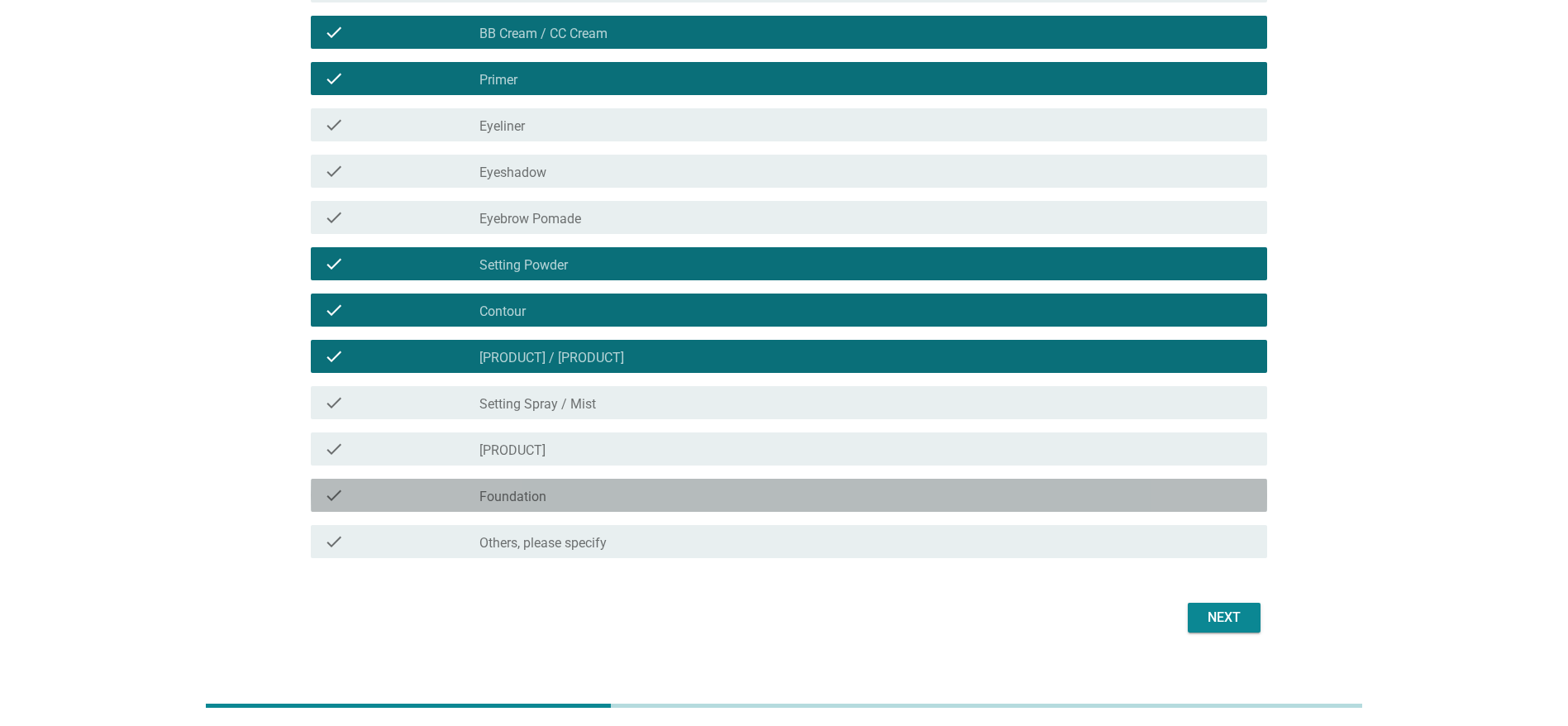 click on "check_box_outline_blank [PRODUCT]" at bounding box center (866, 495) 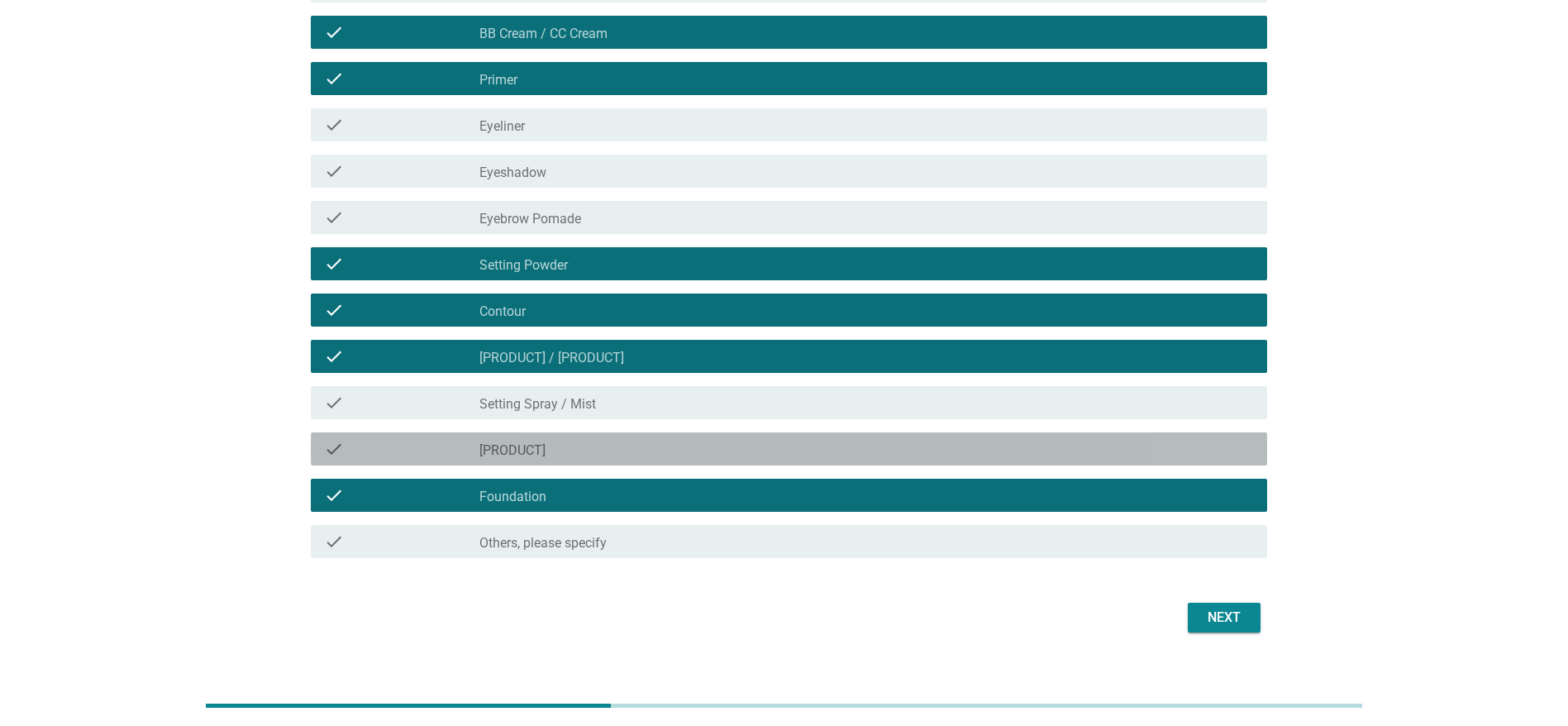click on "check_box_outline_blank [PRODUCT]" at bounding box center (866, 449) 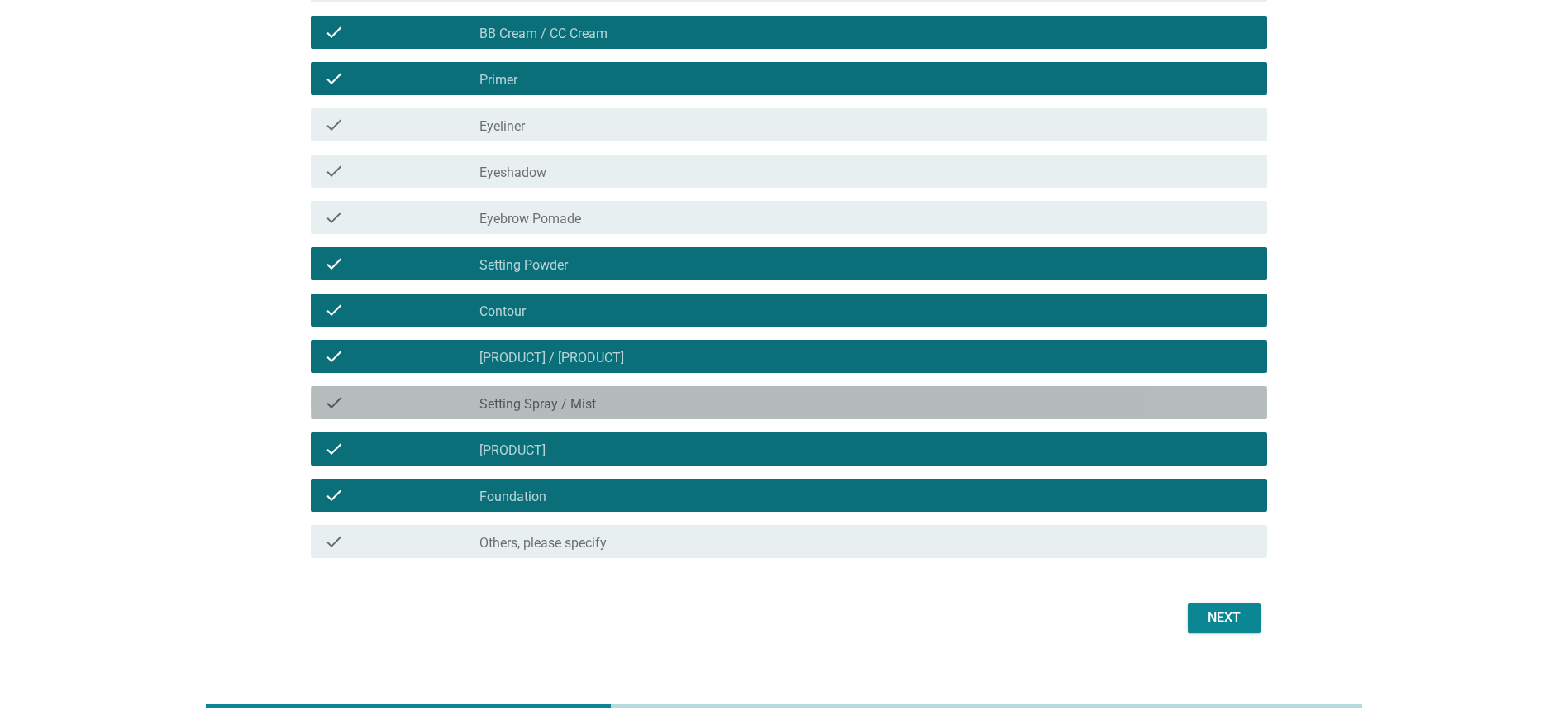 click on "Setting Spray / Mist" at bounding box center [537, 404] 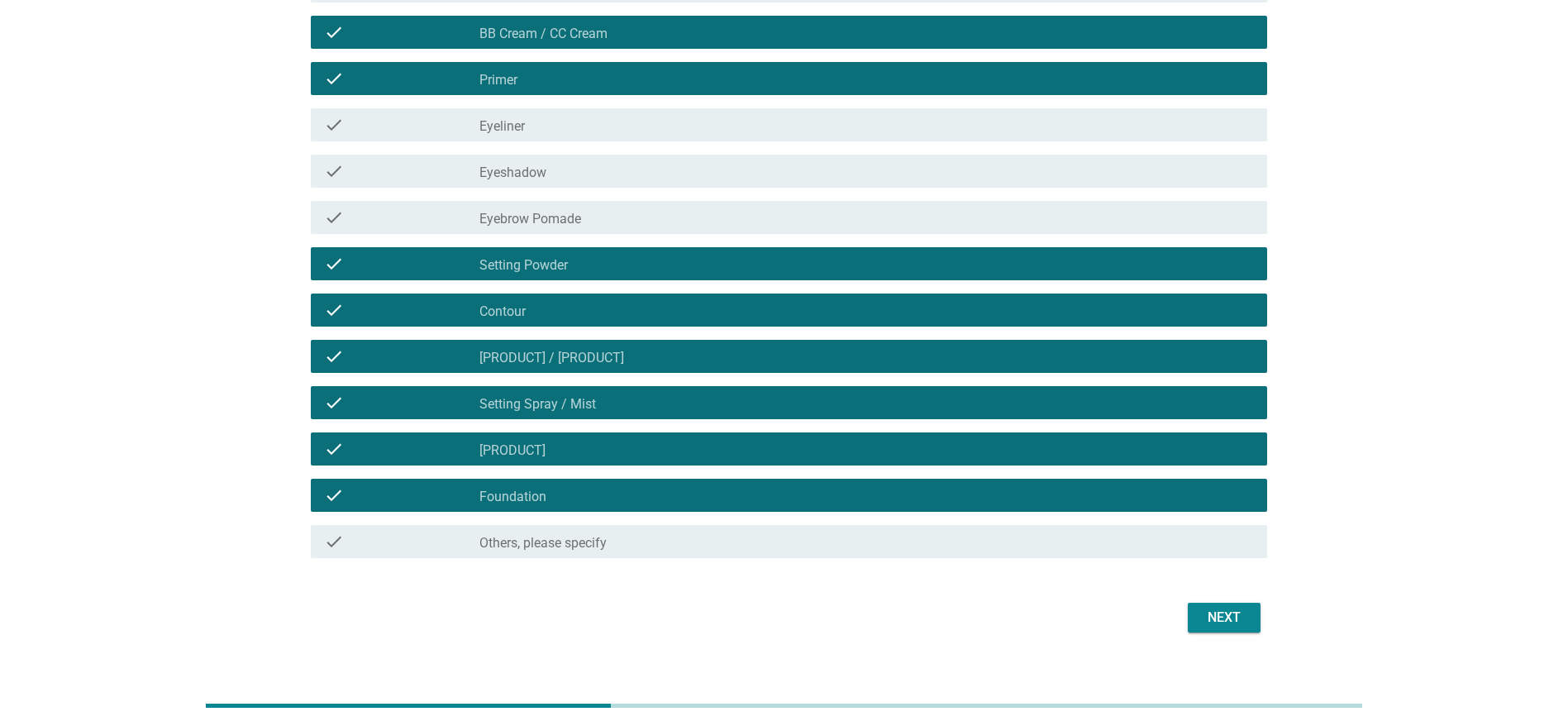 click on "Eyebrow Pomade" at bounding box center (530, 219) 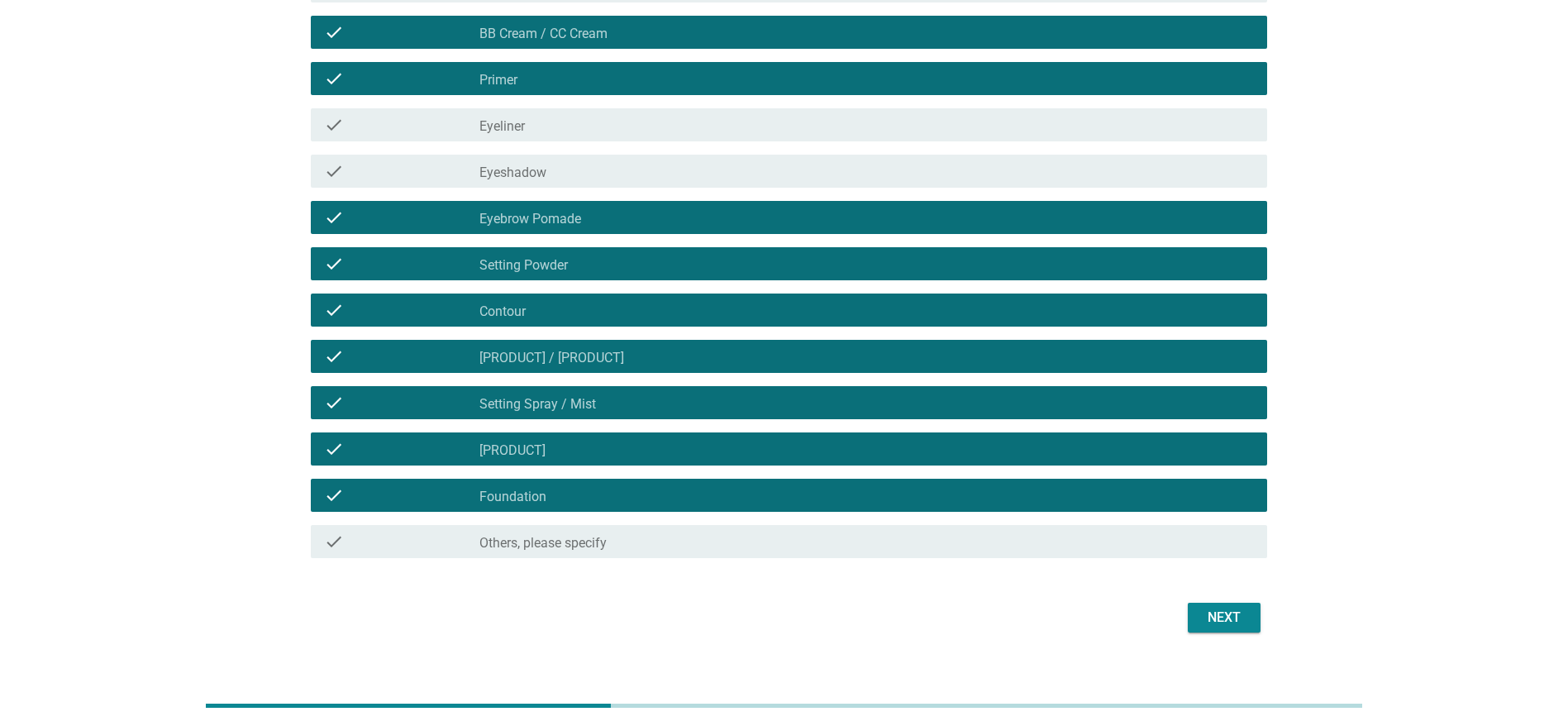 click on "Next" at bounding box center (1224, 618) 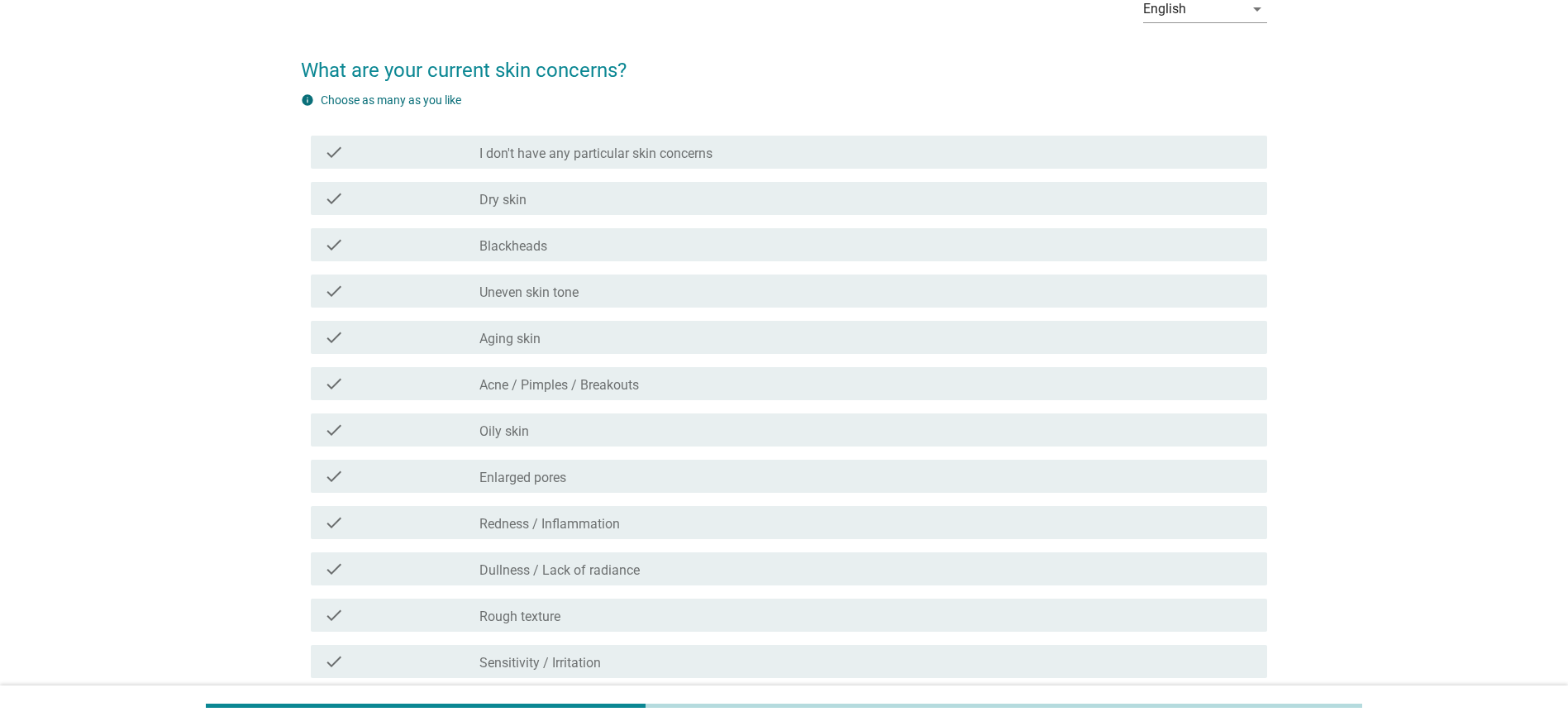 scroll, scrollTop: 124, scrollLeft: 0, axis: vertical 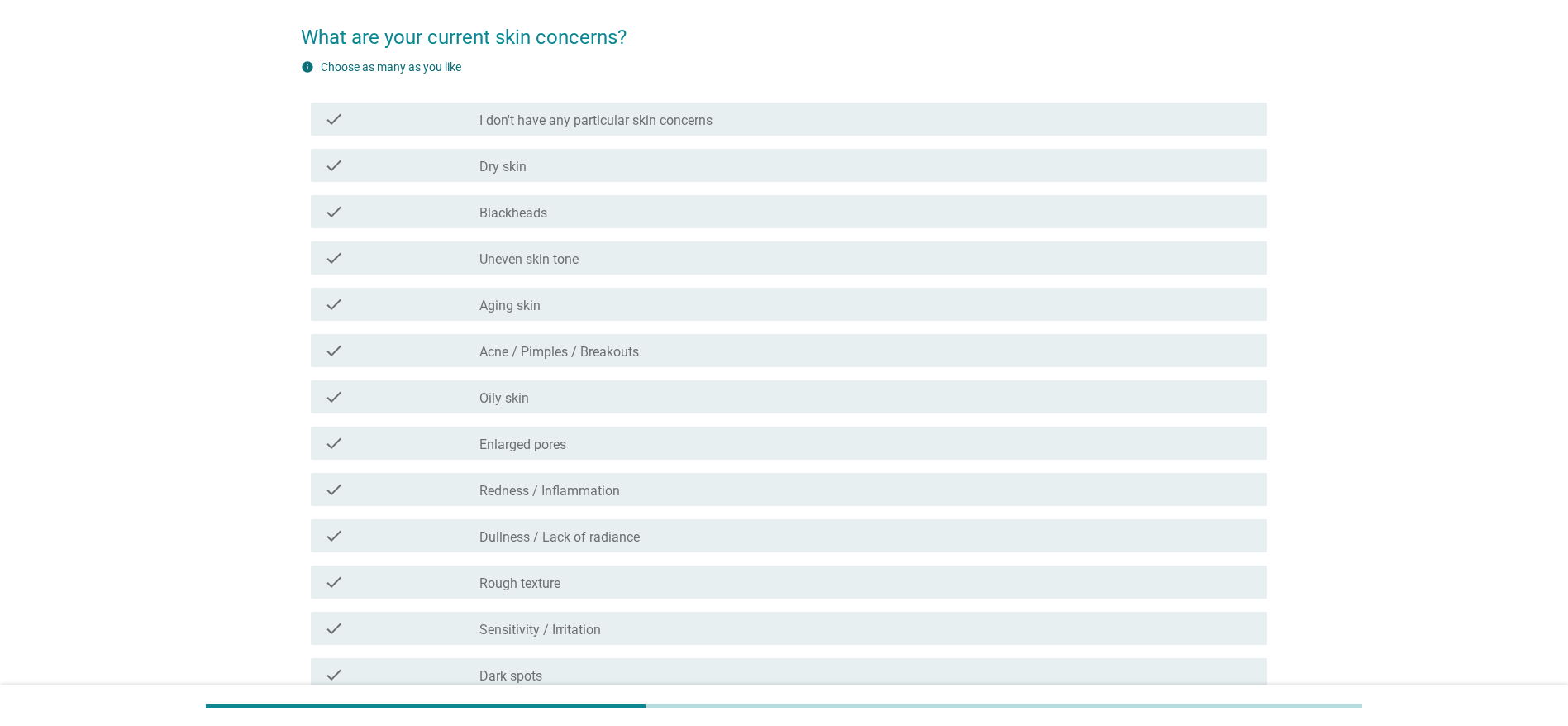 click on "check_box_outline_blank Dry skin" at bounding box center (866, 165) 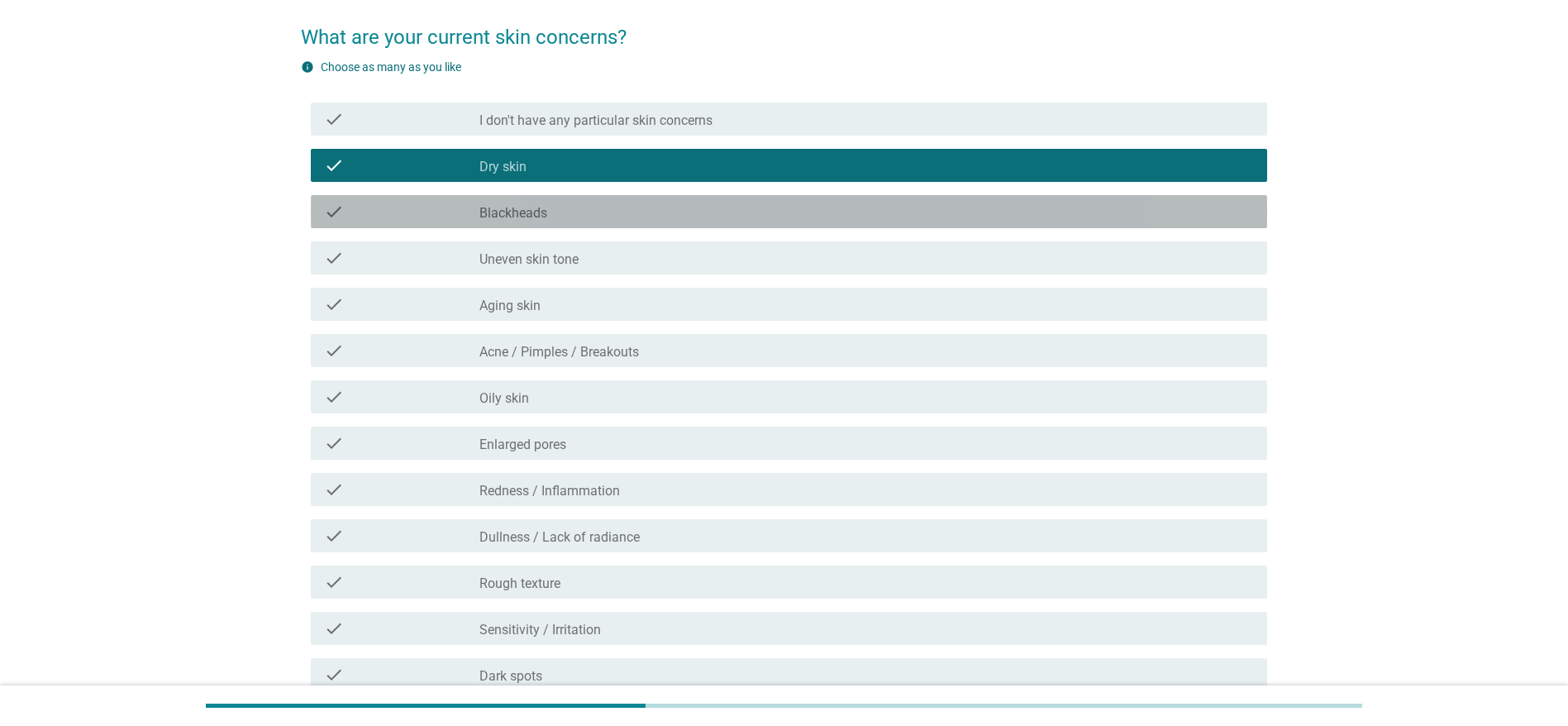 click on "Blackheads" at bounding box center (513, 213) 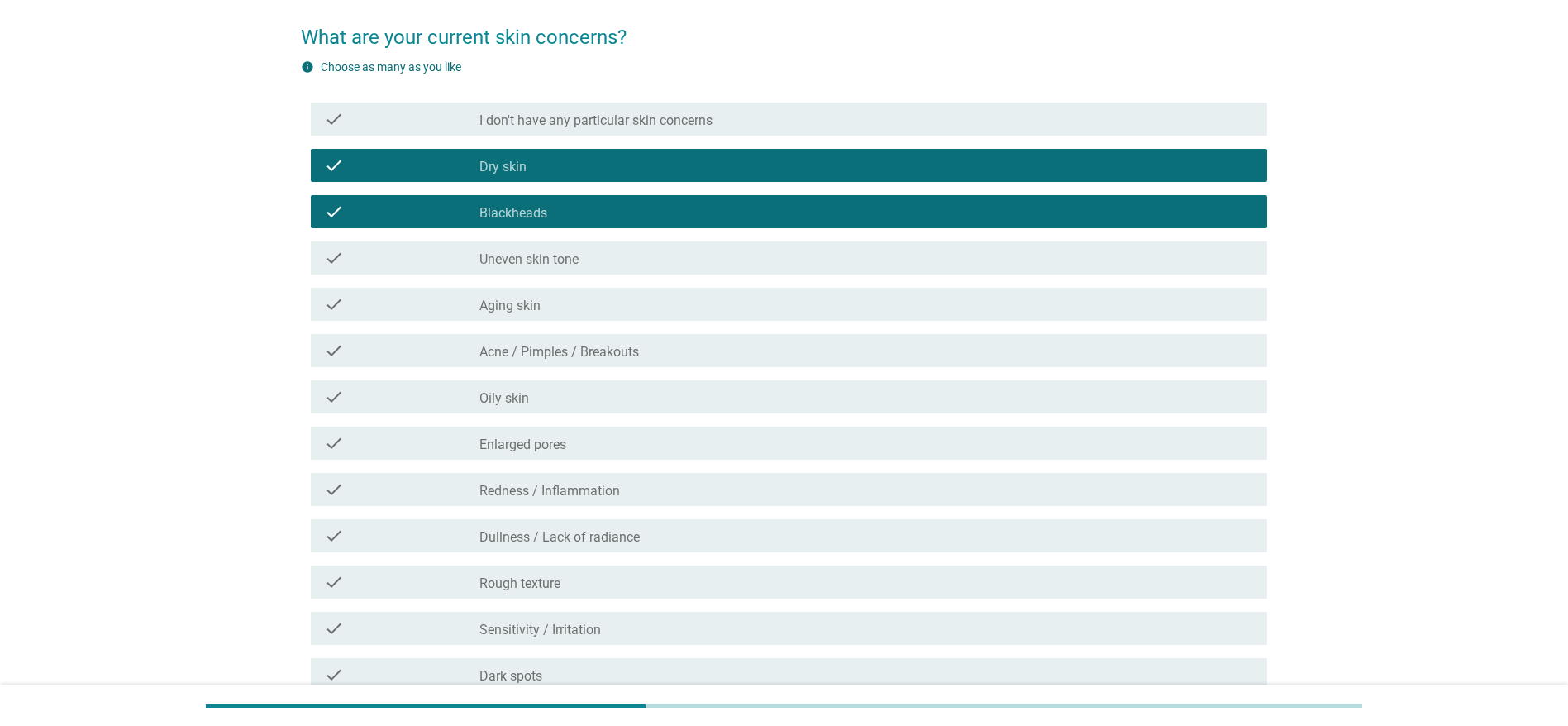 click on "Uneven skin tone" at bounding box center (529, 260) 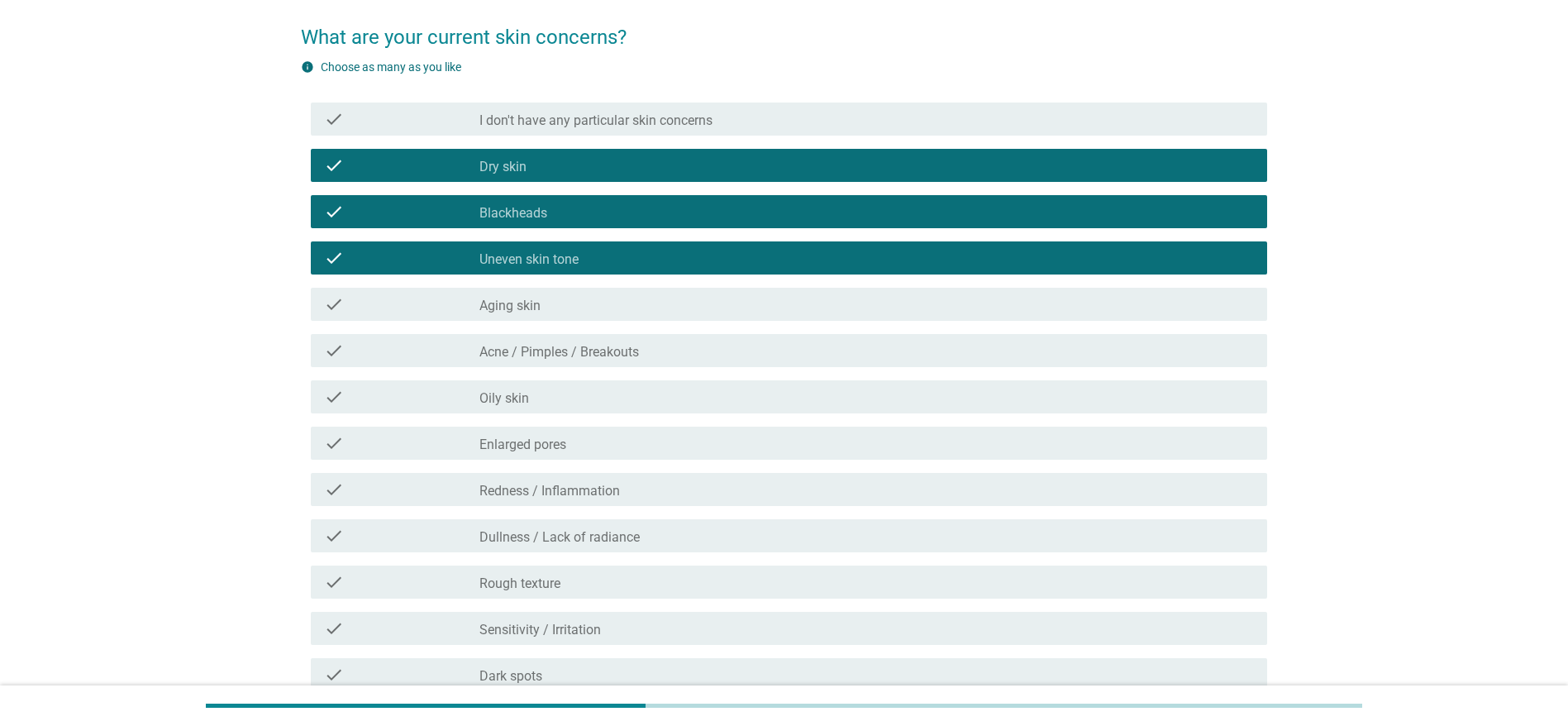 click on "check     check_box_outline_blank [AGE]" at bounding box center (784, 304) 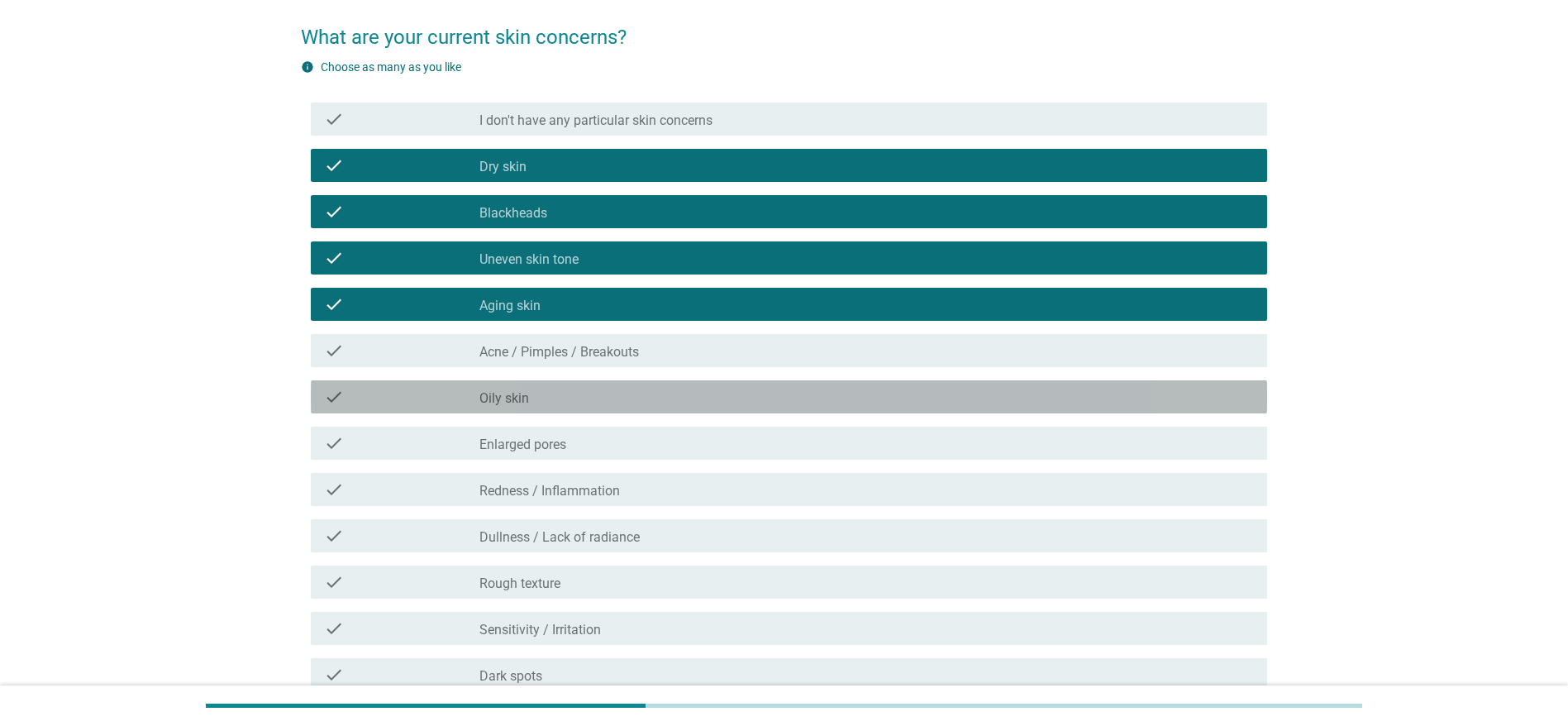 drag, startPoint x: 574, startPoint y: 410, endPoint x: 578, endPoint y: 421, distance: 11.7047 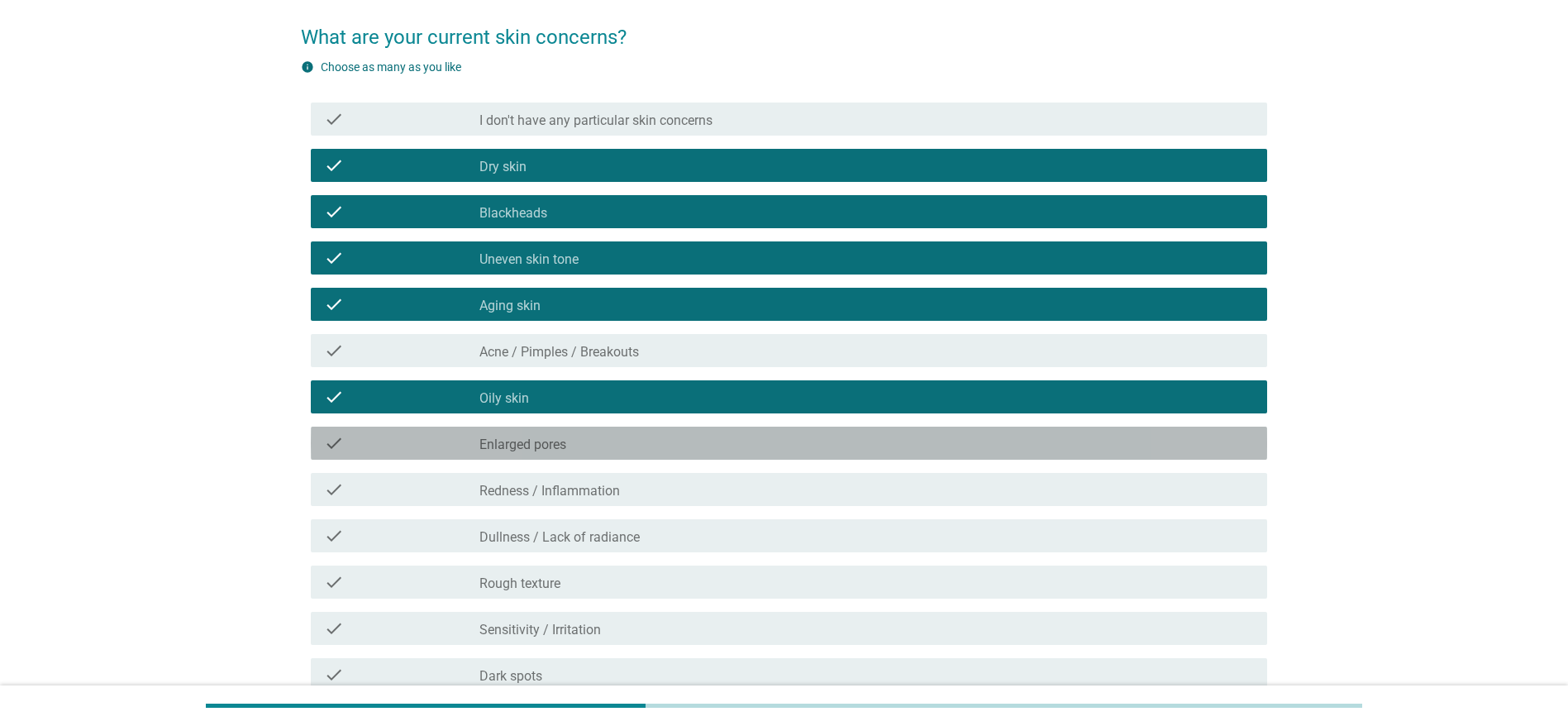 click on "check_box_outline_blank Enlarged pores" at bounding box center [866, 443] 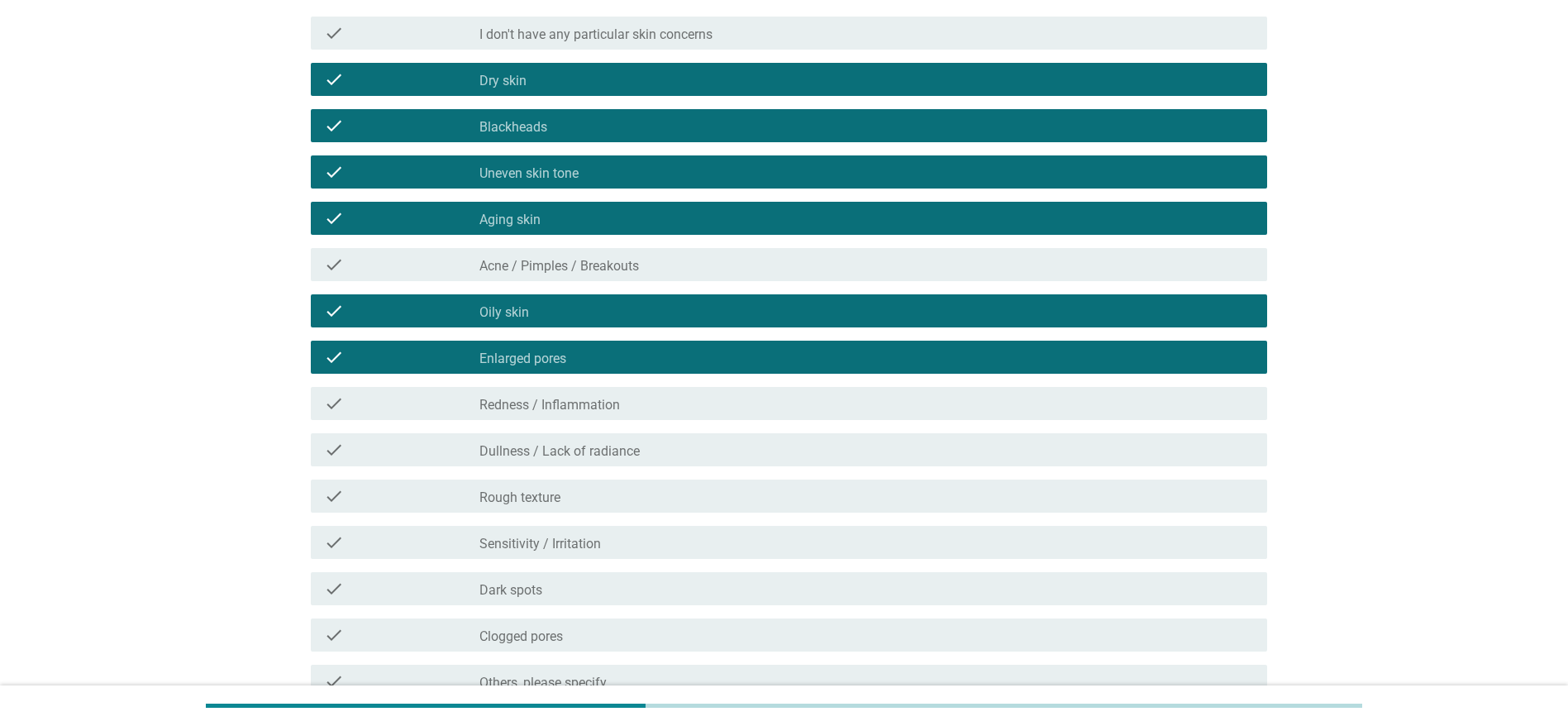scroll, scrollTop: 248, scrollLeft: 0, axis: vertical 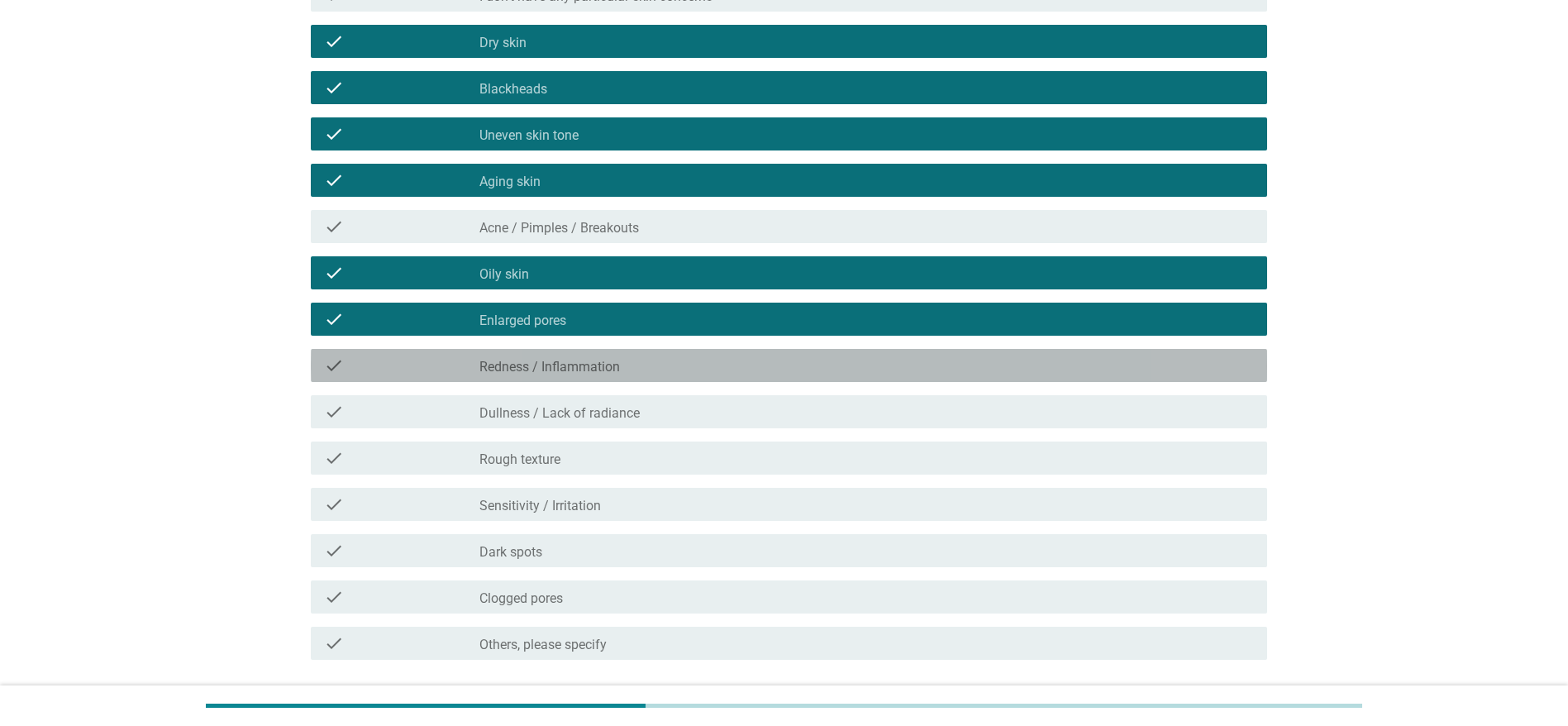 click on "Redness / Inflammation" at bounding box center (550, 367) 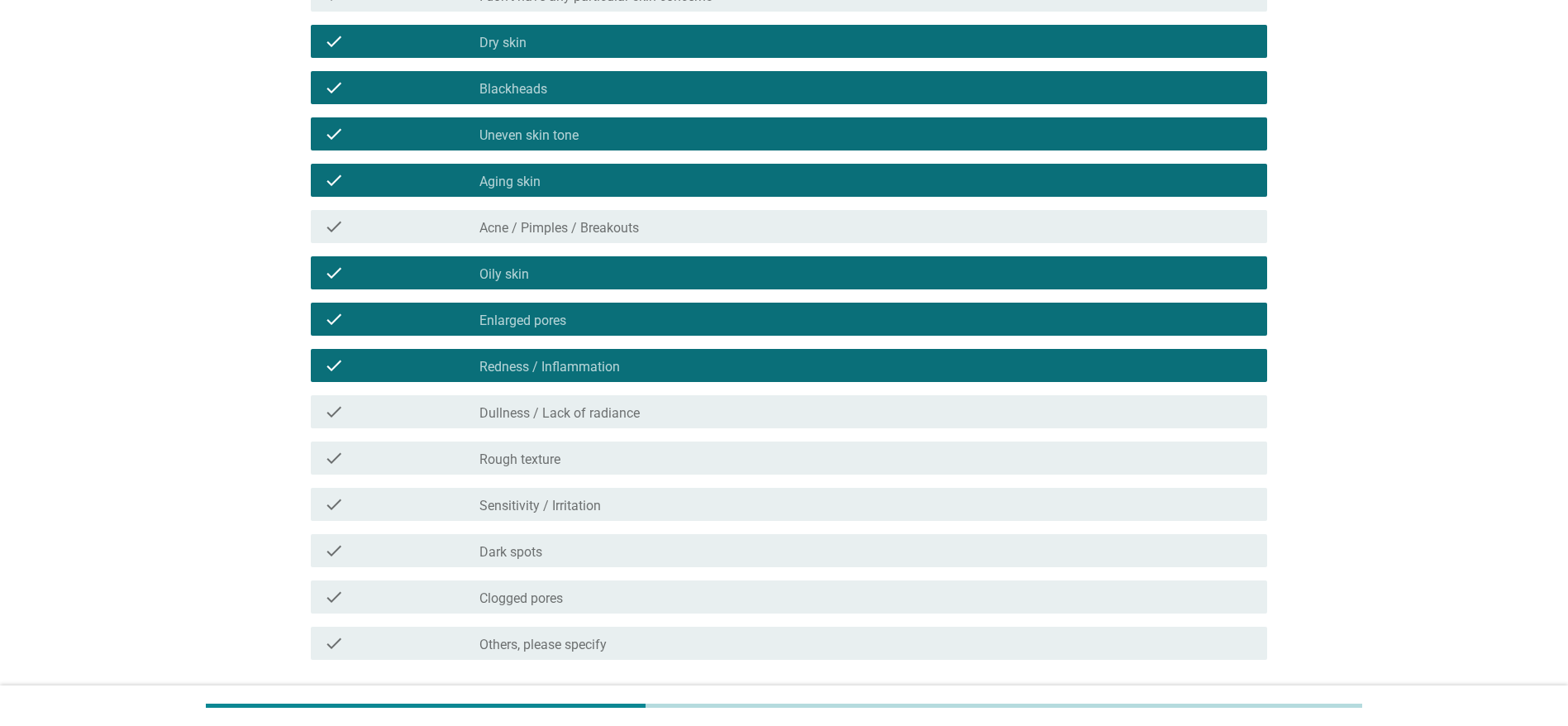 click on "Dullness / Lack of radiance" at bounding box center [560, 413] 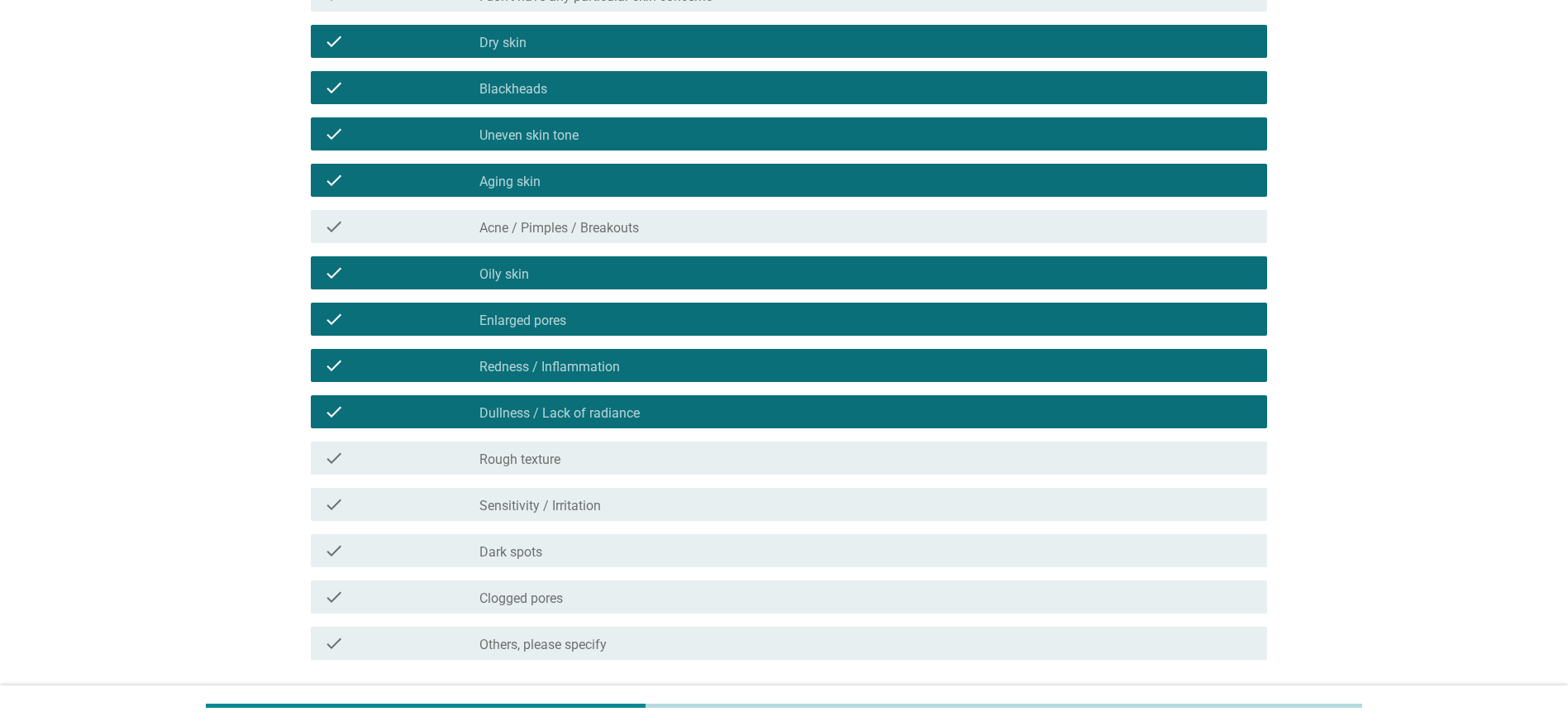 scroll, scrollTop: 372, scrollLeft: 0, axis: vertical 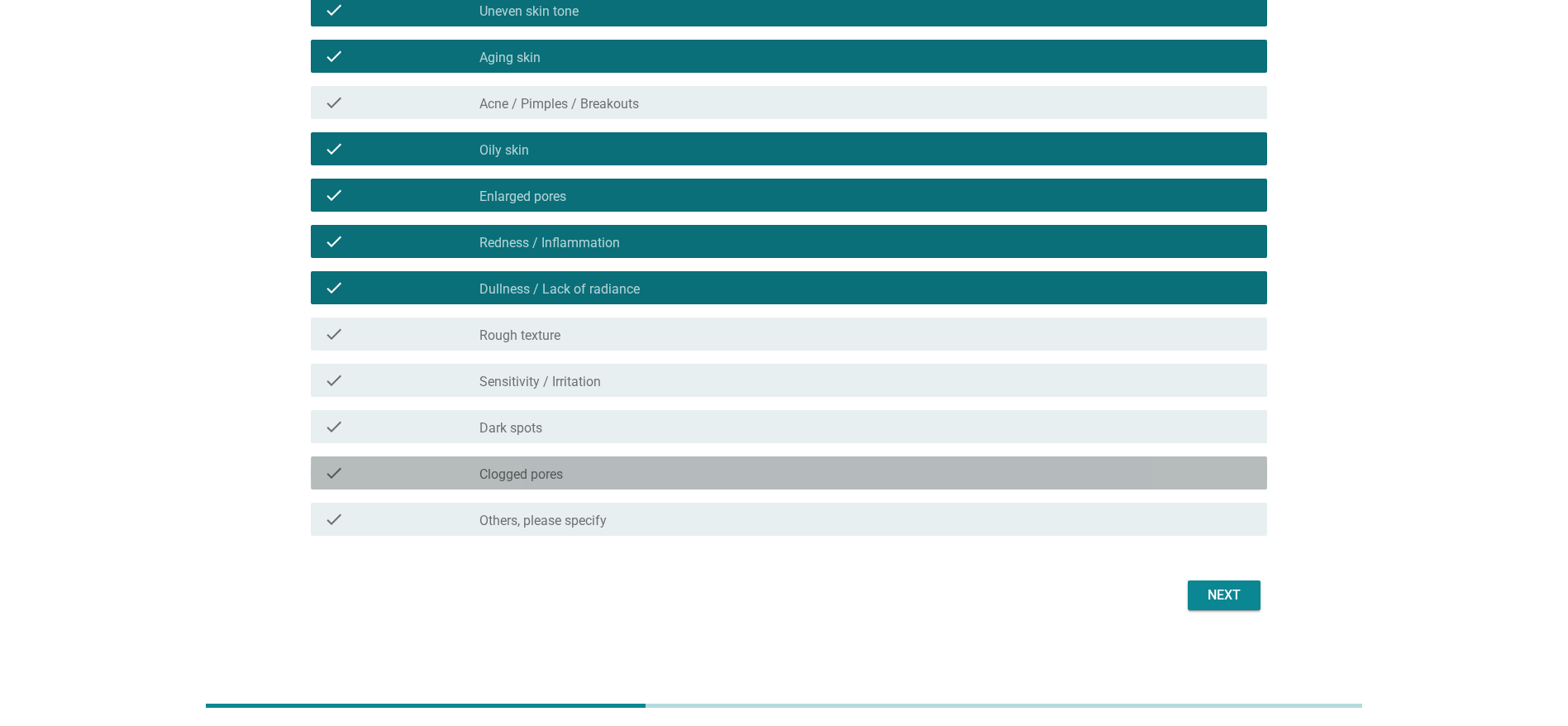 click on "check_box_outline_blank Clogged pores" at bounding box center [866, 473] 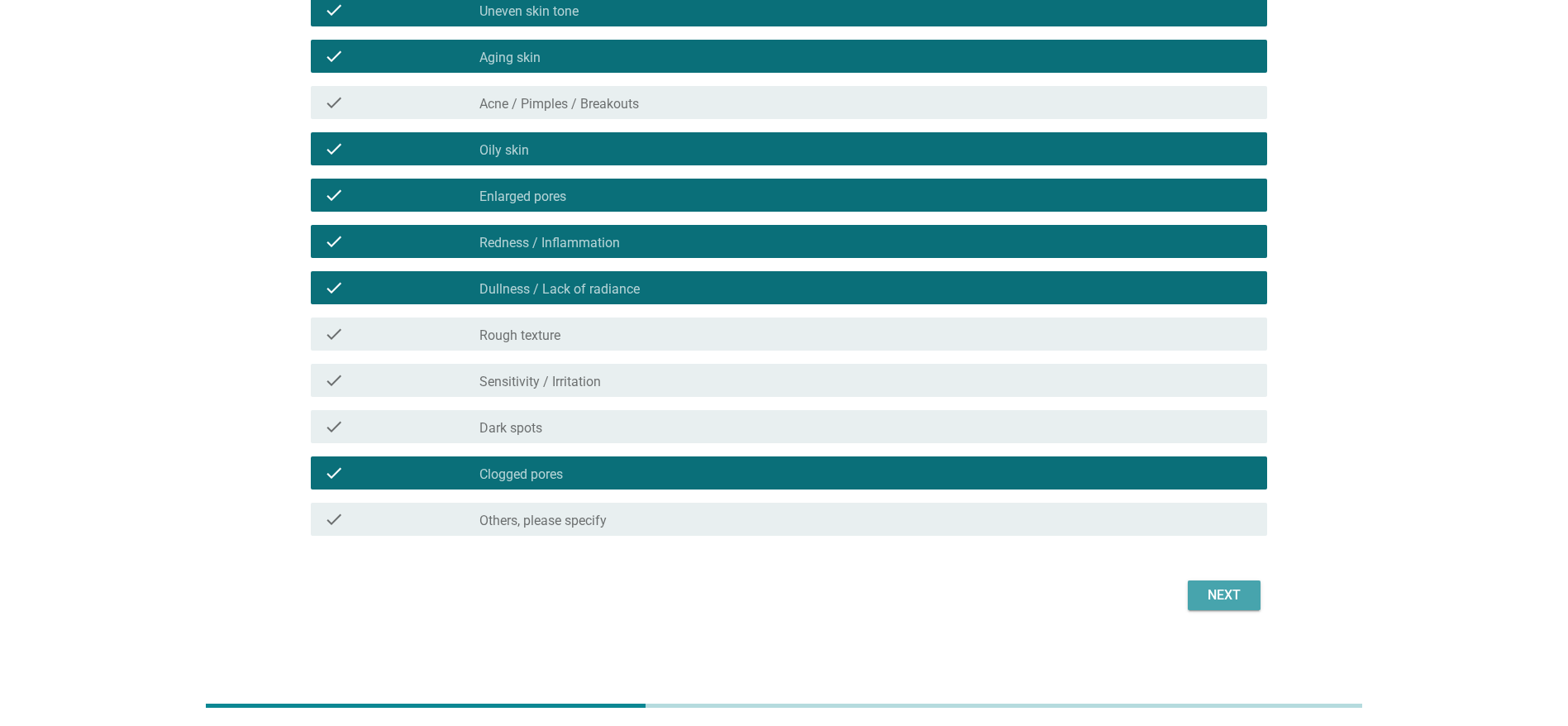 click on "Next" at bounding box center [1224, 595] 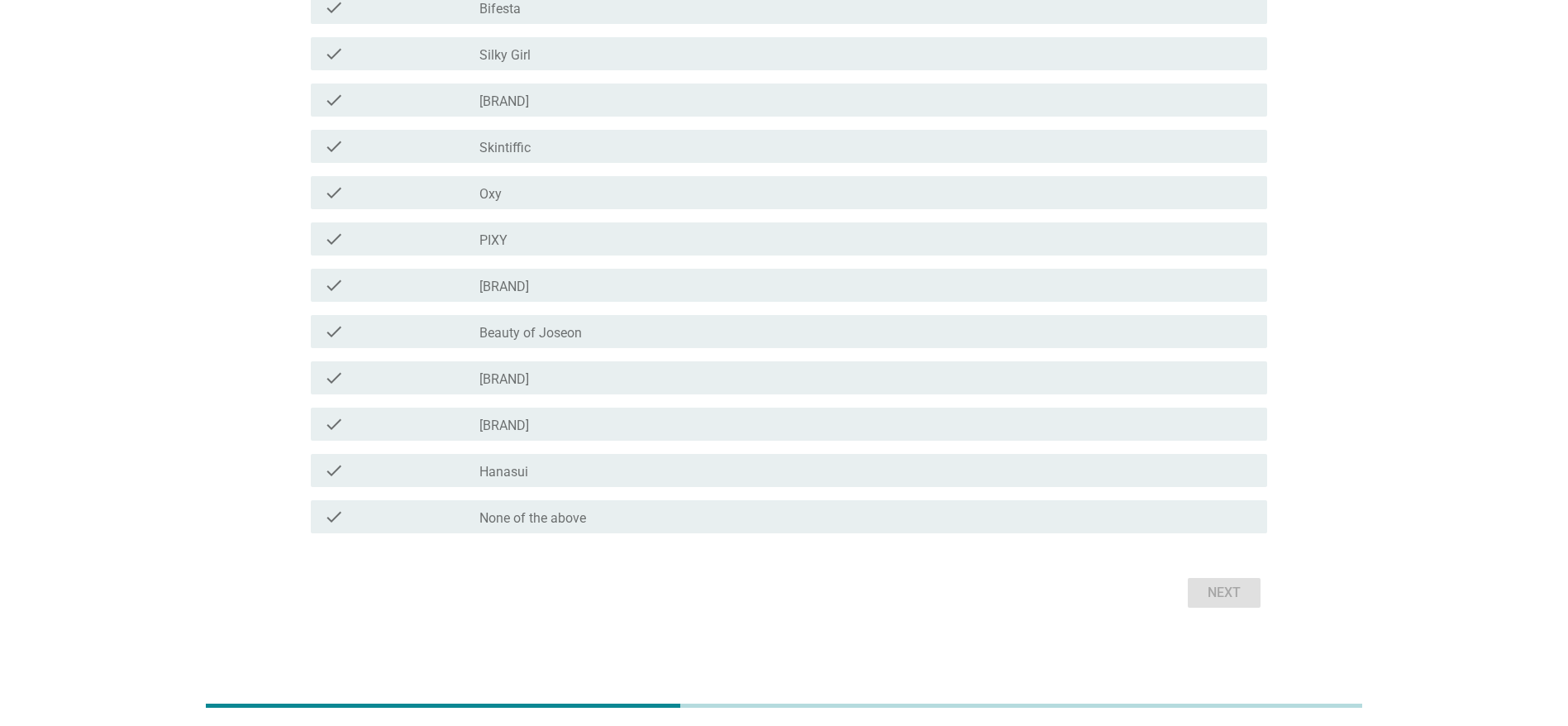 scroll, scrollTop: 158, scrollLeft: 0, axis: vertical 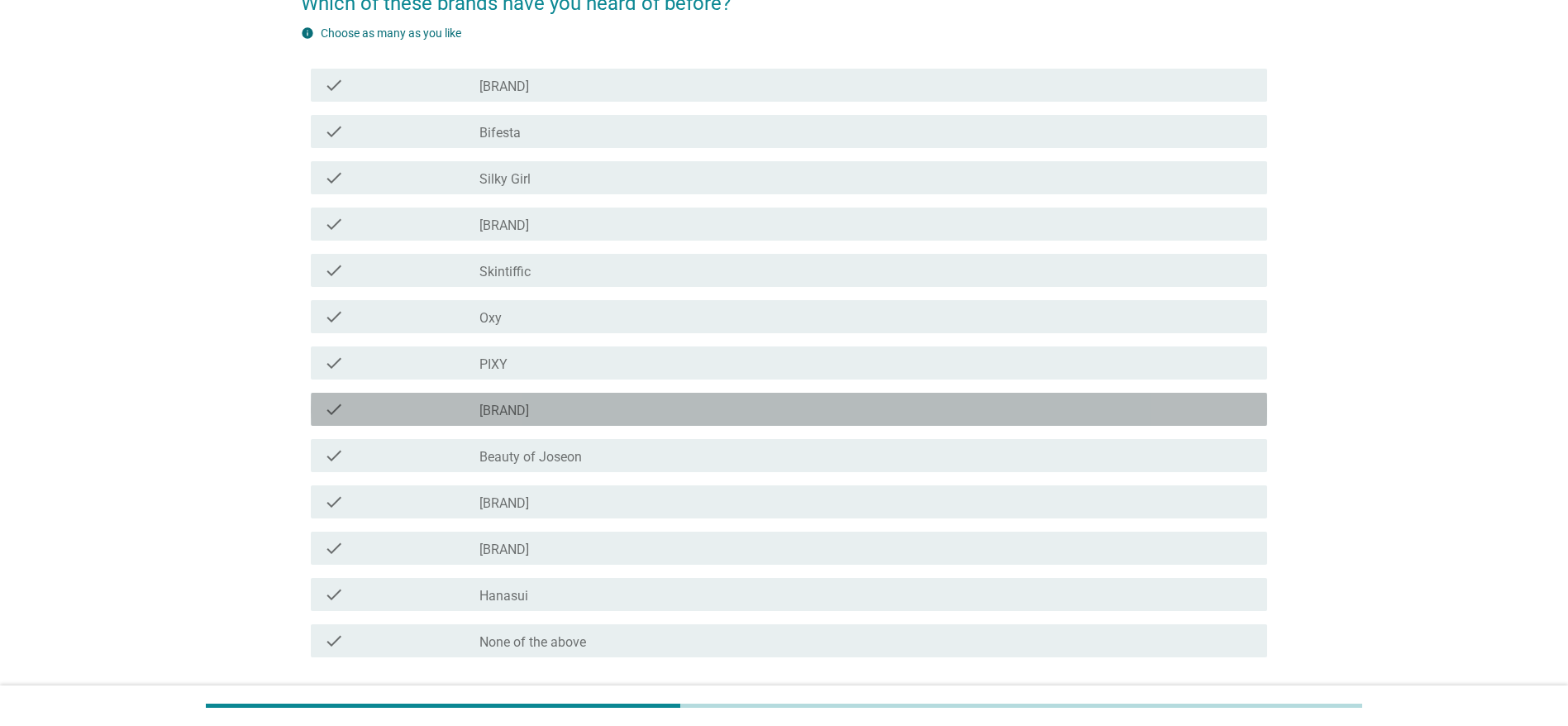 click on "[BRAND]" at bounding box center (504, 411) 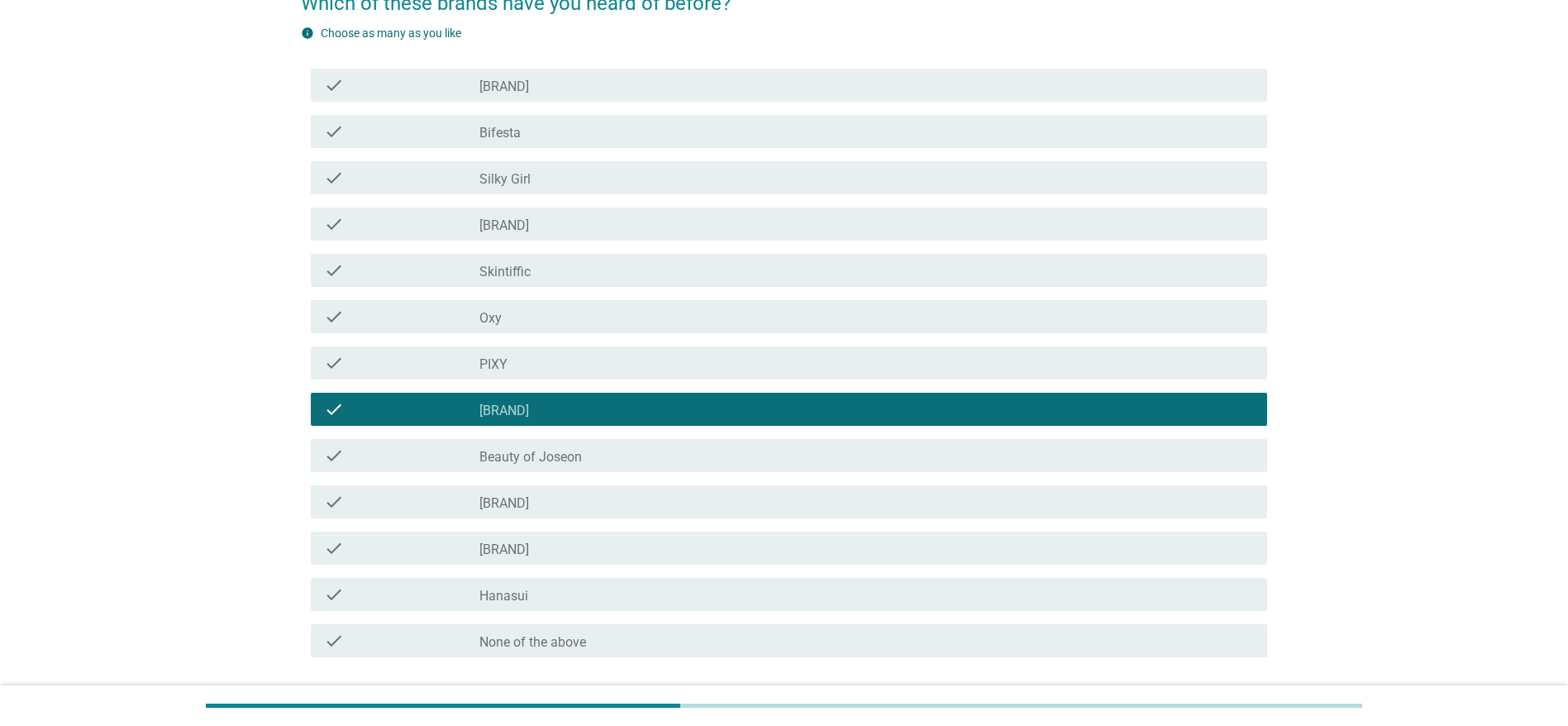 click on "Beauty of Joseon" at bounding box center (531, 457) 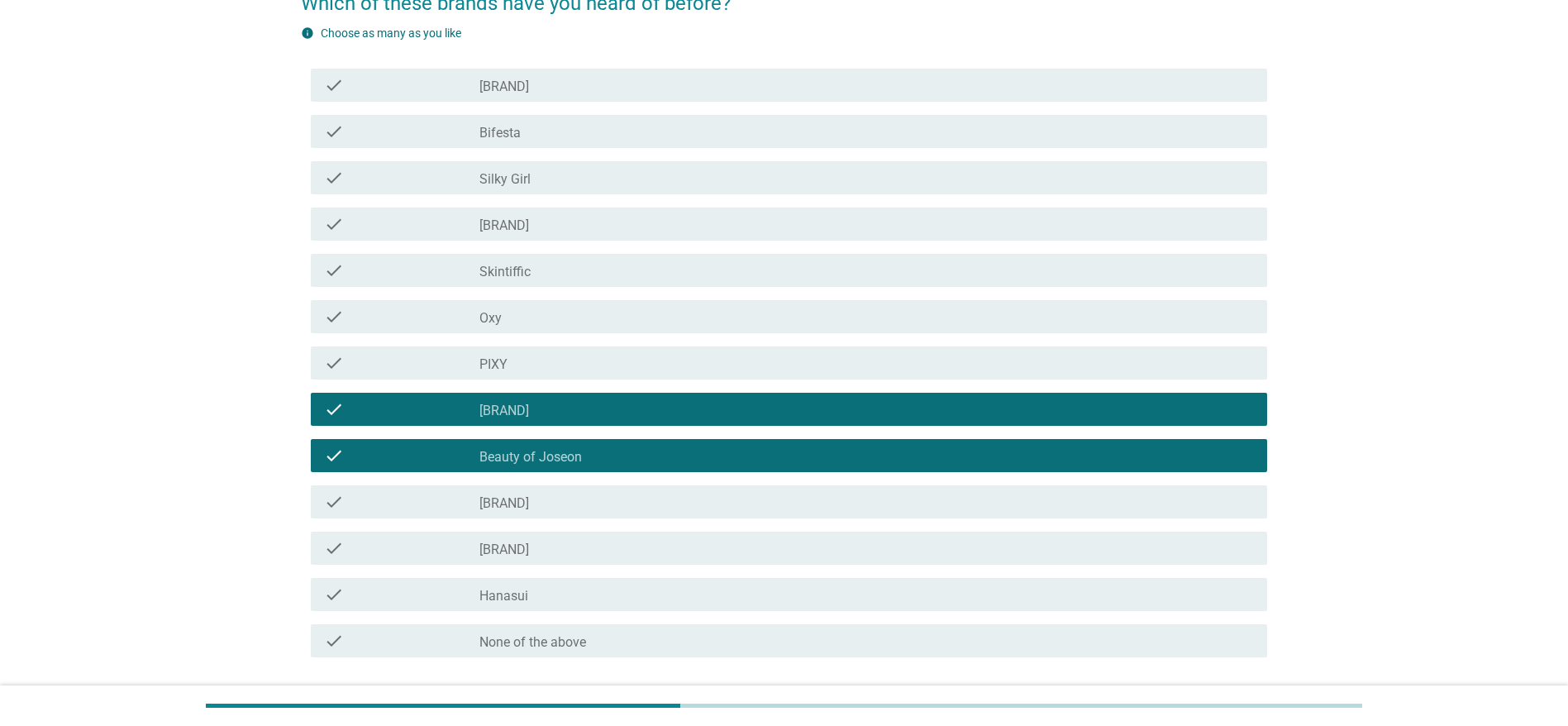 click on "check" at bounding box center (401, 178) 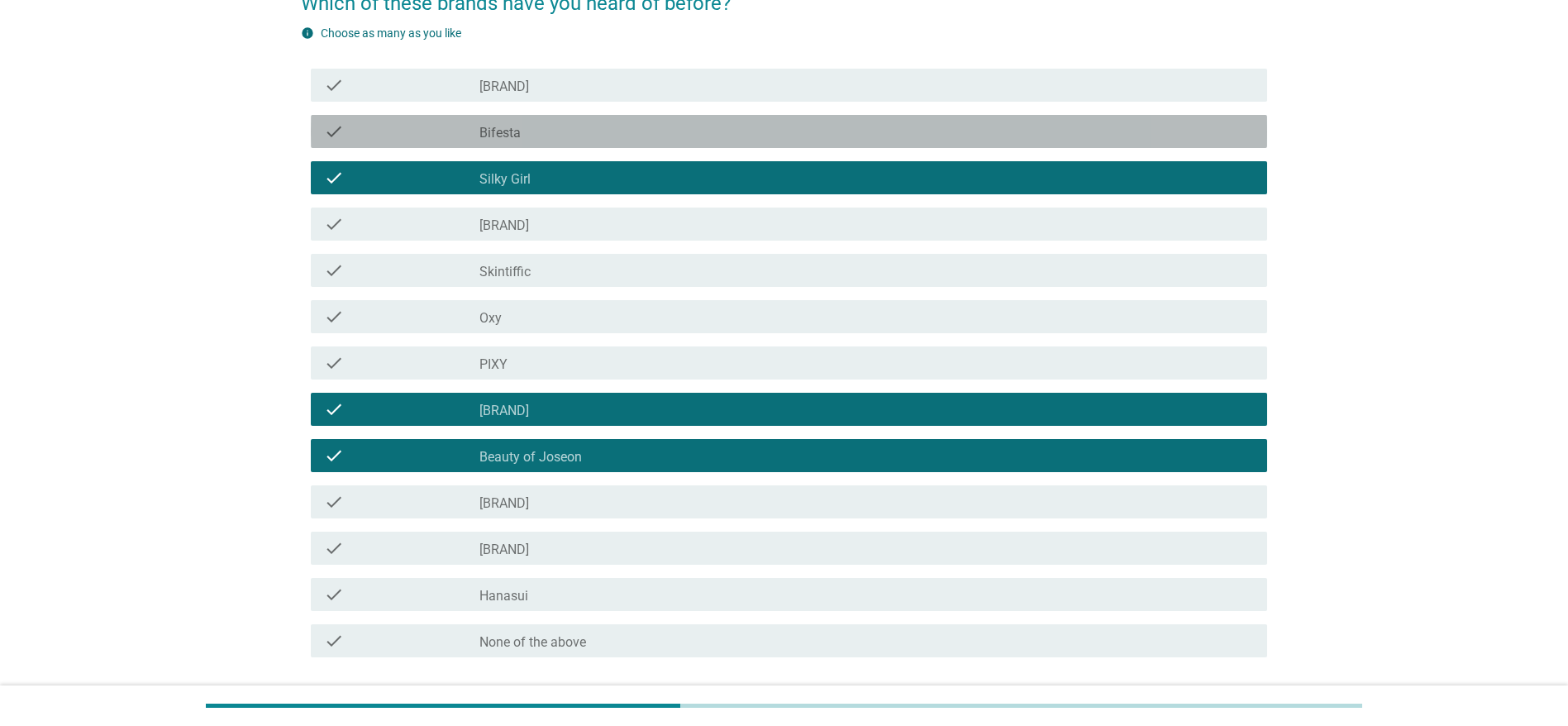 click on "Bifesta" at bounding box center (500, 133) 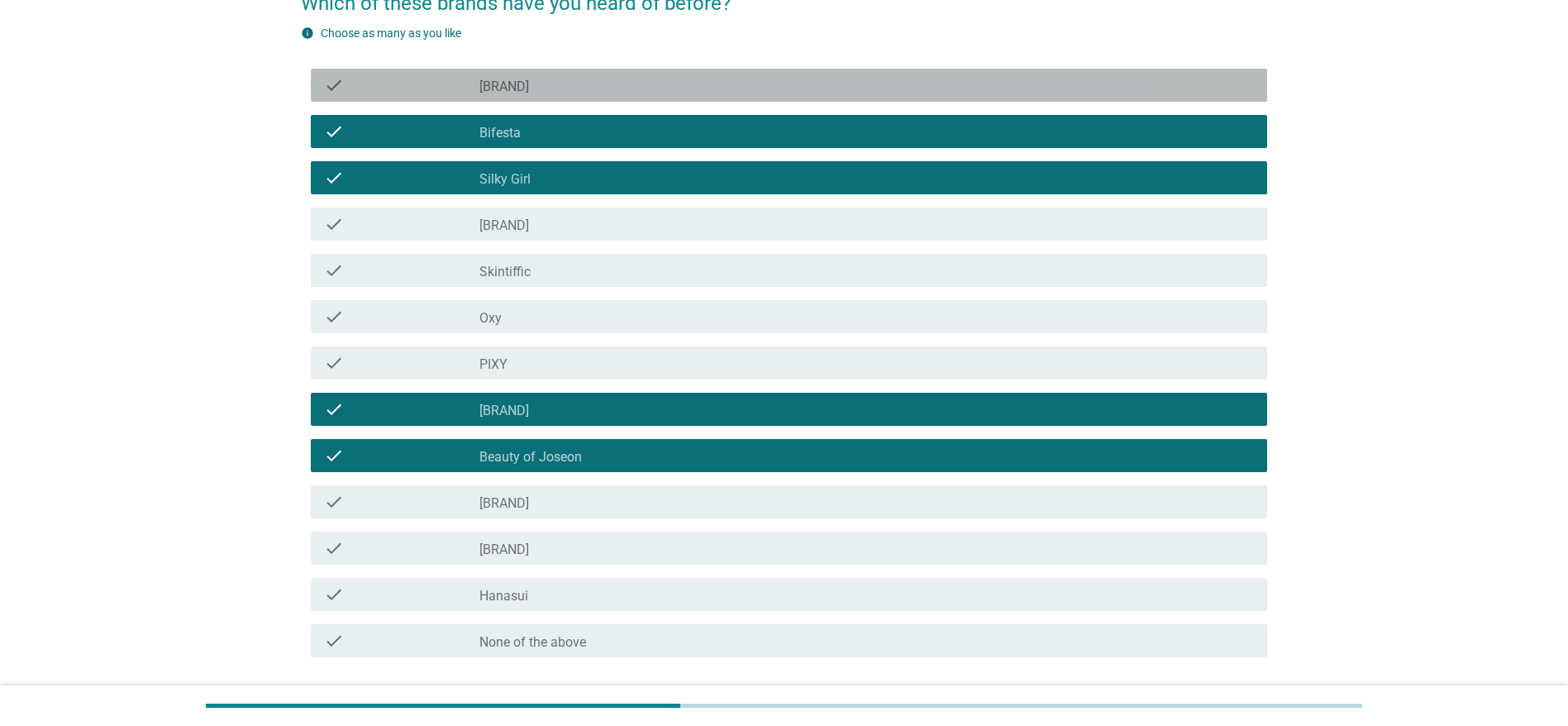 click on "check     check_box_outline_blank [BRAND]" at bounding box center [789, 85] 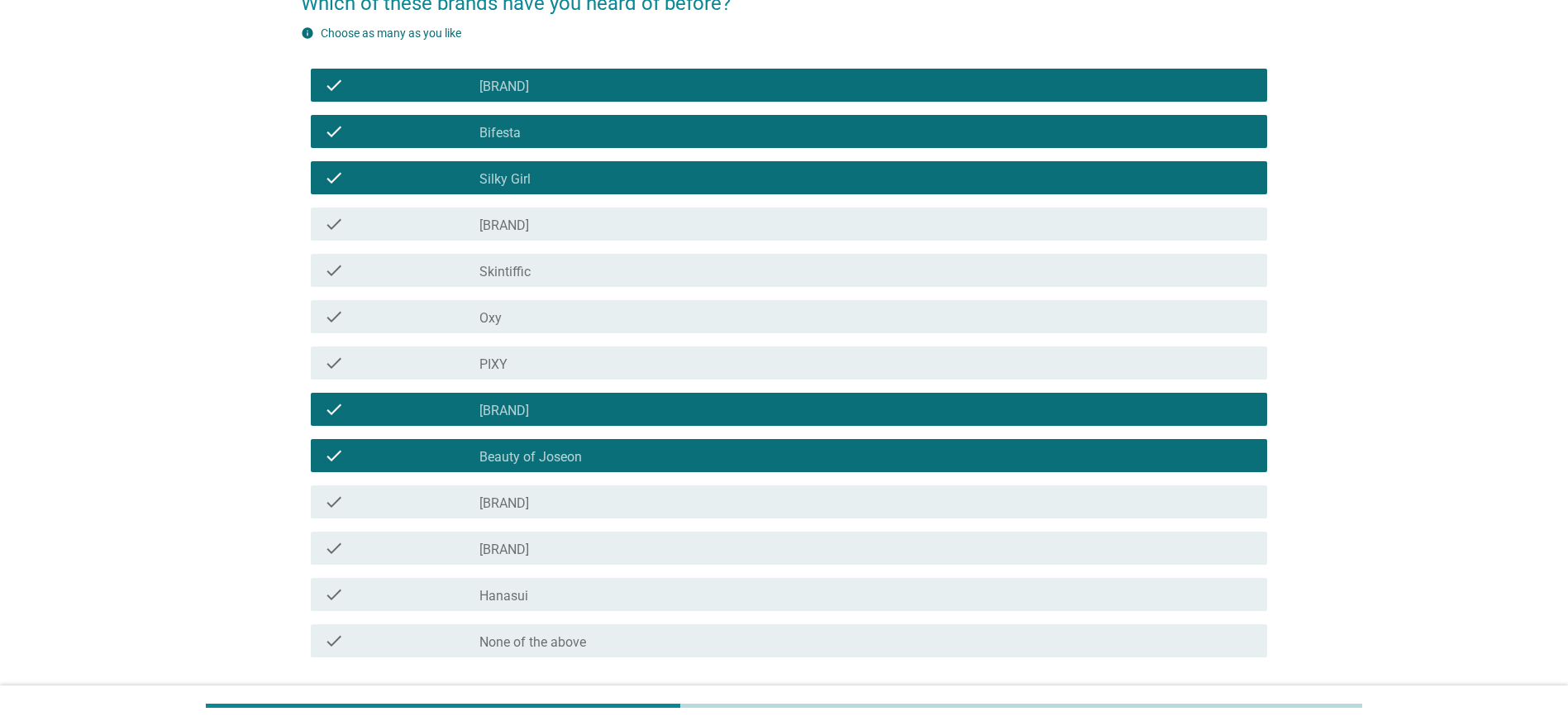 click on "check     check_box_outline_blank Garnier" at bounding box center [789, 224] 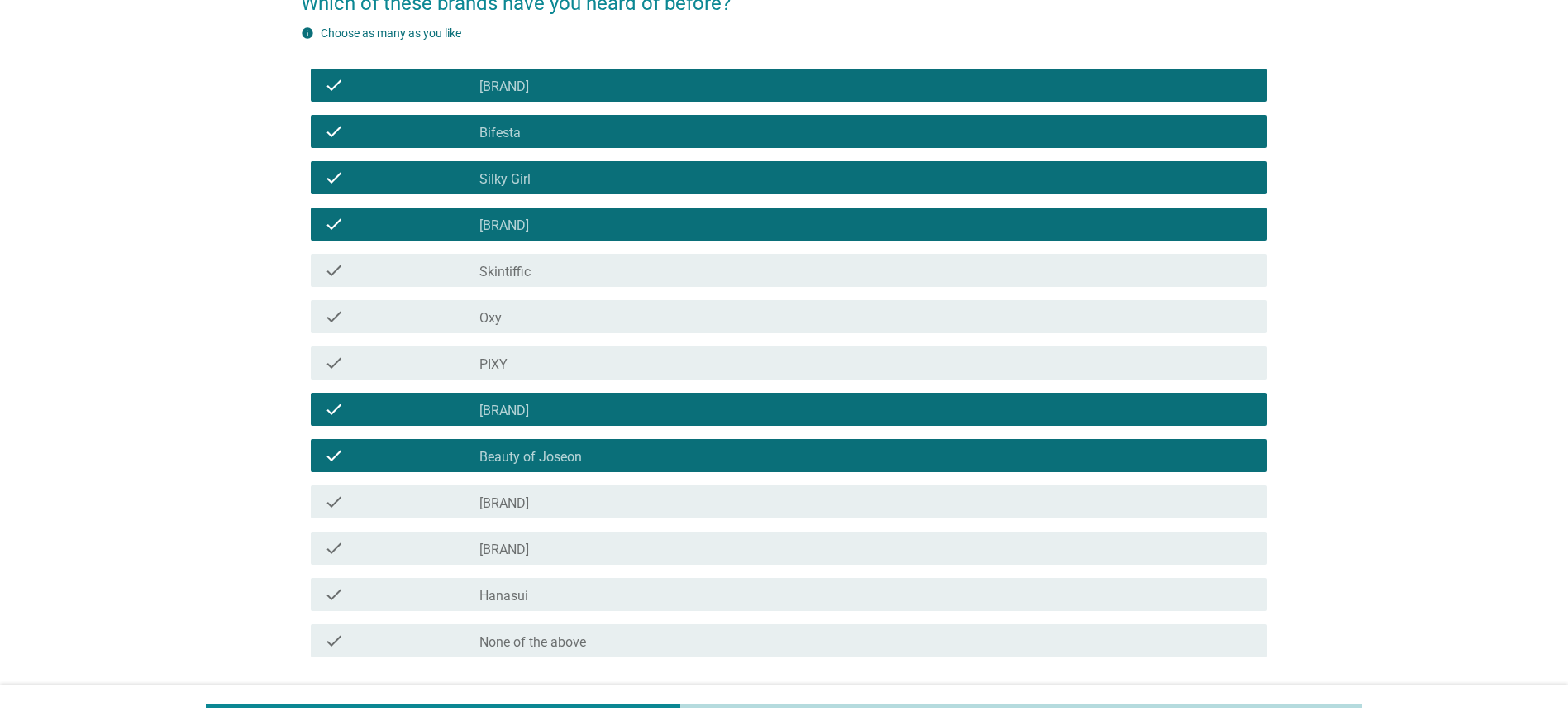 click on "Skintiffic" at bounding box center (505, 272) 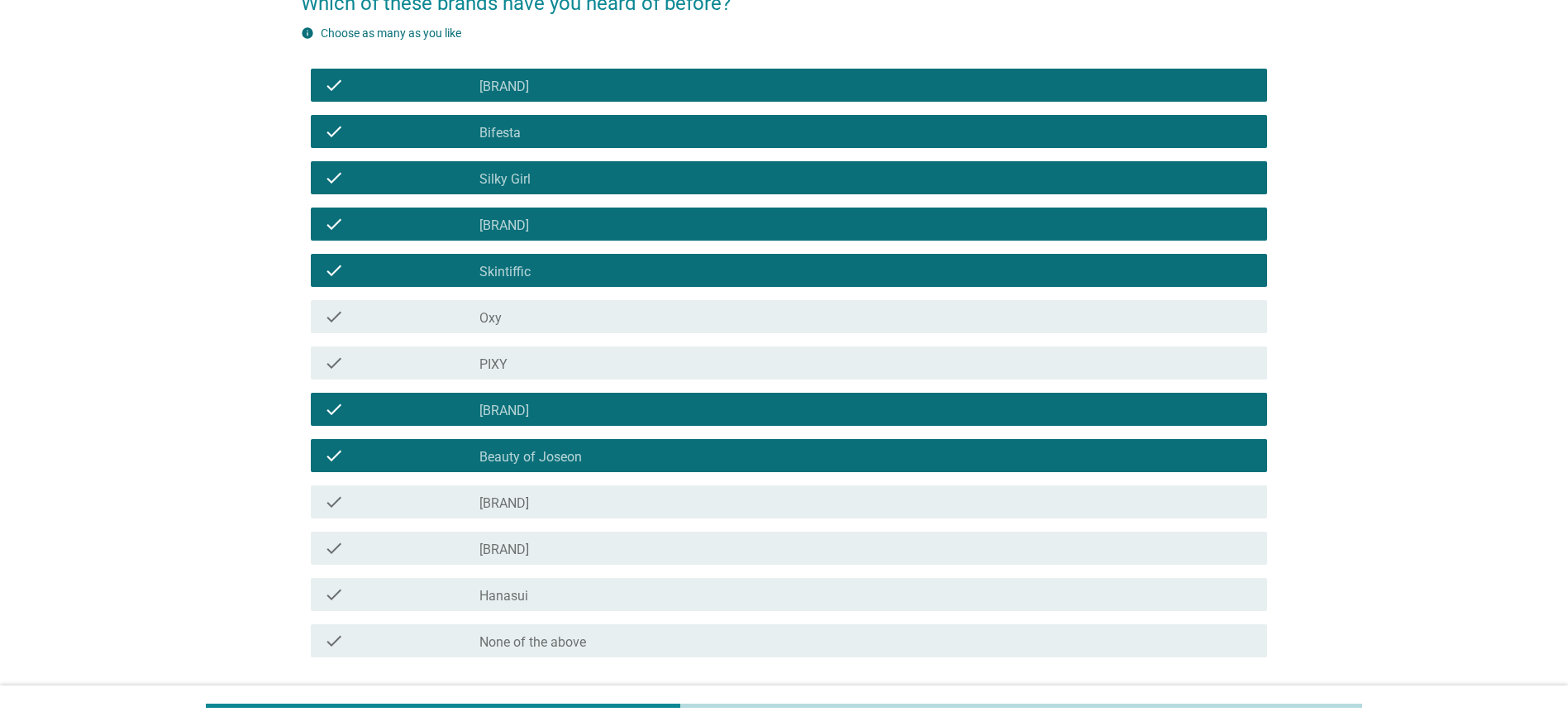 click on "check_box_outline_blank [BRAND]" at bounding box center [866, 363] 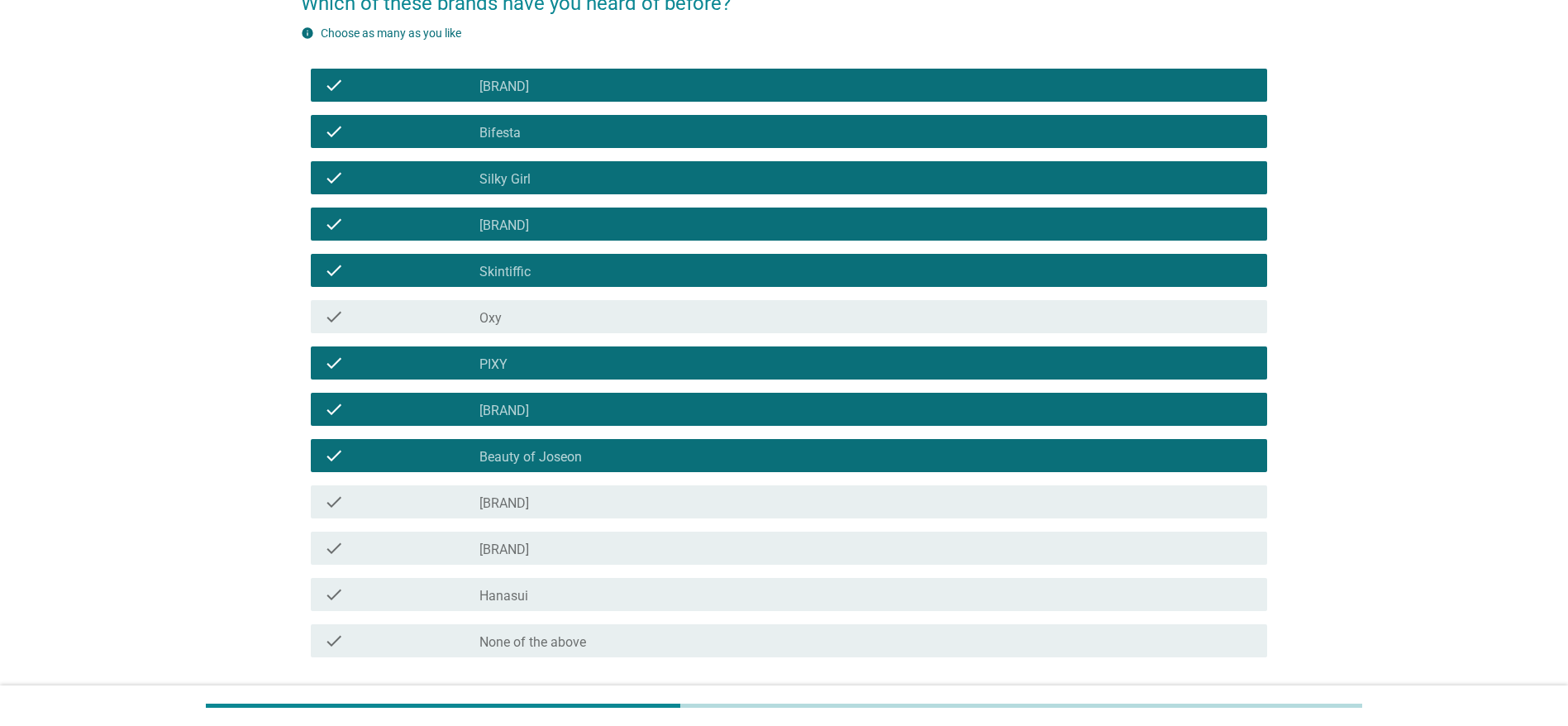 click on "check_box_outline_blank L'Oreal" at bounding box center [866, 502] 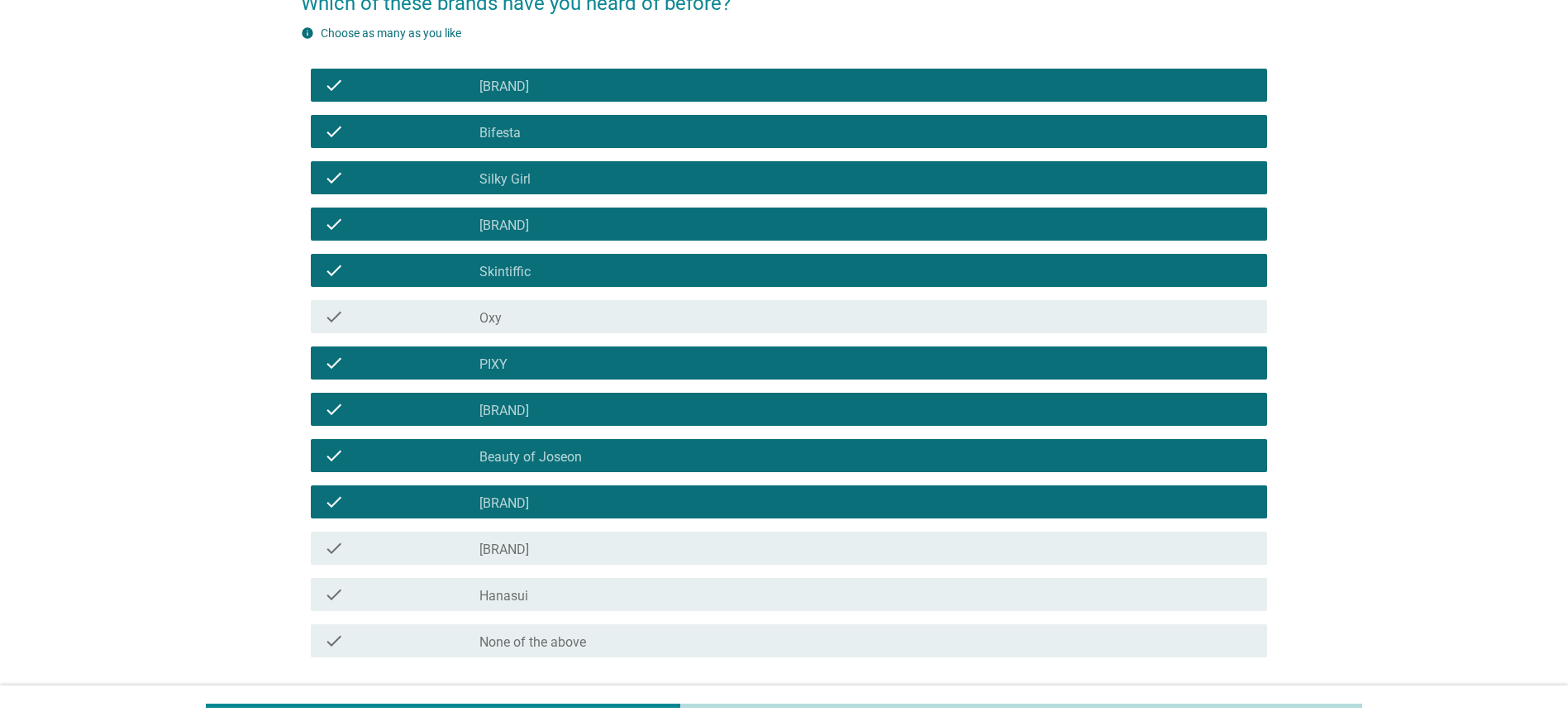 drag, startPoint x: 548, startPoint y: 548, endPoint x: 548, endPoint y: 559, distance: 11 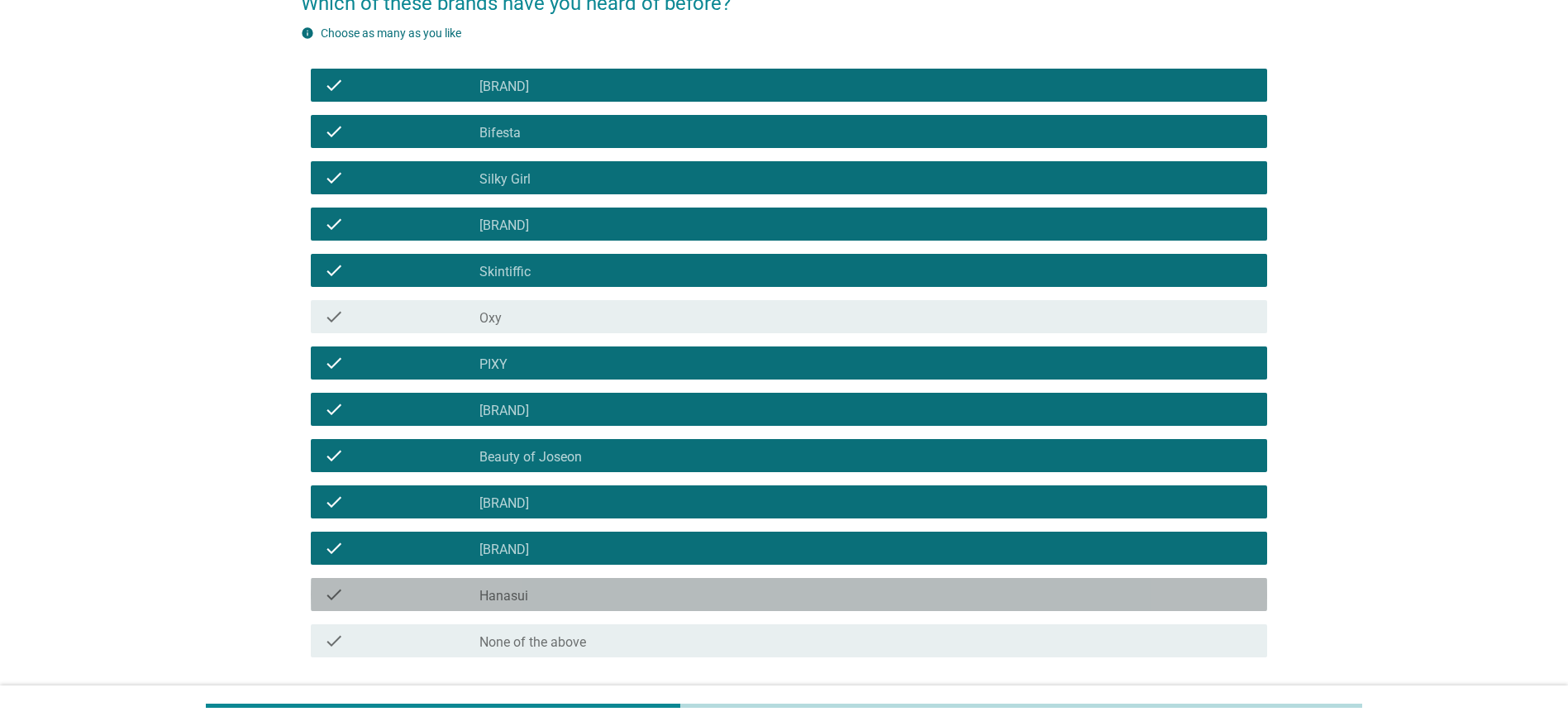 click on "check     check_box_outline_blank [BRAND]" at bounding box center (789, 595) 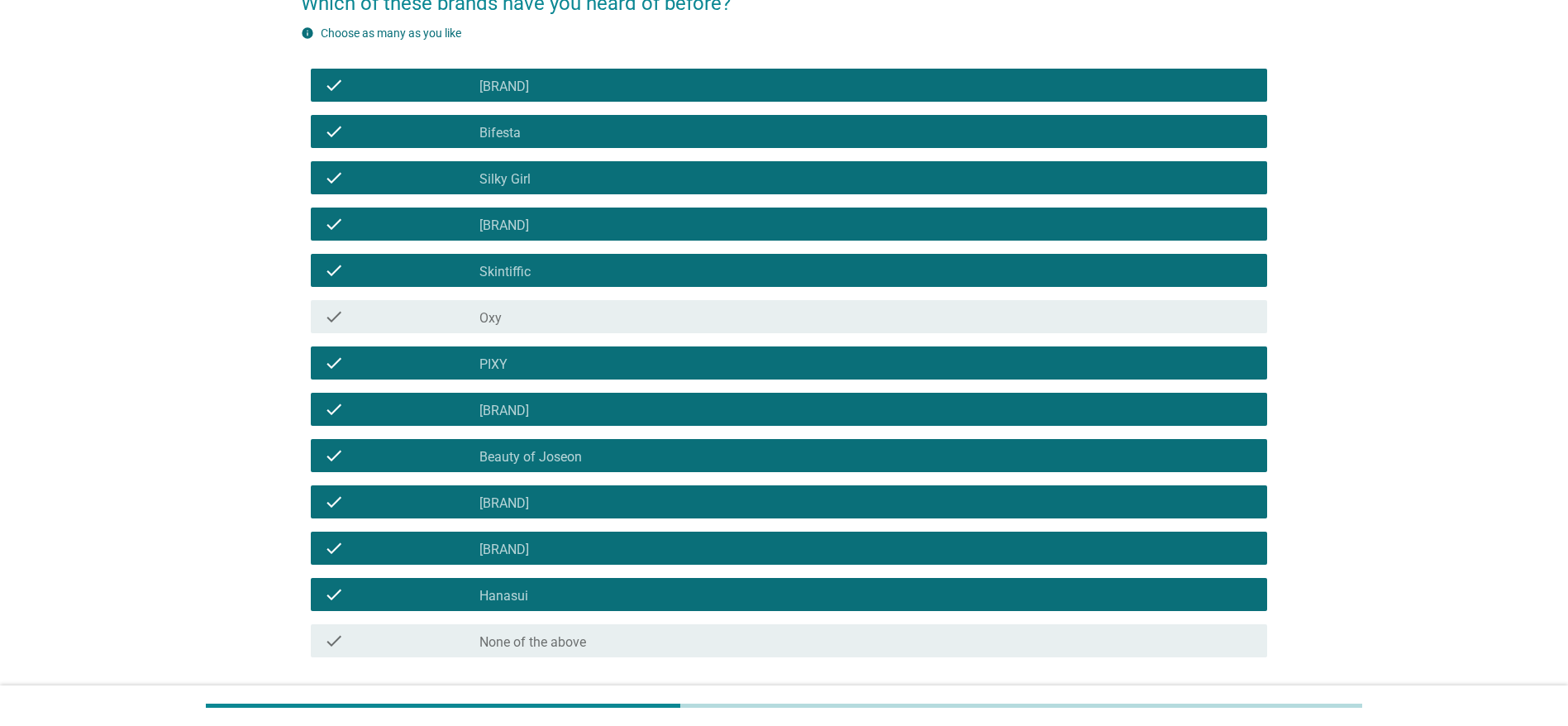 click on "check_box_outline_blank Oxy" at bounding box center [866, 317] 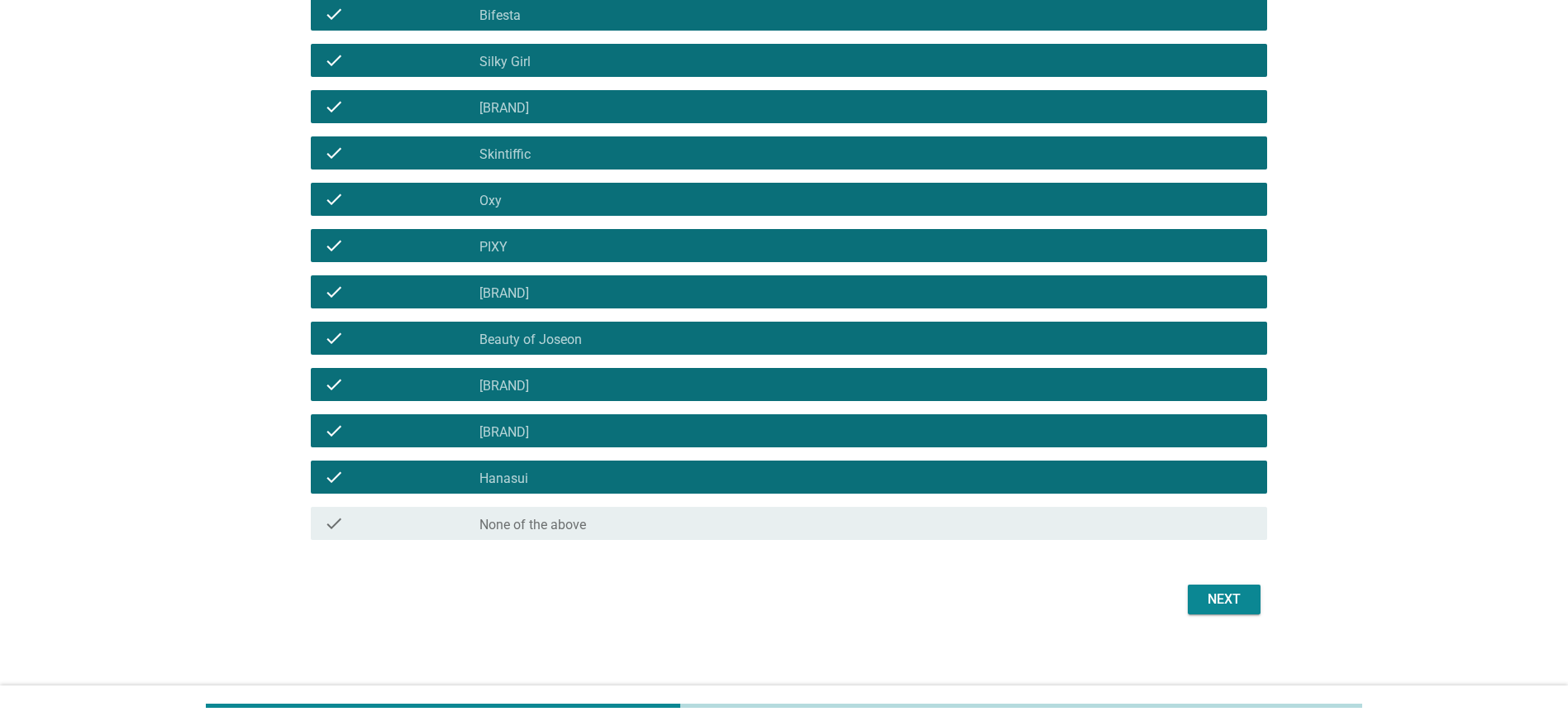 scroll, scrollTop: 282, scrollLeft: 0, axis: vertical 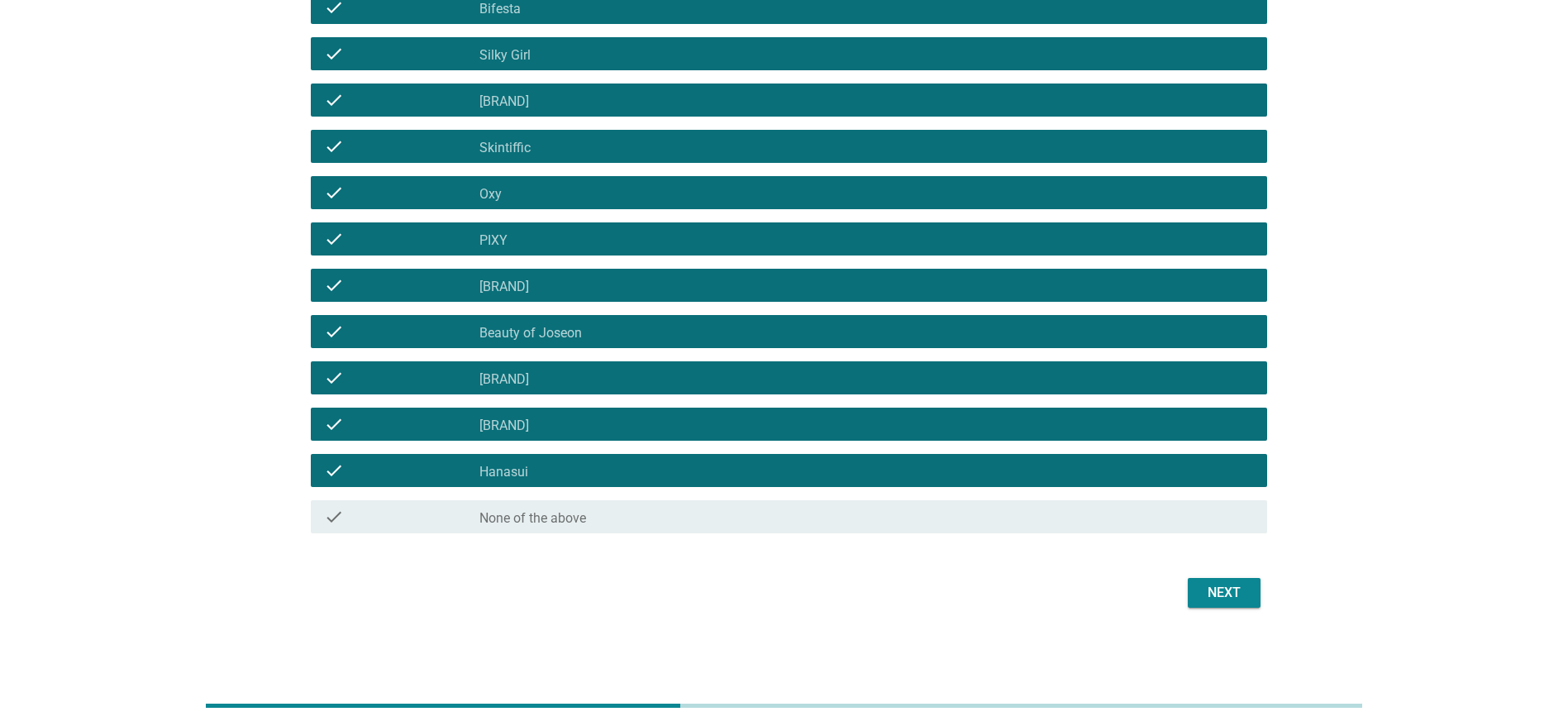 click on "Next" at bounding box center [1224, 593] 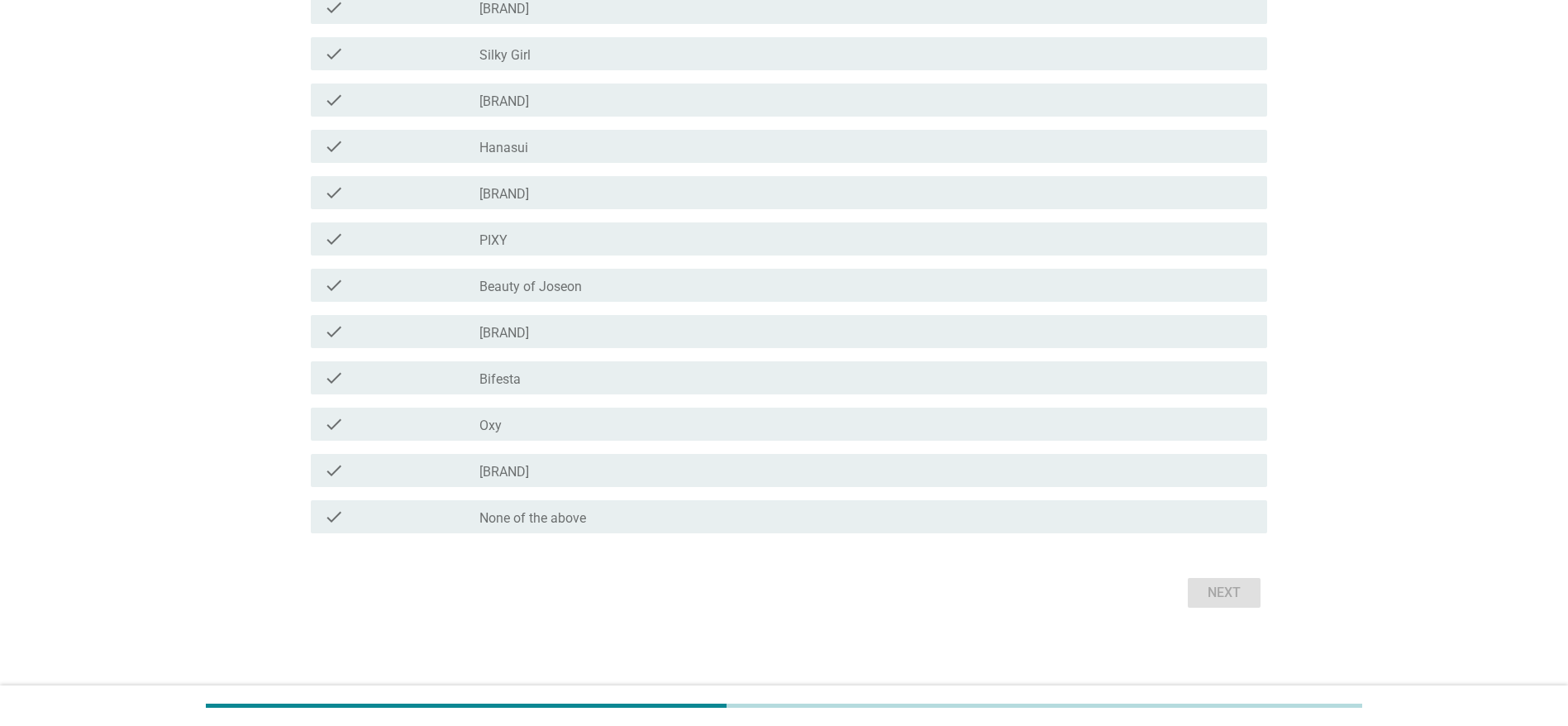 scroll, scrollTop: 0, scrollLeft: 0, axis: both 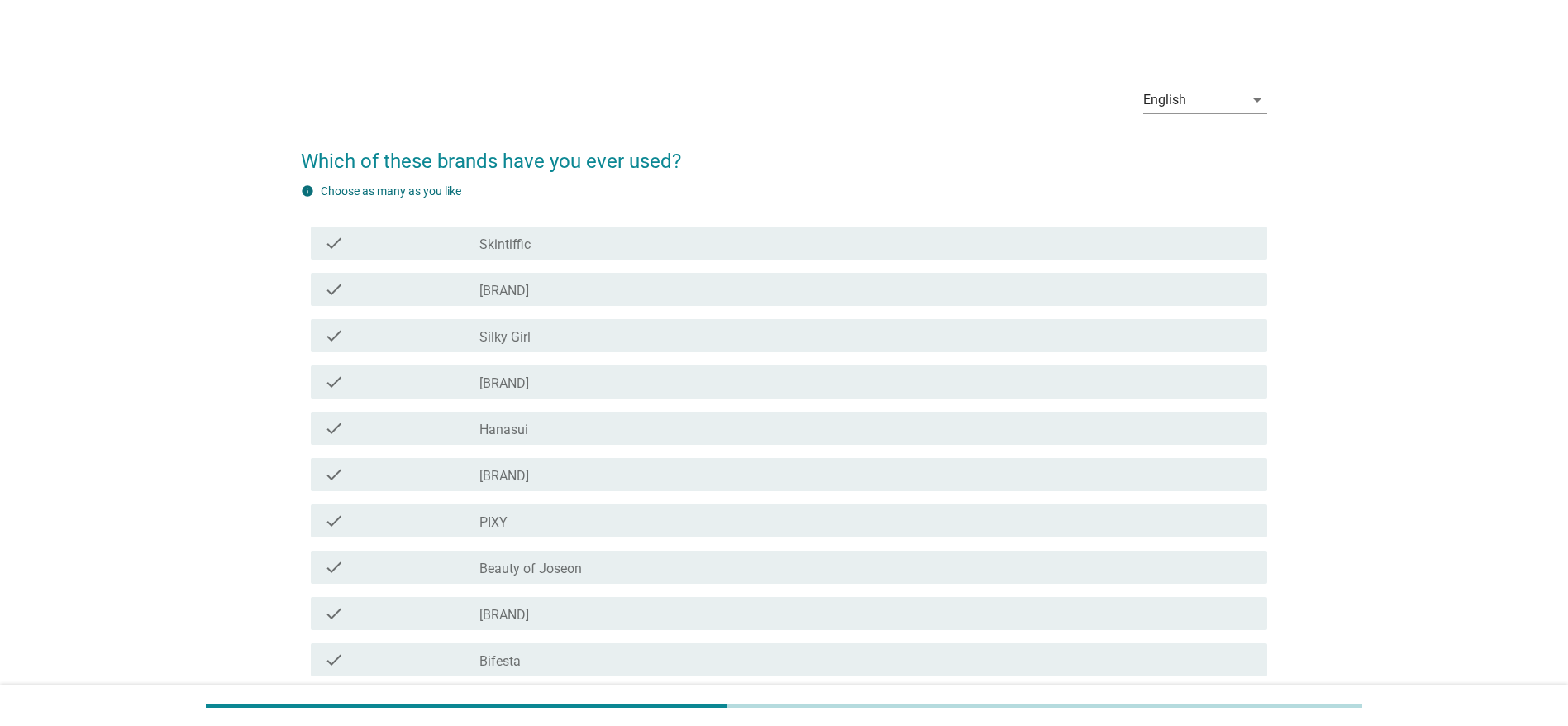 click on "check_box_outline_blank [BRAND]" at bounding box center [866, 243] 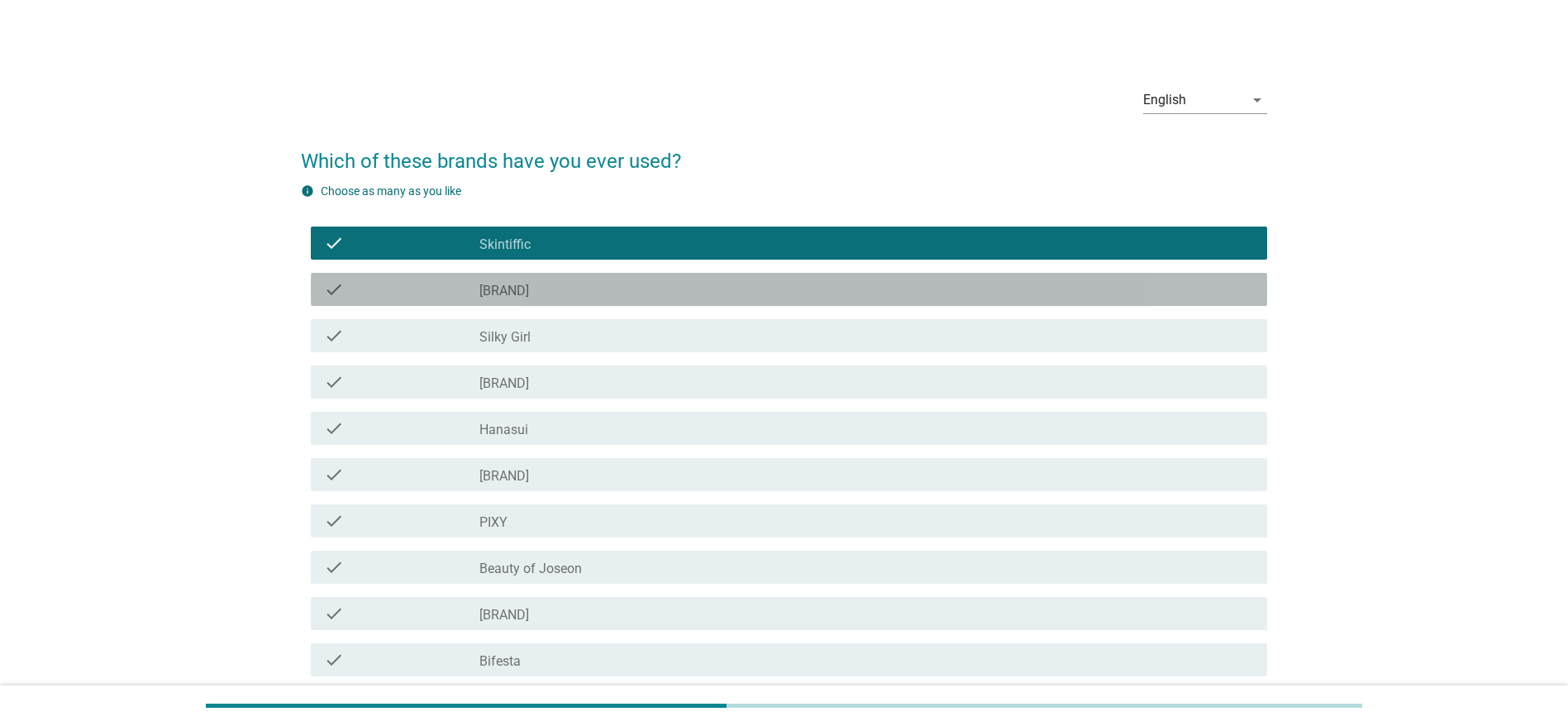 click on "check_box_outline_blank Maybelline" at bounding box center [866, 289] 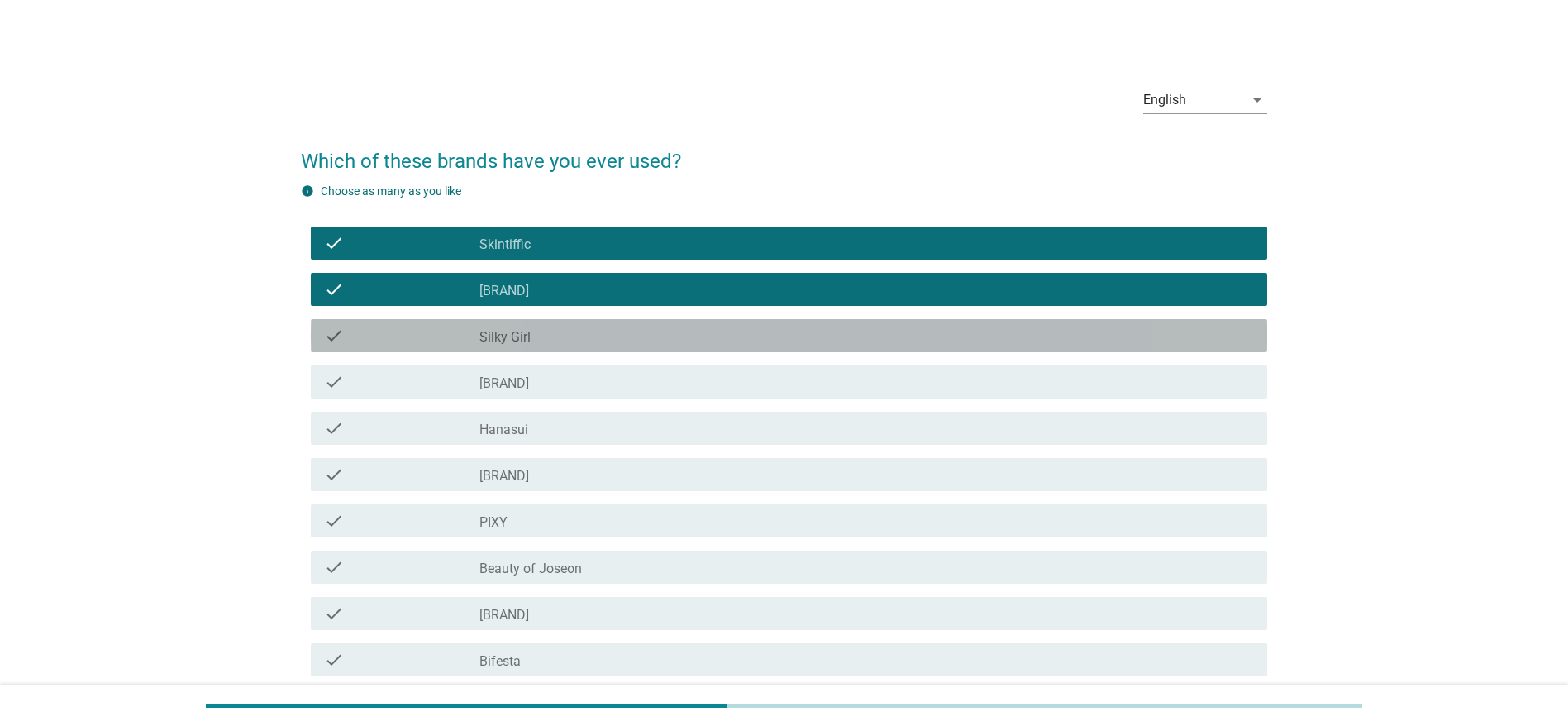 click on "check     check_box_outline_blank Silky Girl" at bounding box center [789, 336] 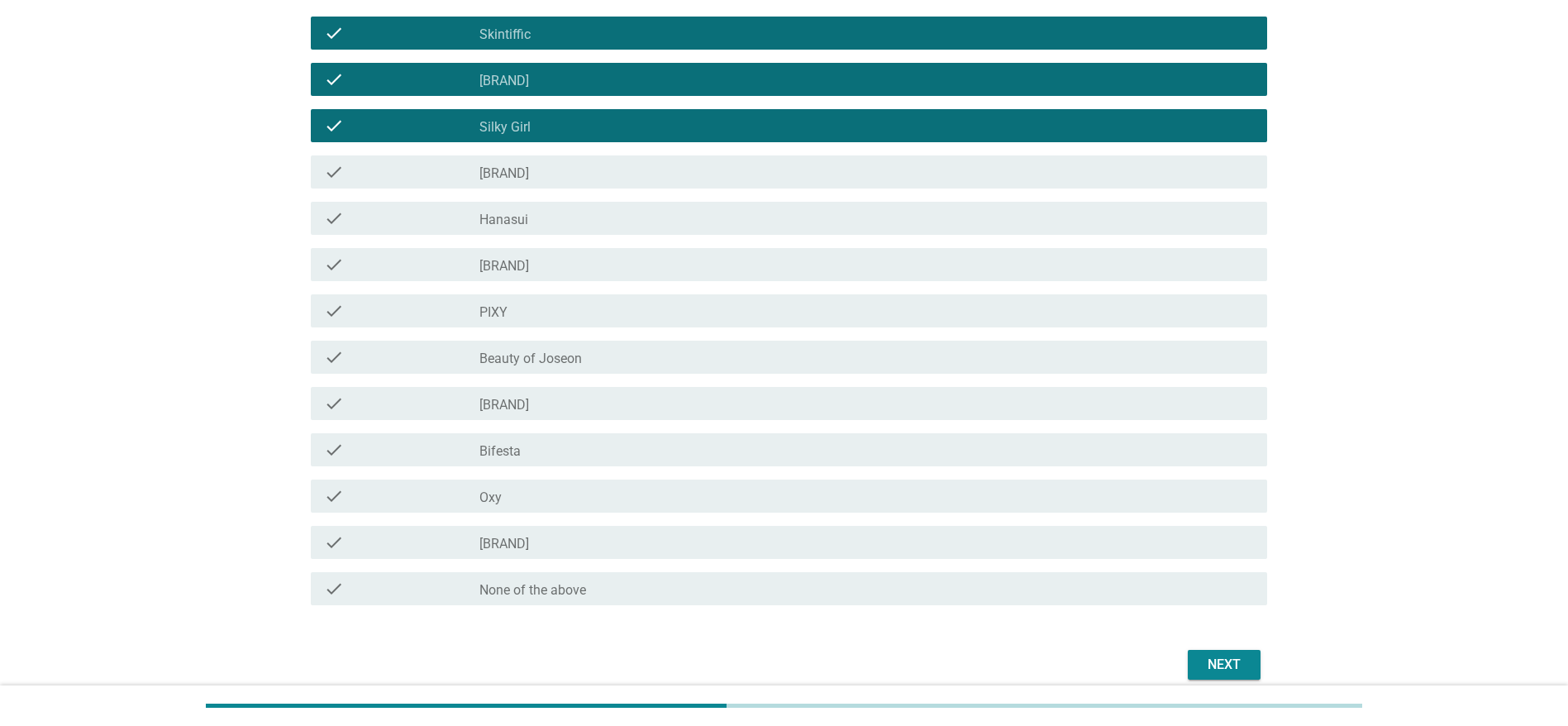 scroll, scrollTop: 248, scrollLeft: 0, axis: vertical 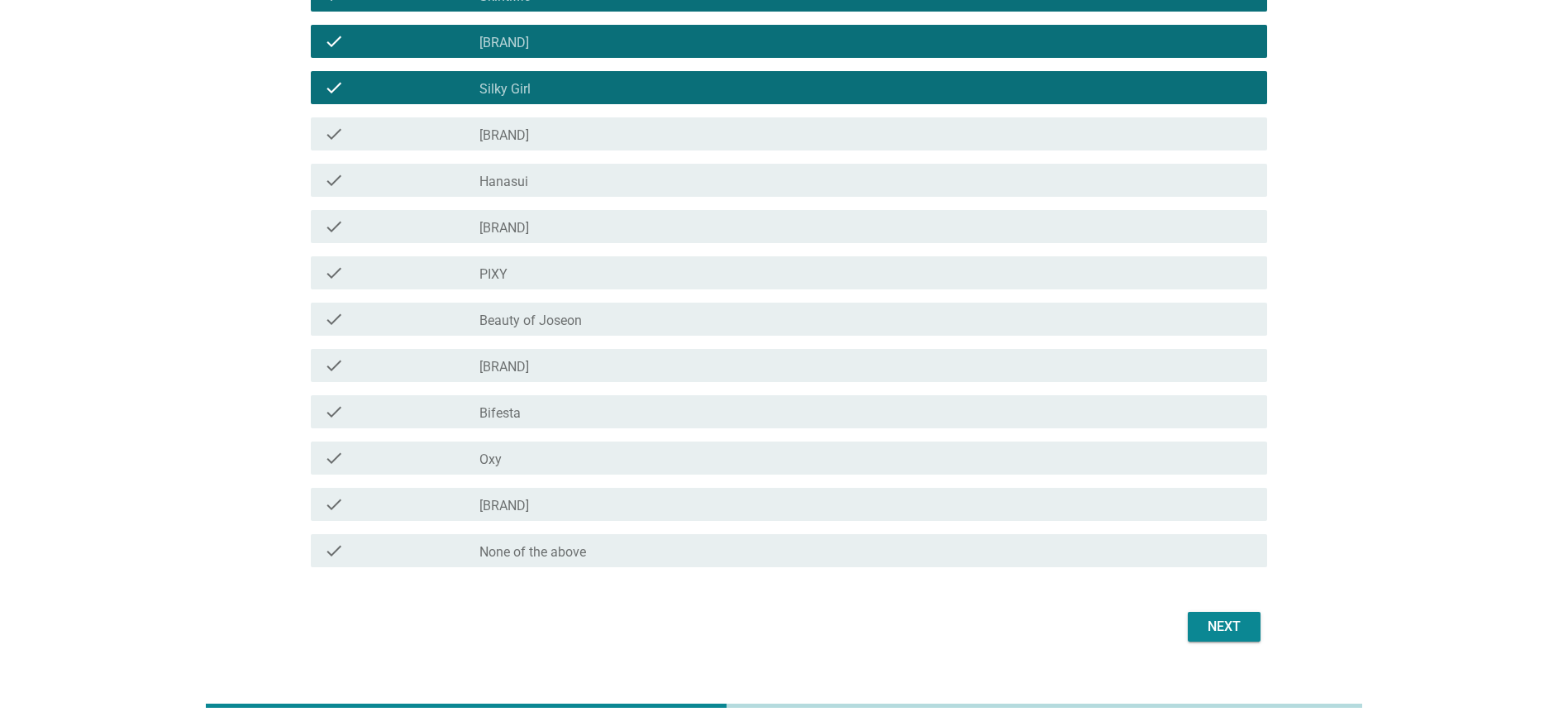 click on "check_box_outline_blank [BRAND]" at bounding box center [866, 273] 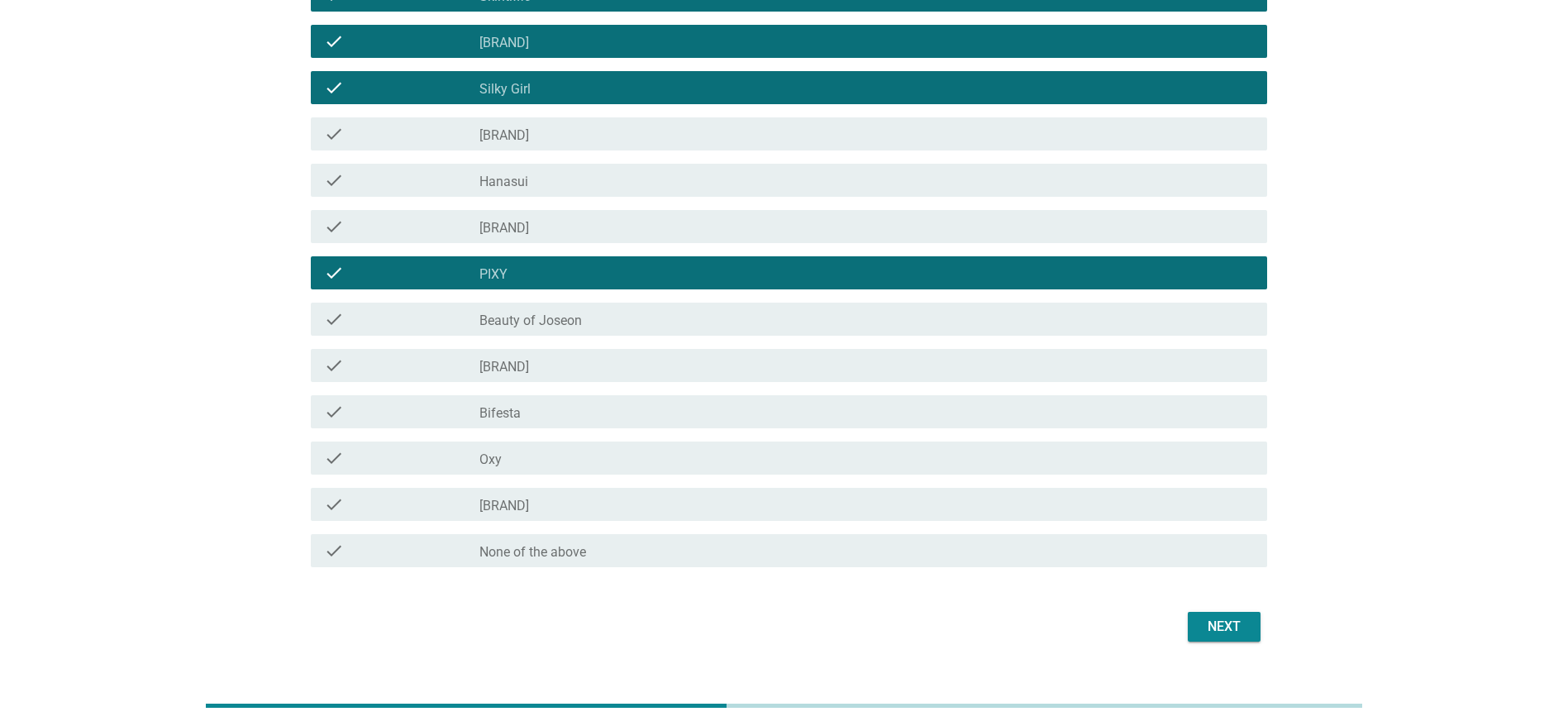 click on "check_box_outline_blank Beauty of Joseon" at bounding box center (866, 319) 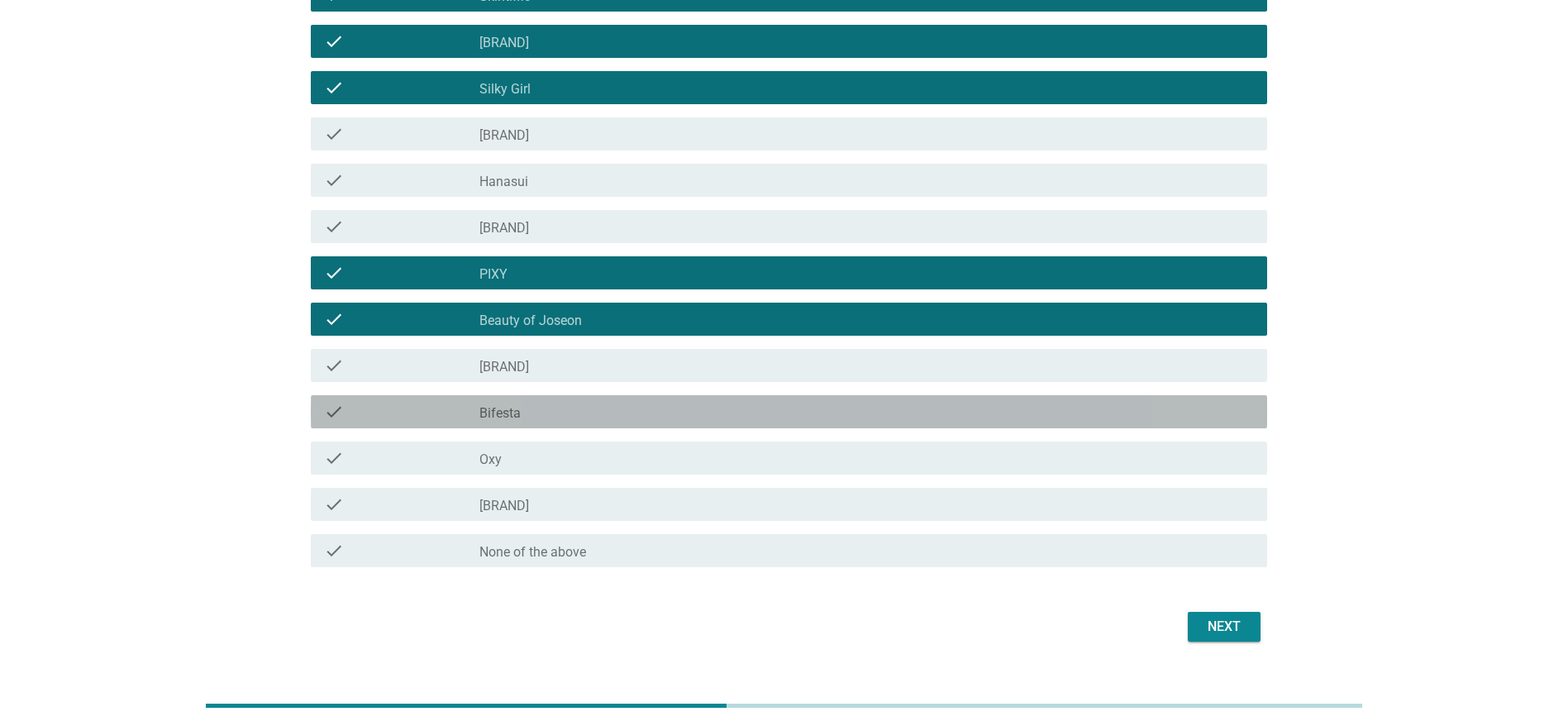 click on "check_box_outline_blank [BRAND]" at bounding box center (866, 412) 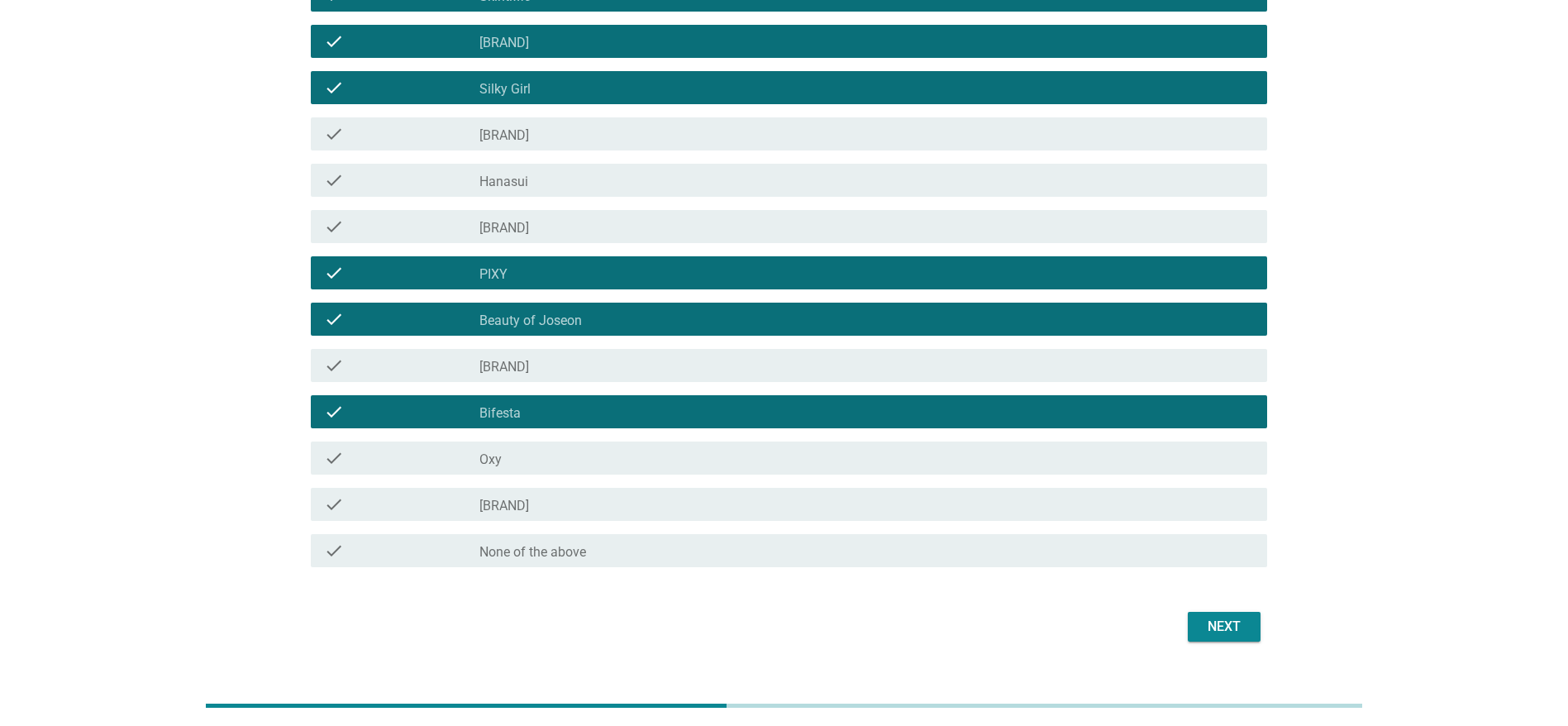 click on "Next" at bounding box center (784, 627) 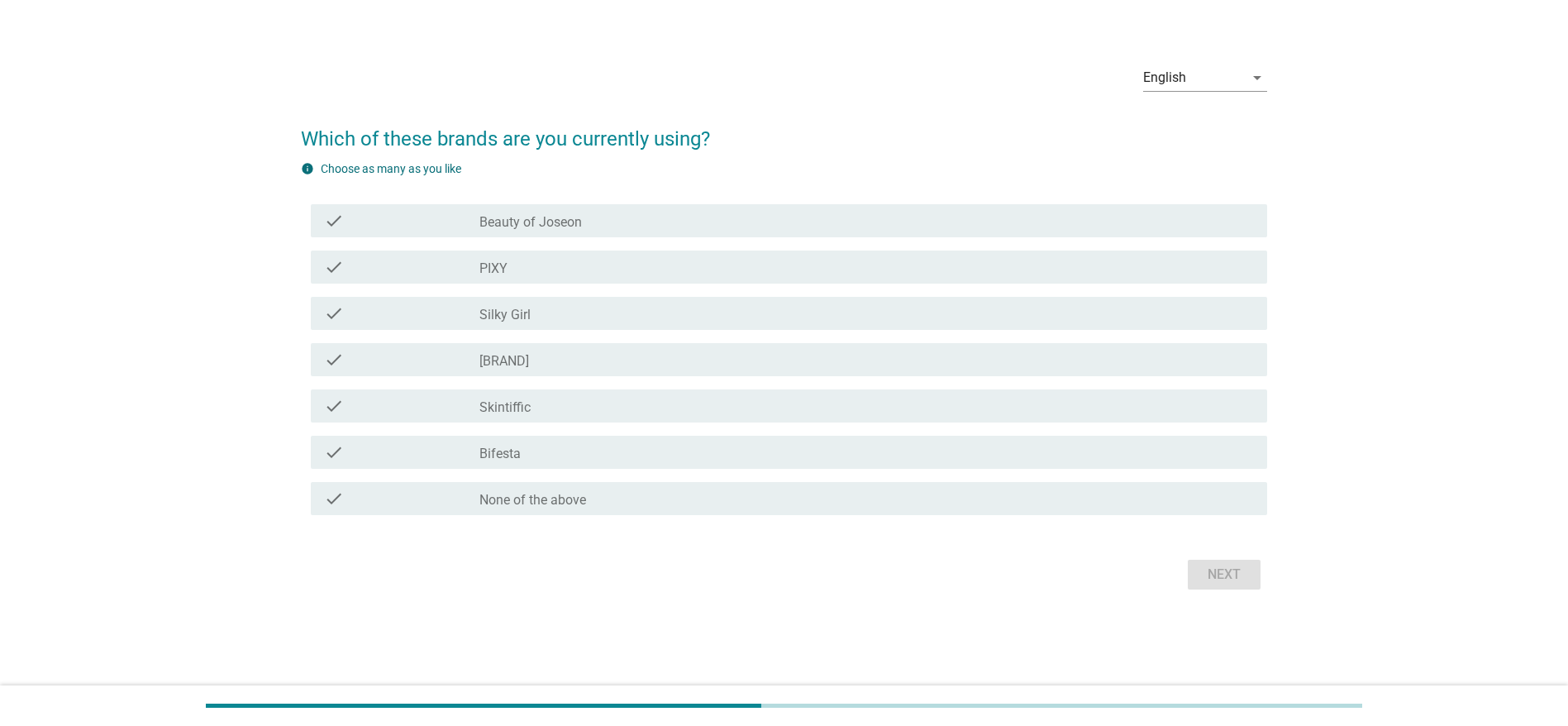 scroll, scrollTop: 0, scrollLeft: 0, axis: both 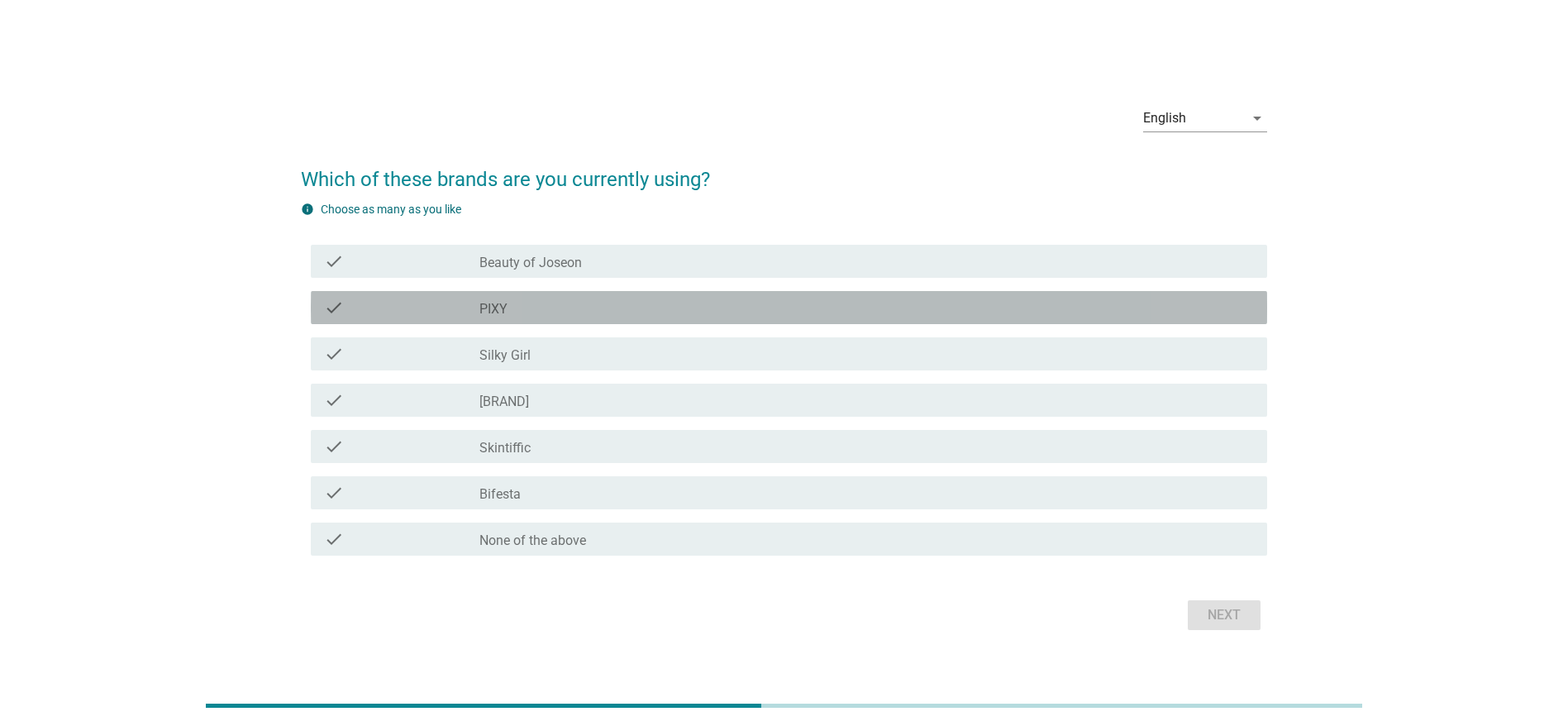 click on "PIXY" at bounding box center (493, 309) 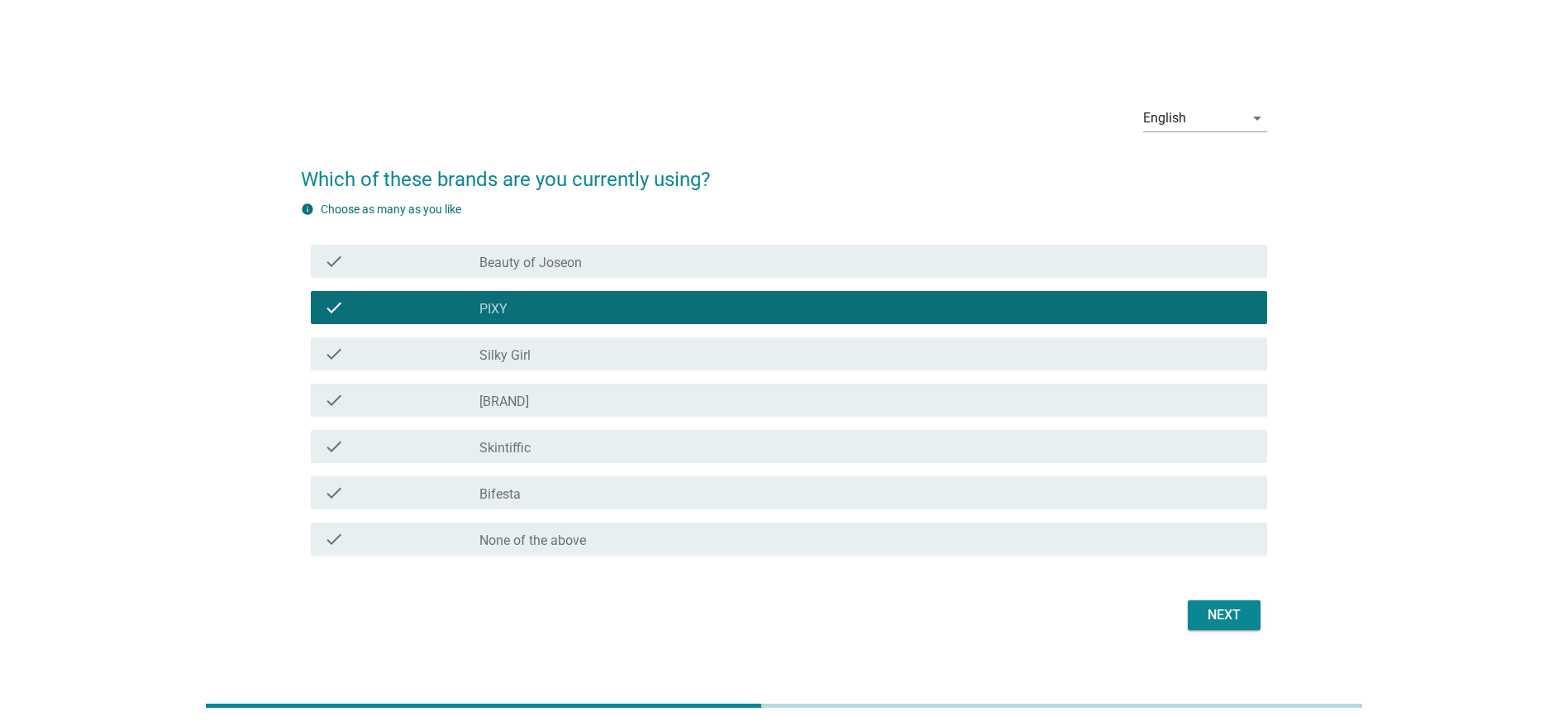 click on "check_box_outline_blank [BRAND]" at bounding box center [866, 354] 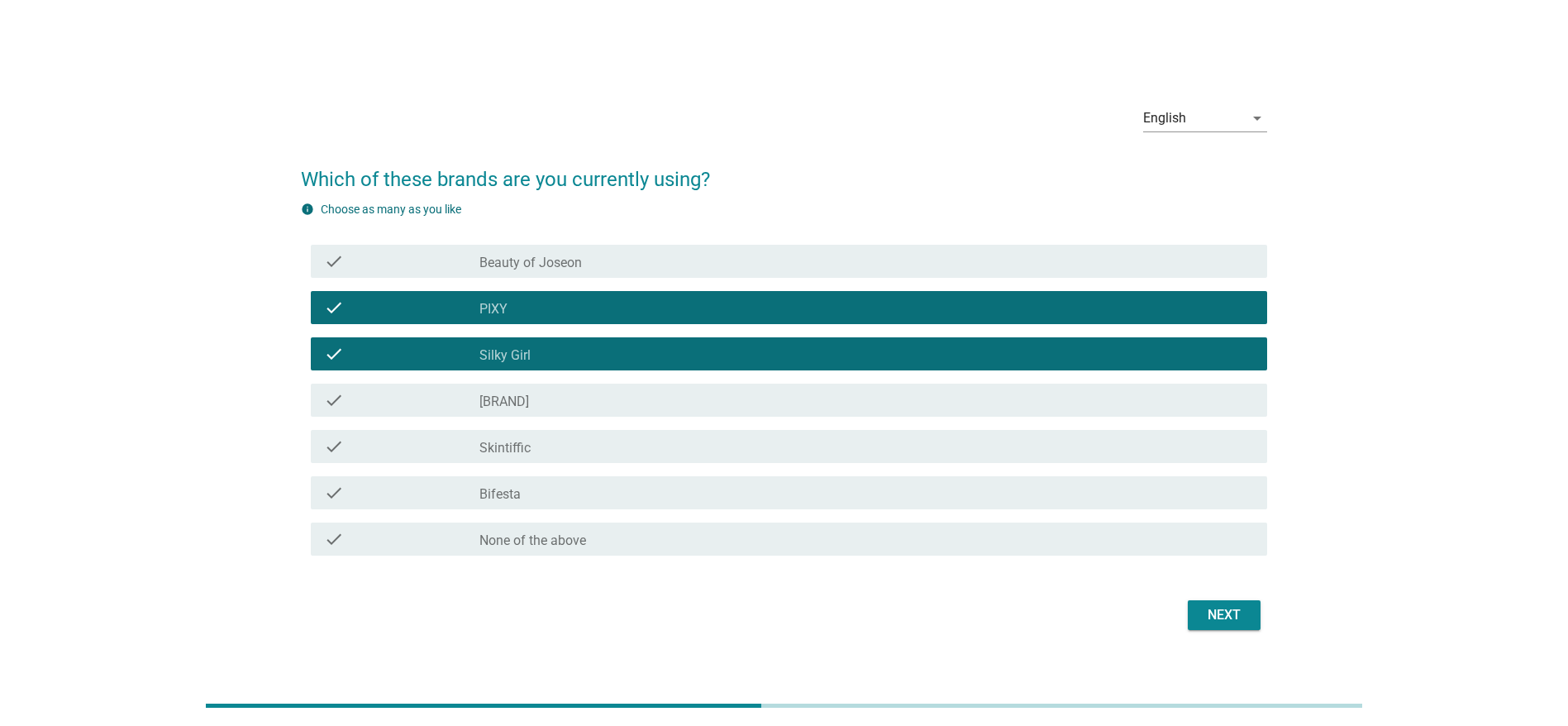 click on "check_box [BRAND]" at bounding box center [866, 493] 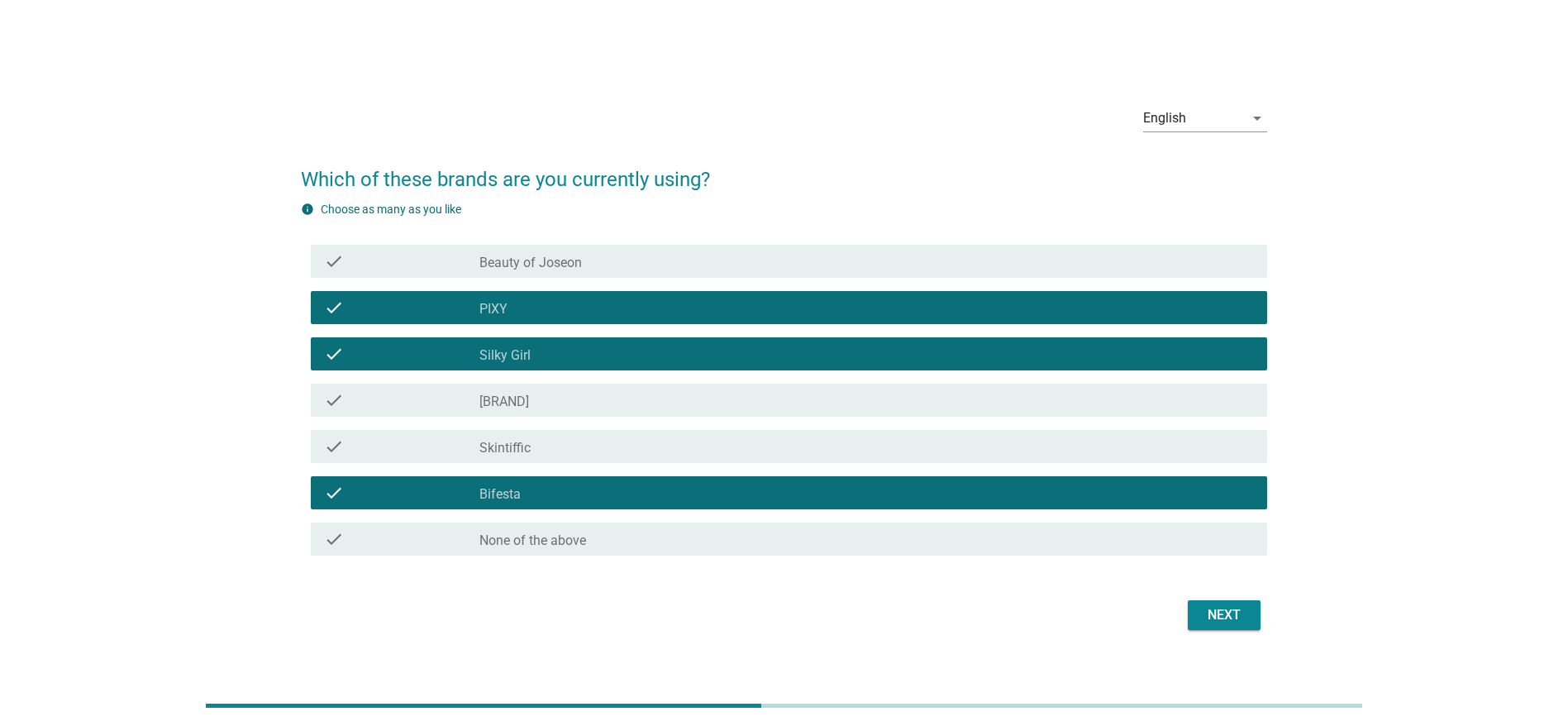 click on "Next" at bounding box center (1224, 615) 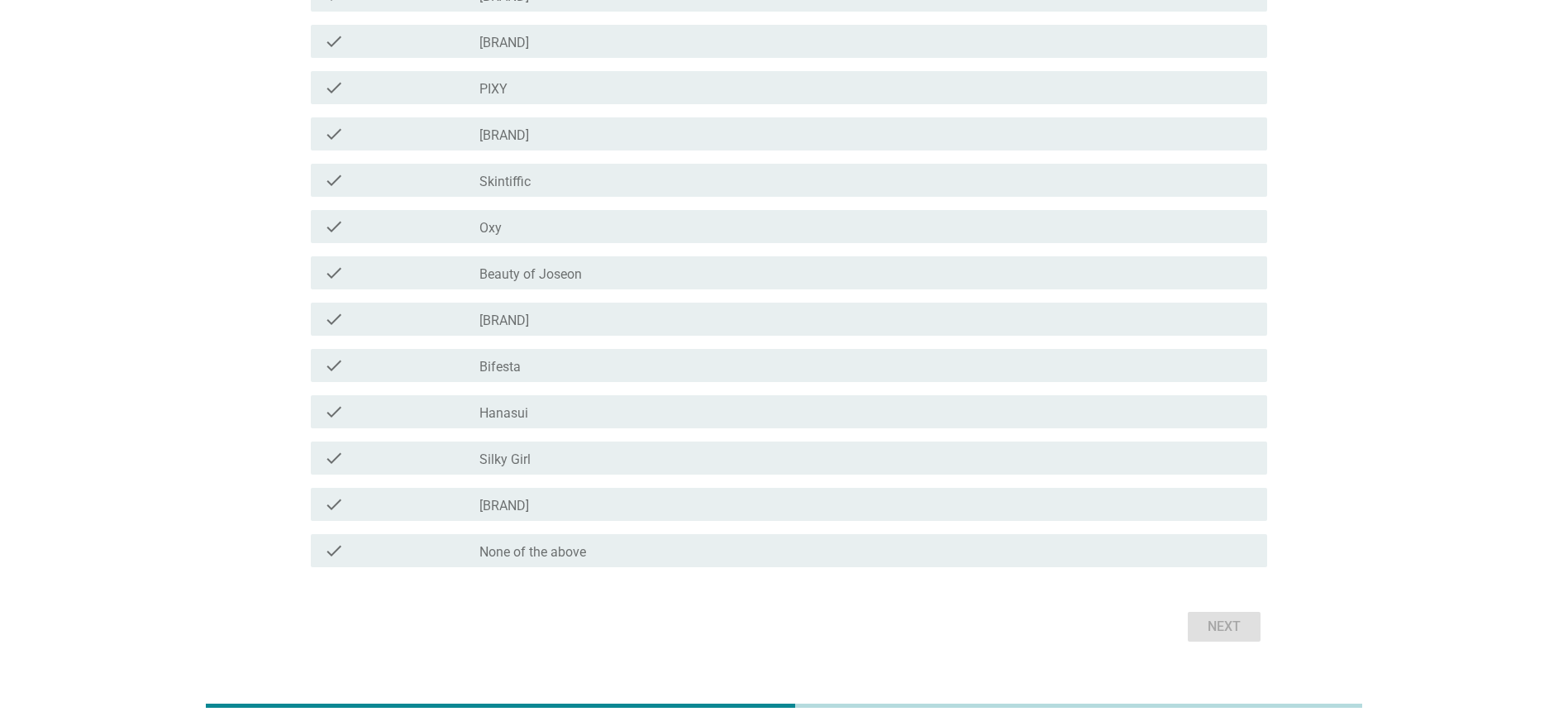 scroll, scrollTop: 124, scrollLeft: 0, axis: vertical 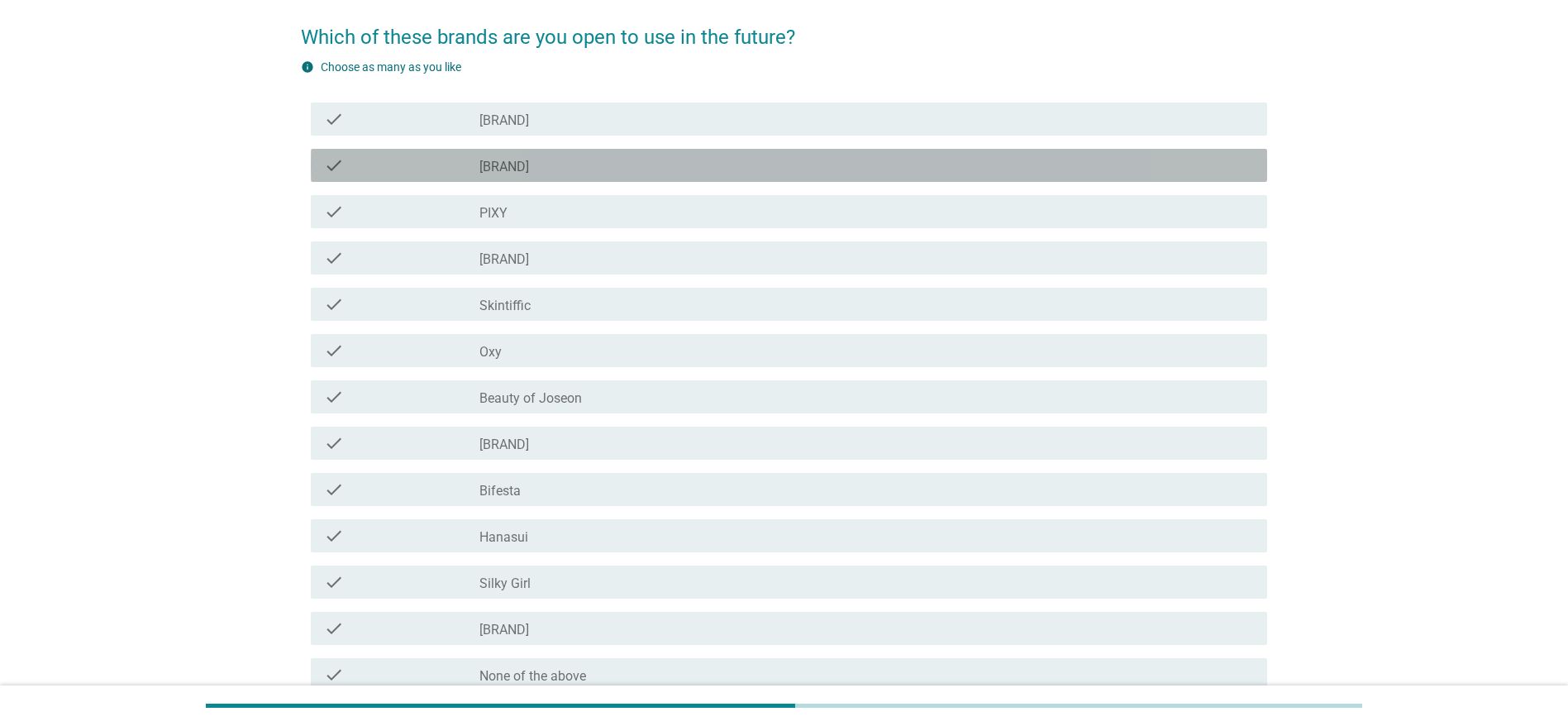 click on "check     check_box_outline_blank [BRAND]" at bounding box center (789, 165) 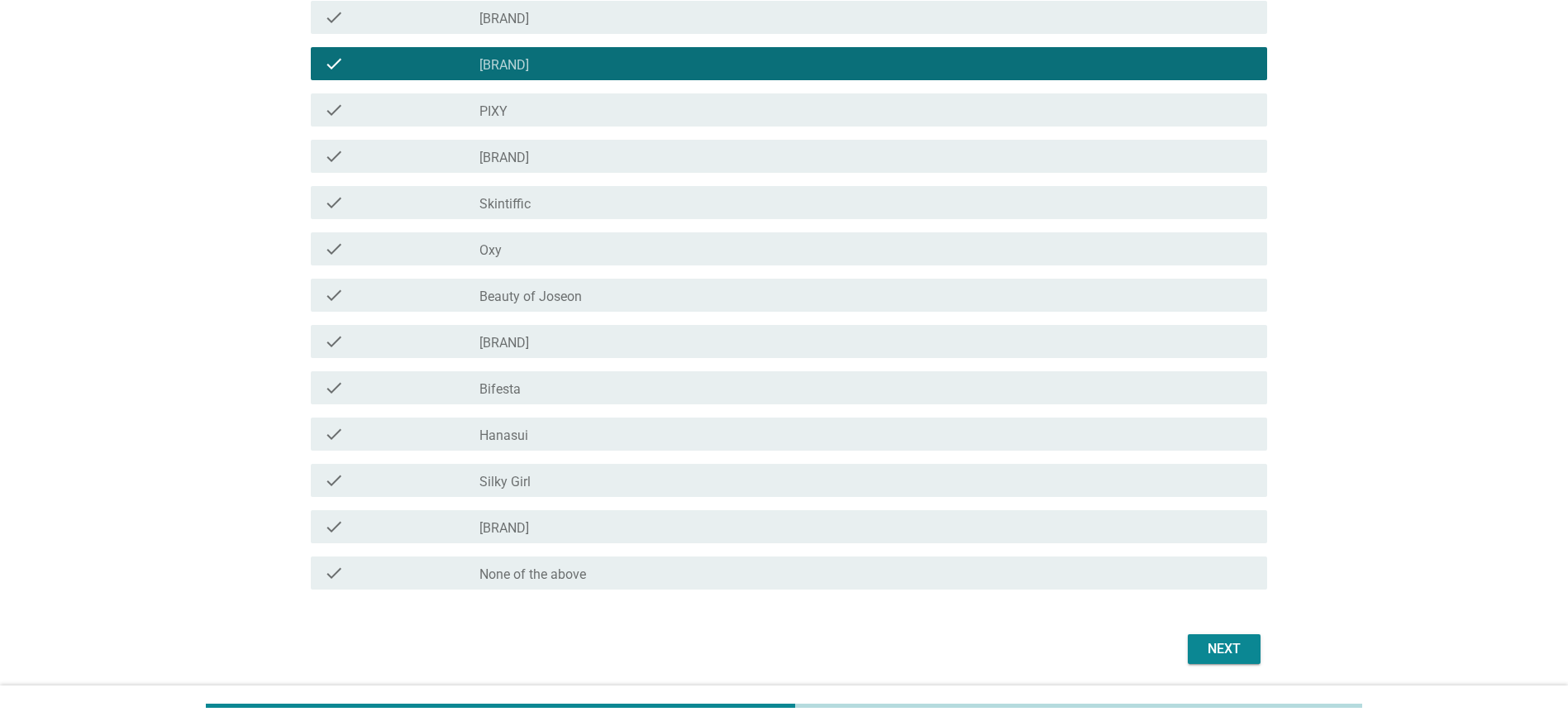 scroll, scrollTop: 248, scrollLeft: 0, axis: vertical 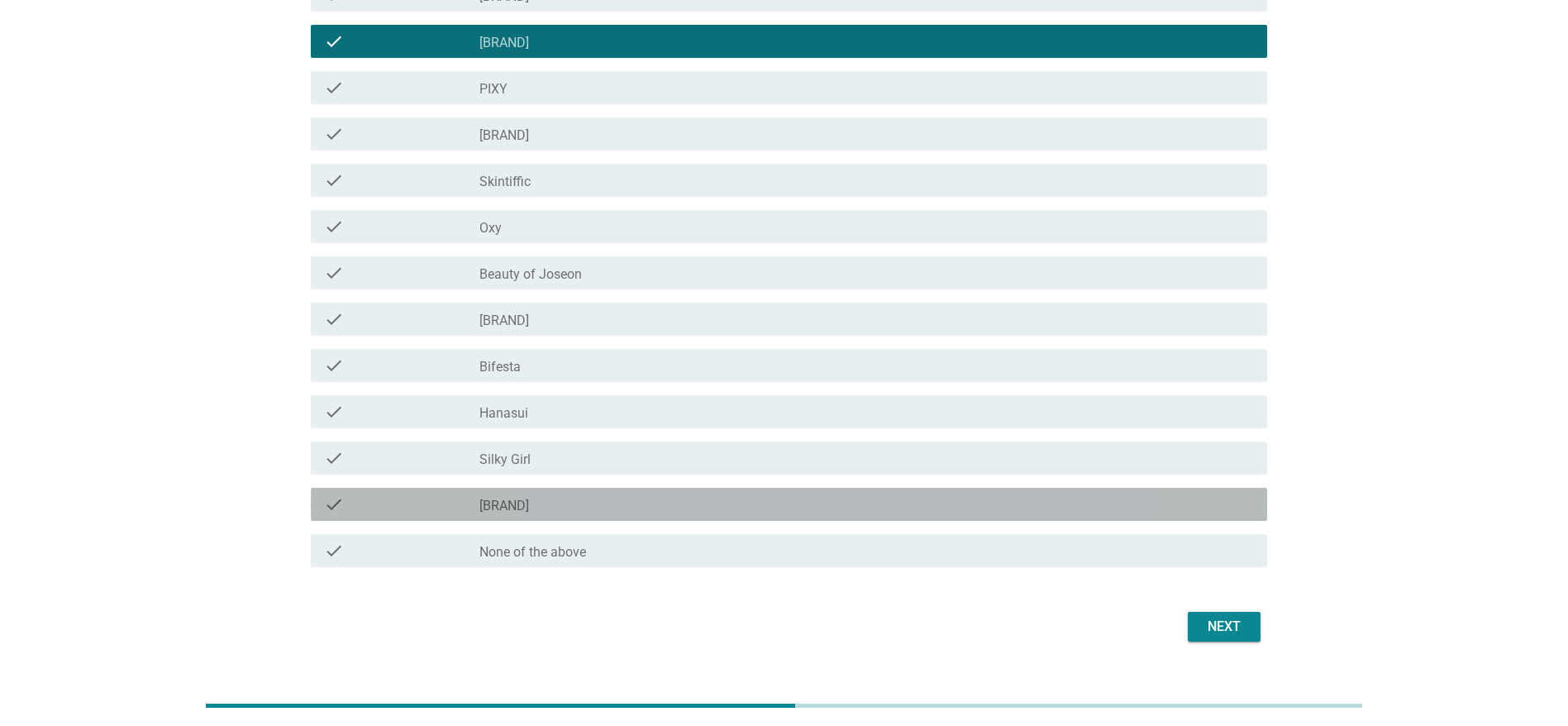 click on "check_box [BRAND]" at bounding box center [866, 504] 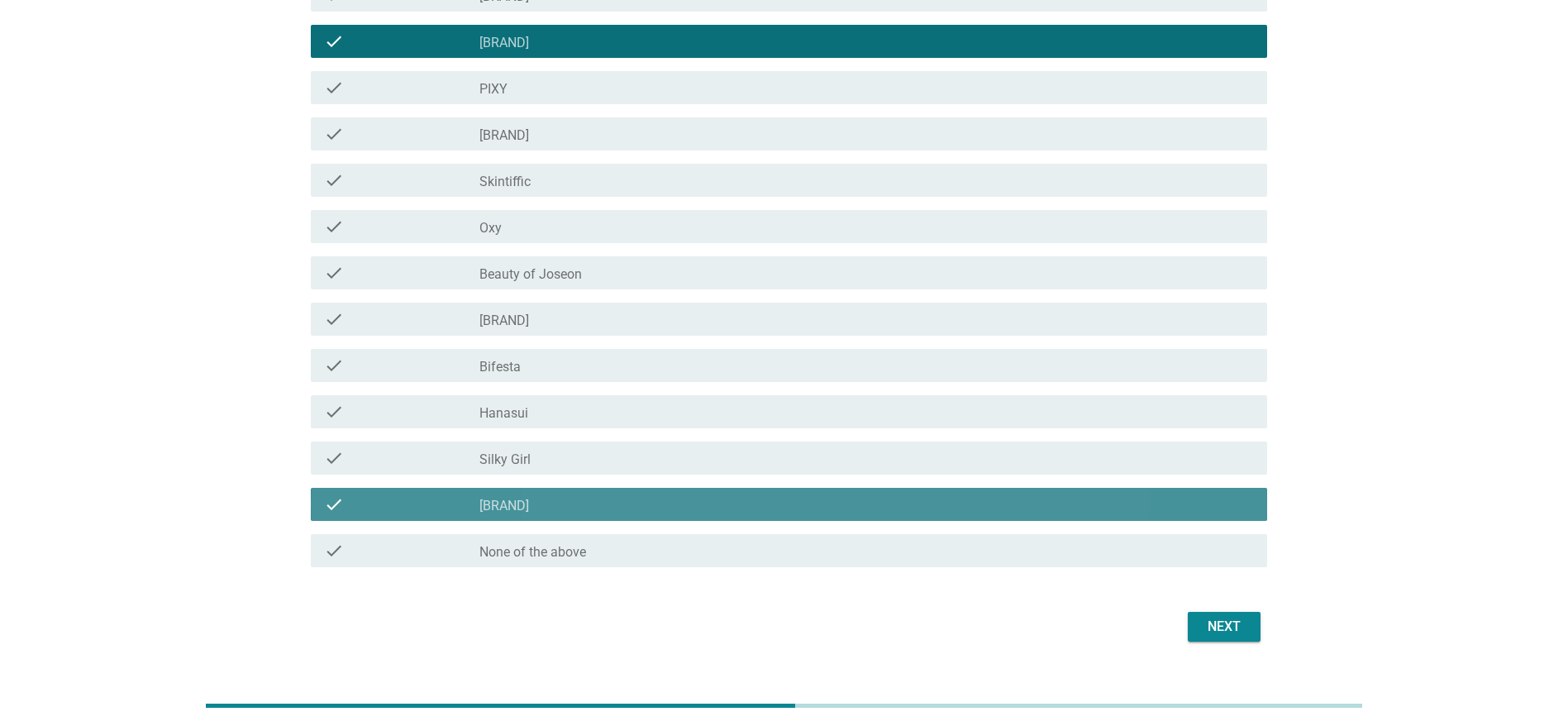 click on "check_box [BRAND]" at bounding box center [866, 504] 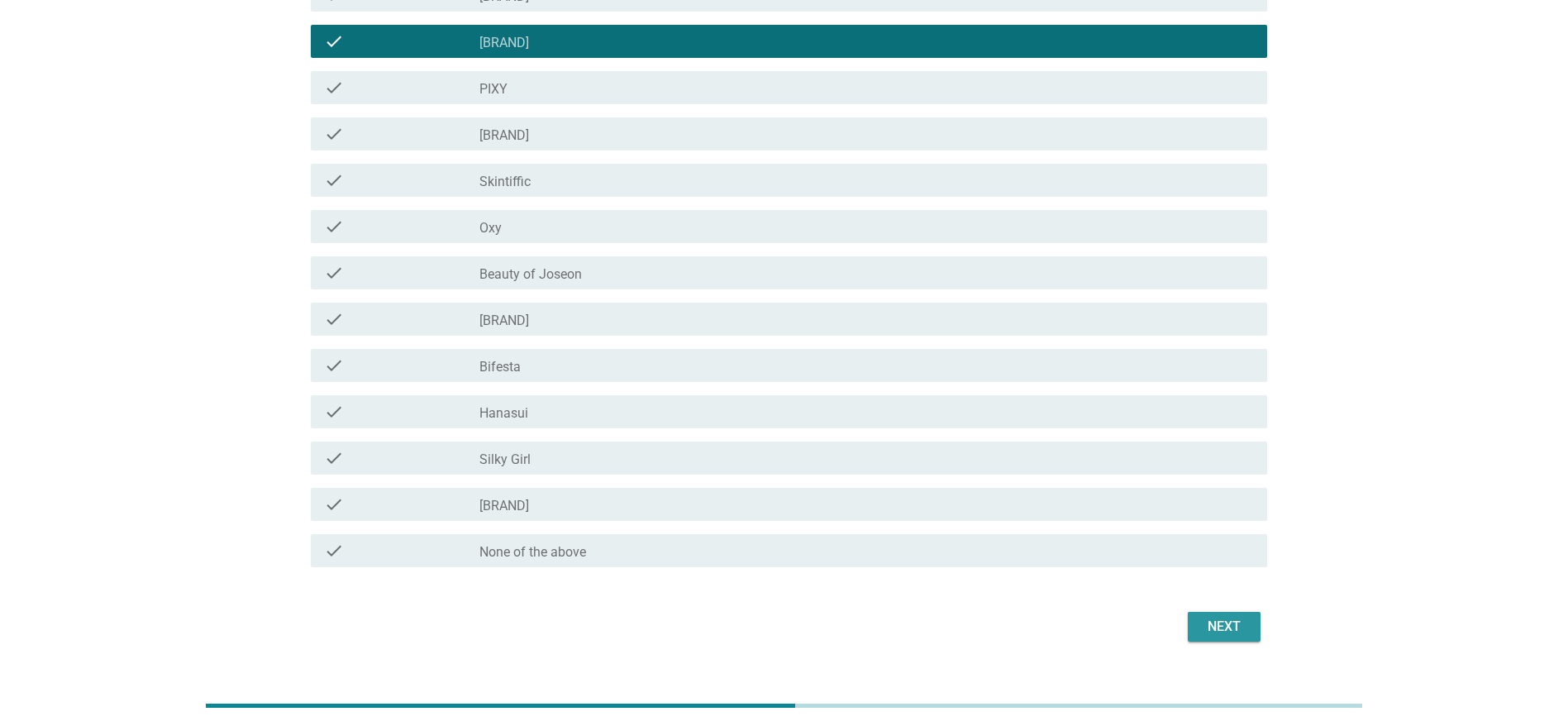 click on "Next" at bounding box center [1224, 627] 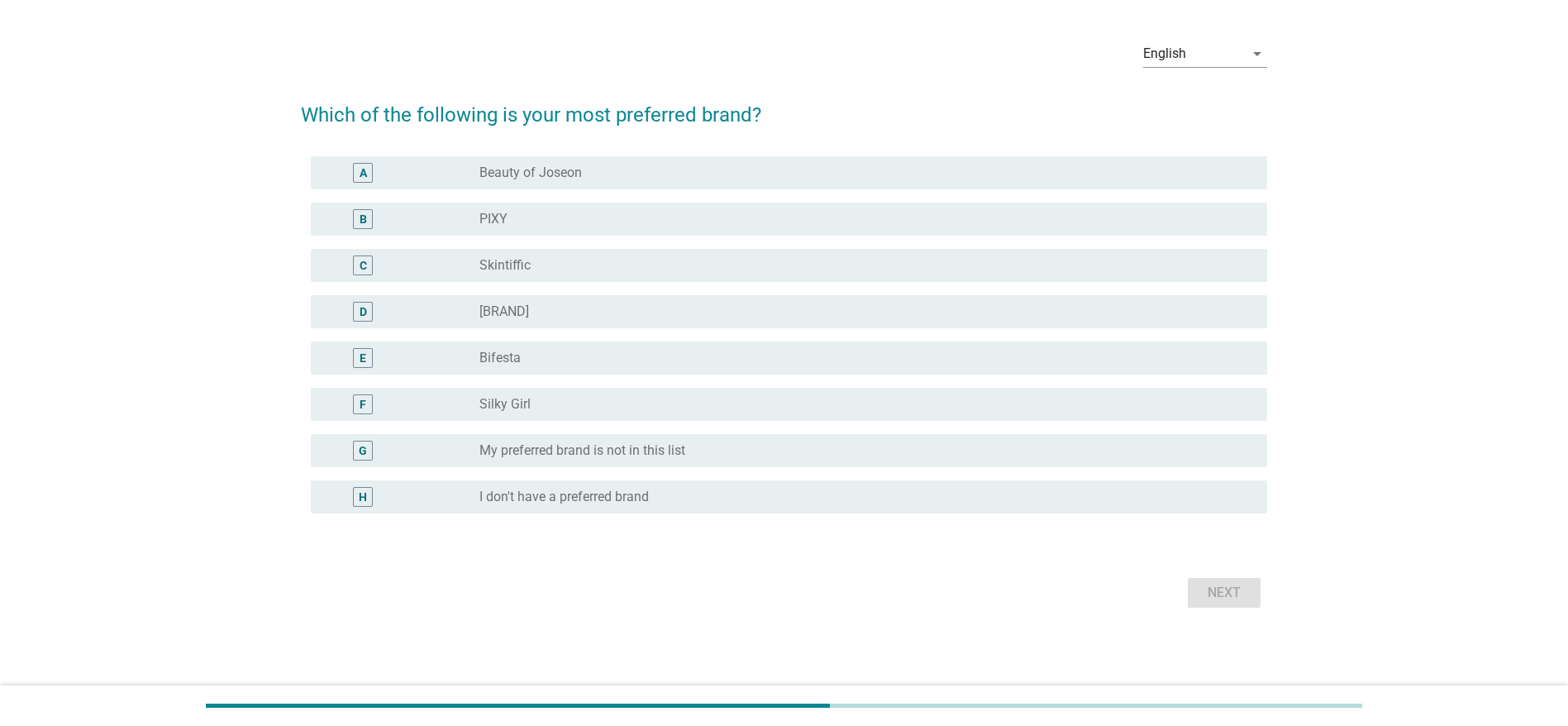 scroll, scrollTop: 0, scrollLeft: 0, axis: both 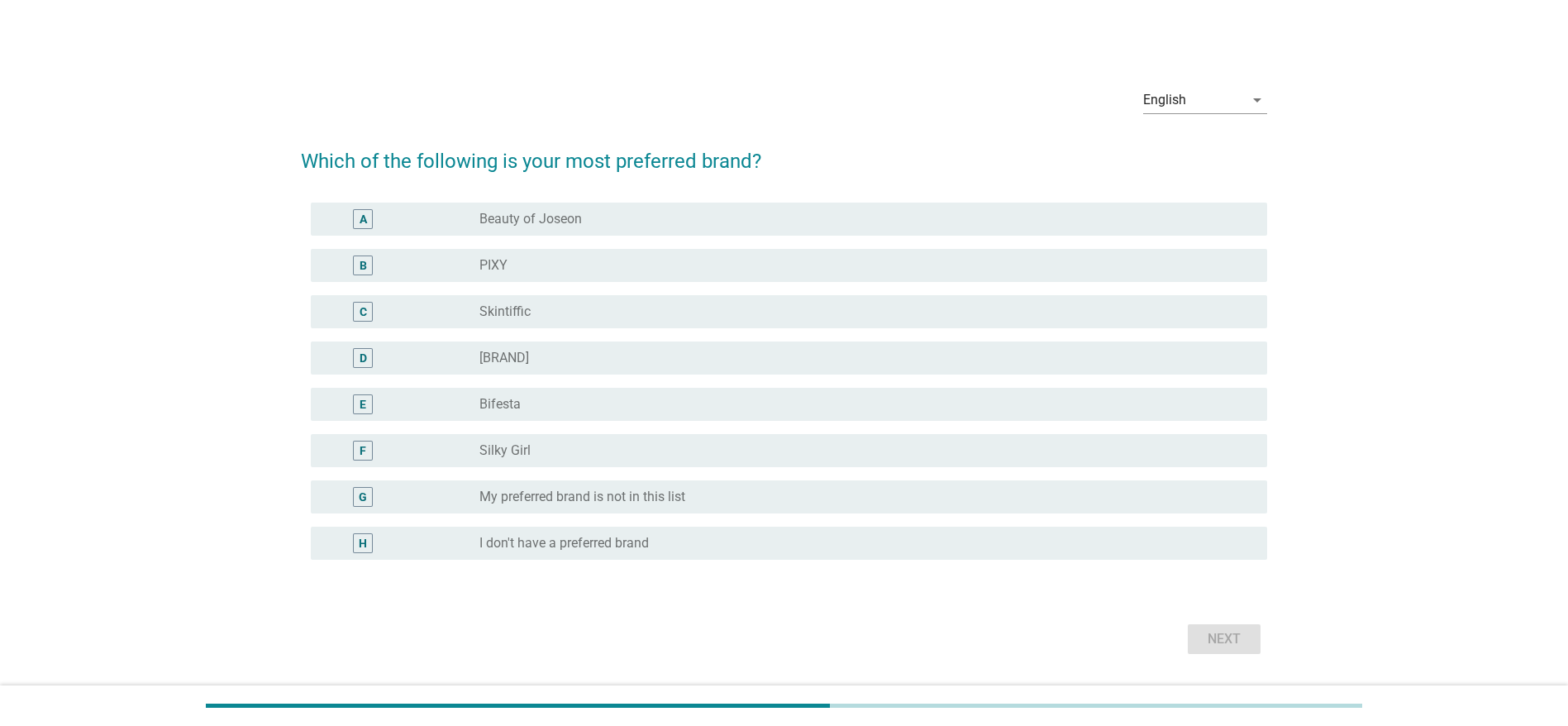 click on "radio_button_unchecked [BRAND]" at bounding box center (860, 265) 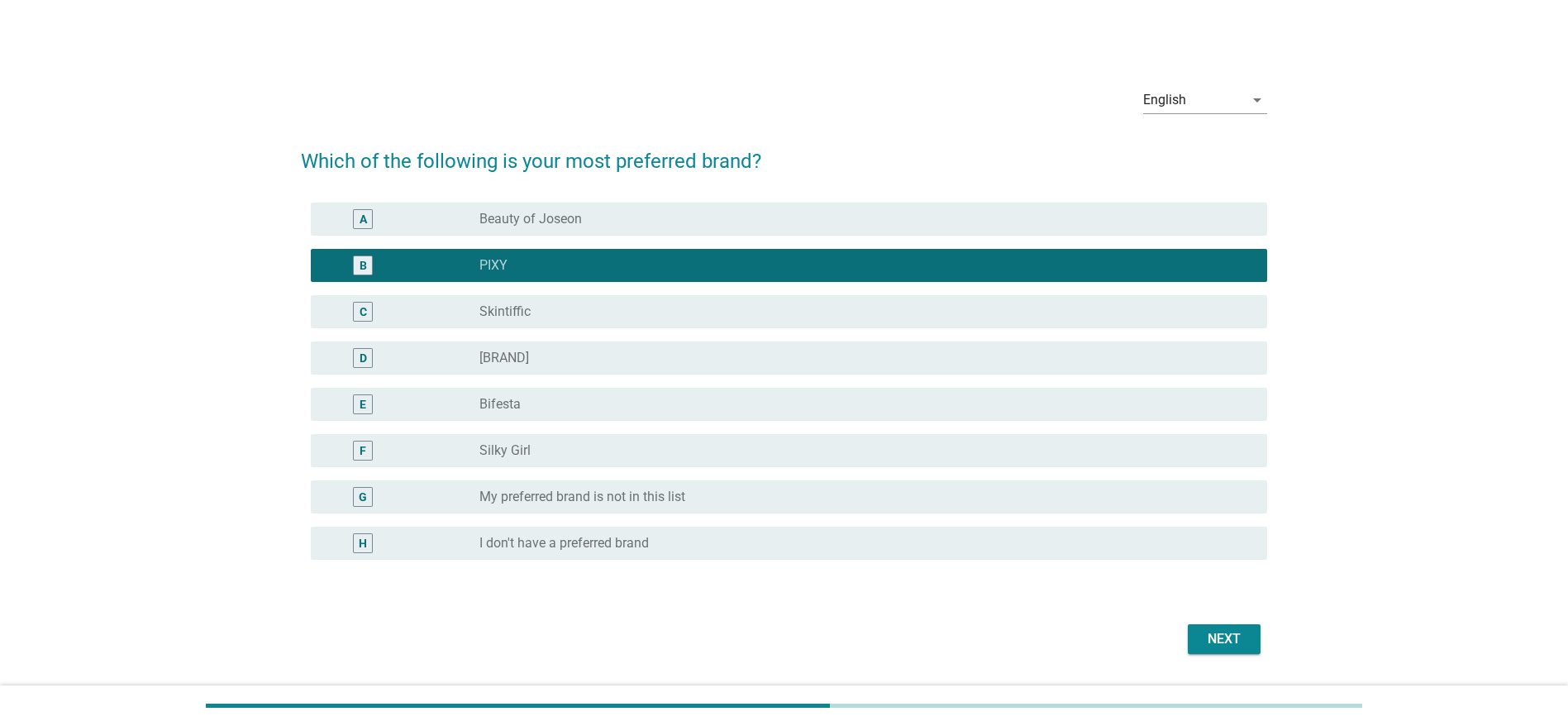 click on "Next" at bounding box center [1224, 639] 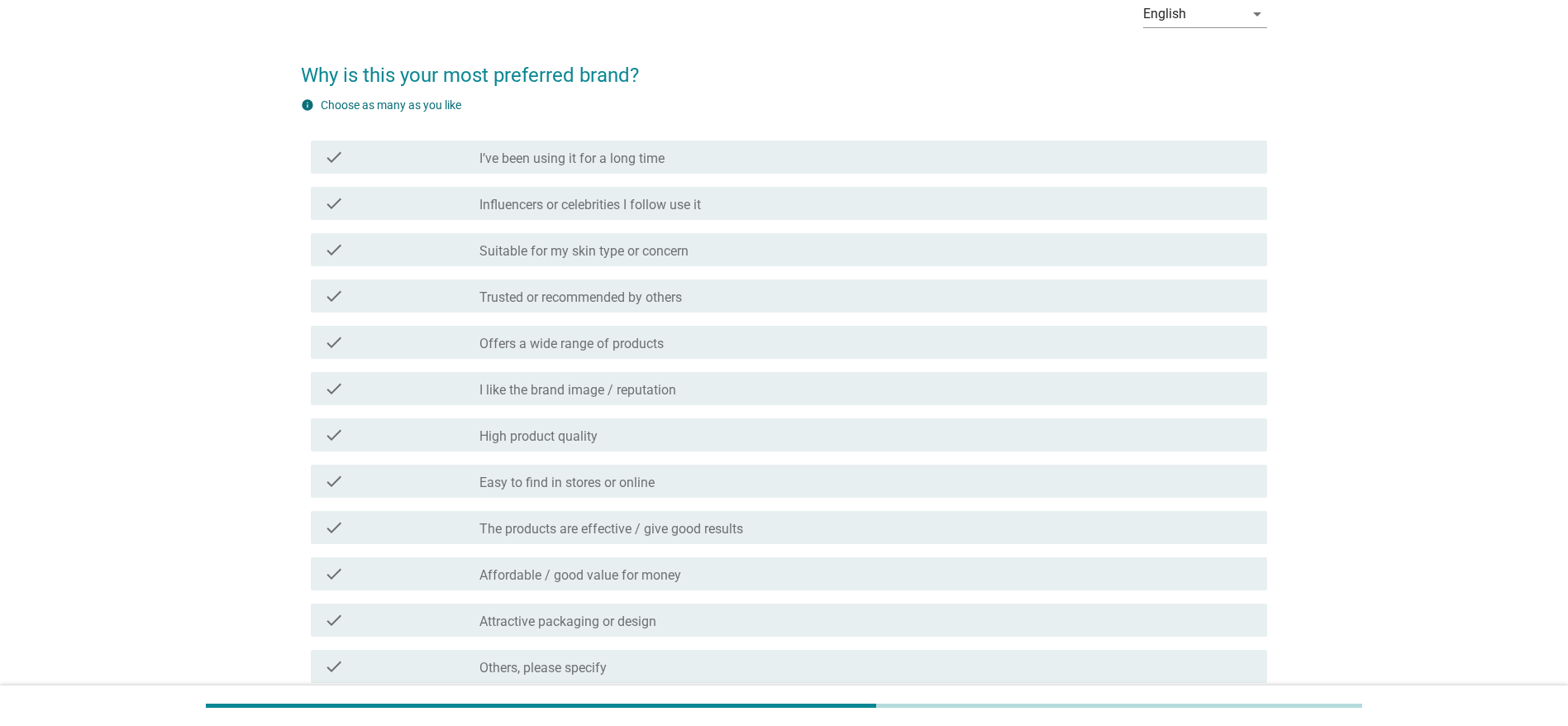 scroll, scrollTop: 124, scrollLeft: 0, axis: vertical 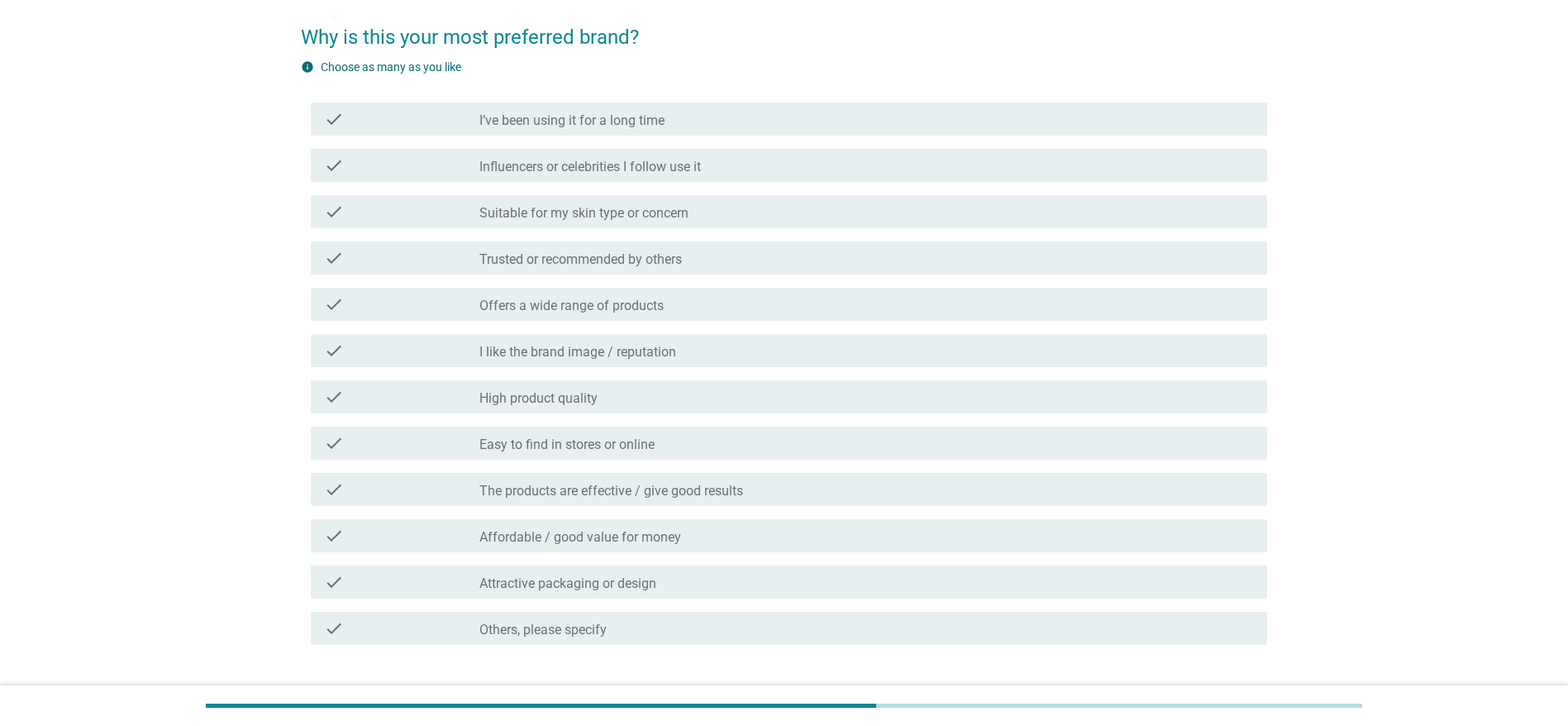 click on "I’ve been using it for a long time" at bounding box center [572, 121] 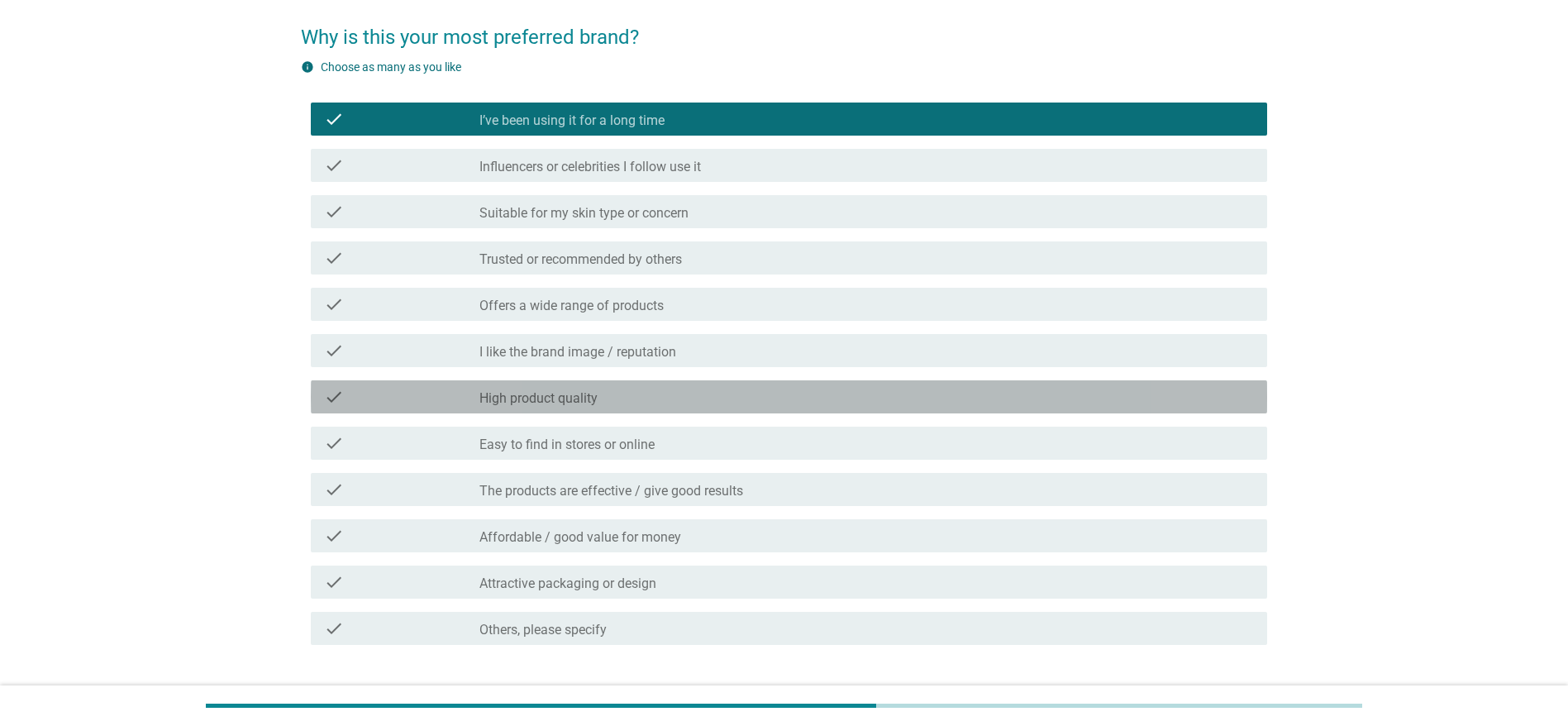 click on "check_box_outline_blank High product quality" at bounding box center [866, 397] 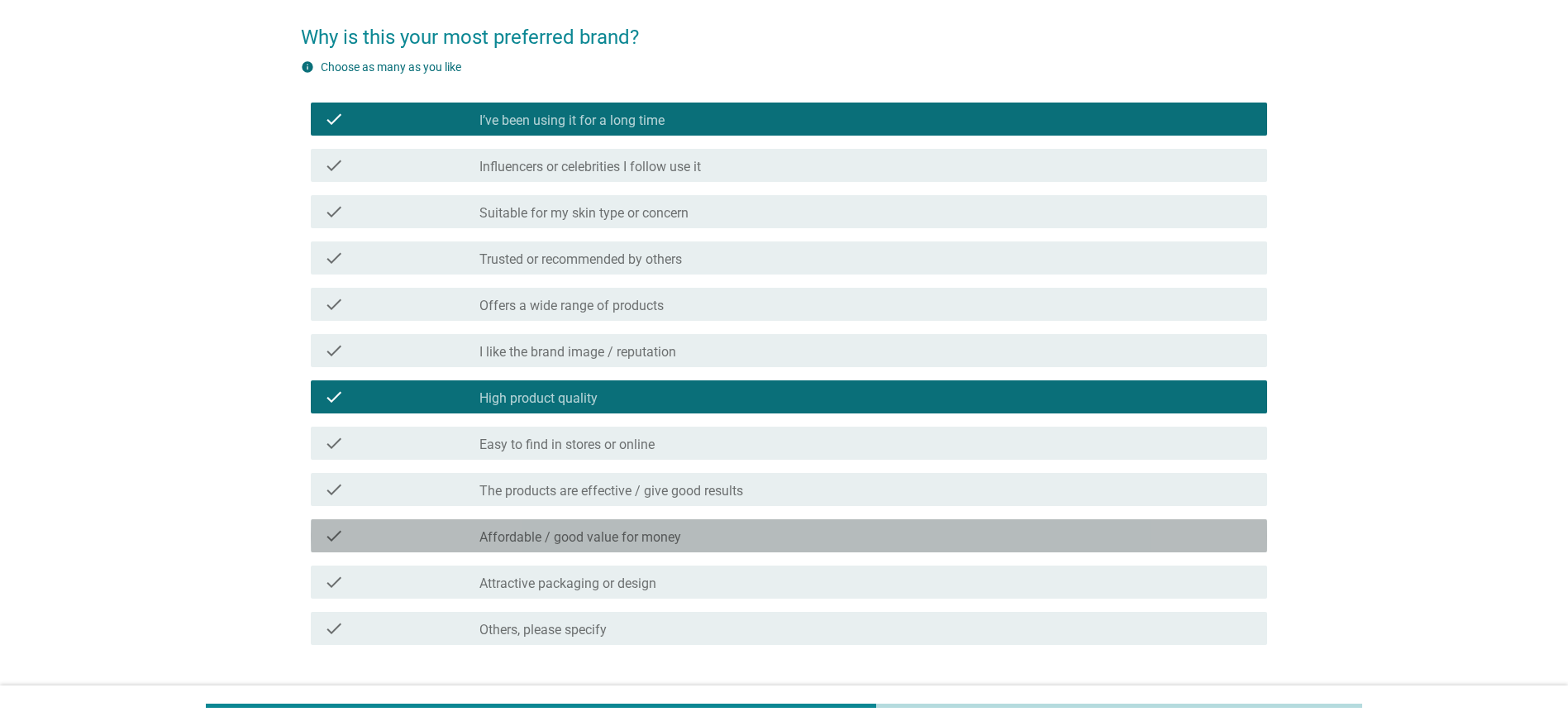 click on "Affordable / good value for money" at bounding box center (580, 537) 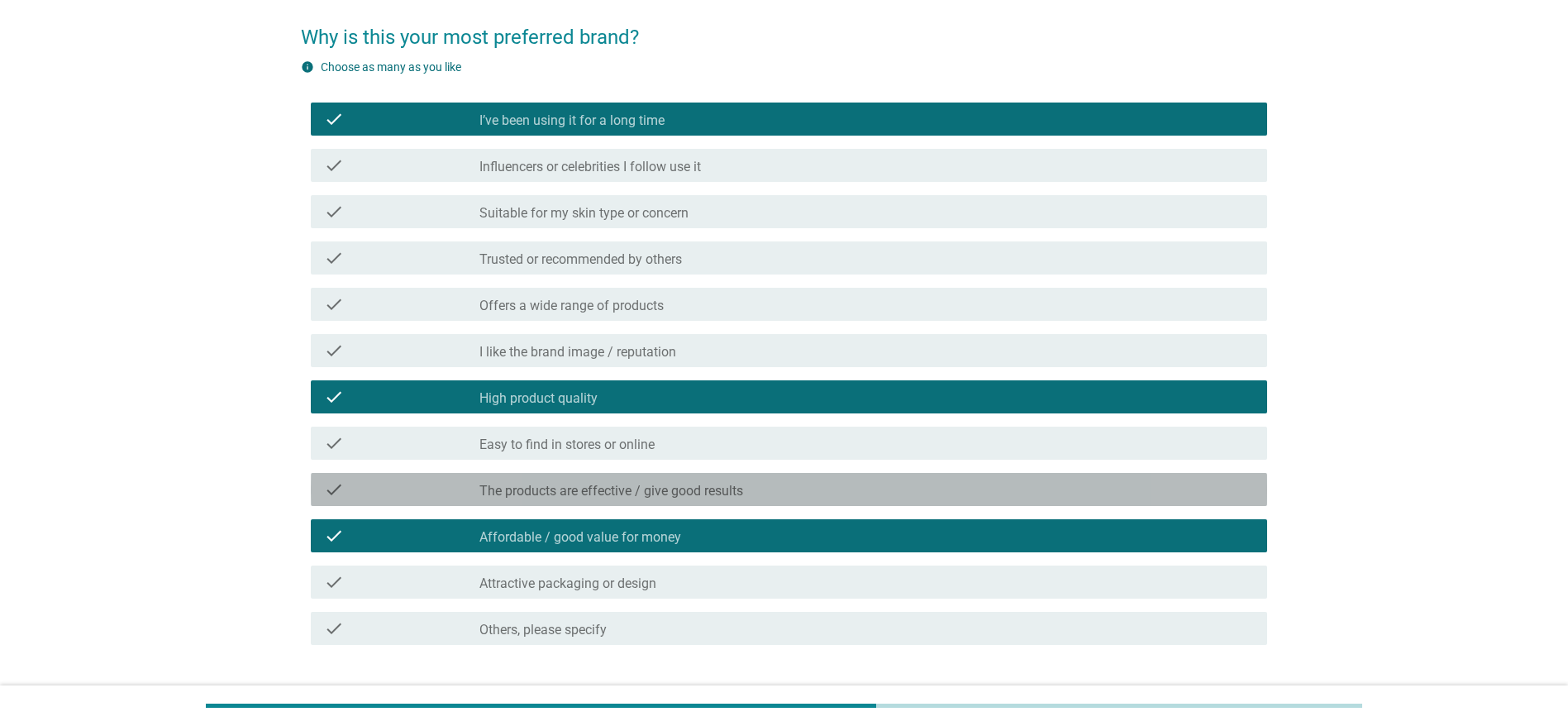 click on "check     check_box_outline_blank The products are effective / give good results" at bounding box center (789, 490) 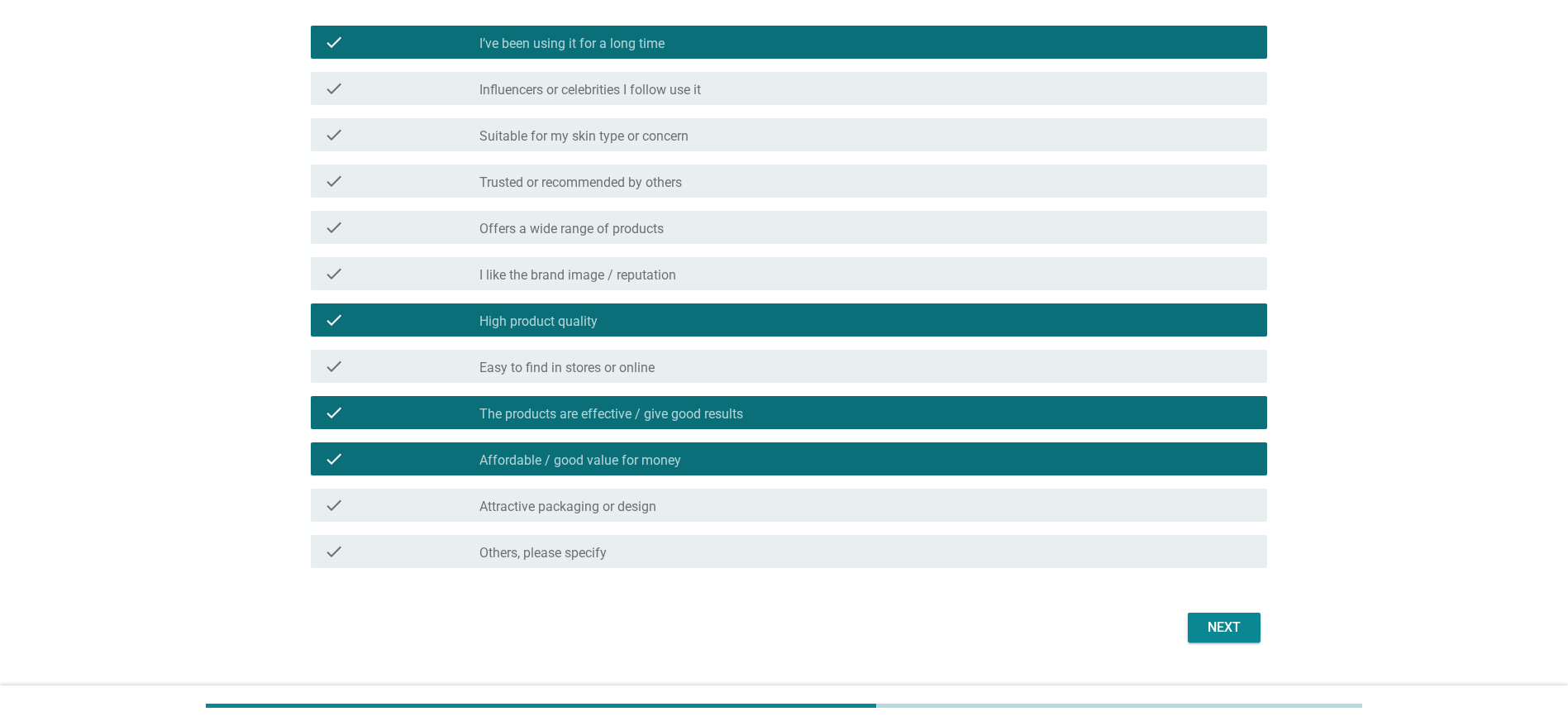 scroll, scrollTop: 236, scrollLeft: 0, axis: vertical 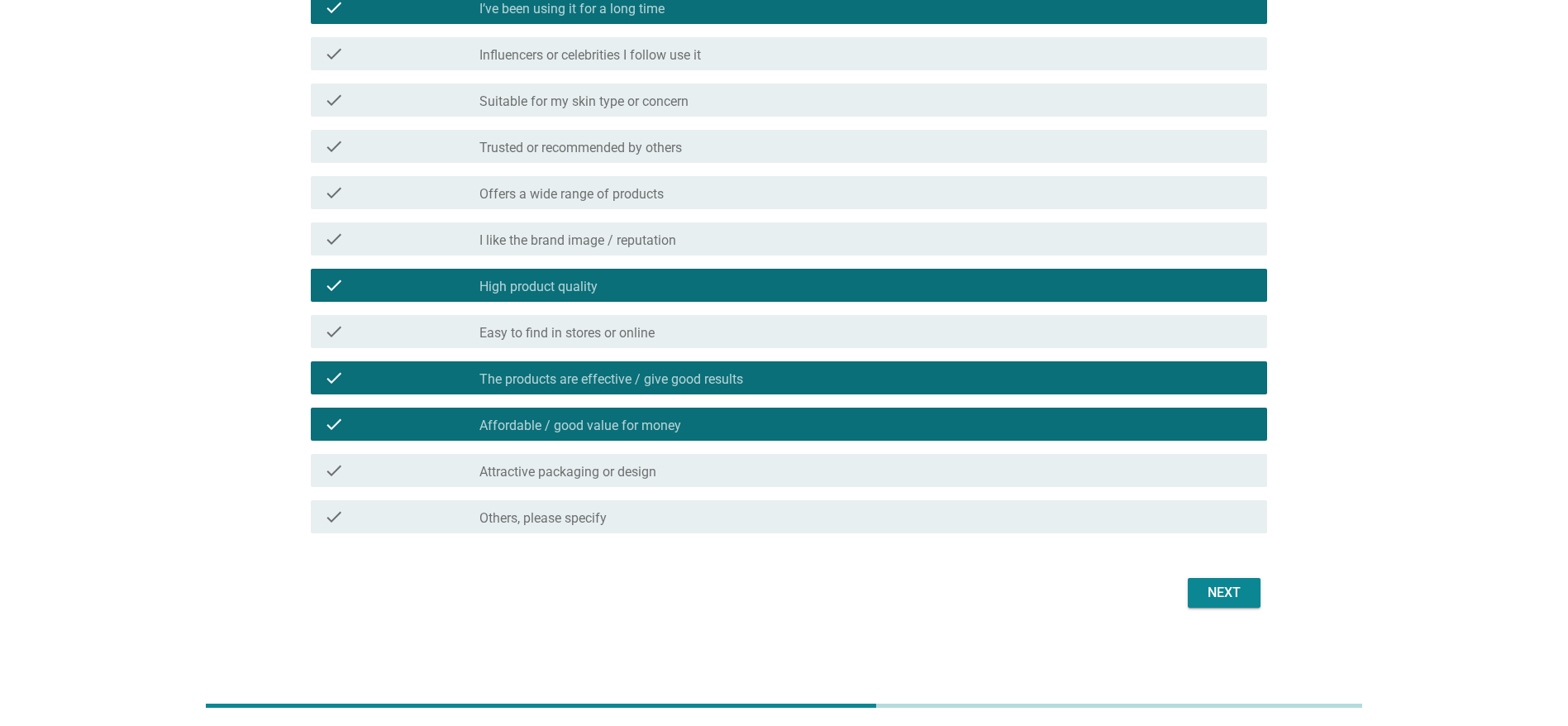 click on "English arrow_drop_down   Why is this your most preferred brand?     info   Choose as many as you like   check     check_box I’ve been using it for a long time   check     check_box_outline_blank Influencers or celebrities I follow use it   check     check_box_outline_blank Suitable for my skin type or concern   check     check_box_outline_blank Trusted or recommended by others   check     check_box_outline_blank Offers a wide range of products   check     check_box_outline_blank I like the brand image / reputation   check     check_box_outline_blank High product quality   check     check_box_outline_blank Easy to find in stores or online   check     check_box_outline_blank The products are effective / give good results   check     check_box Affordable / good value for money   check     check_box_outline_blank Attractive packaging or design   check     check_box_outline_blank Others, please specify       Next" at bounding box center [784, 225] 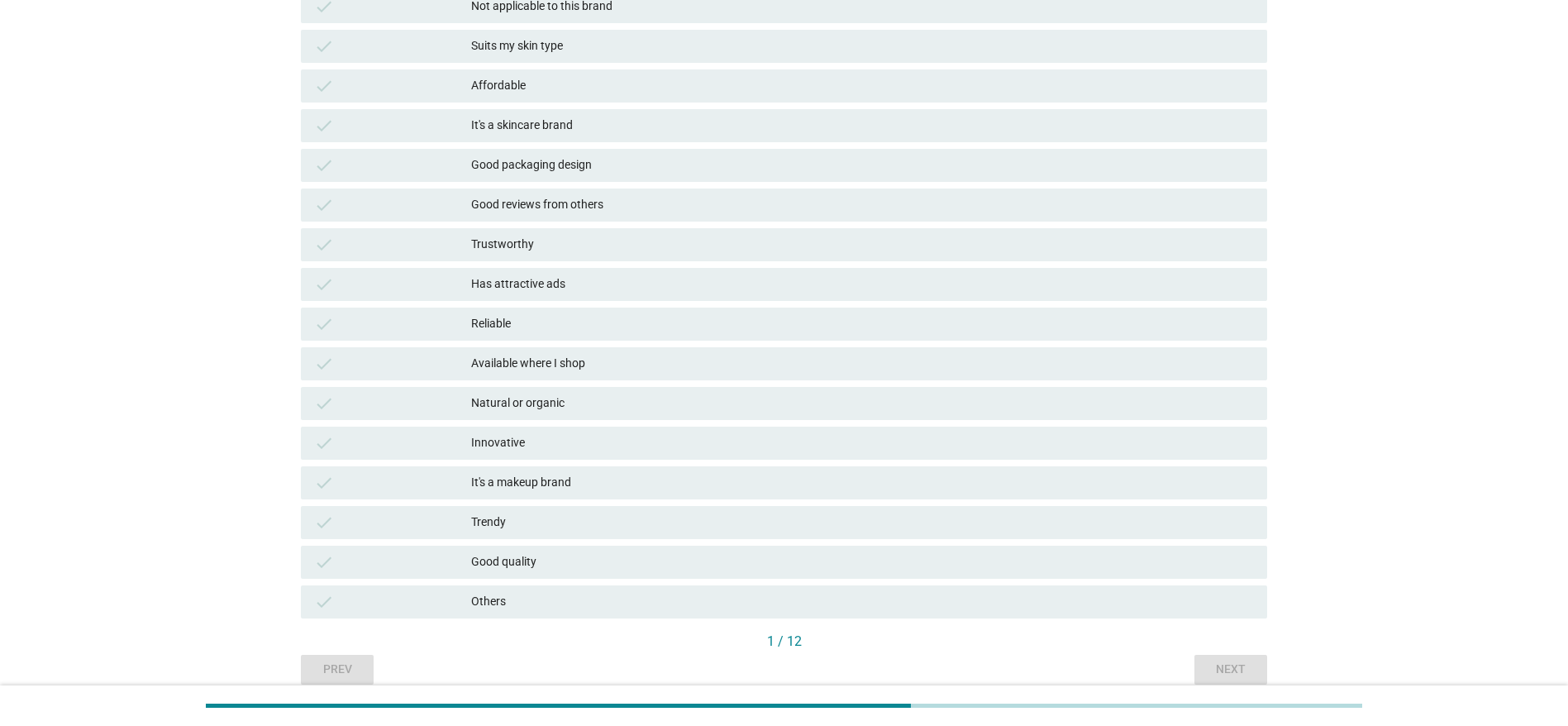 scroll, scrollTop: 124, scrollLeft: 0, axis: vertical 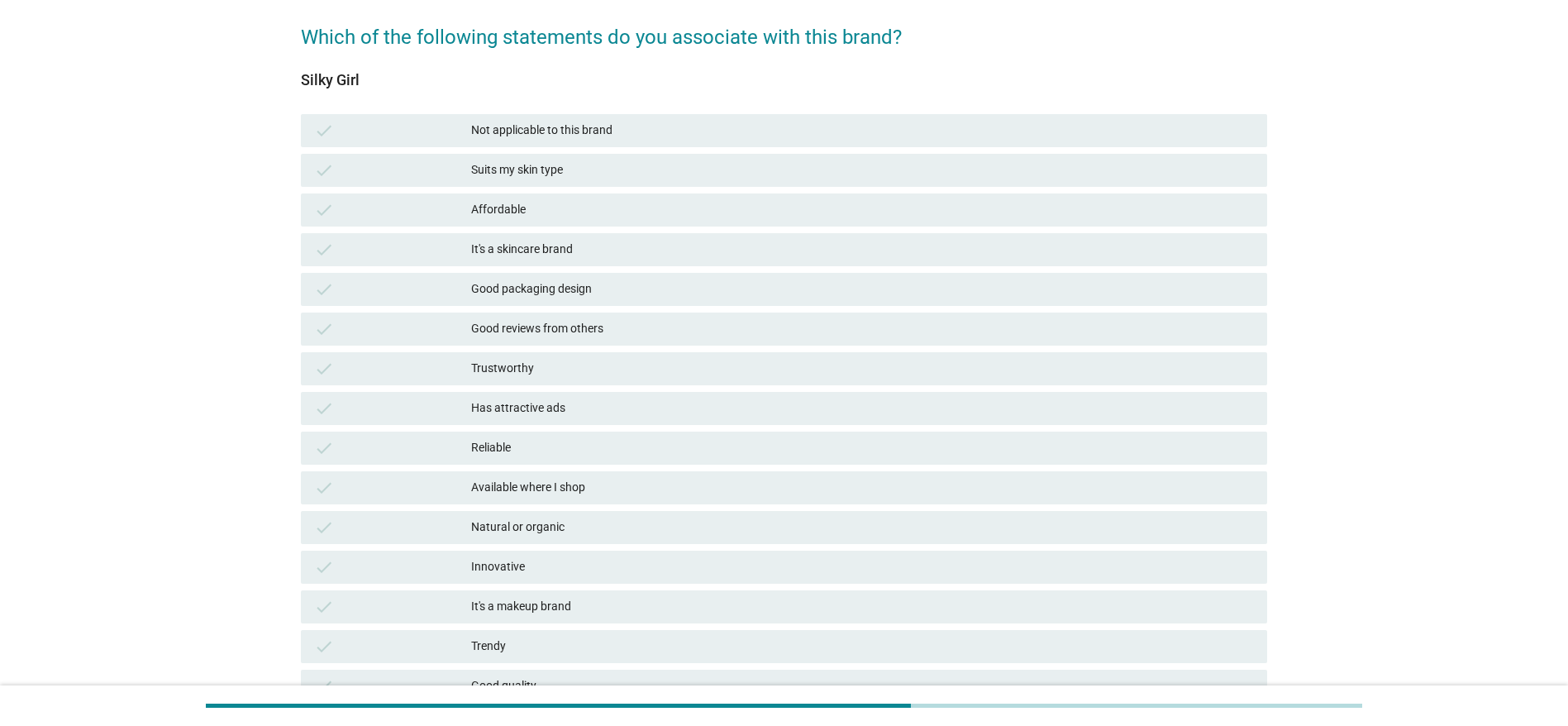 click on "It's a makeup brand" at bounding box center (862, 607) 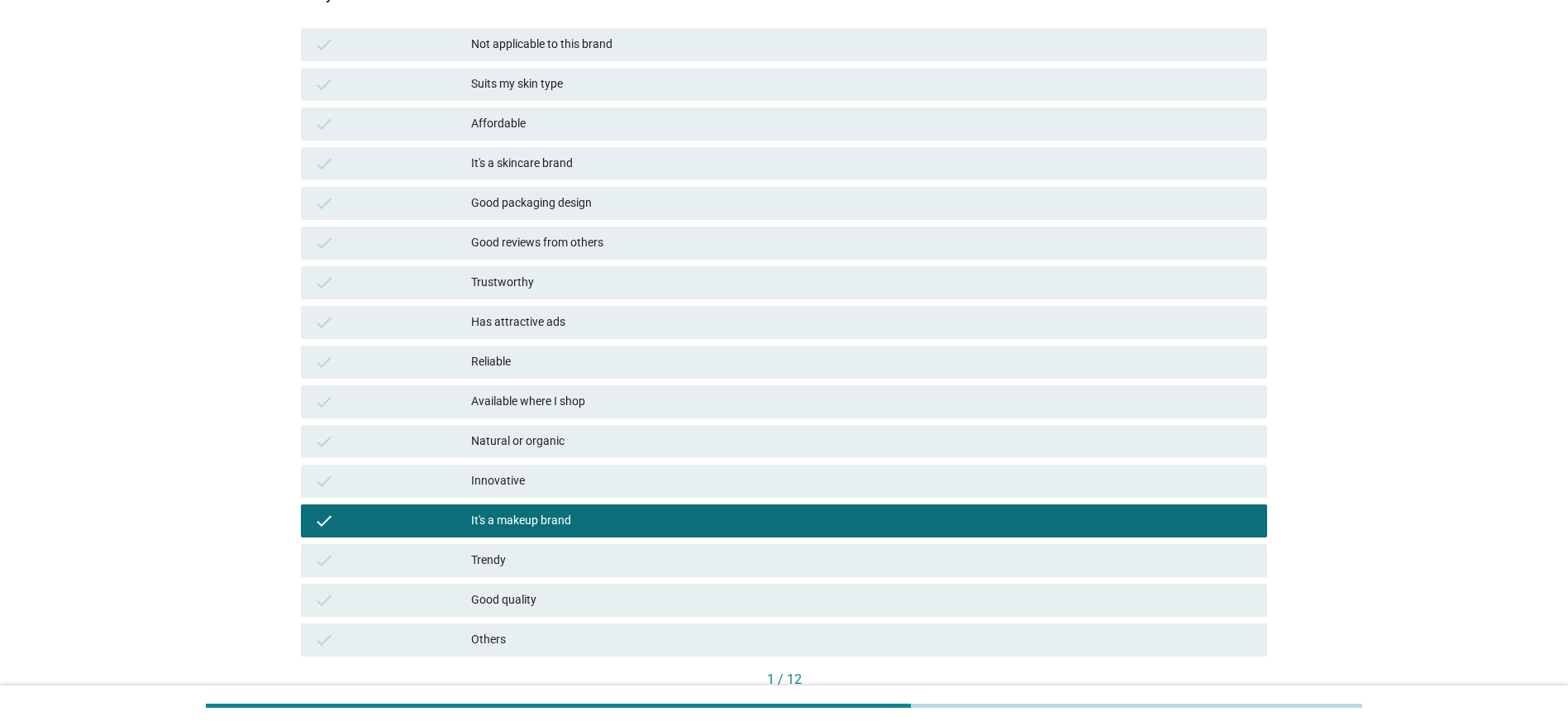 scroll, scrollTop: 248, scrollLeft: 0, axis: vertical 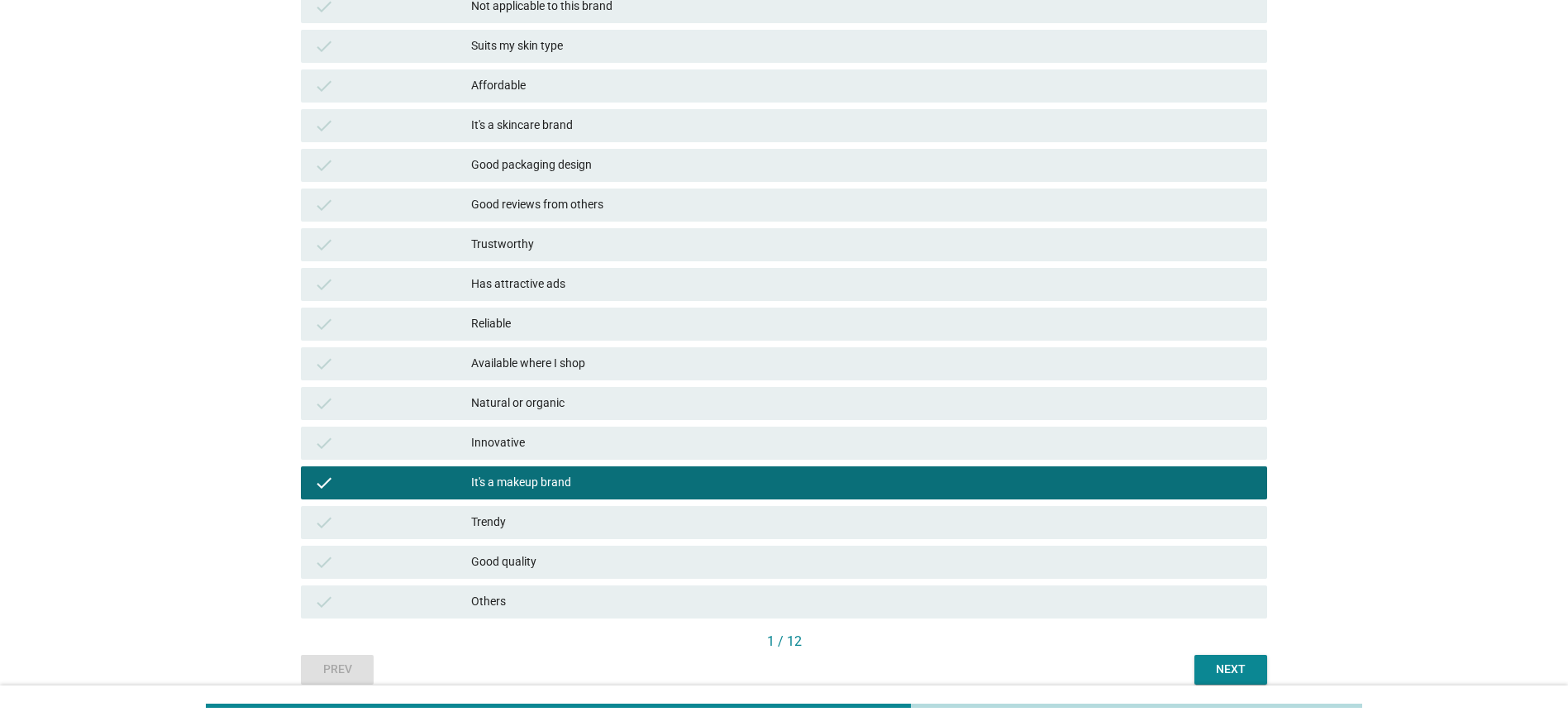 click on "Next" at bounding box center (1231, 670) 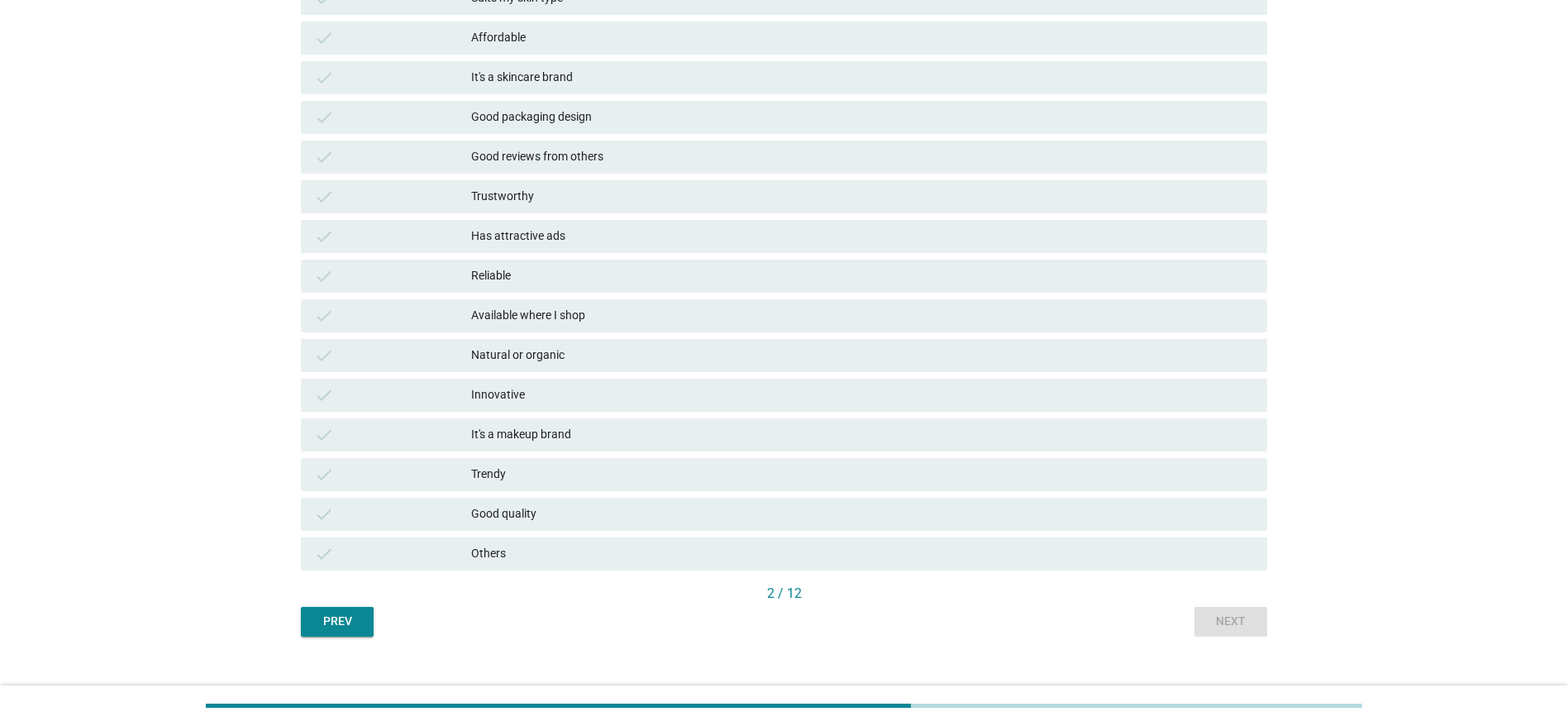 scroll, scrollTop: 320, scrollLeft: 0, axis: vertical 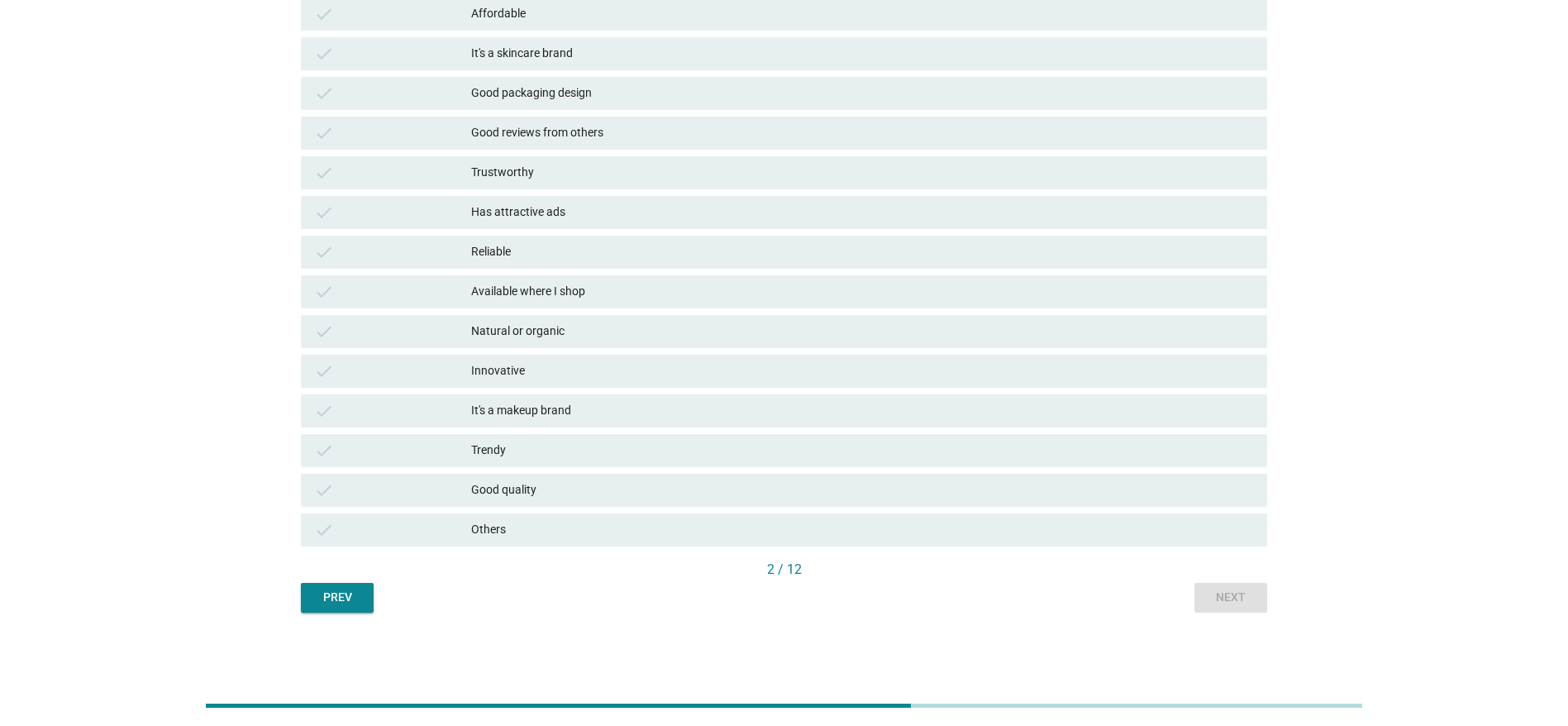 click on "Innovative" at bounding box center (862, 371) 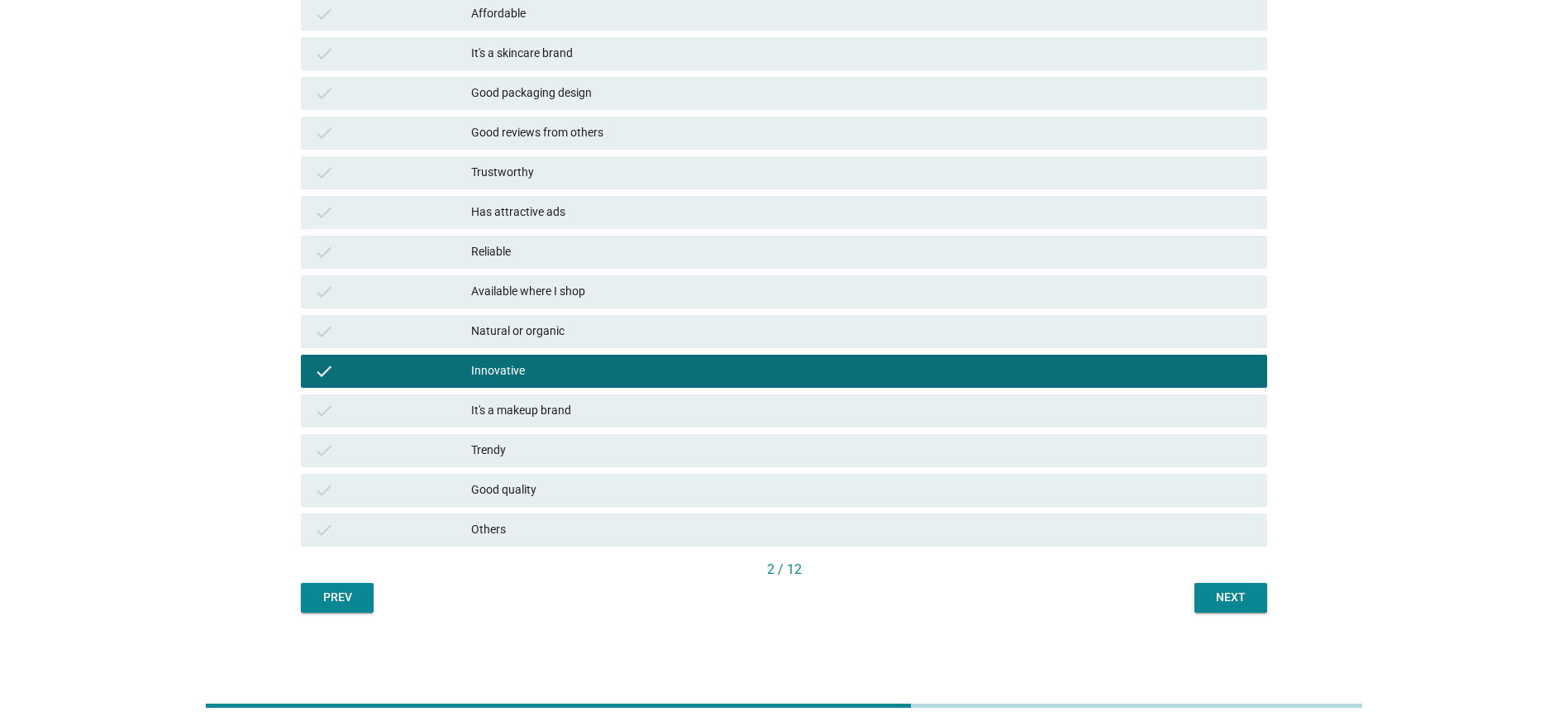 click on "Trendy" at bounding box center [862, 451] 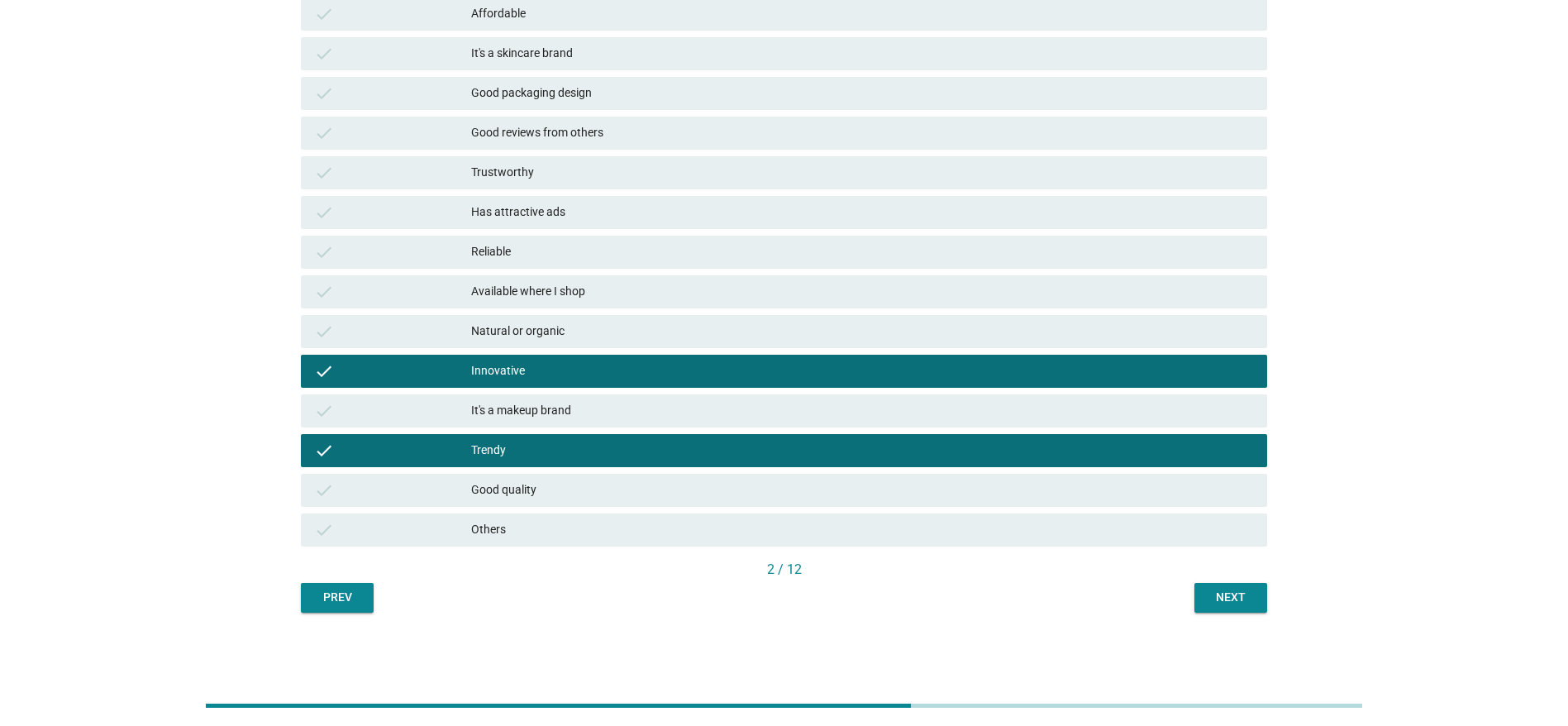 click on "Next" at bounding box center [1231, 597] 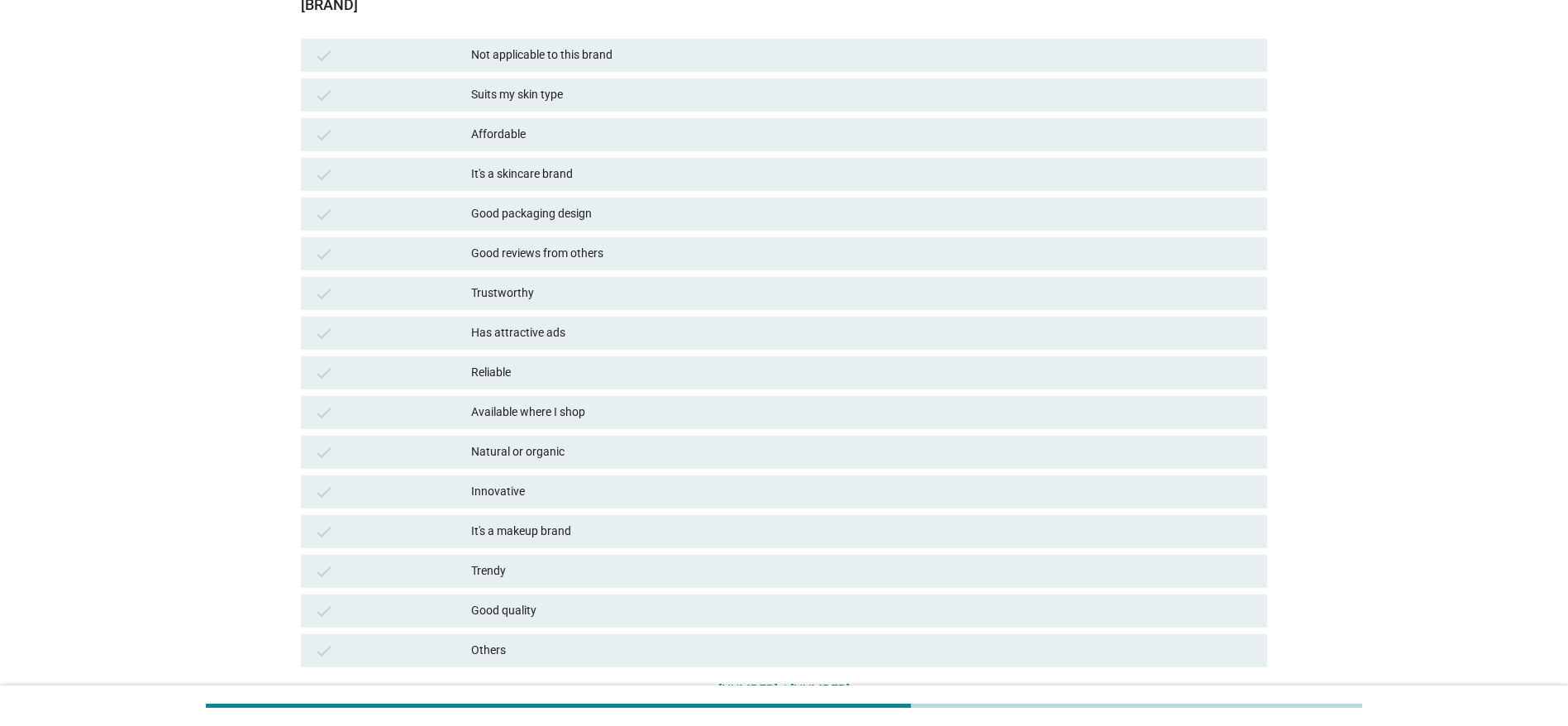 scroll, scrollTop: 248, scrollLeft: 0, axis: vertical 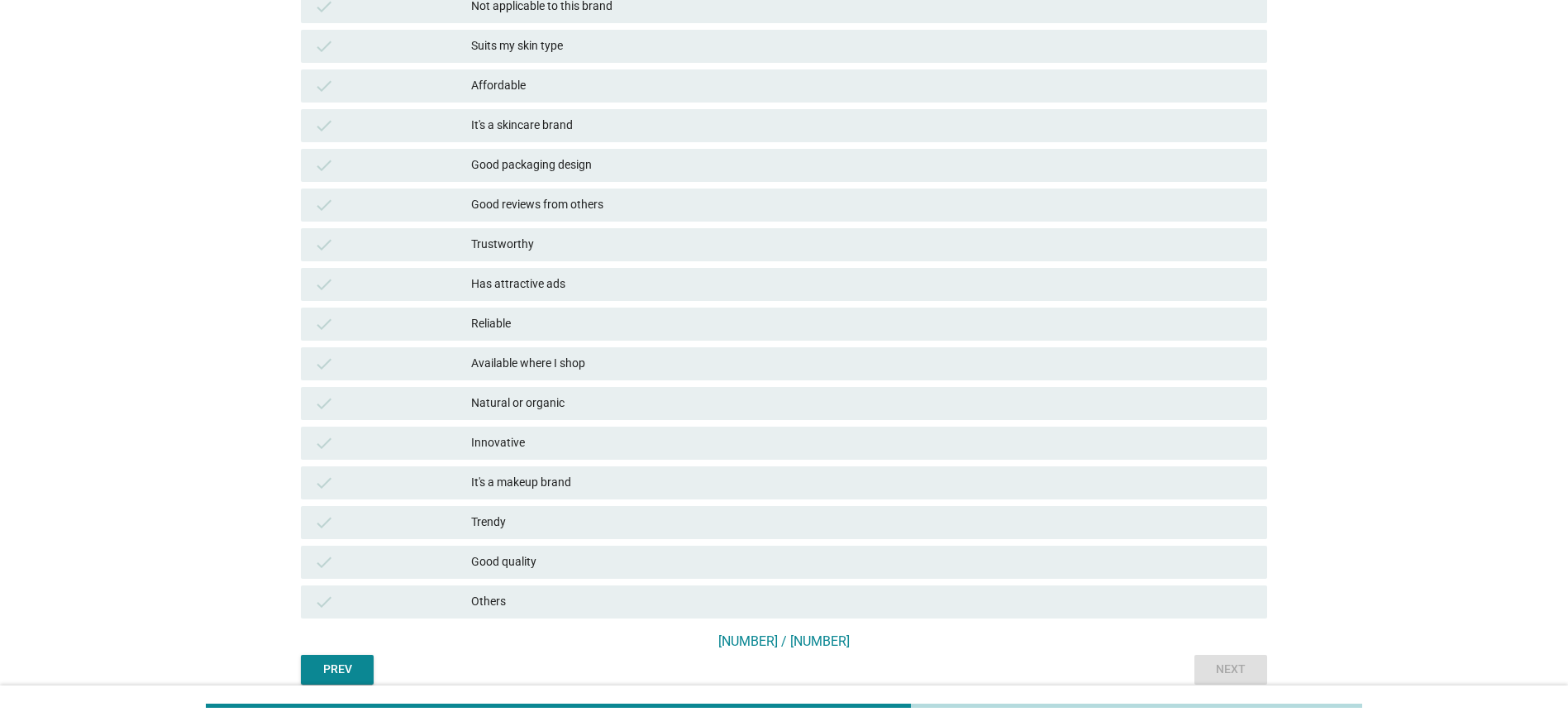 click on "Good reviews from others" at bounding box center [862, 205] 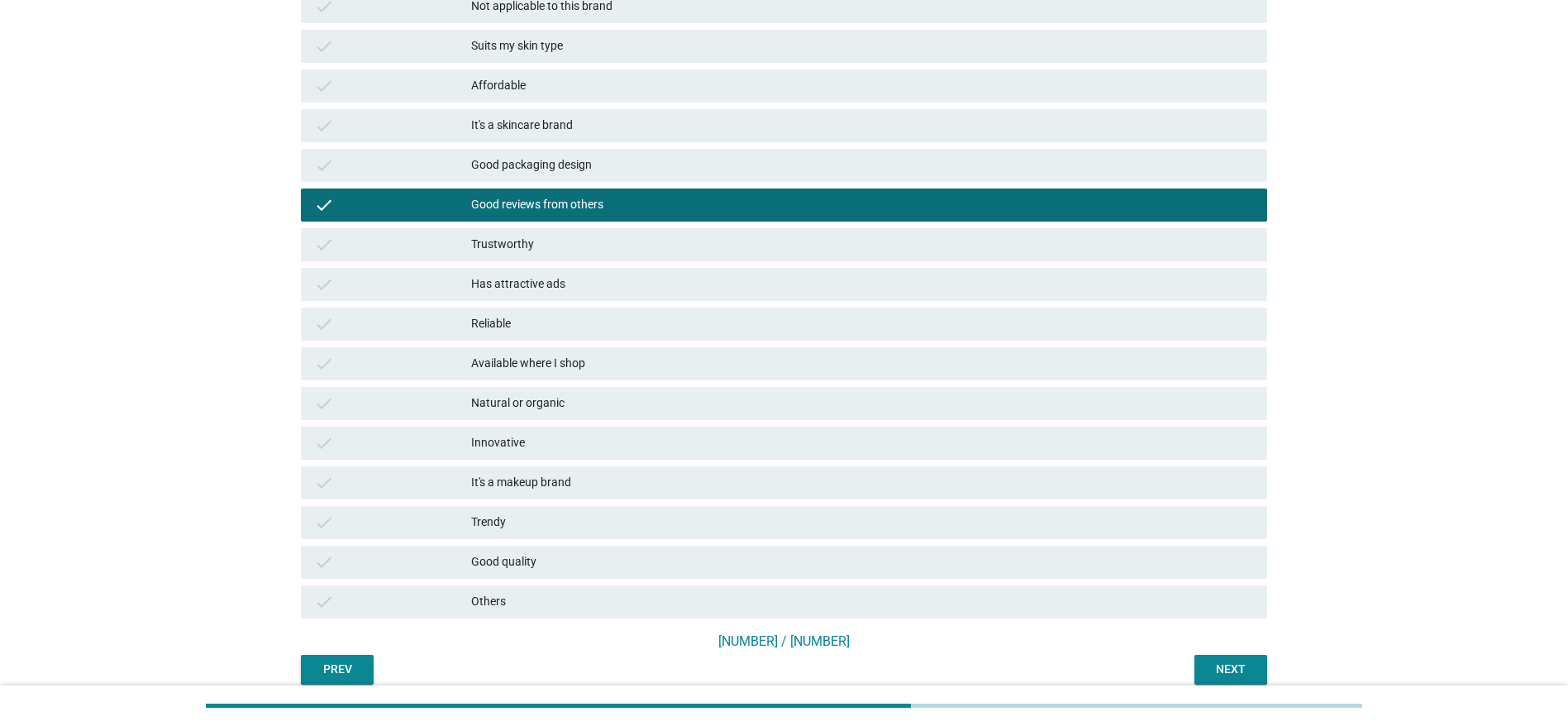 click on "It's a makeup brand" at bounding box center [862, 483] 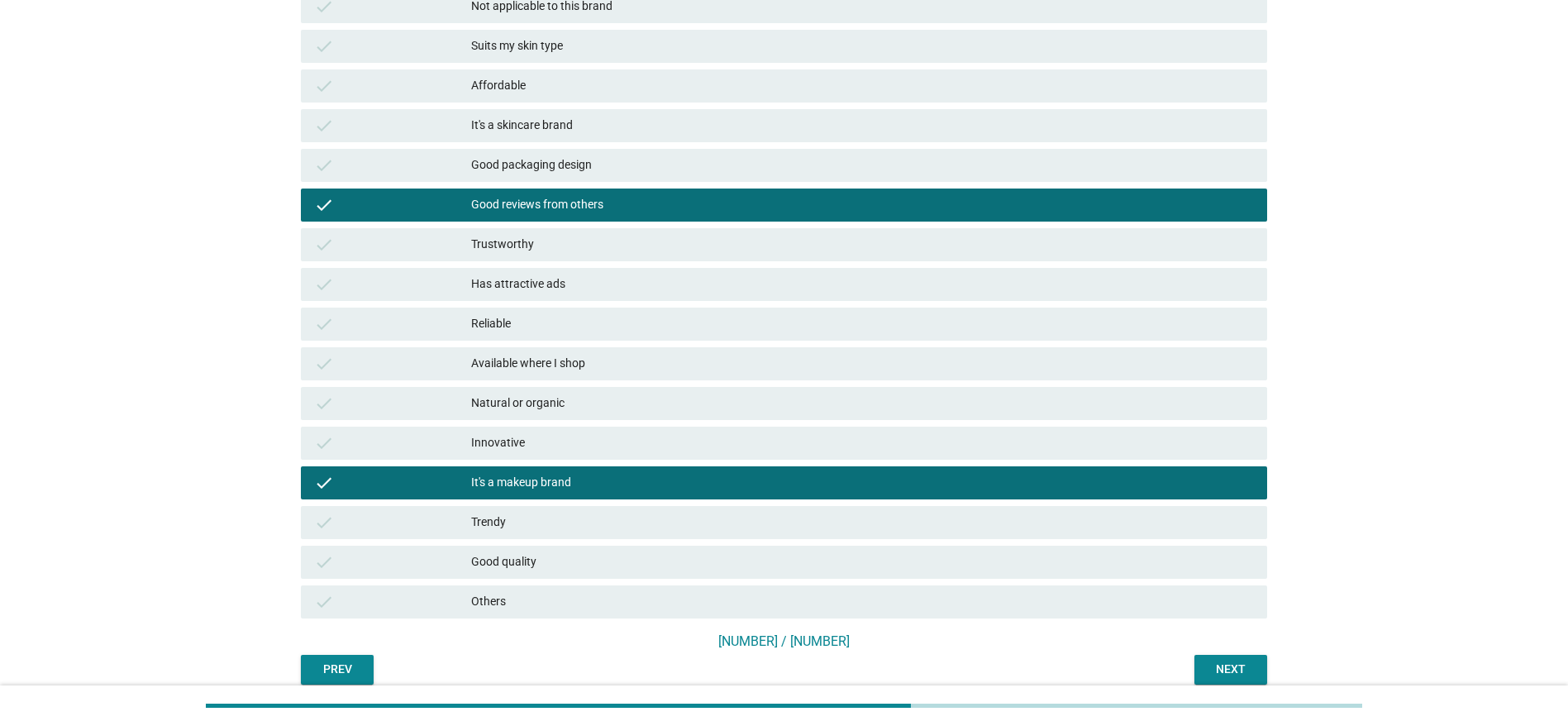 click on "Next" at bounding box center (1231, 669) 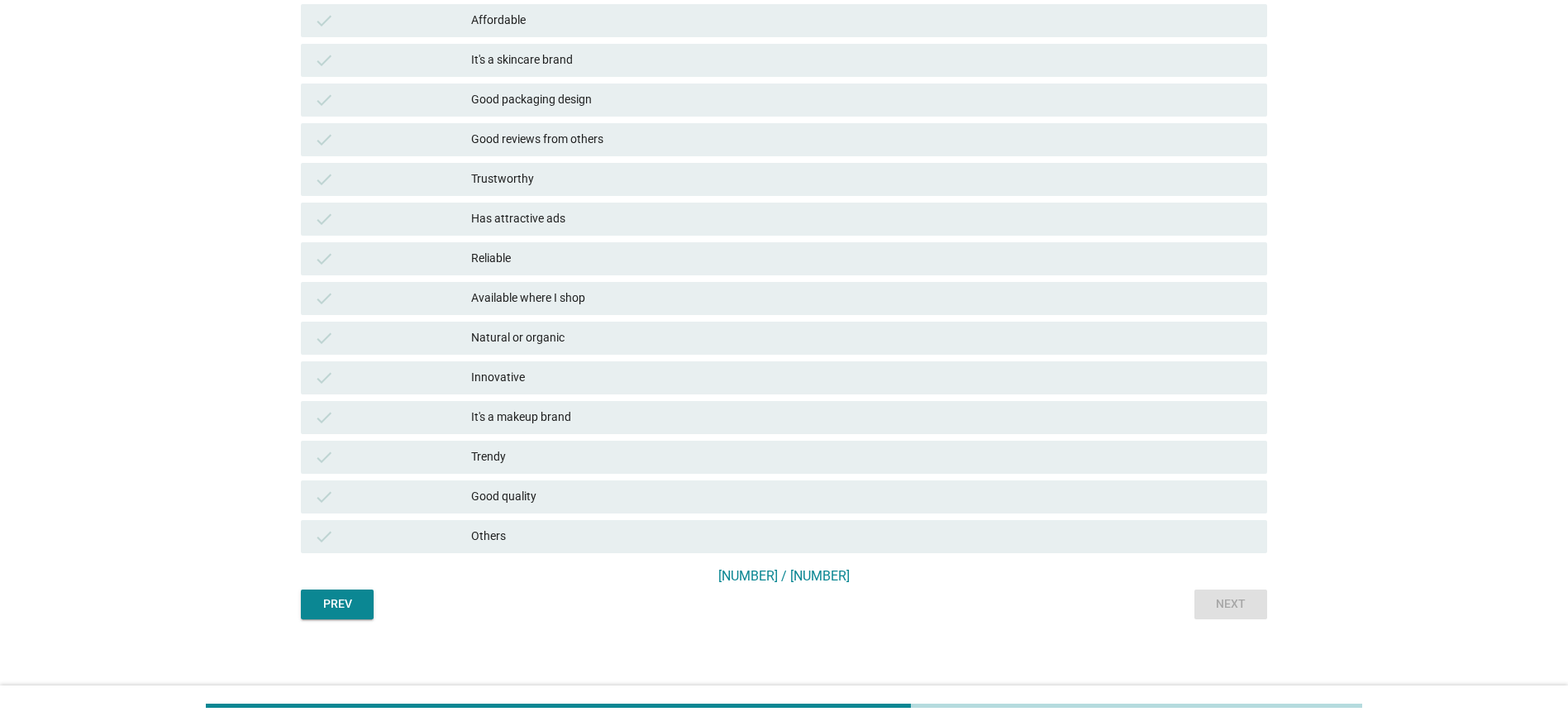 scroll, scrollTop: 320, scrollLeft: 0, axis: vertical 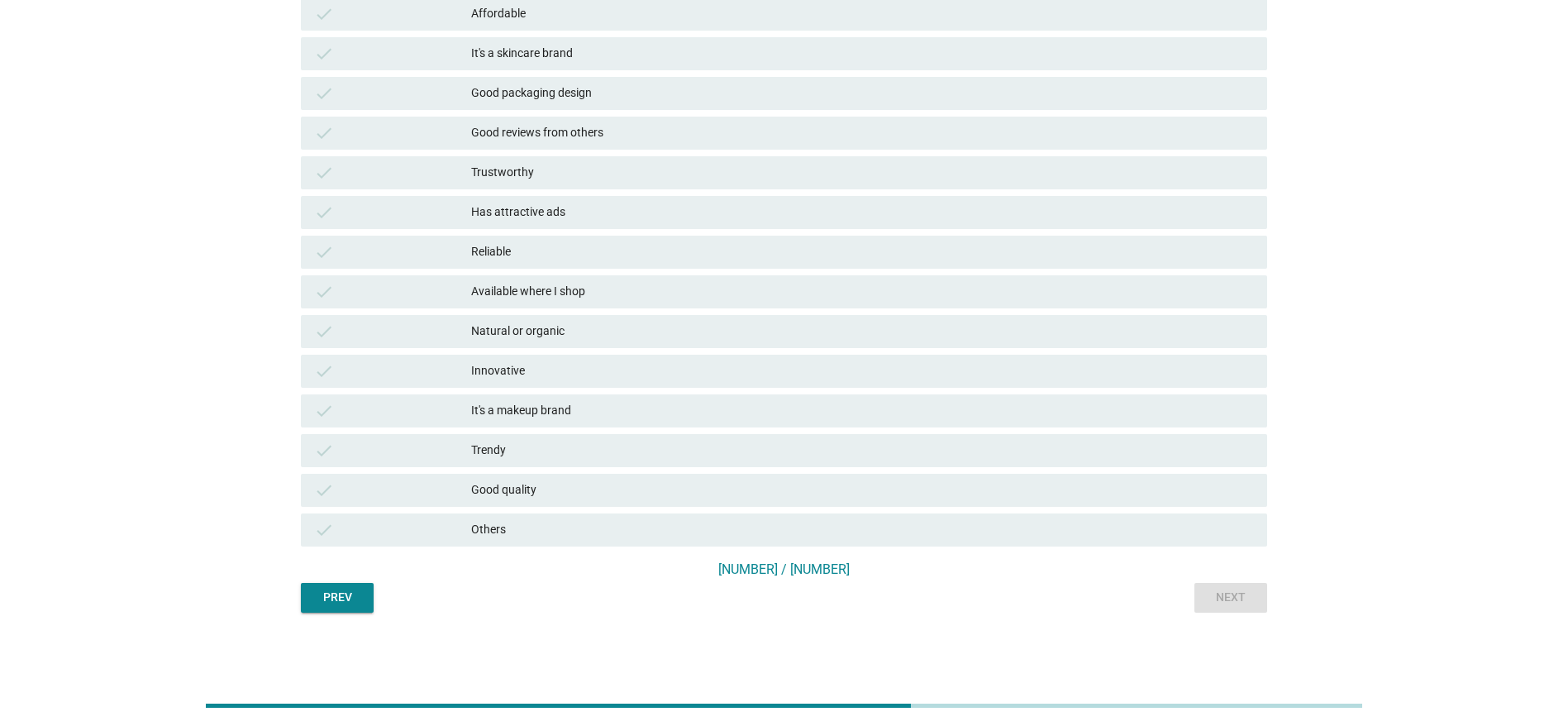 click on "Others" at bounding box center [862, 530] 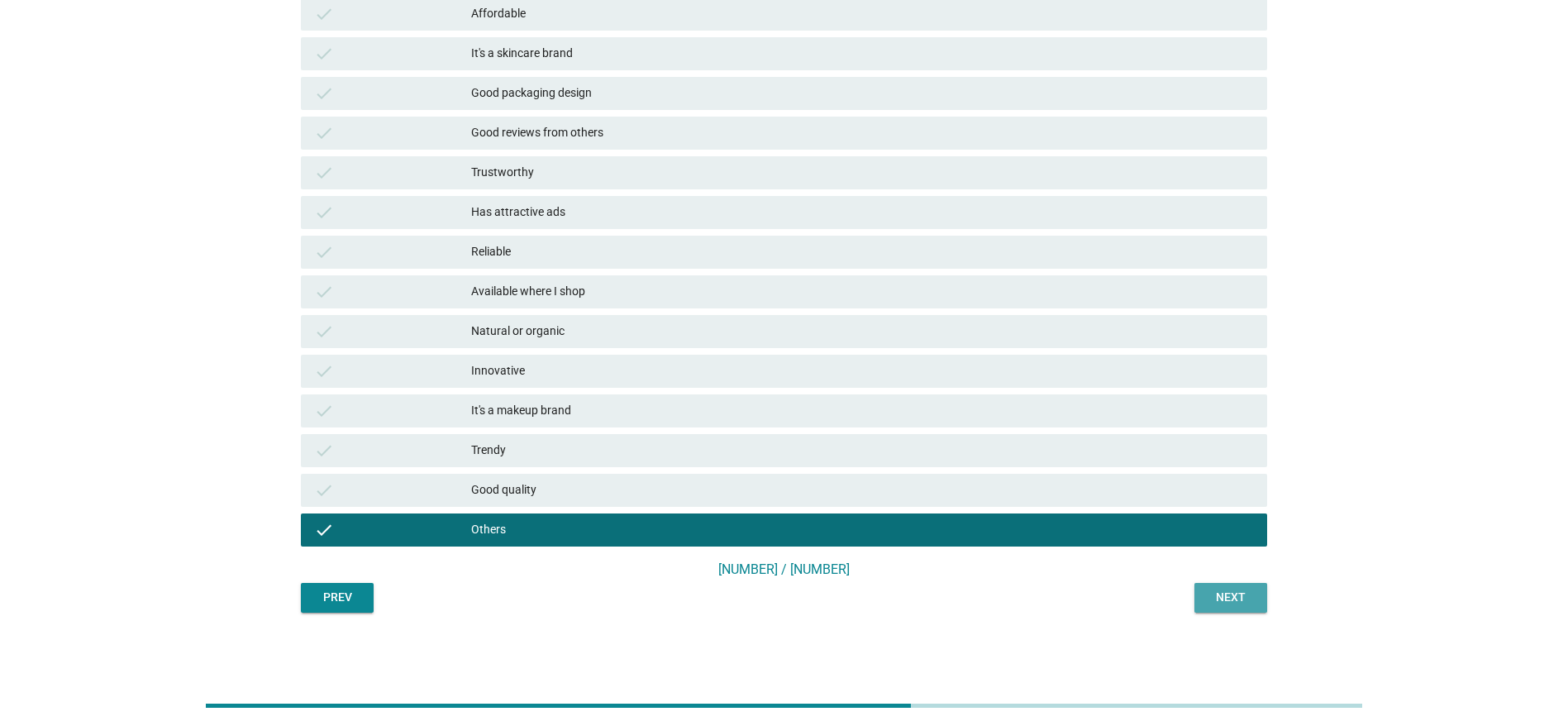 click on "Next" at bounding box center [1231, 597] 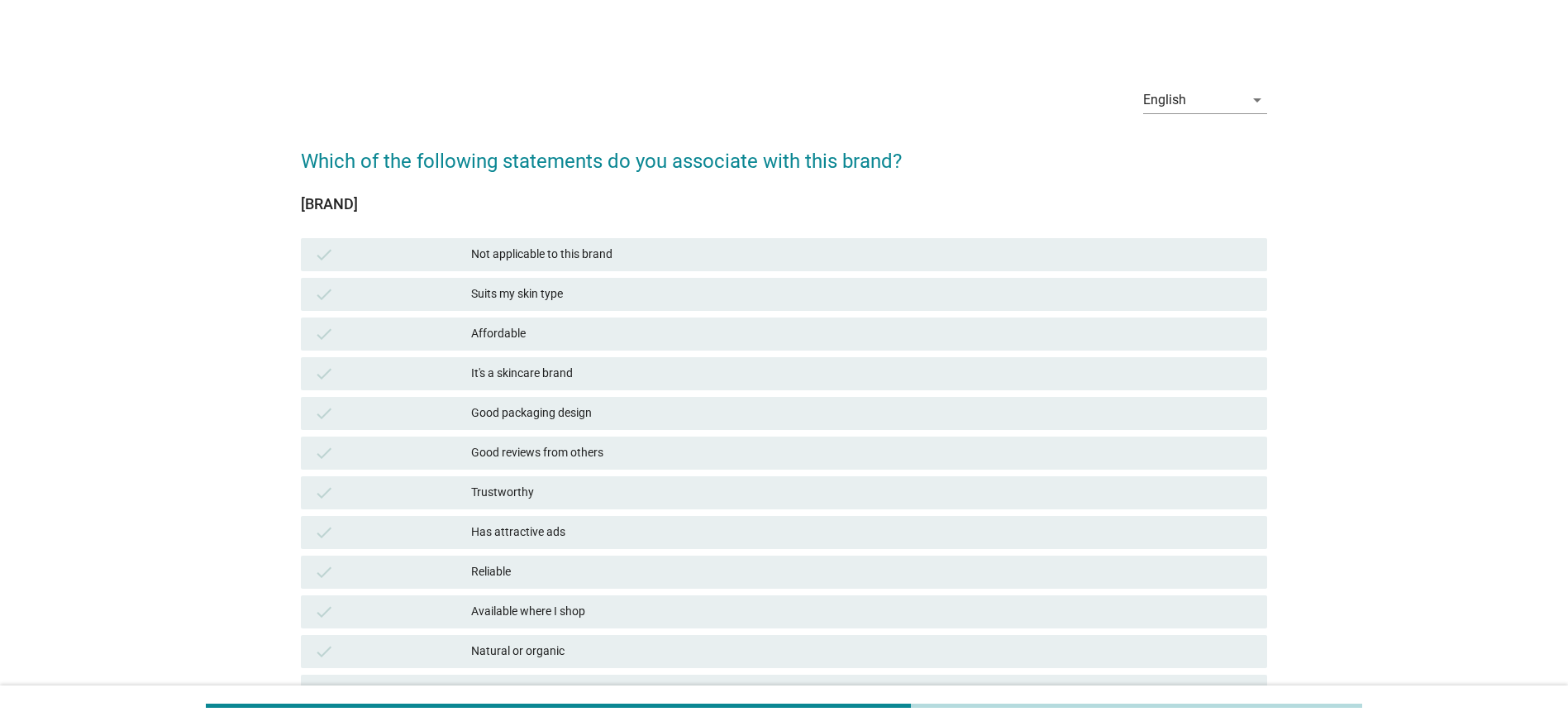 scroll, scrollTop: 124, scrollLeft: 0, axis: vertical 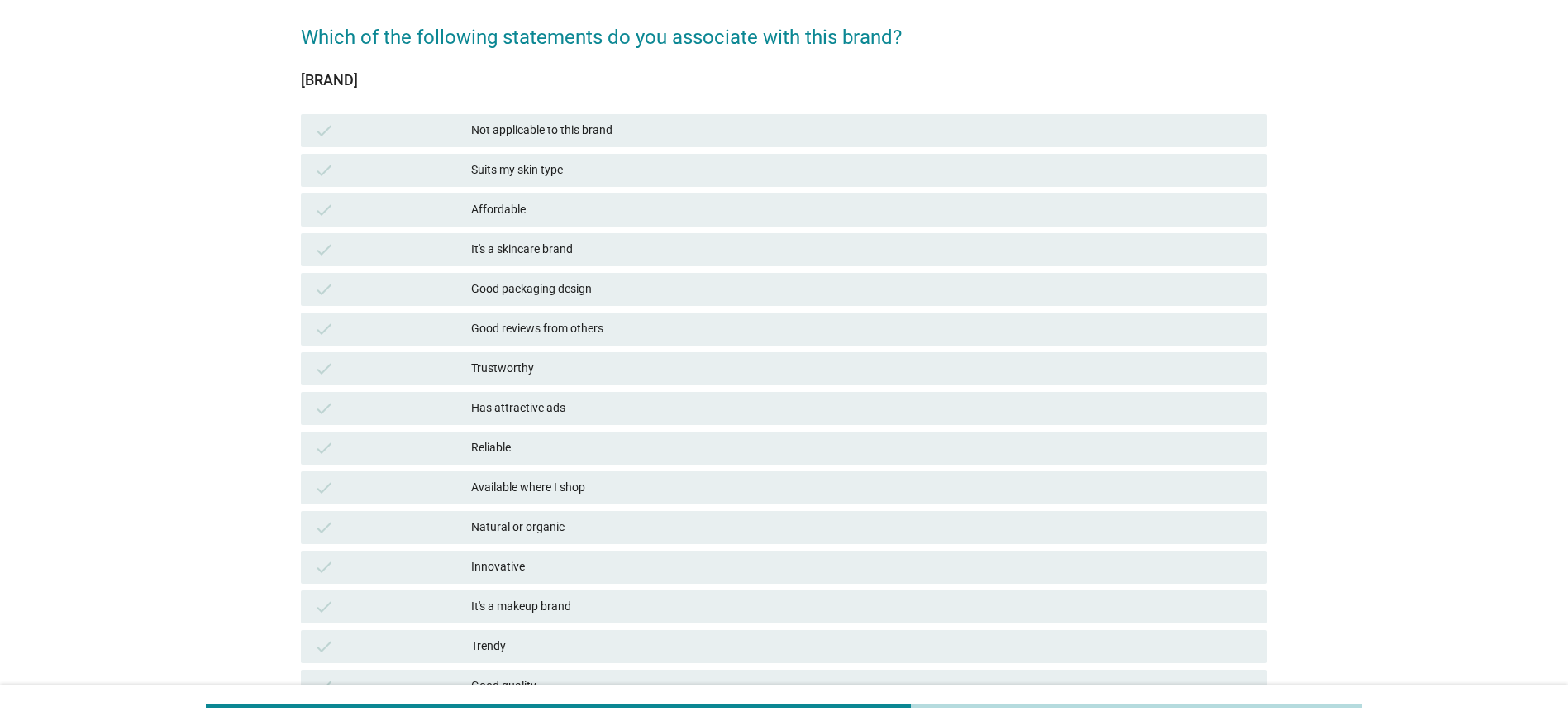 click on "Not applicable to this brand" at bounding box center (862, 131) 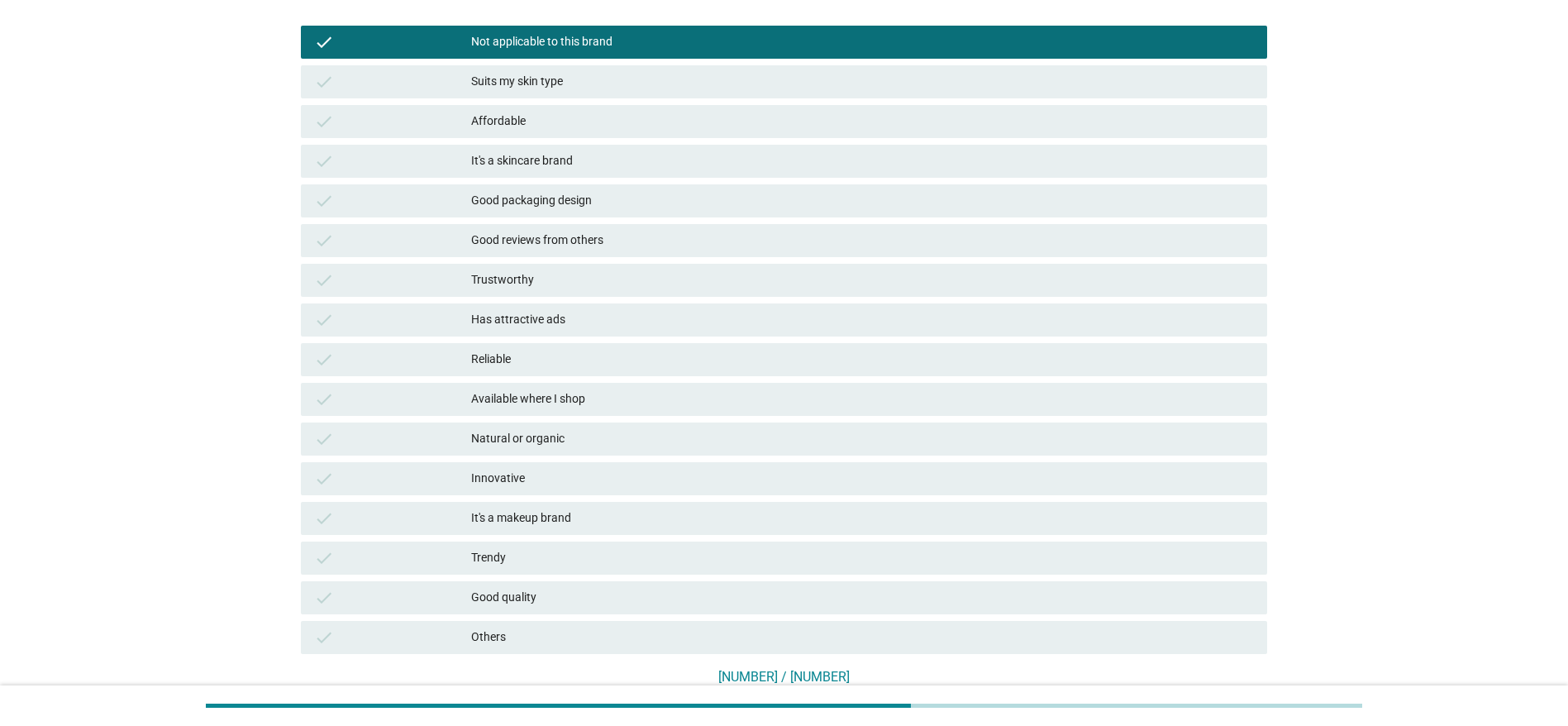 scroll, scrollTop: 320, scrollLeft: 0, axis: vertical 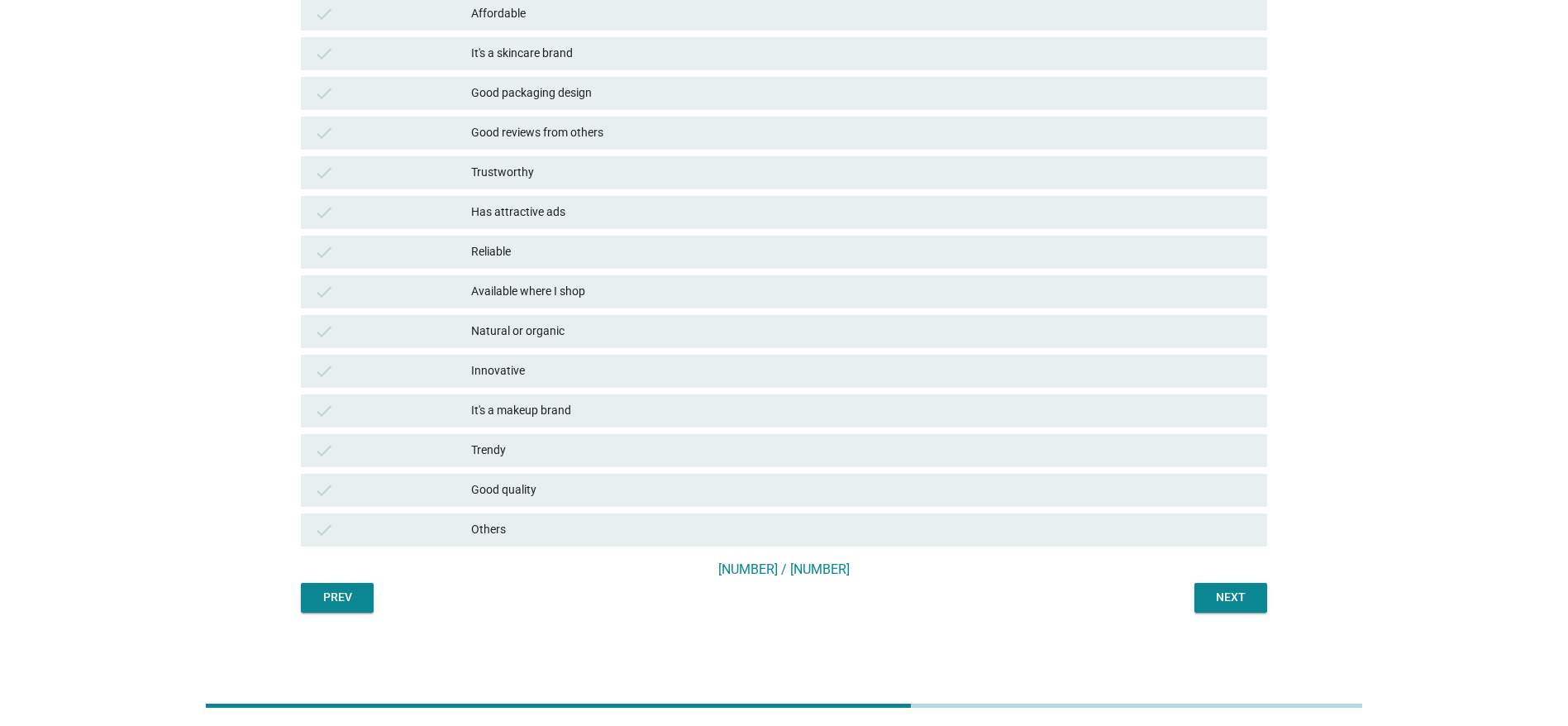 click on "Next" at bounding box center (1231, 598) 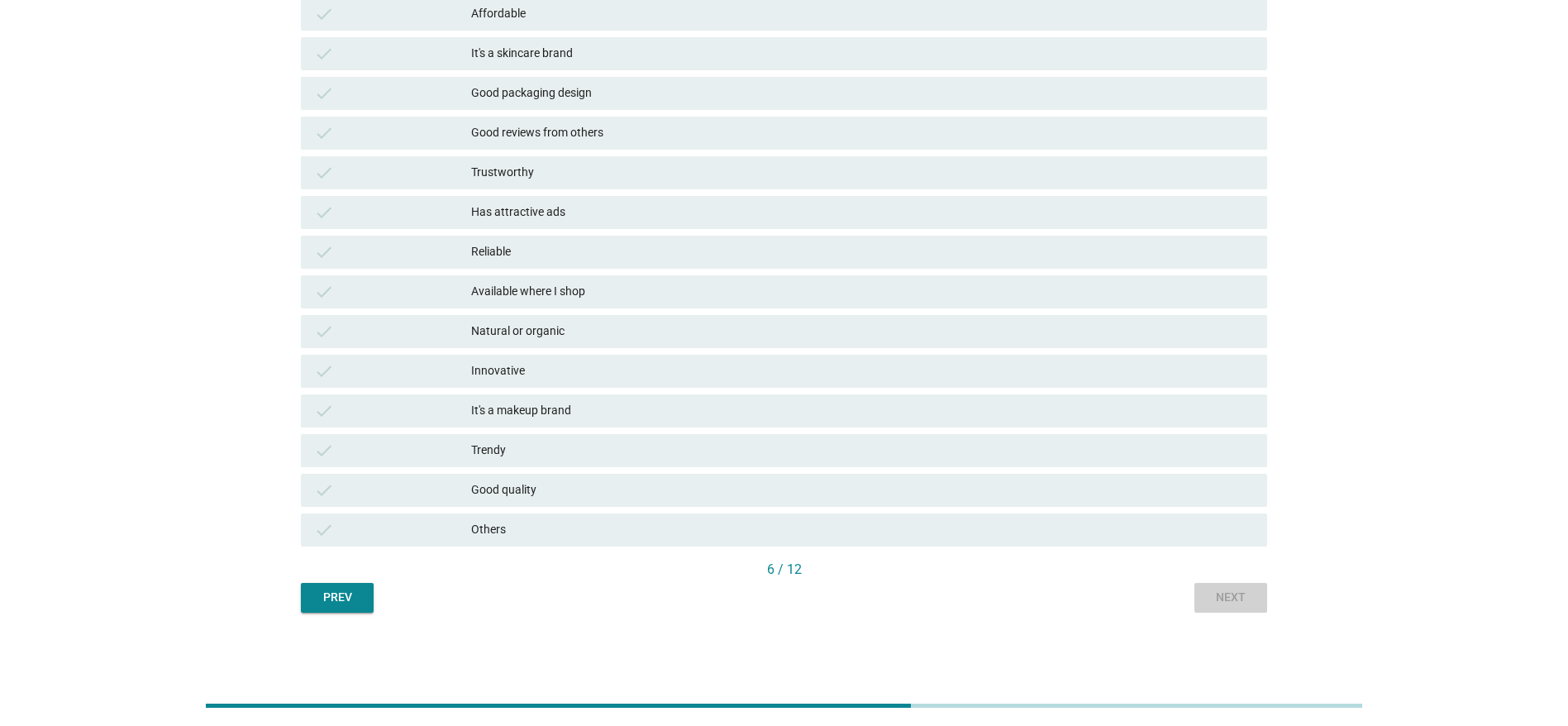 scroll, scrollTop: 0, scrollLeft: 0, axis: both 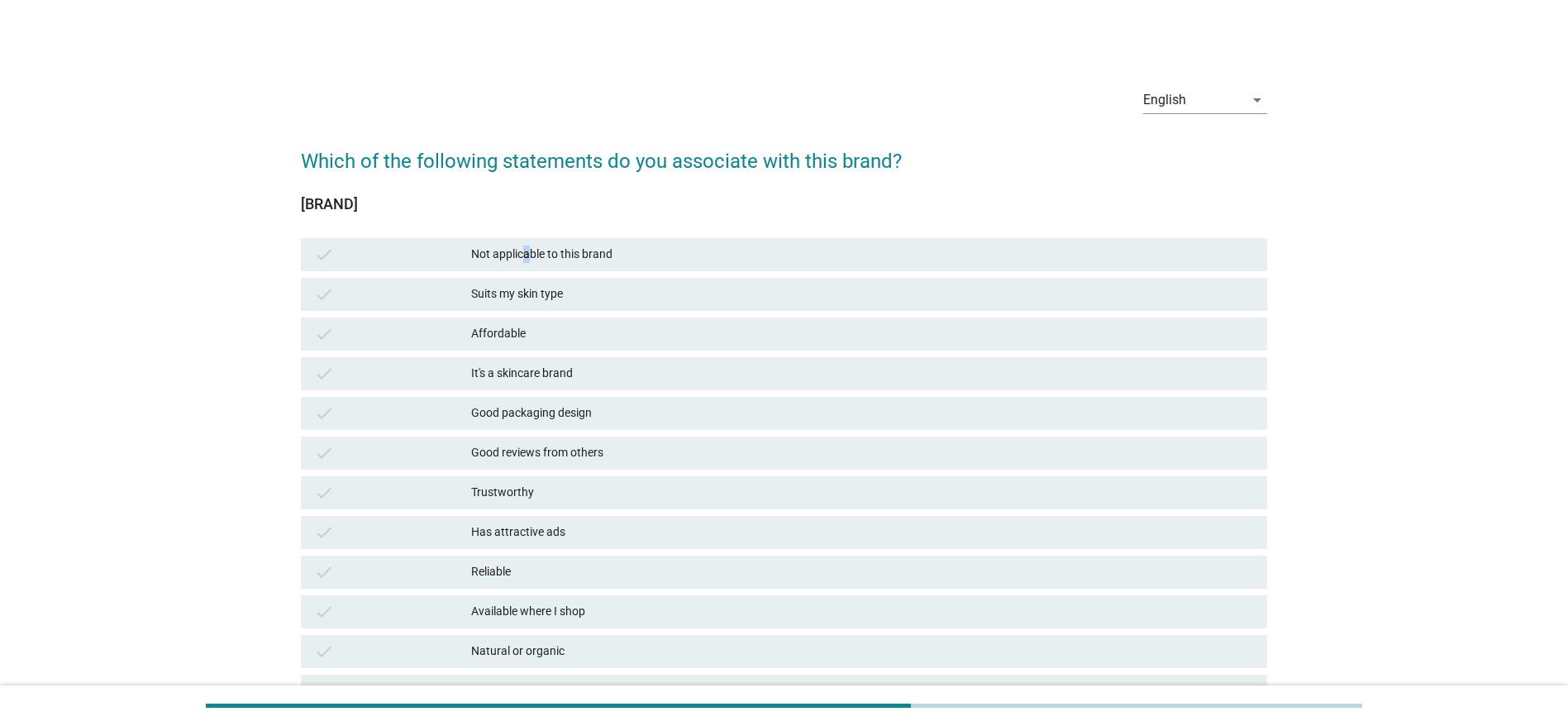 click on "Not applicable to this brand" at bounding box center [862, 255] 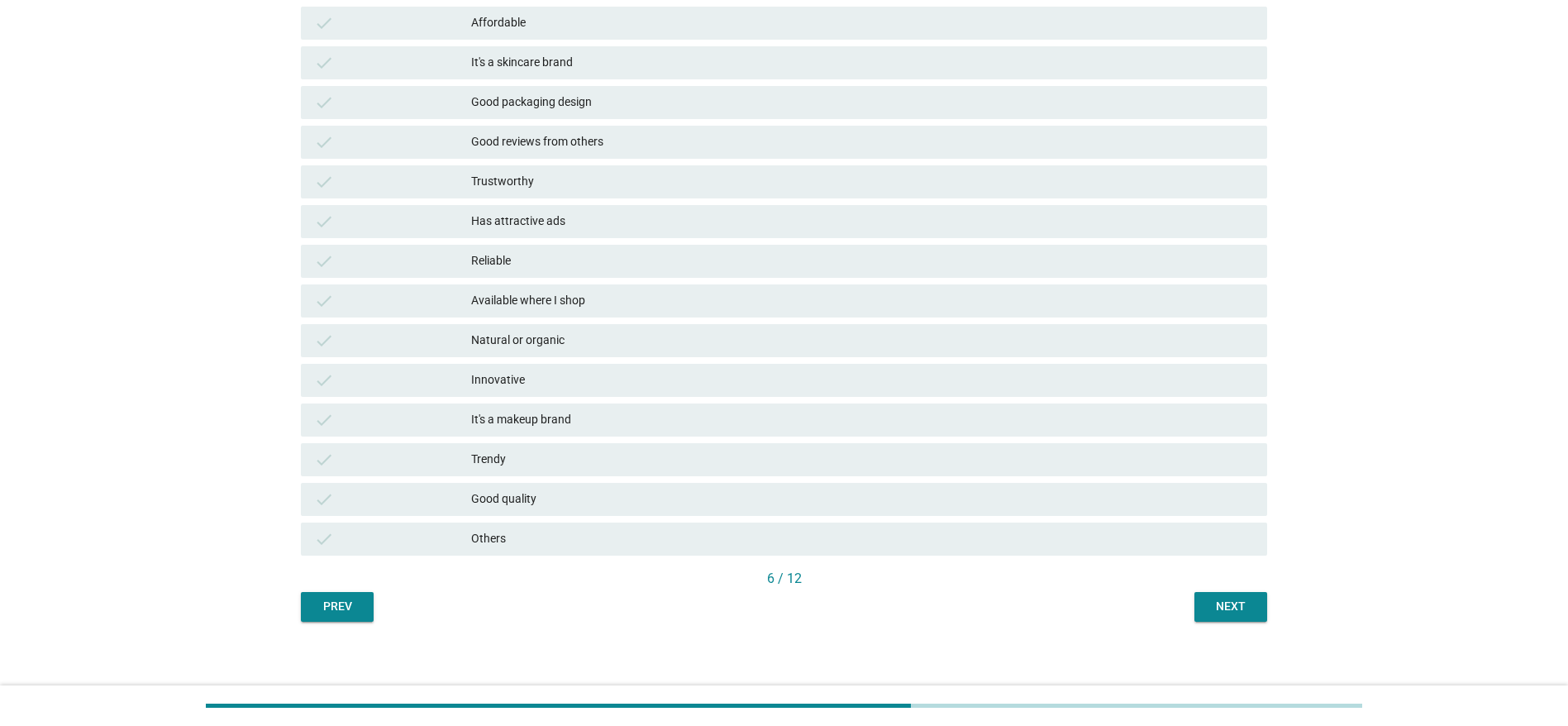 scroll, scrollTop: 320, scrollLeft: 0, axis: vertical 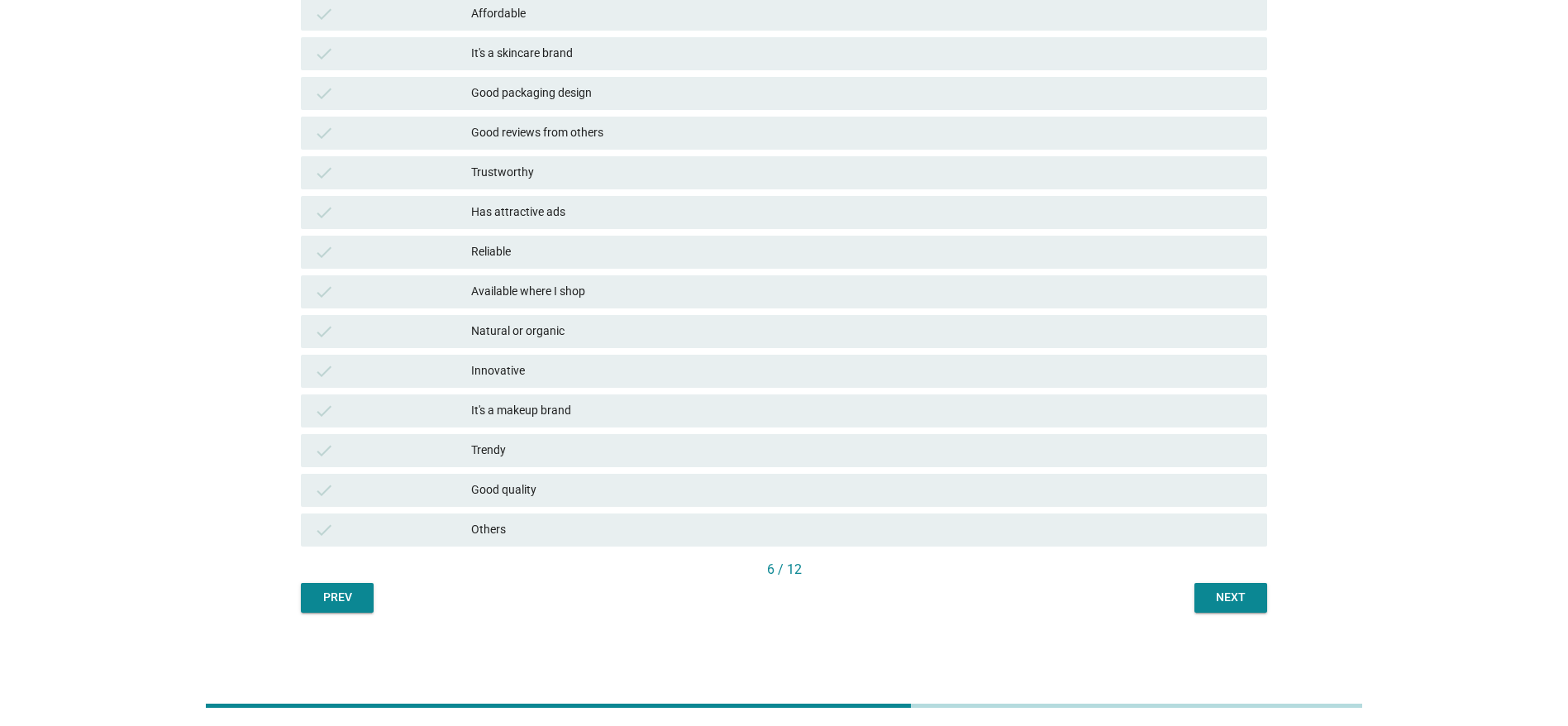 click on "Next" at bounding box center (1231, 597) 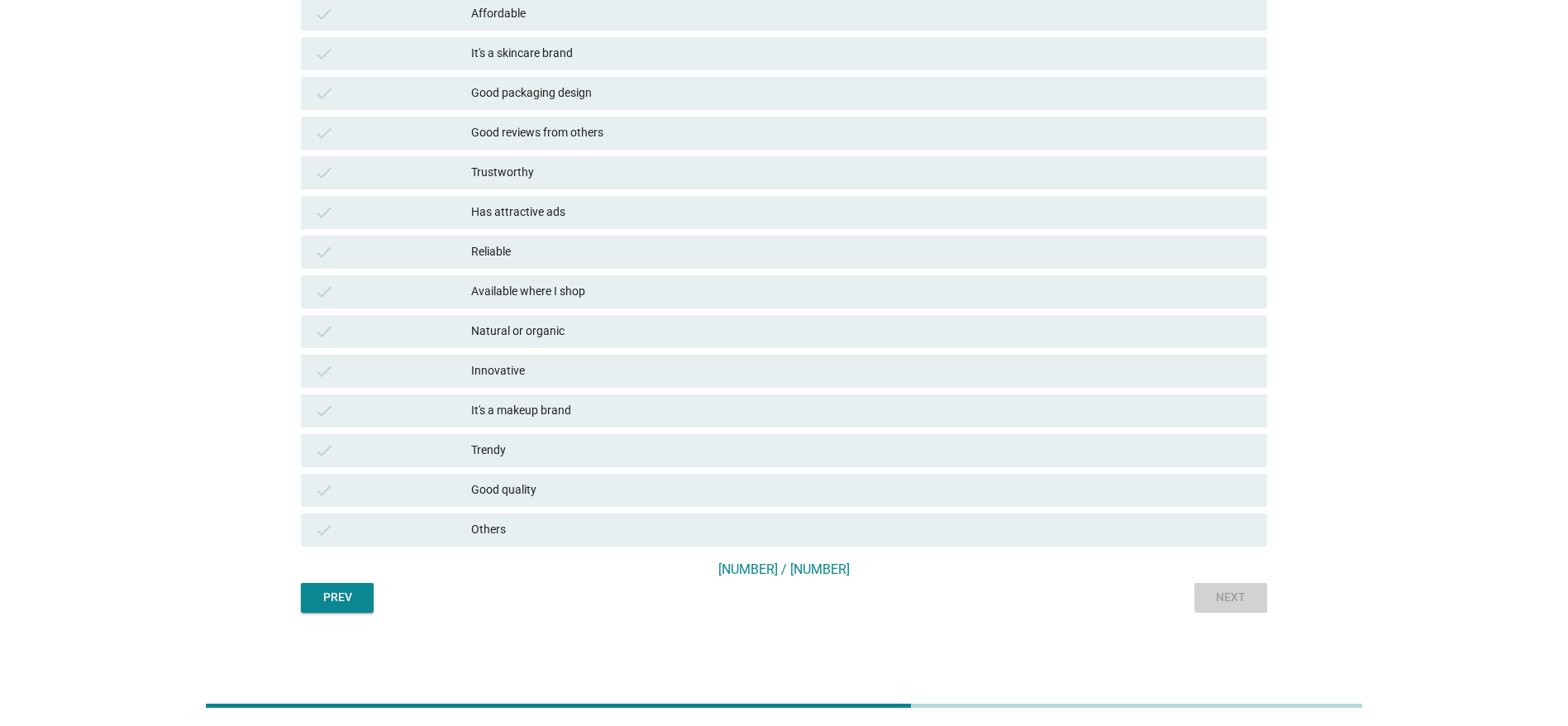 scroll, scrollTop: 0, scrollLeft: 0, axis: both 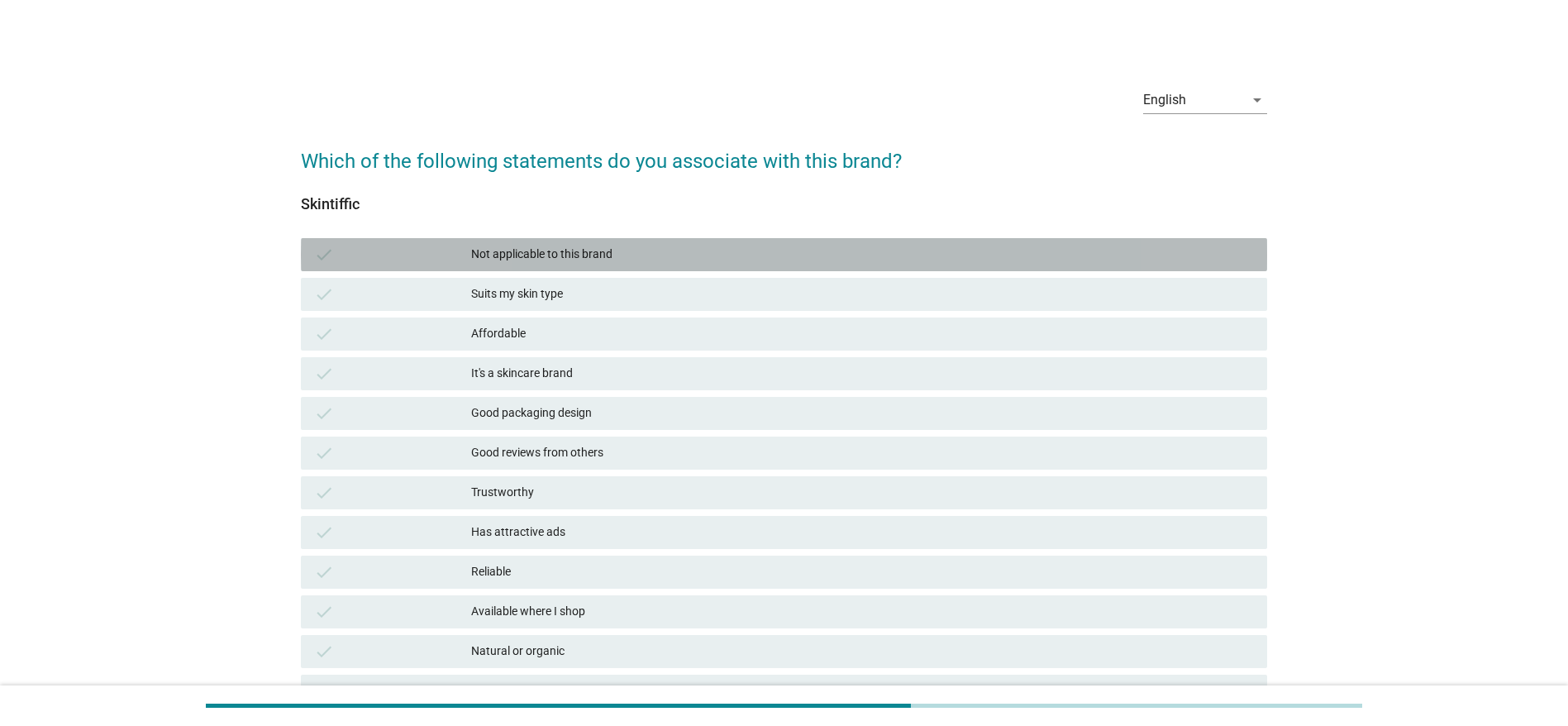 click on "Not applicable to this brand" at bounding box center (862, 255) 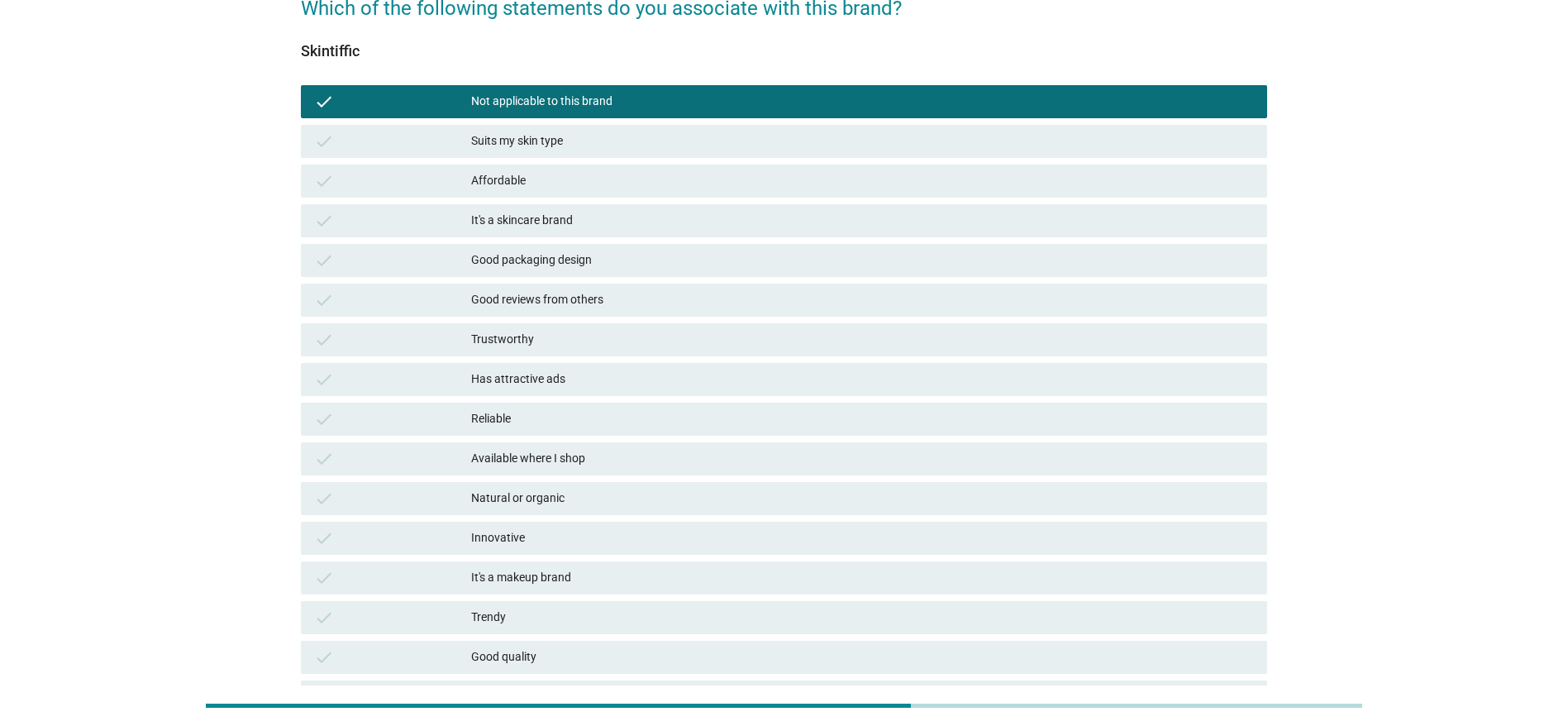 scroll, scrollTop: 72, scrollLeft: 0, axis: vertical 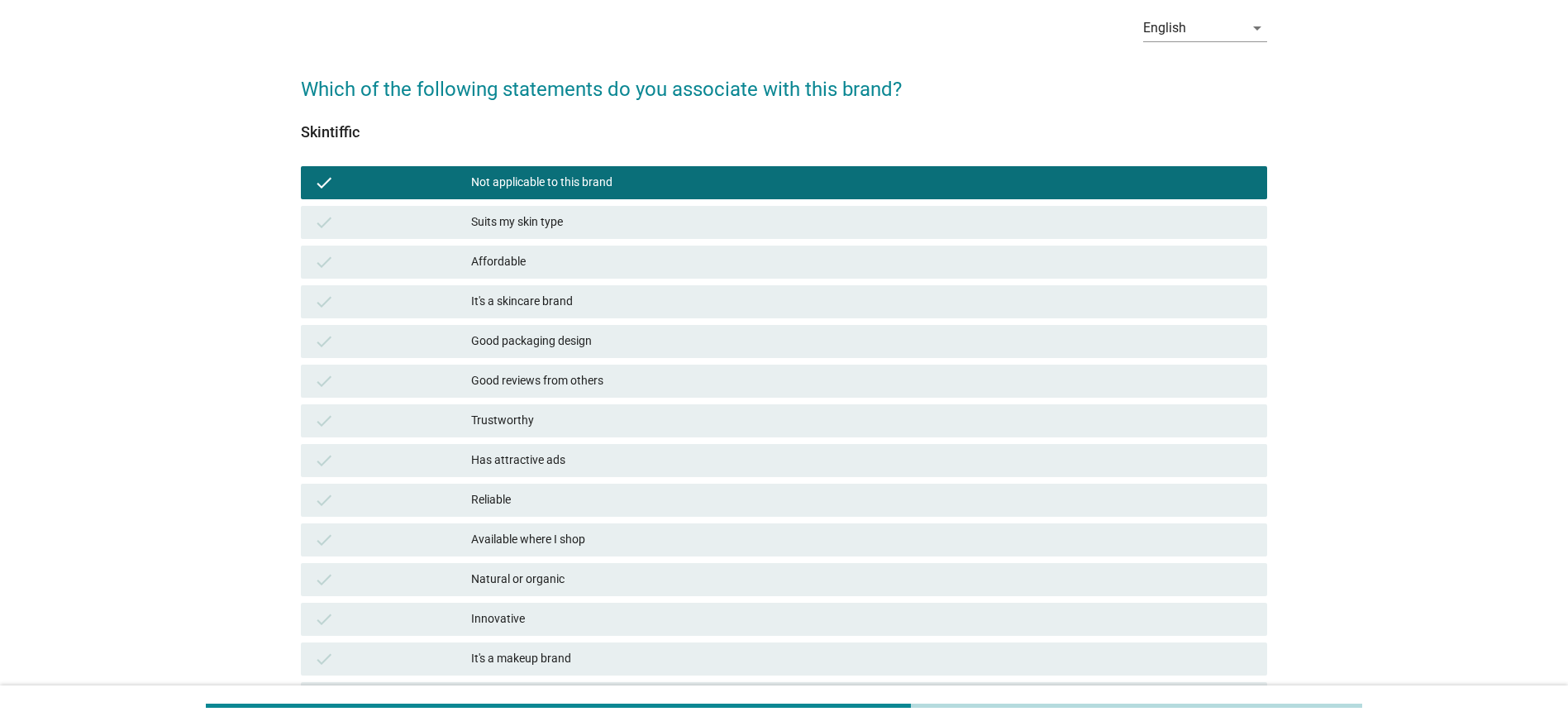 click on "check   Not applicable to this brand" at bounding box center (784, 183) 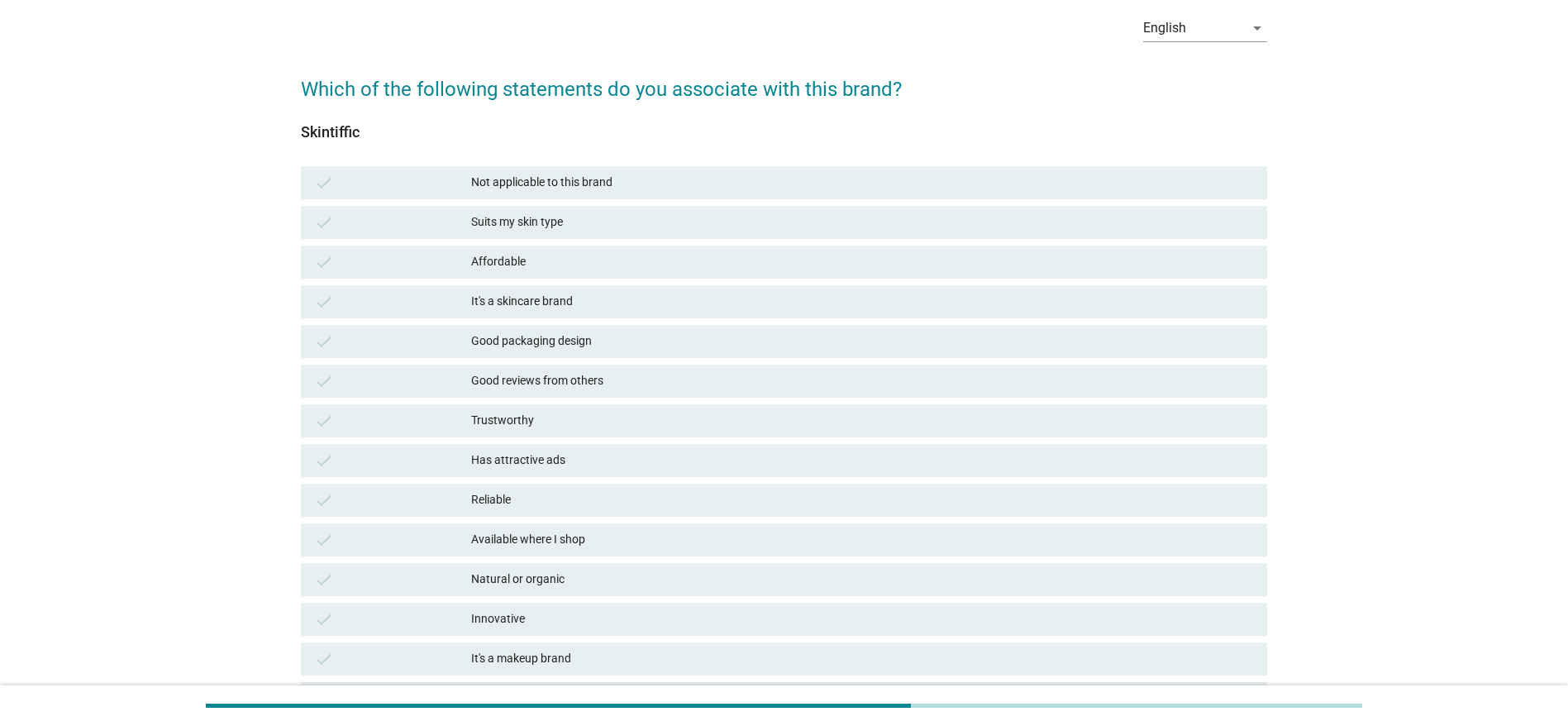 click on "Good reviews from others" at bounding box center (862, 381) 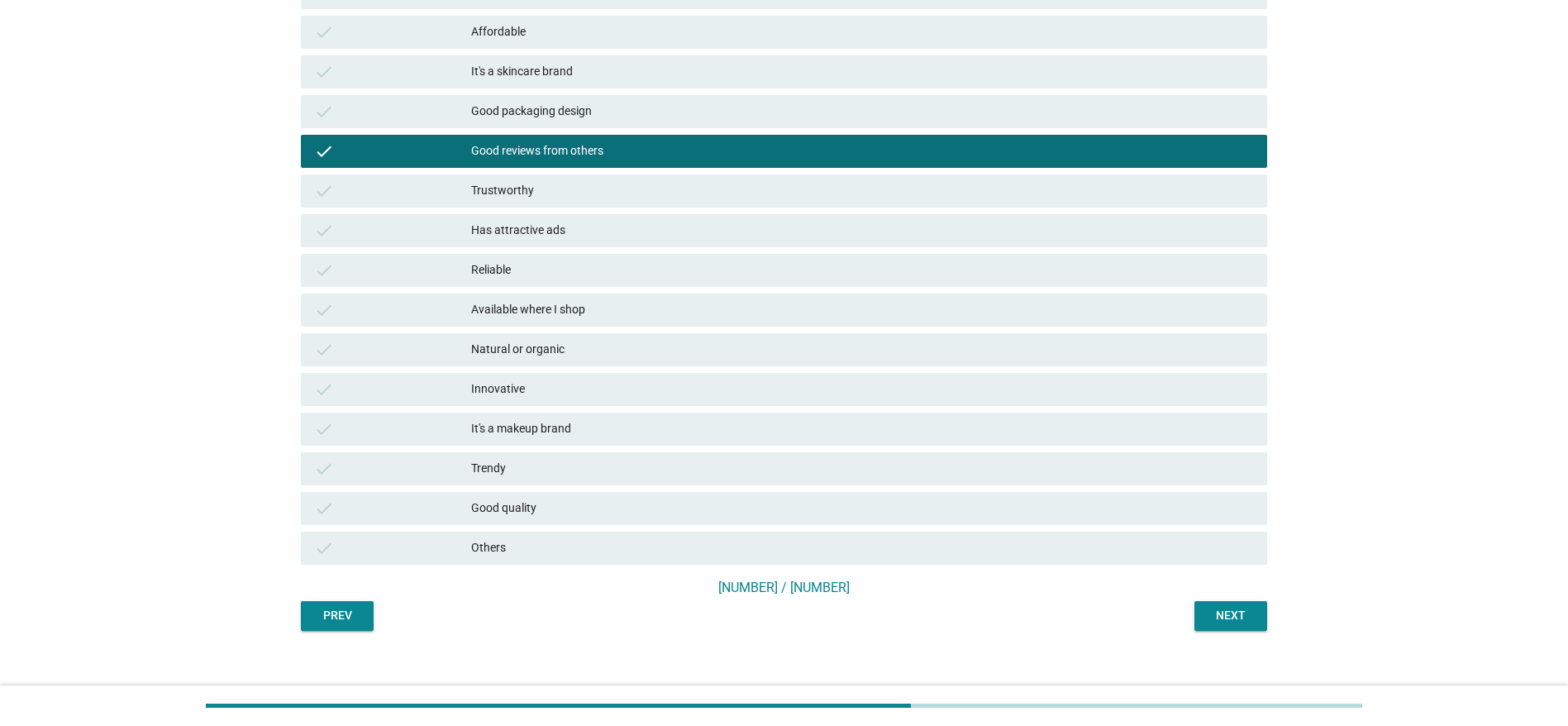 scroll, scrollTop: 320, scrollLeft: 0, axis: vertical 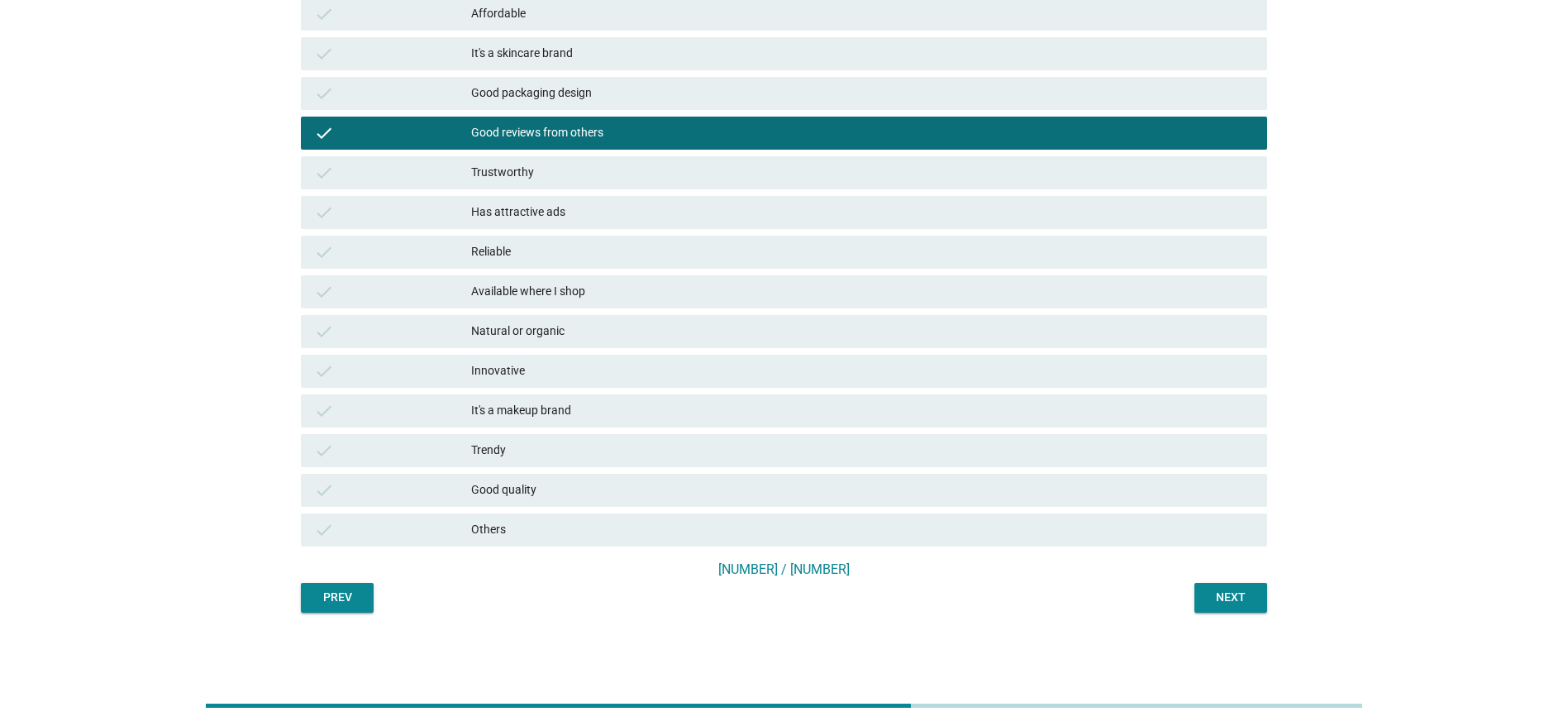 click on "Has attractive ads" at bounding box center (862, 213) 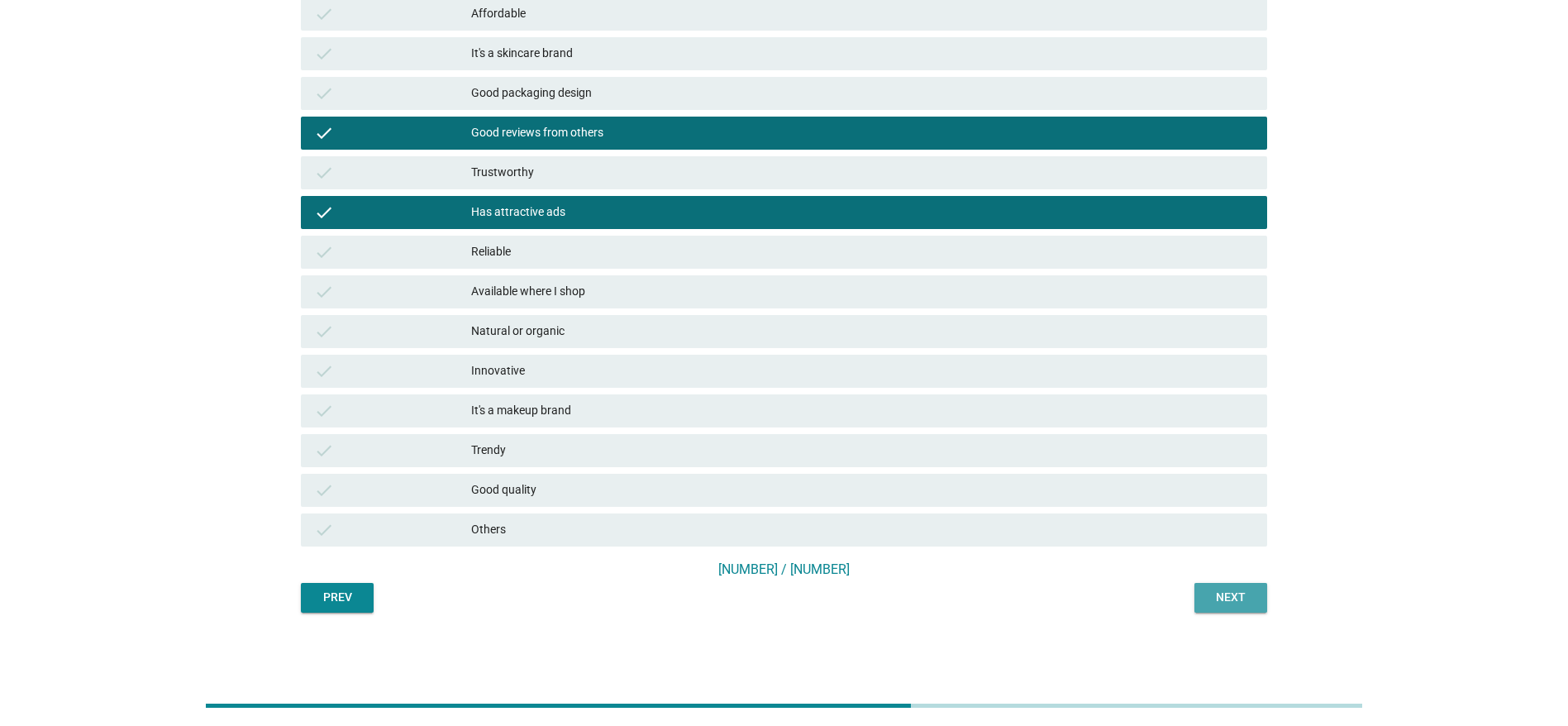 click on "Next" at bounding box center [1231, 597] 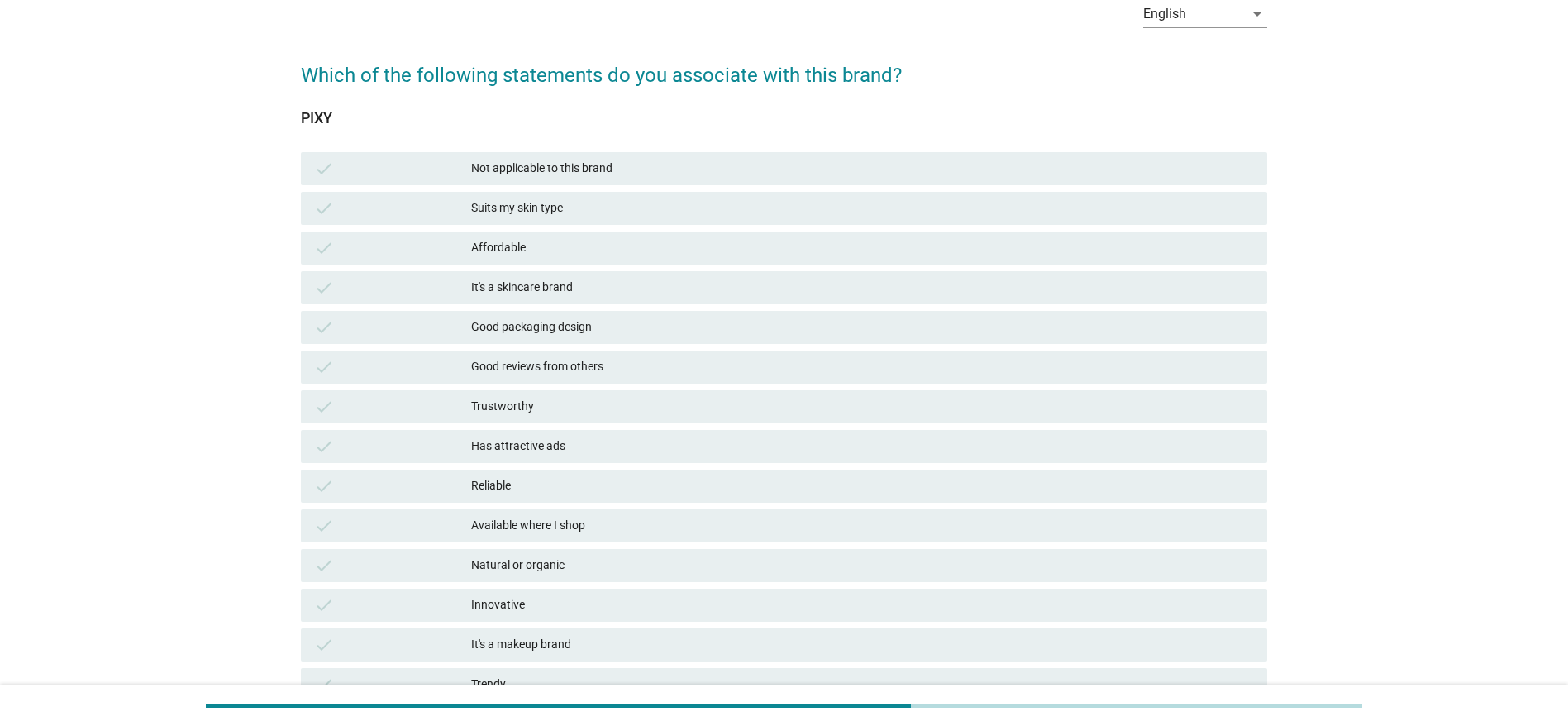 scroll, scrollTop: 124, scrollLeft: 0, axis: vertical 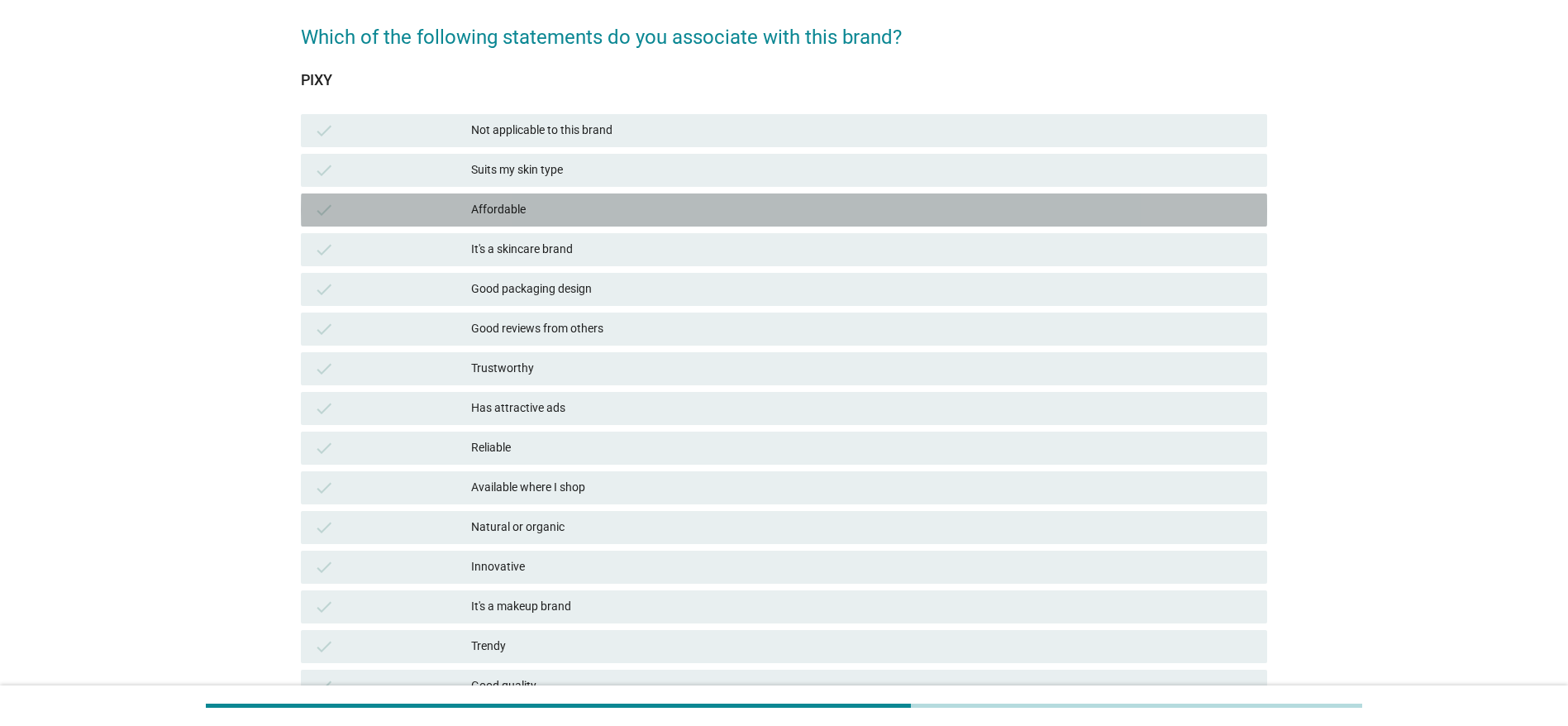 click on "check   Affordable" at bounding box center [784, 210] 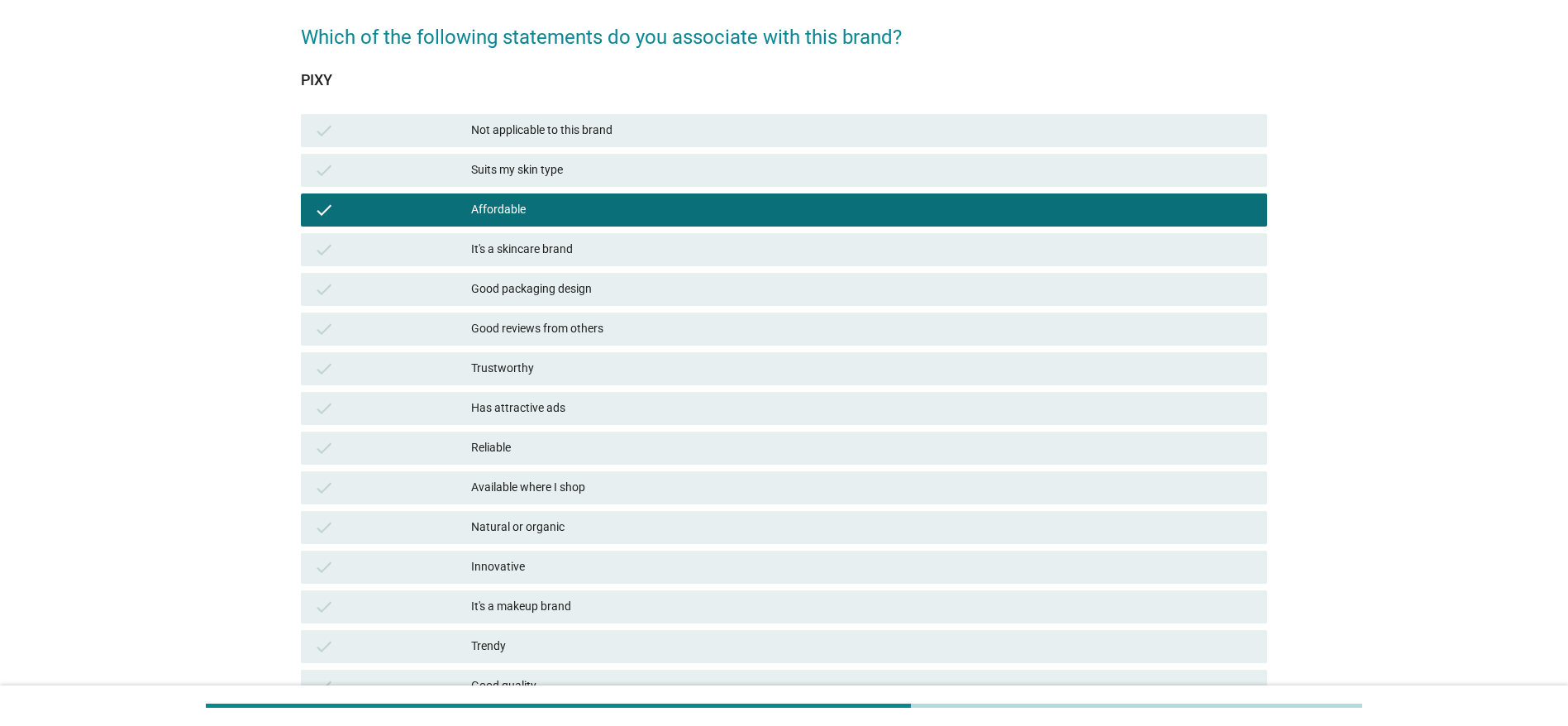 scroll, scrollTop: 248, scrollLeft: 0, axis: vertical 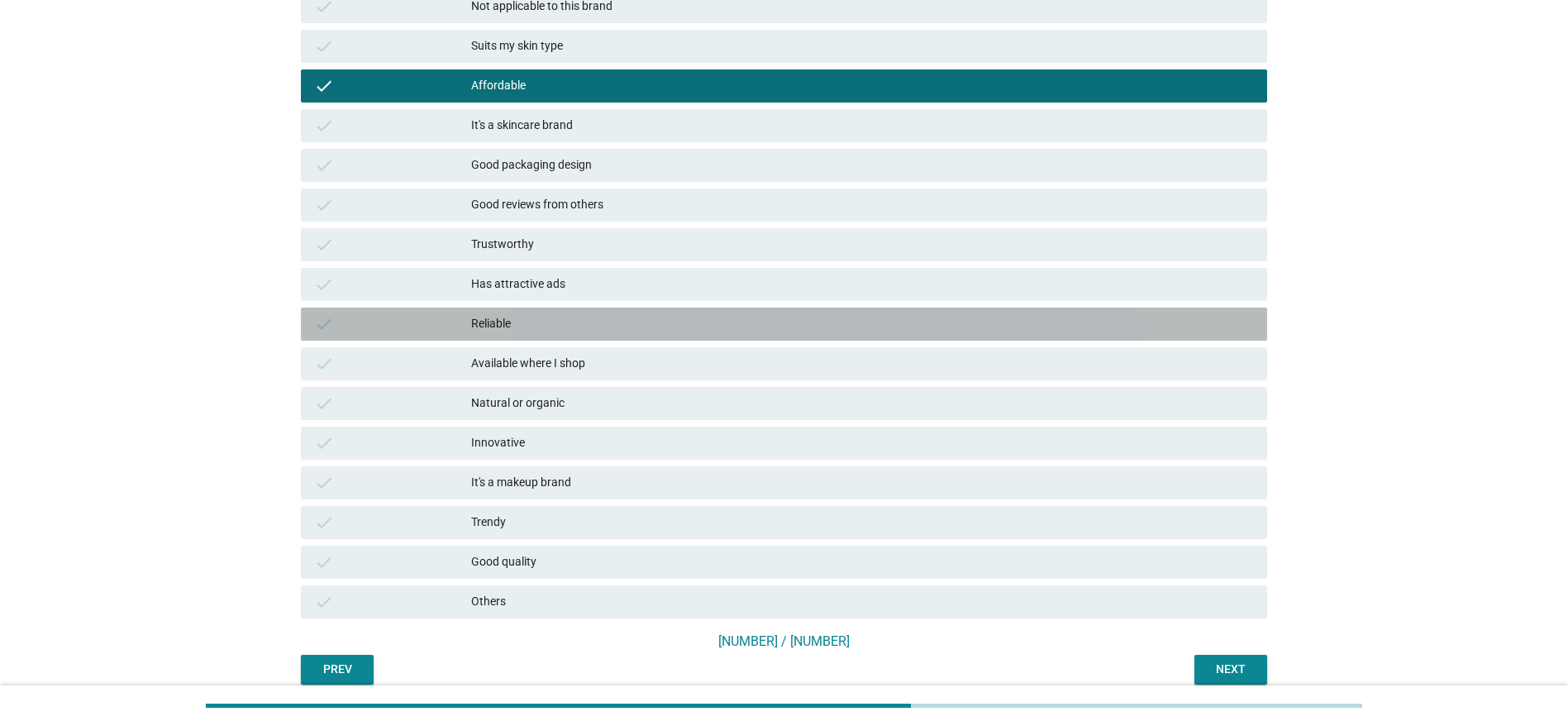 click on "Reliable" at bounding box center [862, 324] 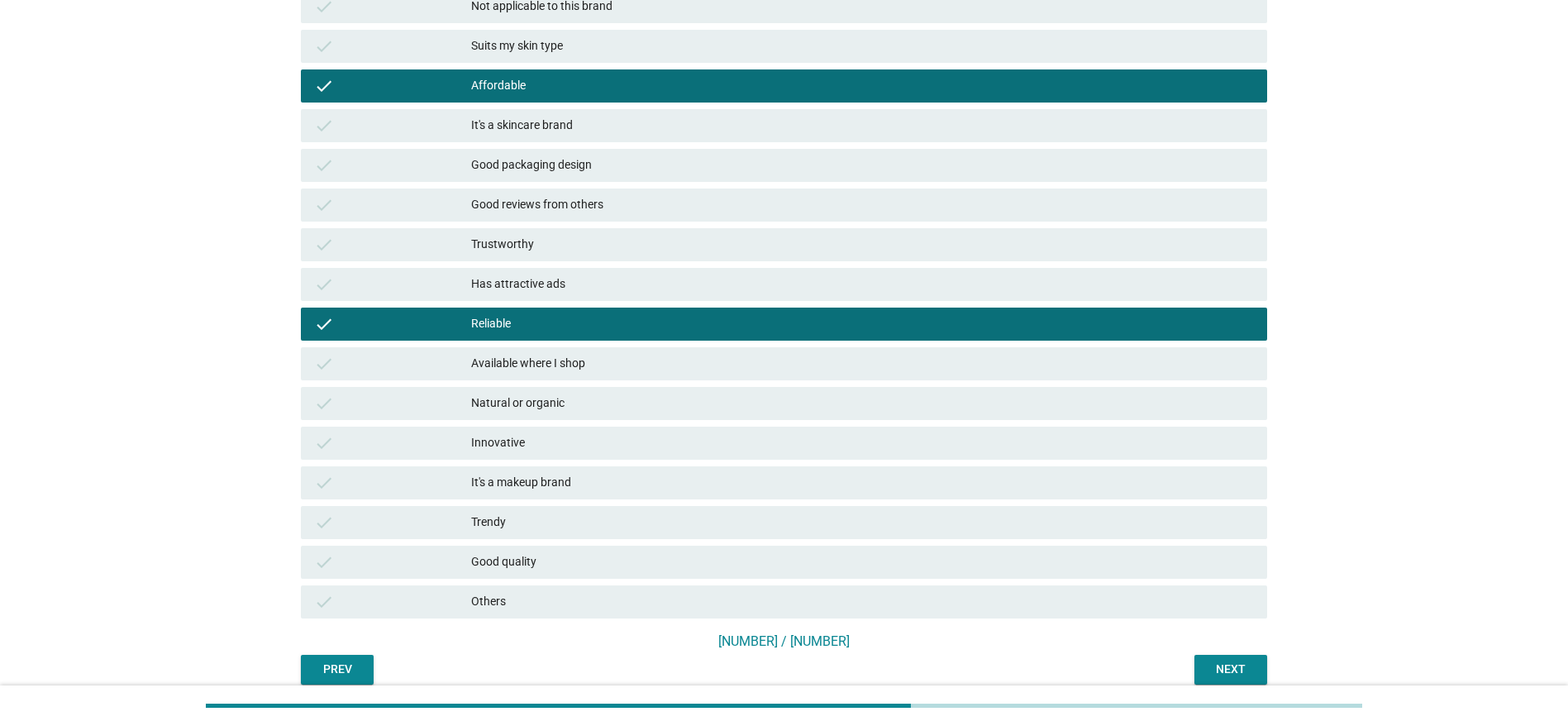 click on "It's a makeup brand" at bounding box center [862, 483] 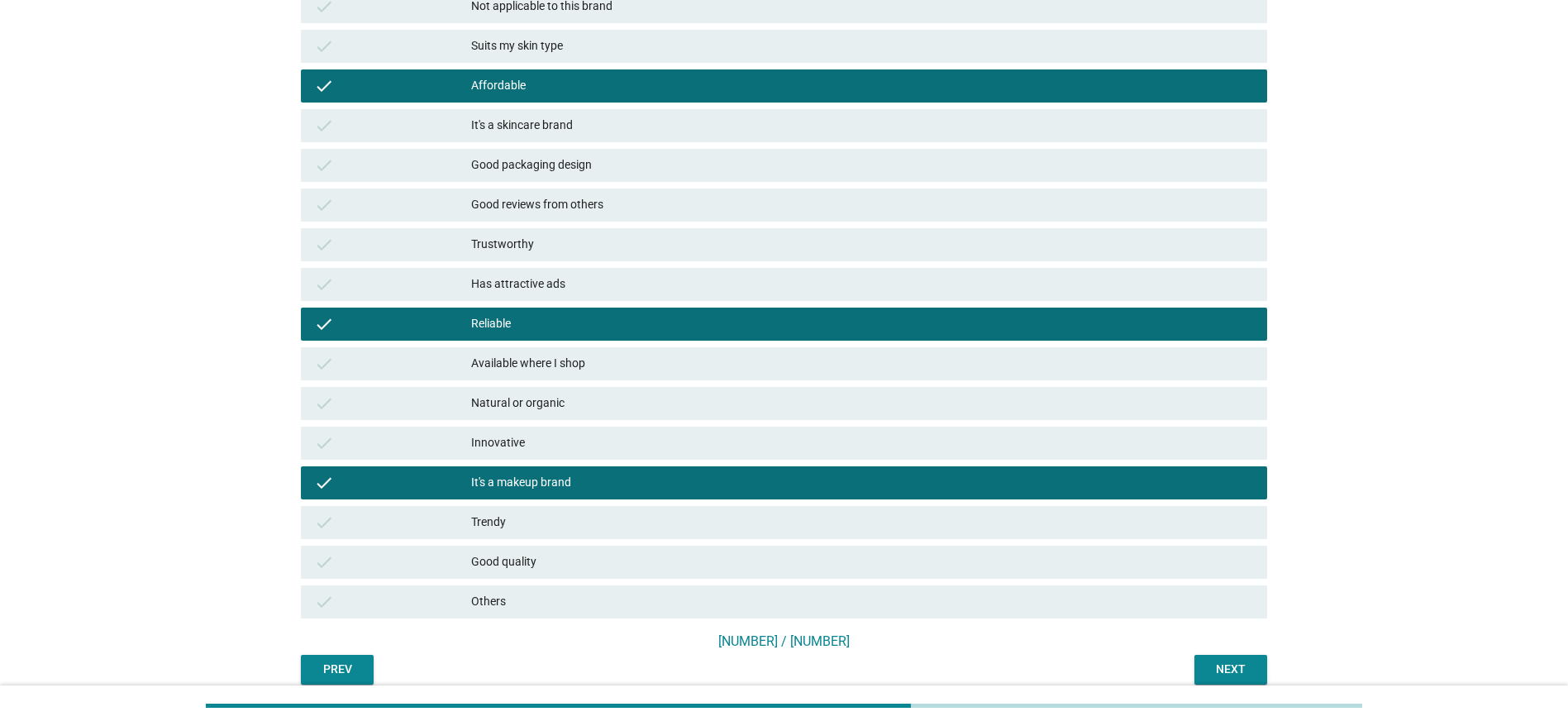 click on "[NUMBER] / [NUMBER]" at bounding box center (784, 643) 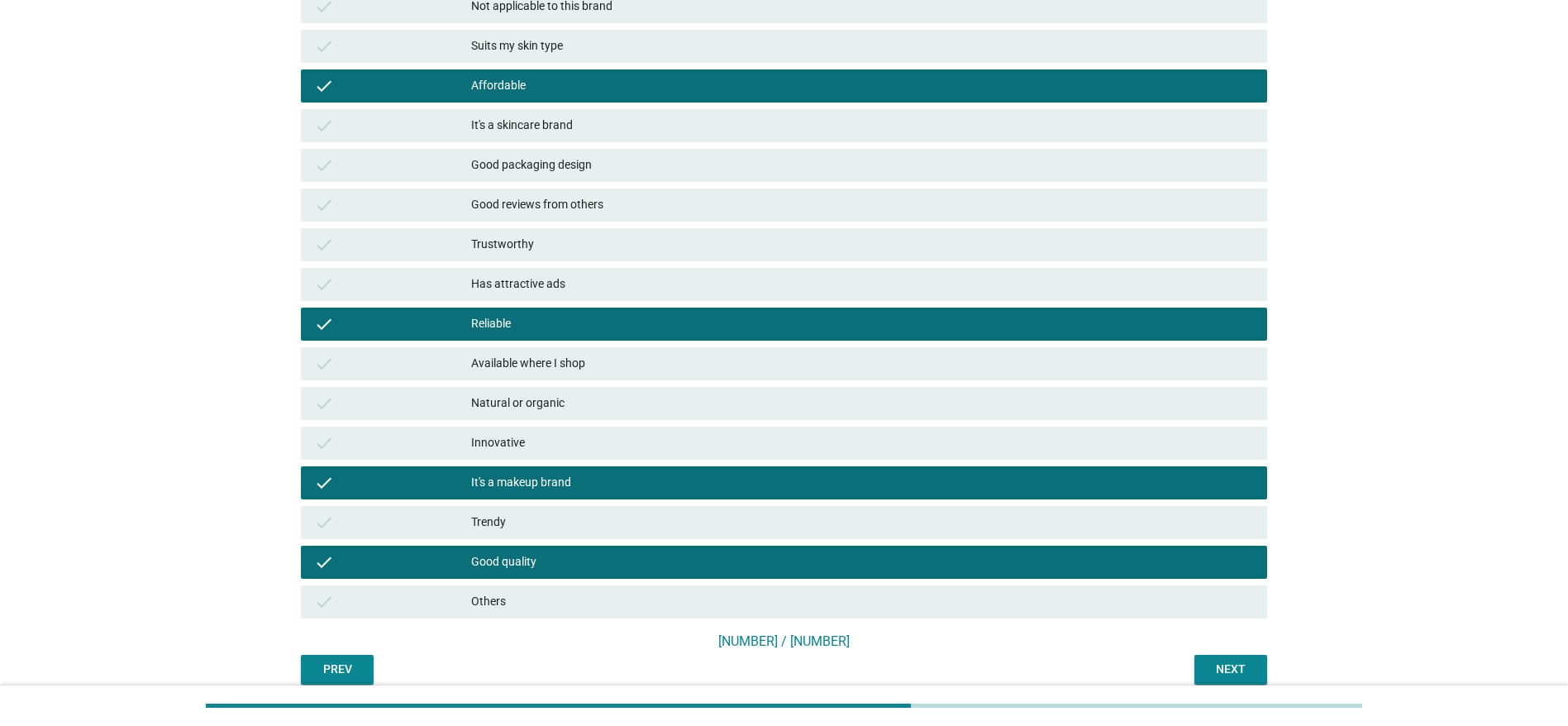 click on "Next" at bounding box center [1231, 670] 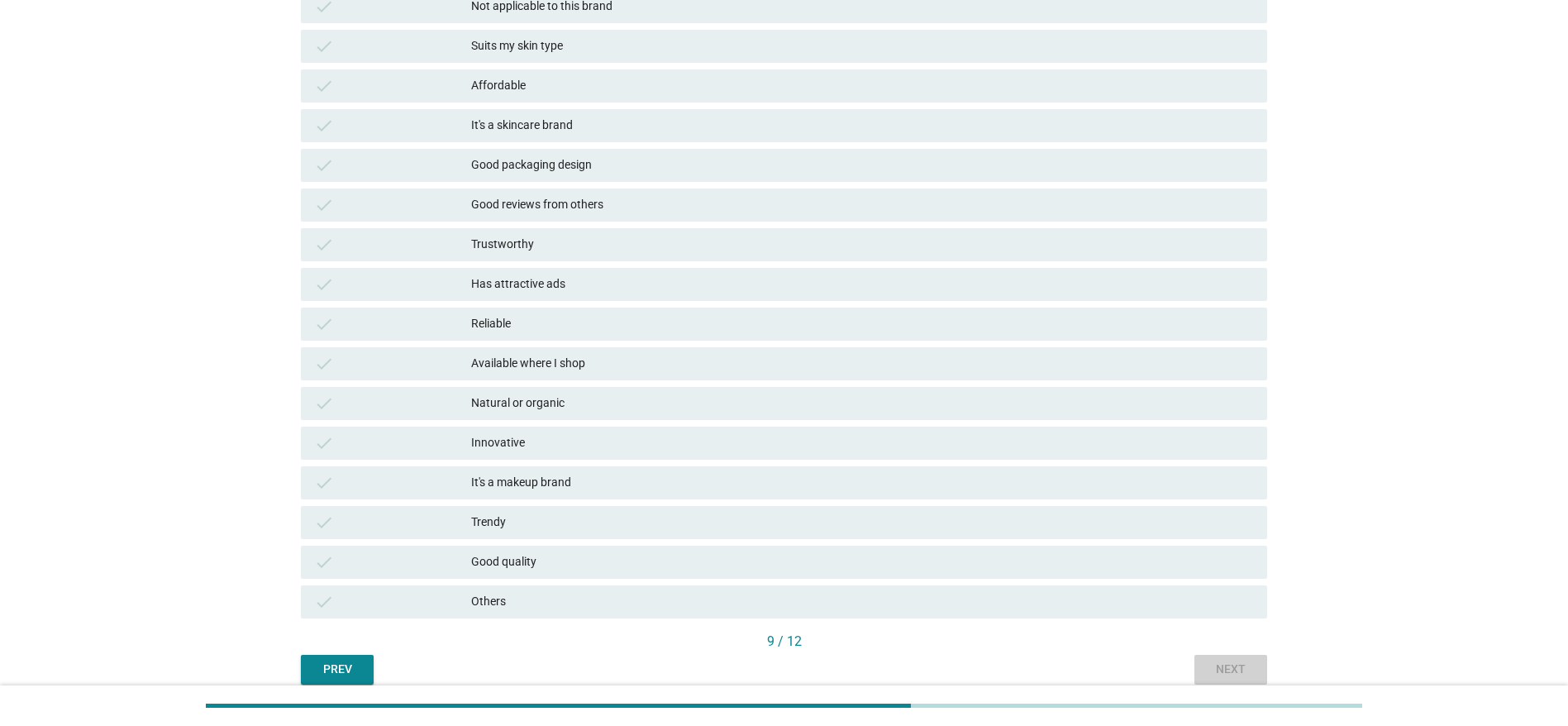 scroll, scrollTop: 0, scrollLeft: 0, axis: both 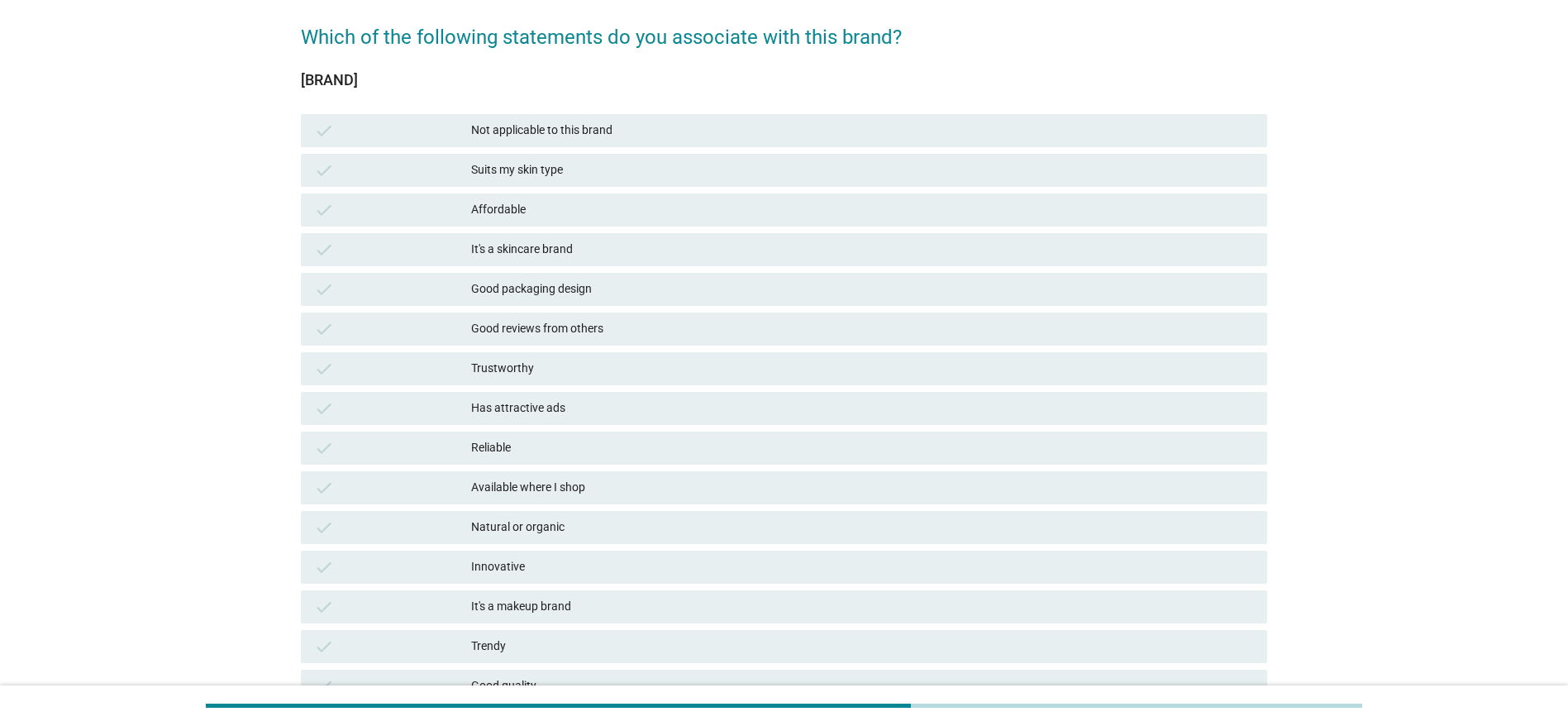 click on "check" at bounding box center (392, 131) 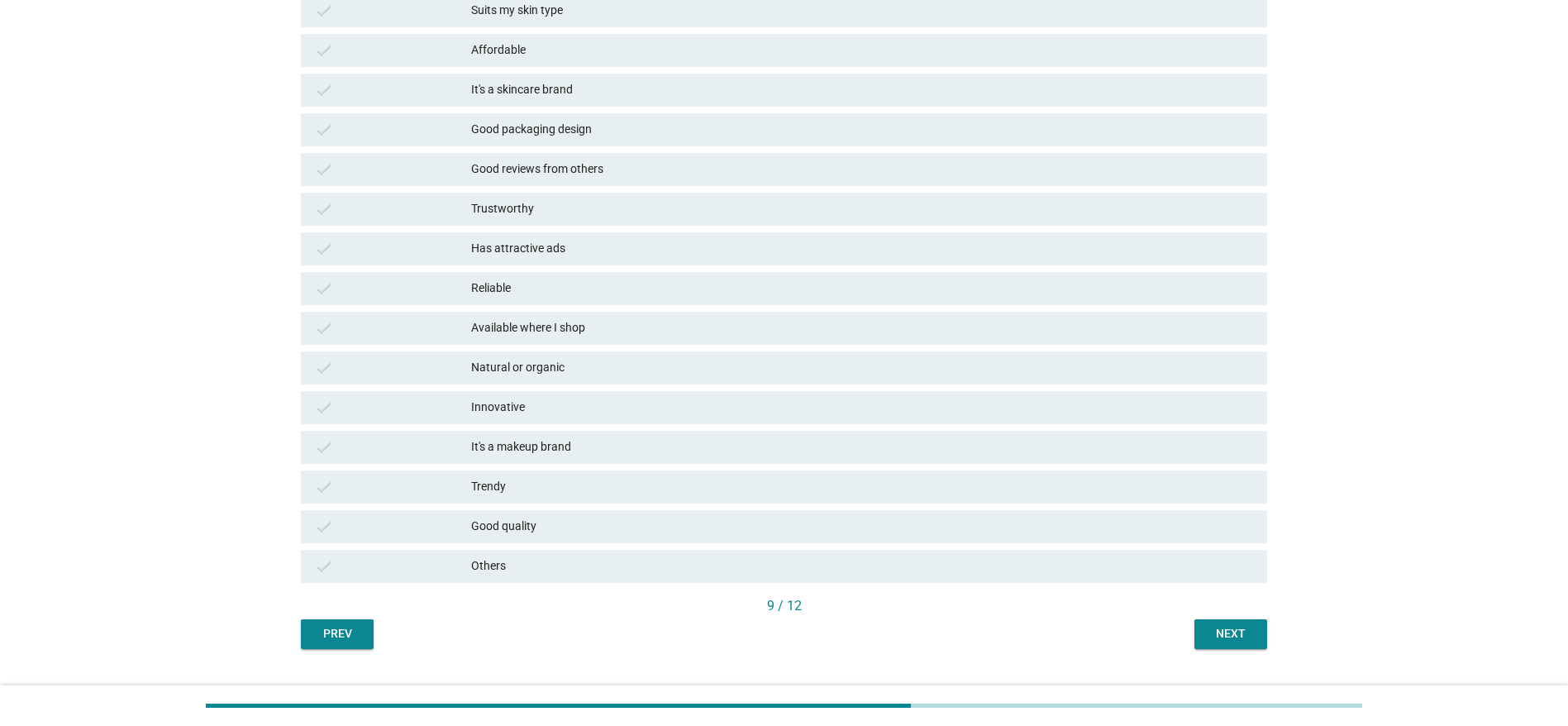 scroll, scrollTop: 320, scrollLeft: 0, axis: vertical 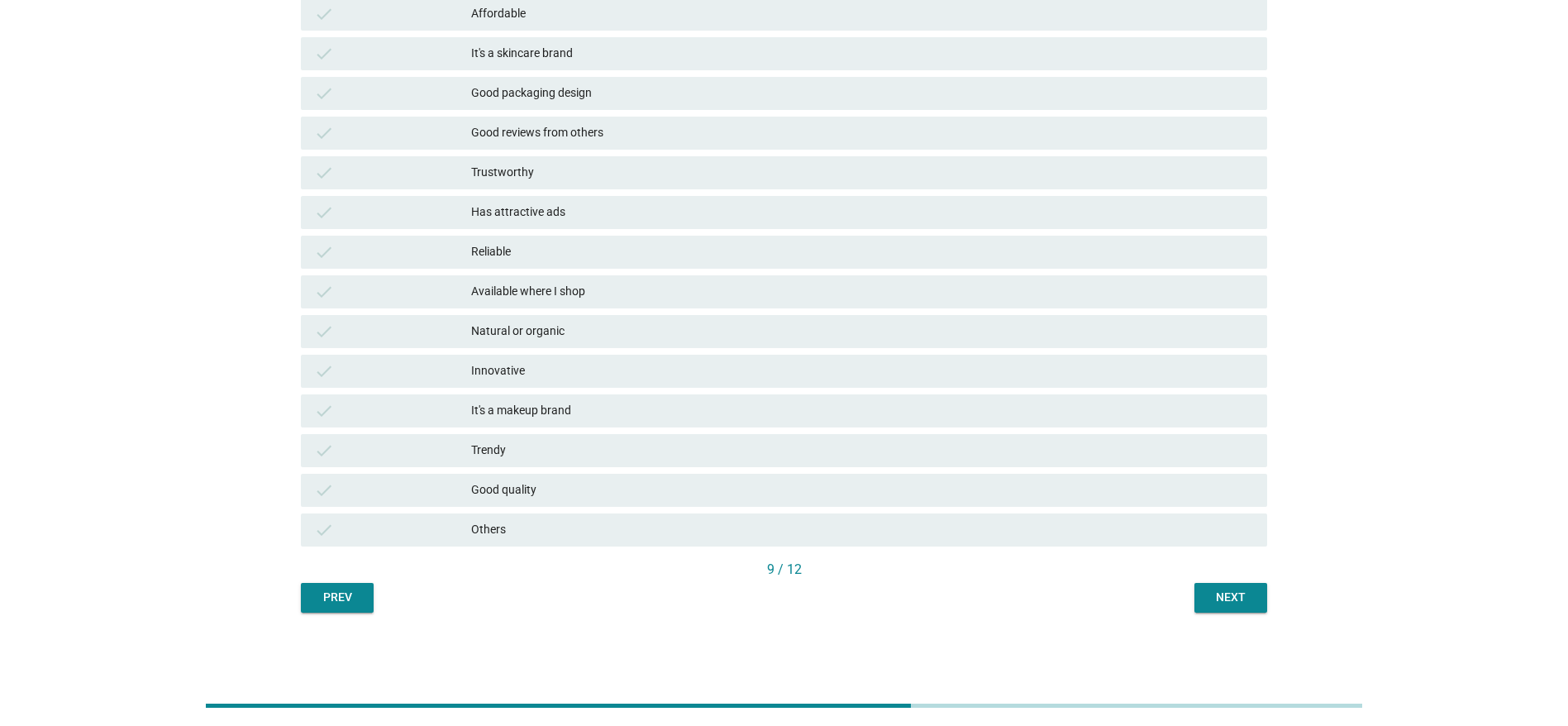 click on "Next" at bounding box center [1231, 598] 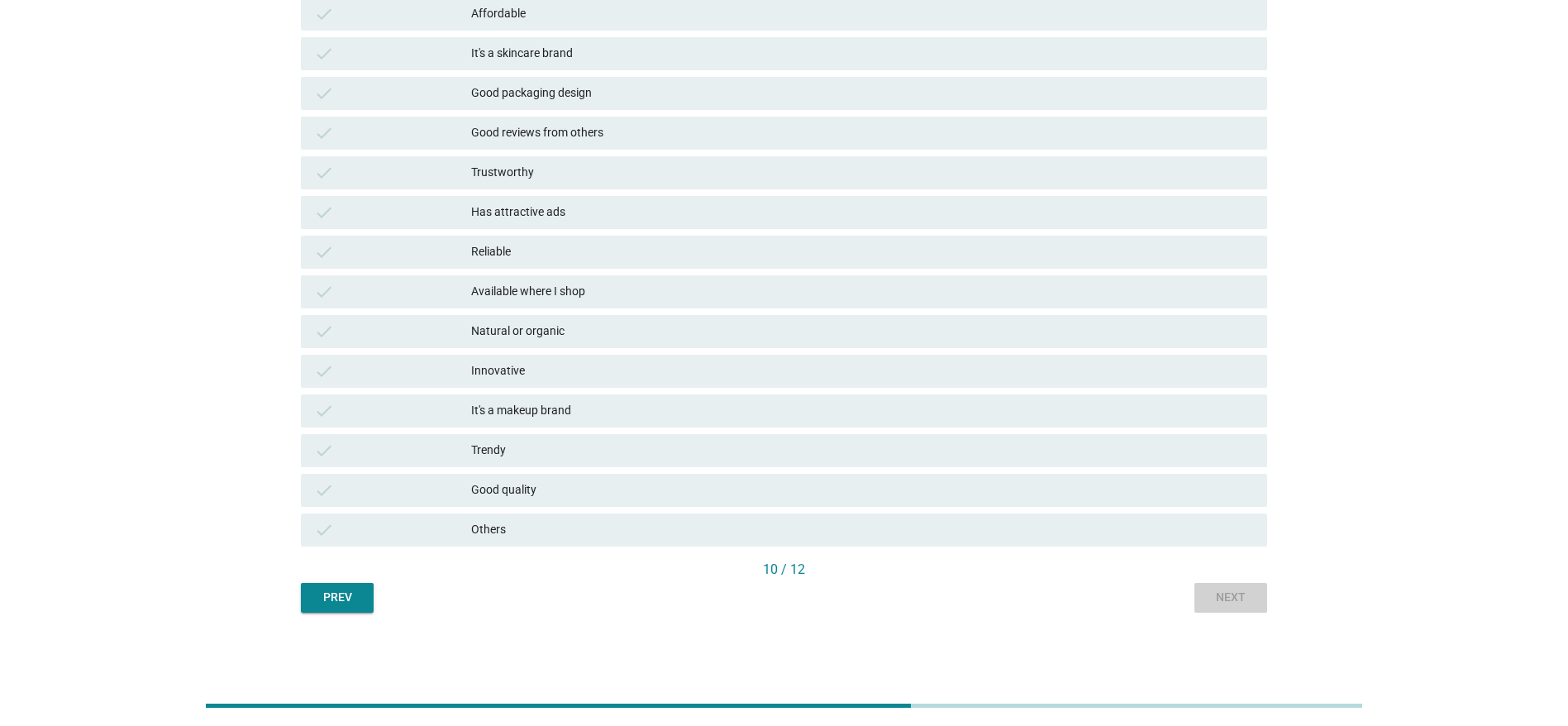 scroll, scrollTop: 0, scrollLeft: 0, axis: both 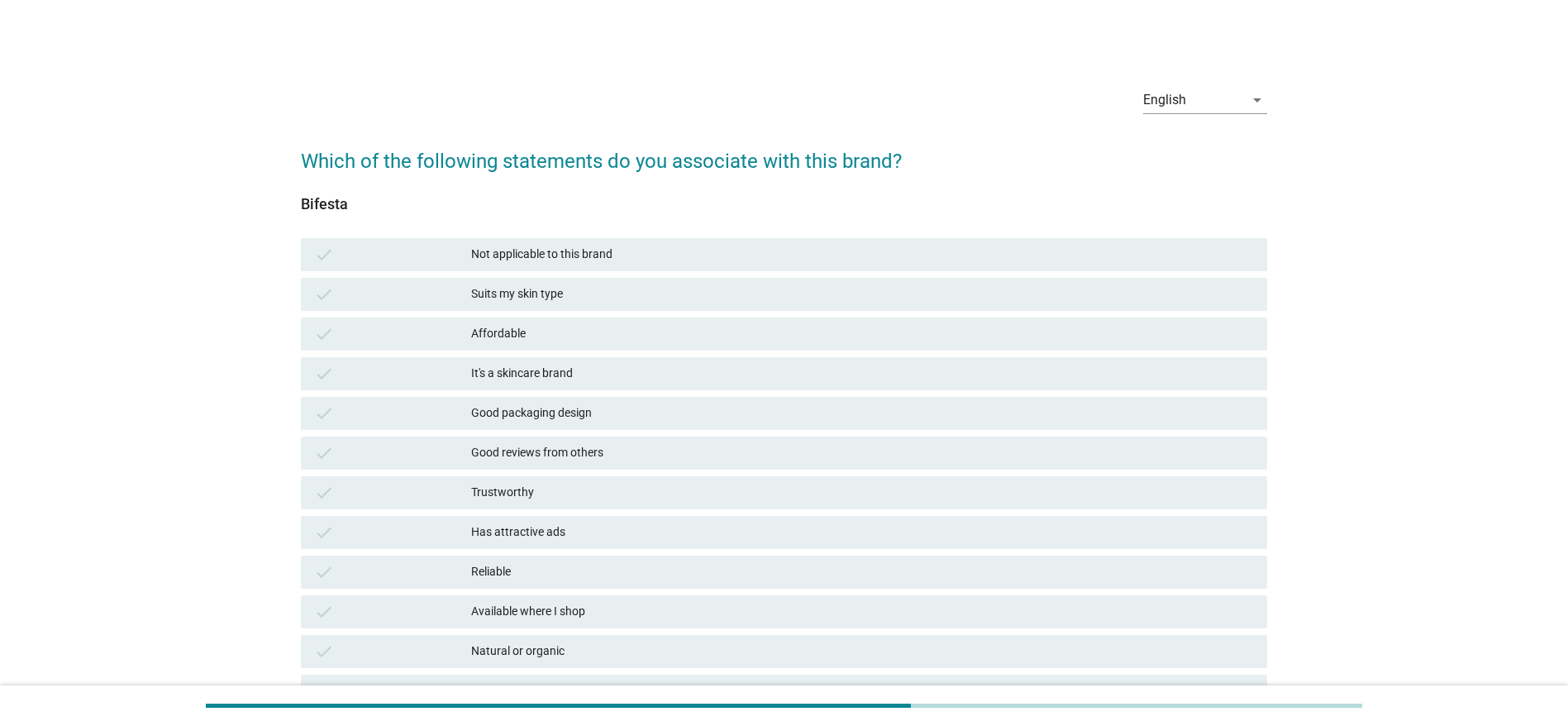 drag, startPoint x: 555, startPoint y: 314, endPoint x: 552, endPoint y: 305, distance: 9.486833 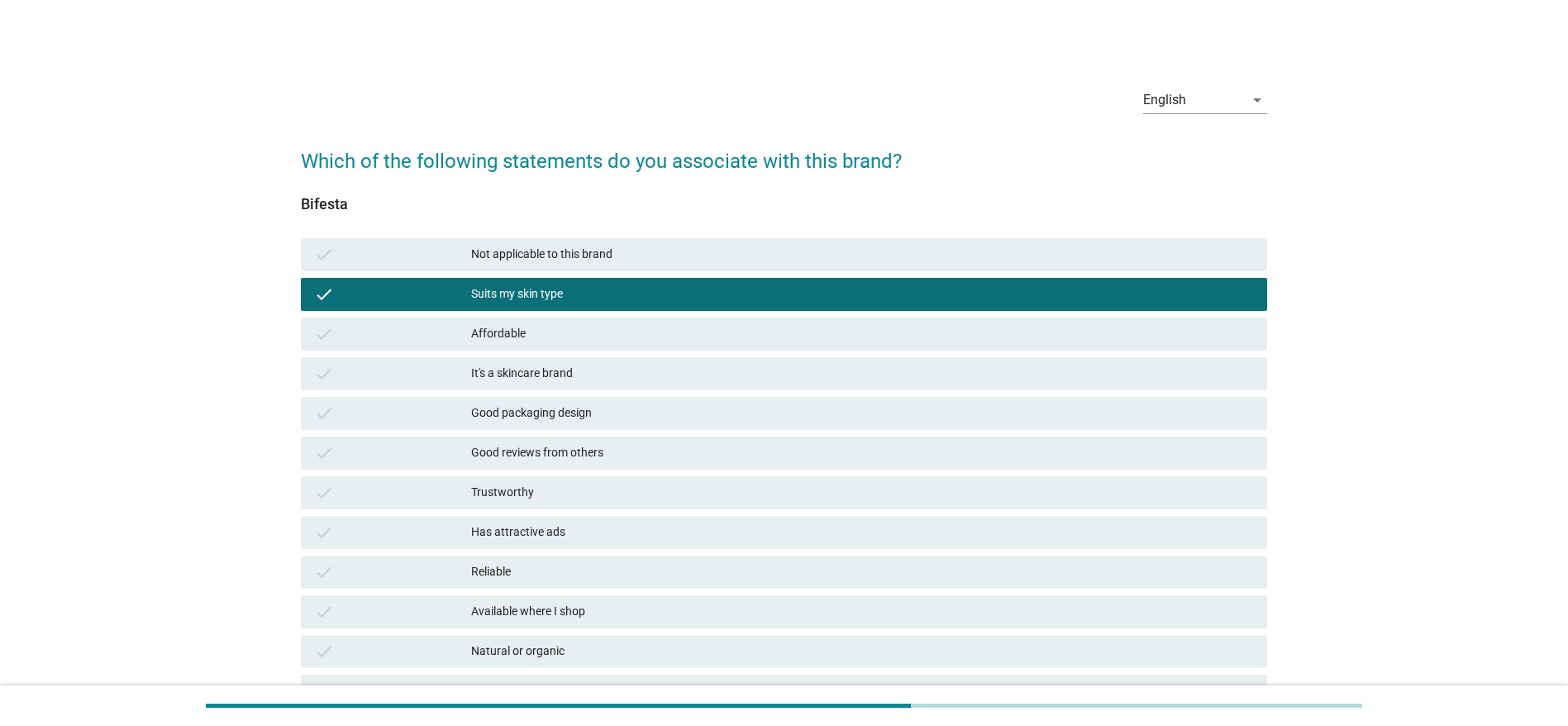 click on "It's a skincare brand" at bounding box center [862, 374] 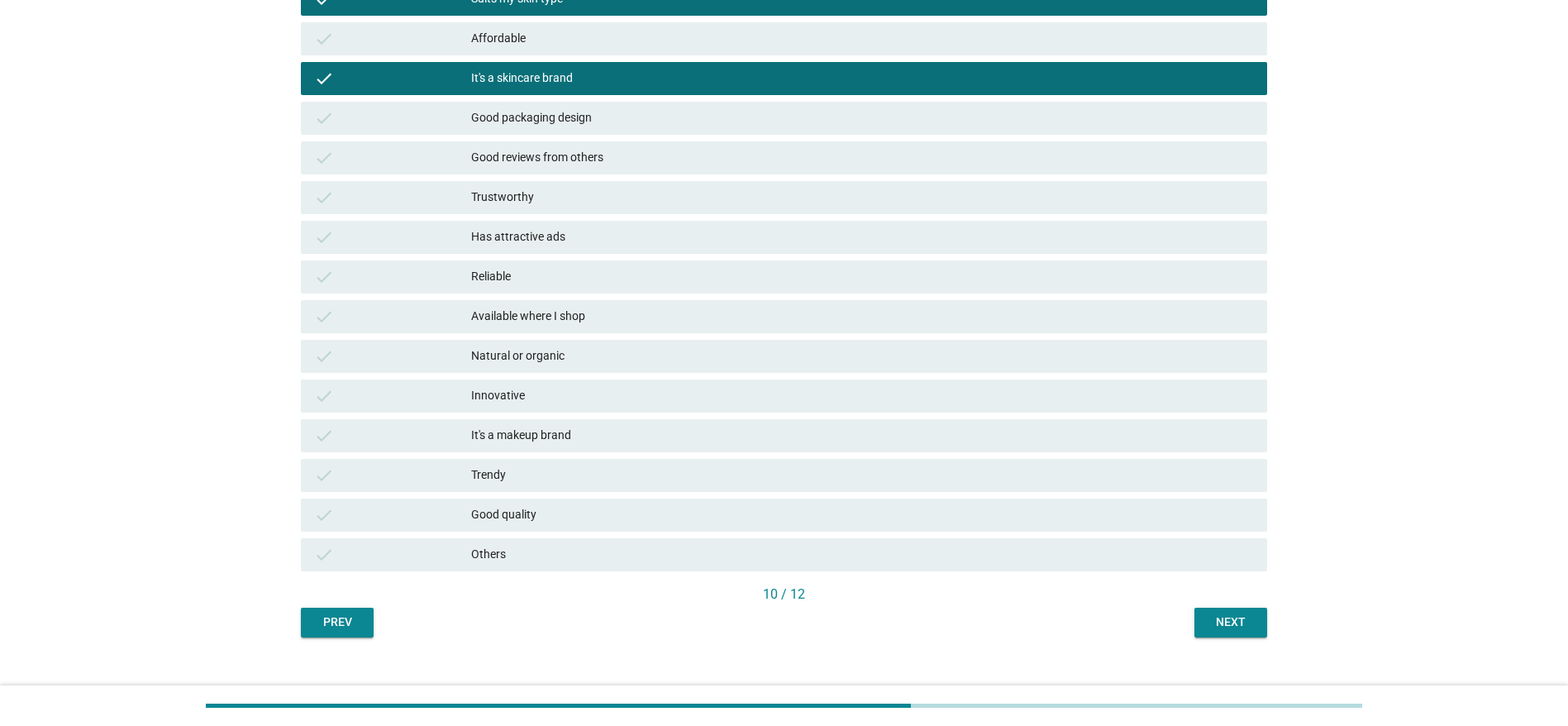 scroll, scrollTop: 320, scrollLeft: 0, axis: vertical 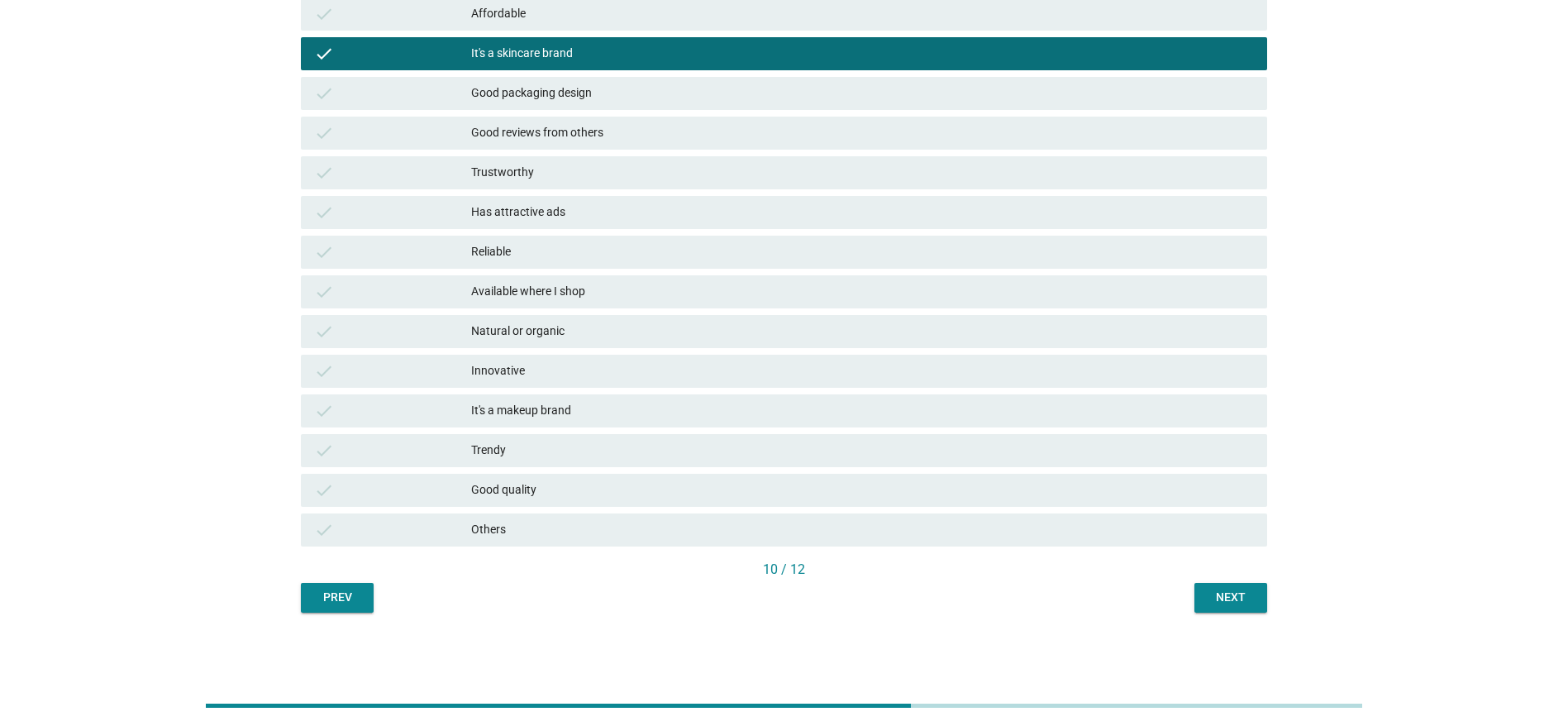 click on "English arrow_drop_down   Which of the following statements do you associate with this brand?
Bifesta
check   Not applicable to this brand check   Suits my skin type check   Affordable check   It's a skincare brand check   Good packaging design check   Good reviews from others check   Trustworthy check   Has attractive ads check   Reliable check   Available where I shop check   Natural or organic check   Innovative check   It's a makeup brand check   Trendy check   Good quality check   Others
10 / 12
Prev   Next" at bounding box center (784, 183) 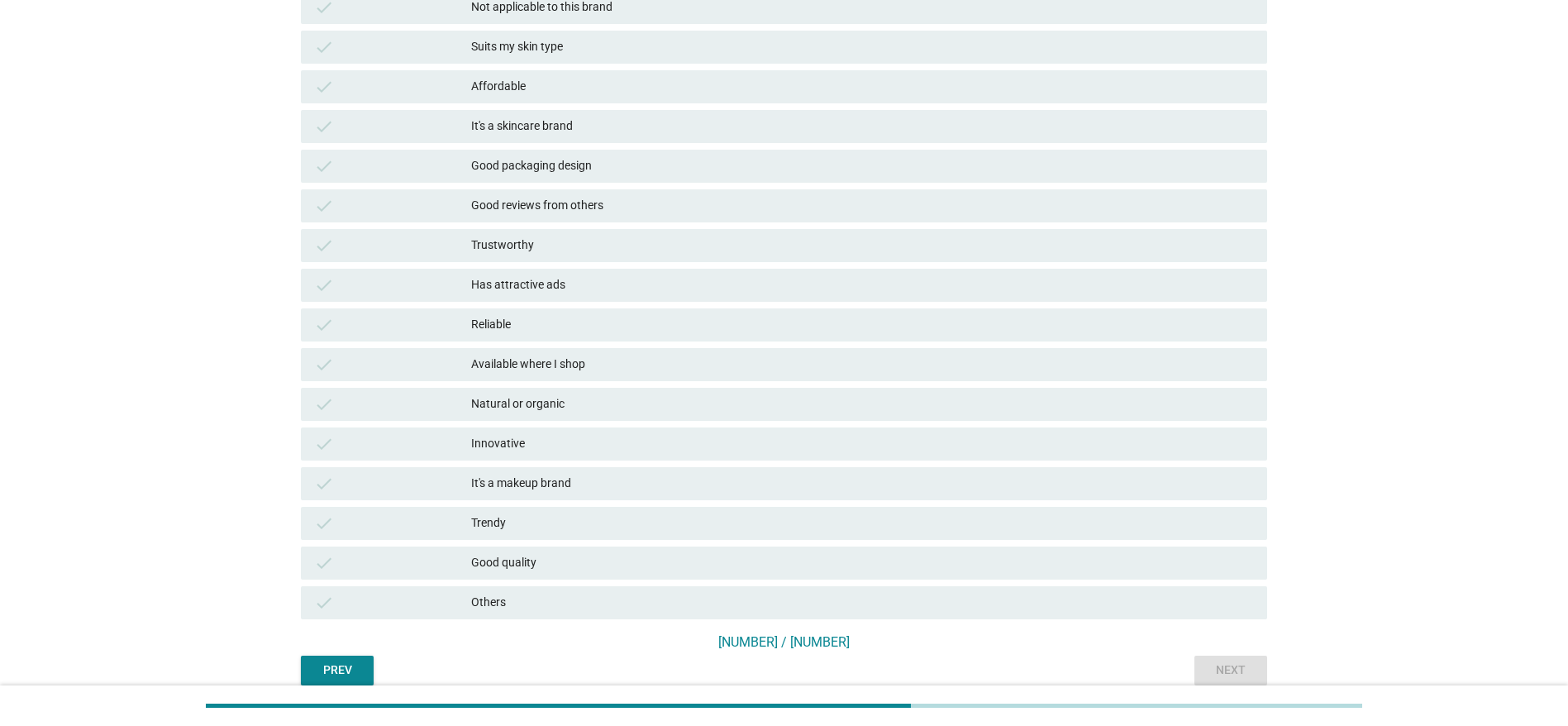 scroll, scrollTop: 248, scrollLeft: 0, axis: vertical 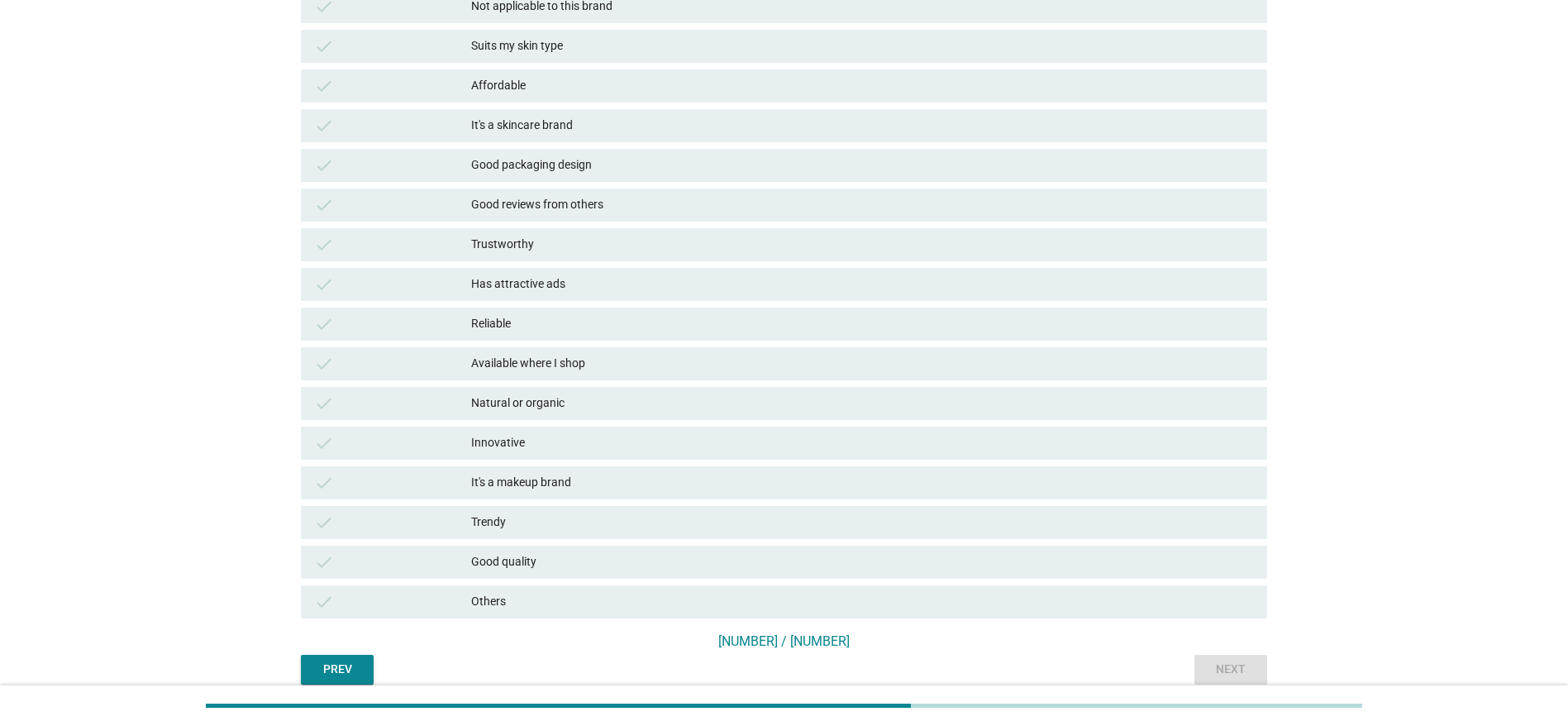 click on "It's a skincare brand" at bounding box center (862, 126) 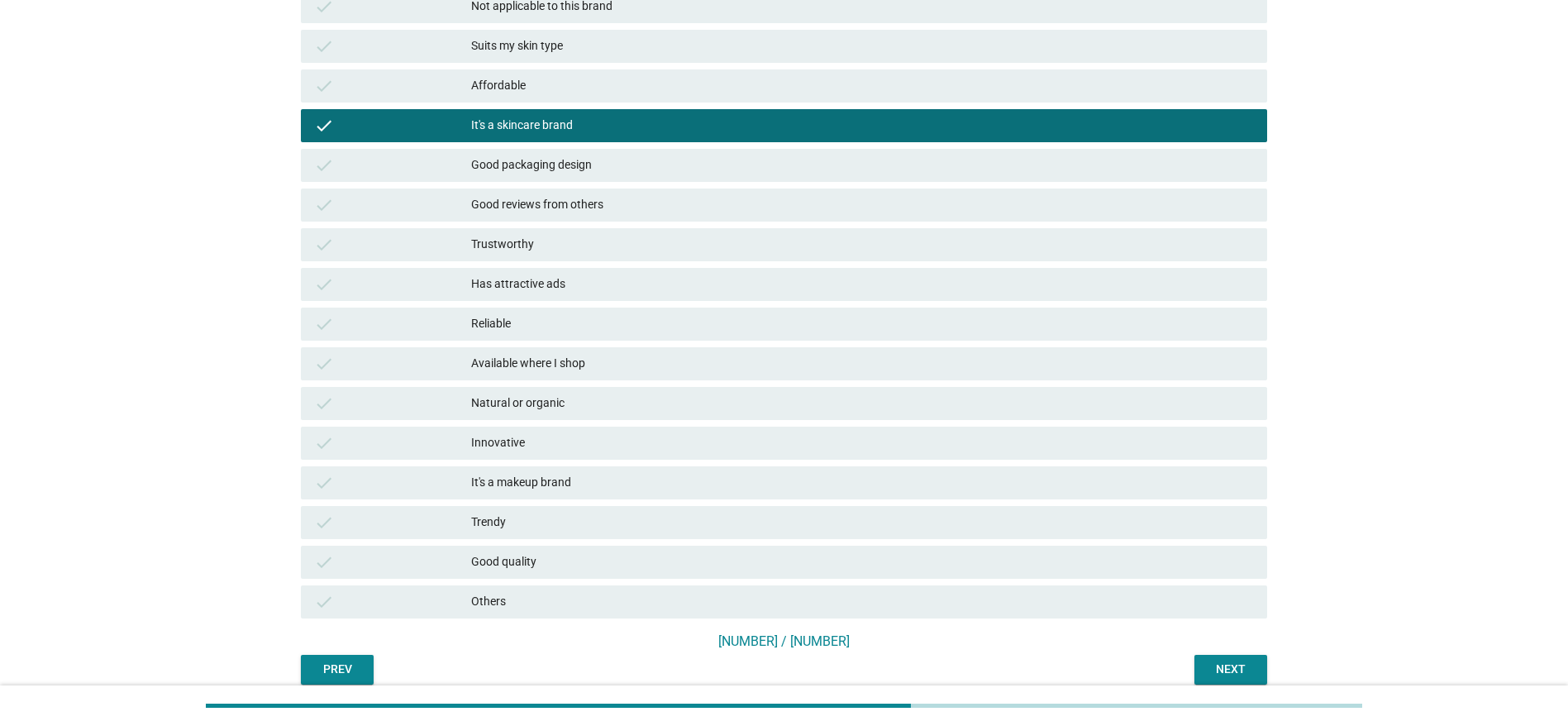 click on "Next" at bounding box center [1231, 670] 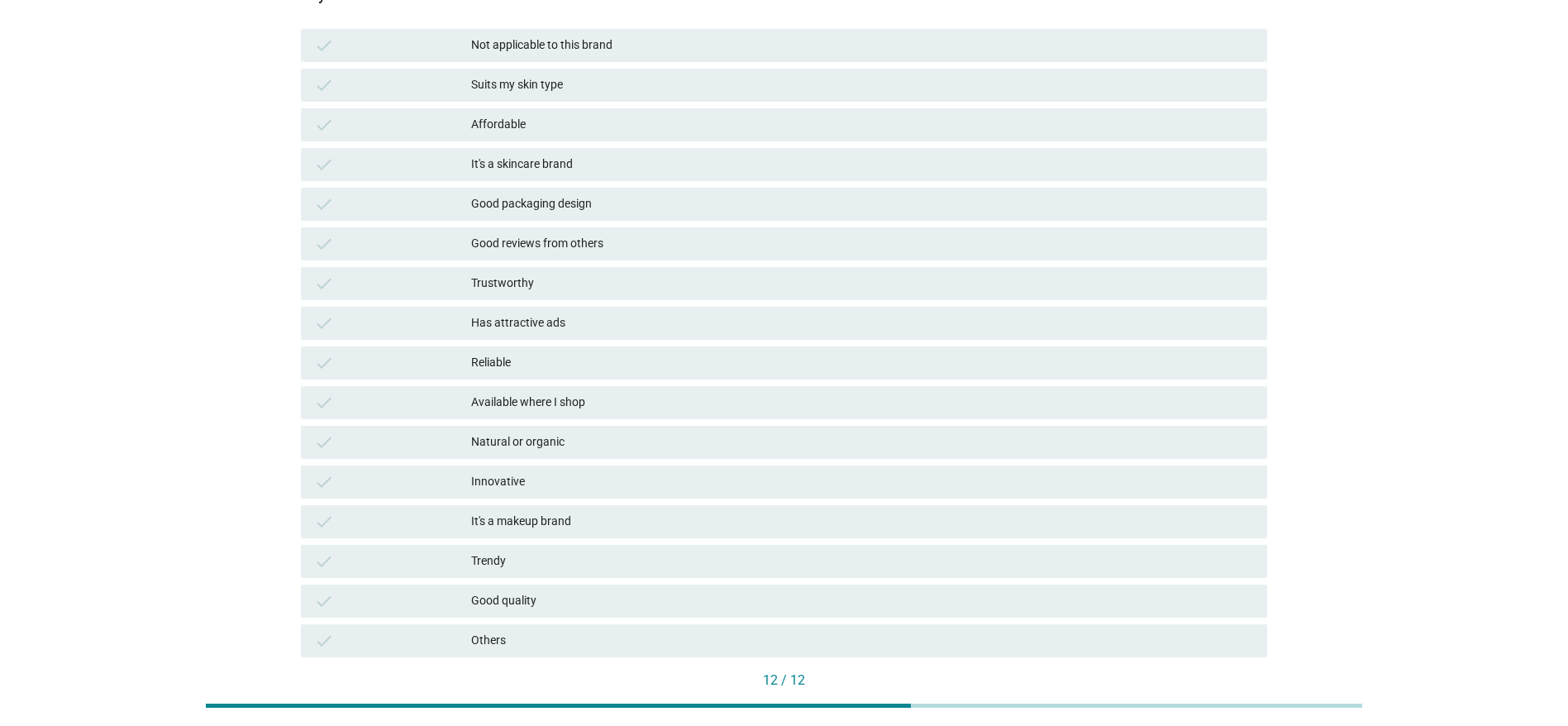 scroll, scrollTop: 72, scrollLeft: 0, axis: vertical 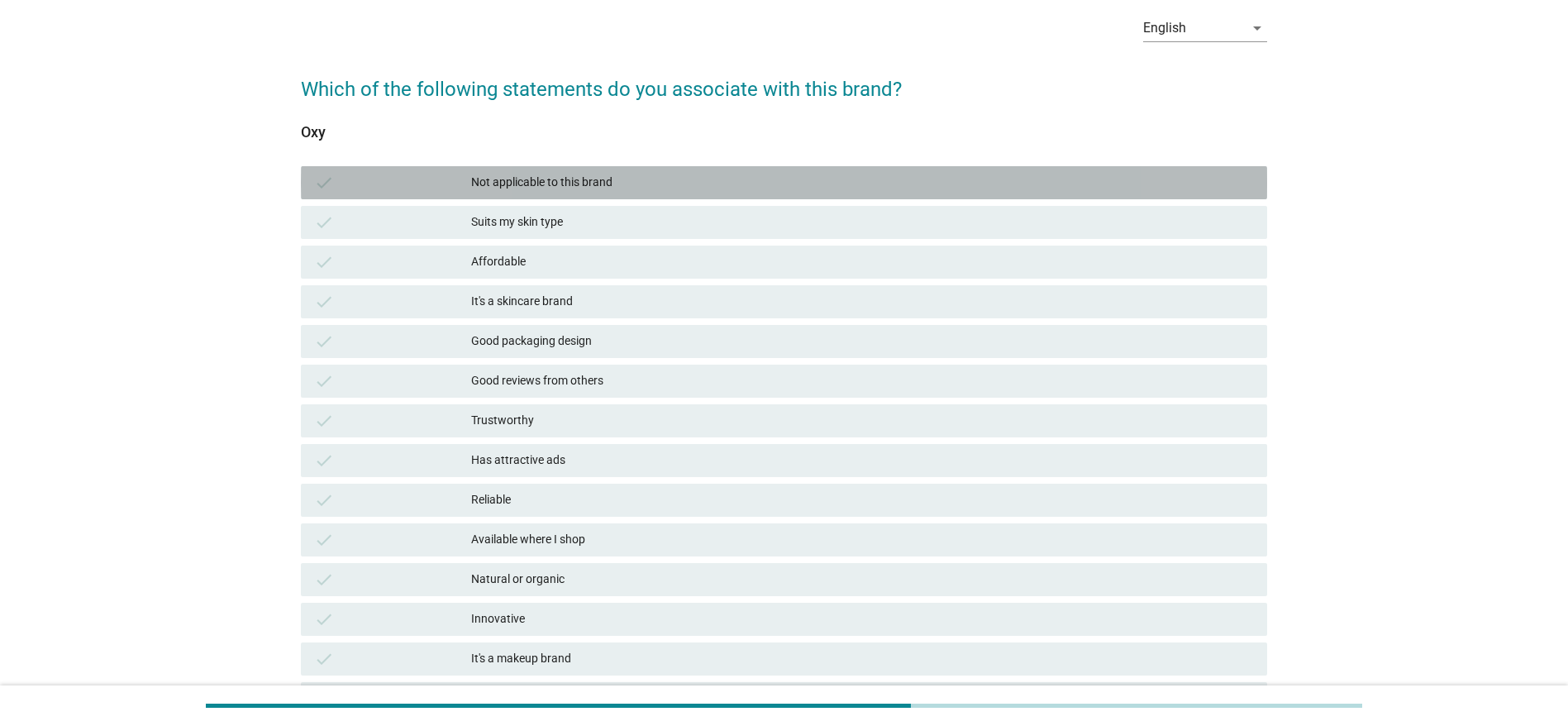 click on "check   Not applicable to this brand" at bounding box center [784, 183] 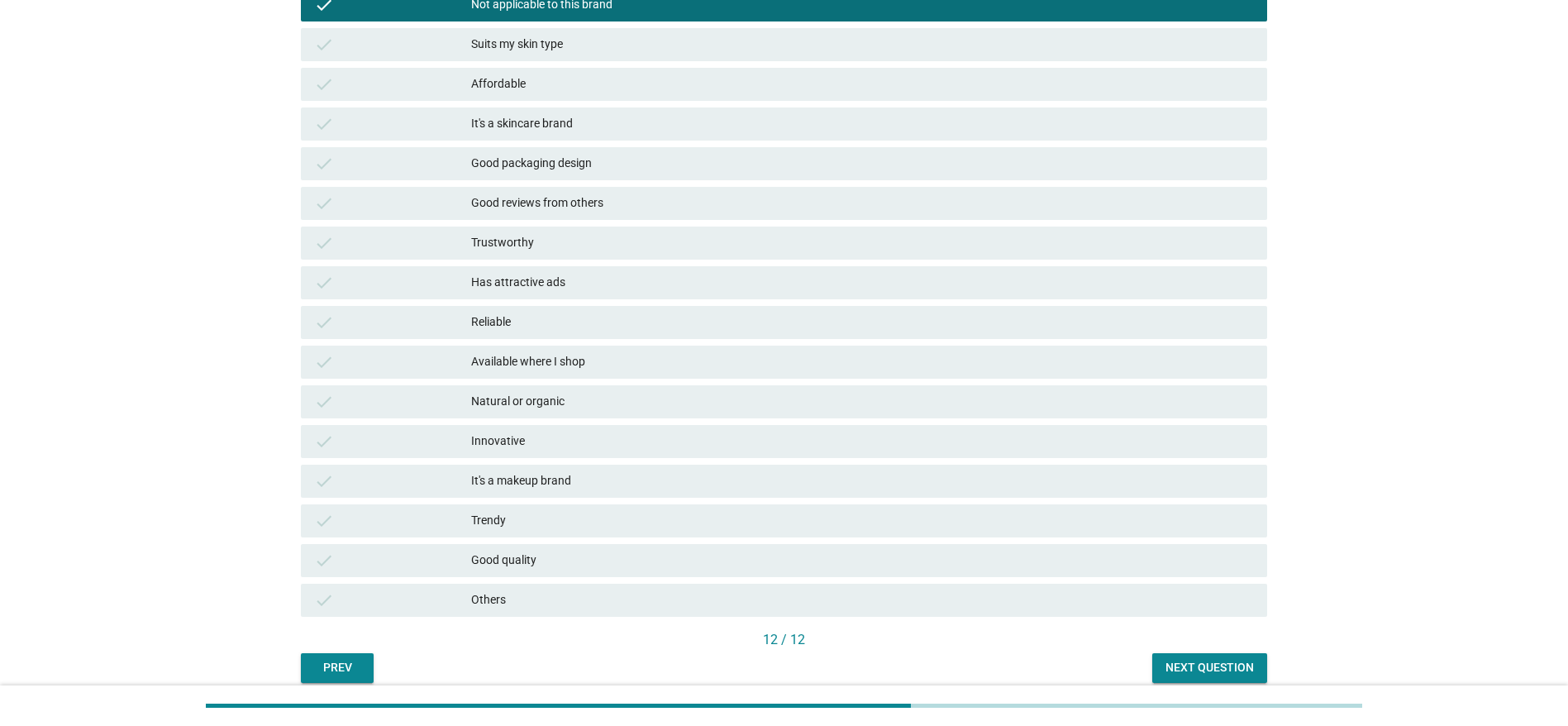 scroll, scrollTop: 320, scrollLeft: 0, axis: vertical 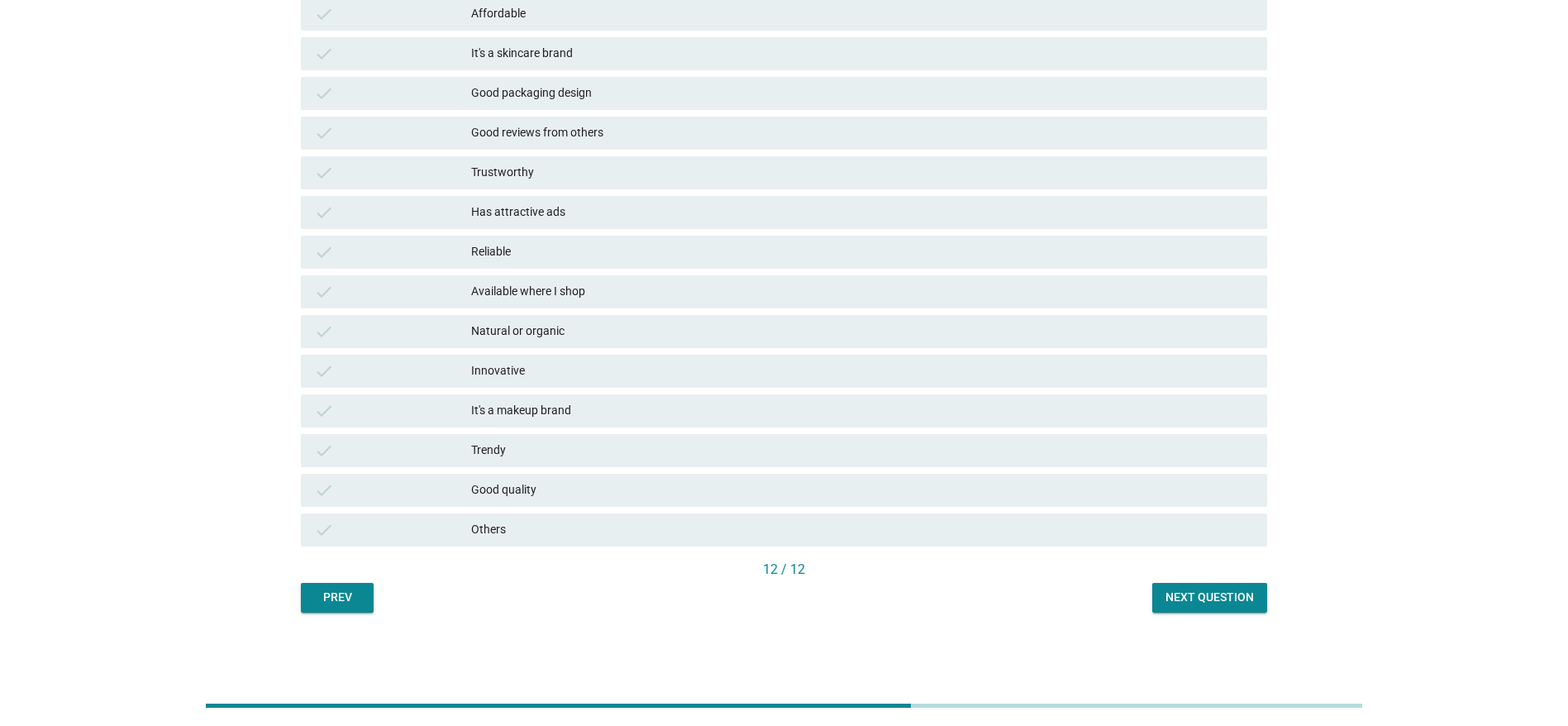 click on "Next question" at bounding box center (1209, 597) 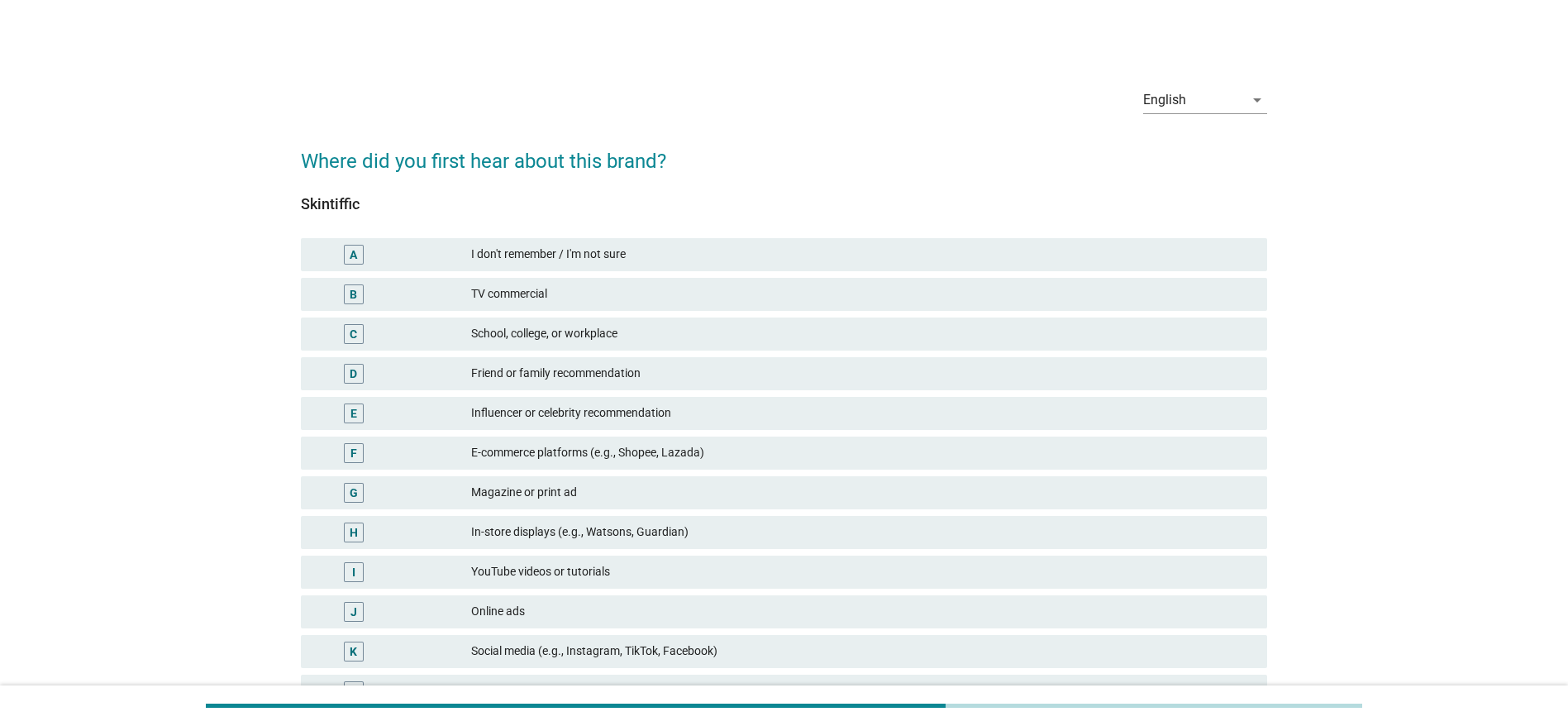 scroll, scrollTop: 124, scrollLeft: 0, axis: vertical 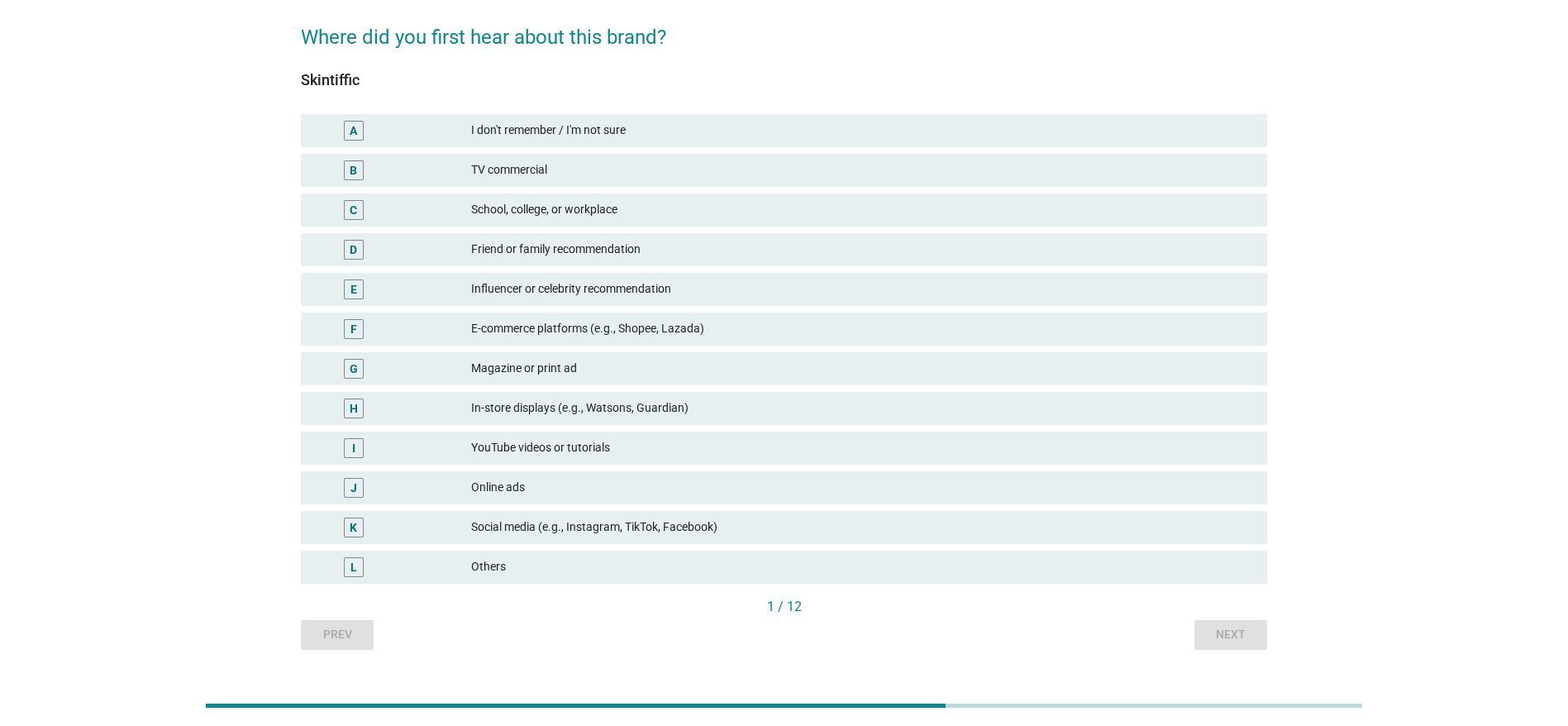 click on "Social media (e.g., Instagram, TikTok, Facebook)" at bounding box center (862, 528) 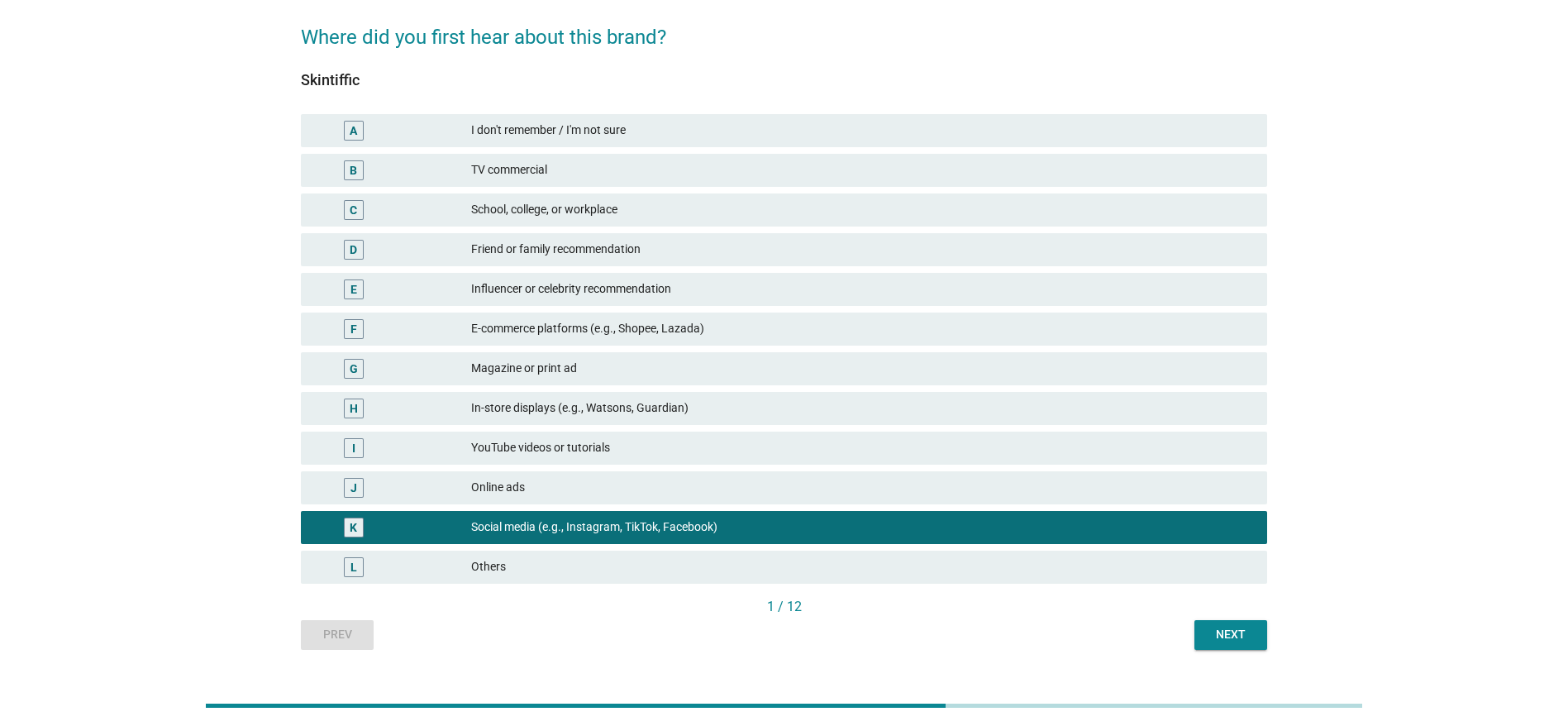 click on "Next" at bounding box center [1231, 634] 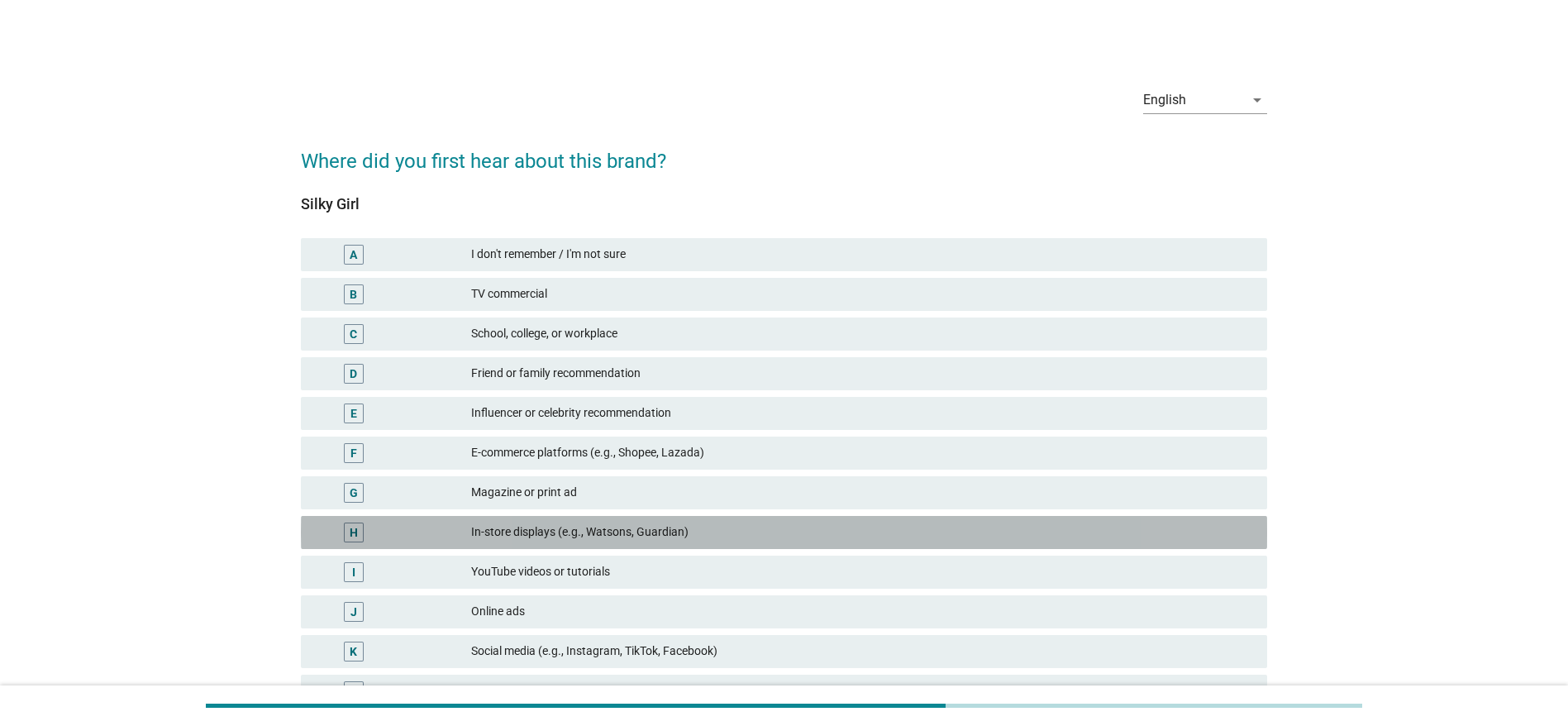 click on "In-store displays (e.g., Watsons, Guardian)" at bounding box center [862, 533] 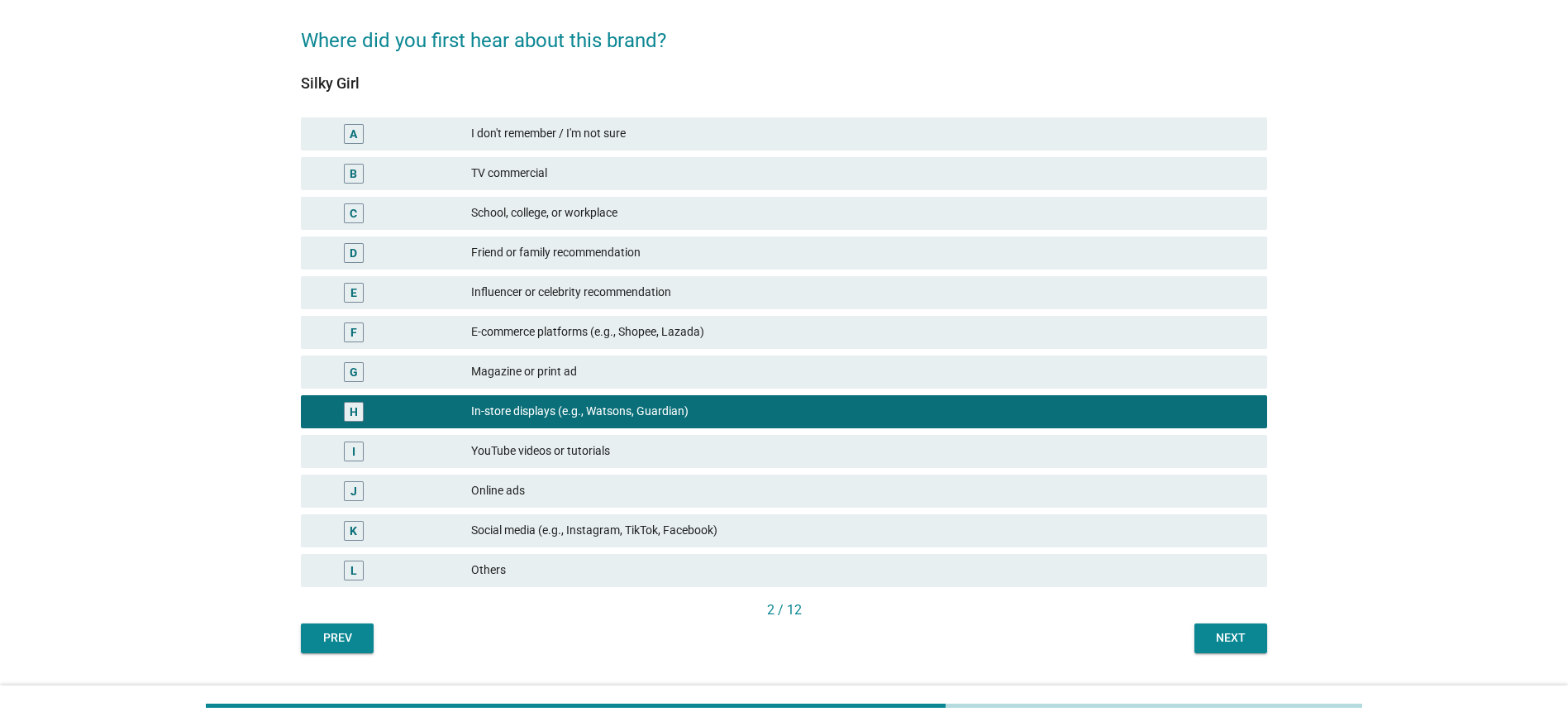 scroll, scrollTop: 161, scrollLeft: 0, axis: vertical 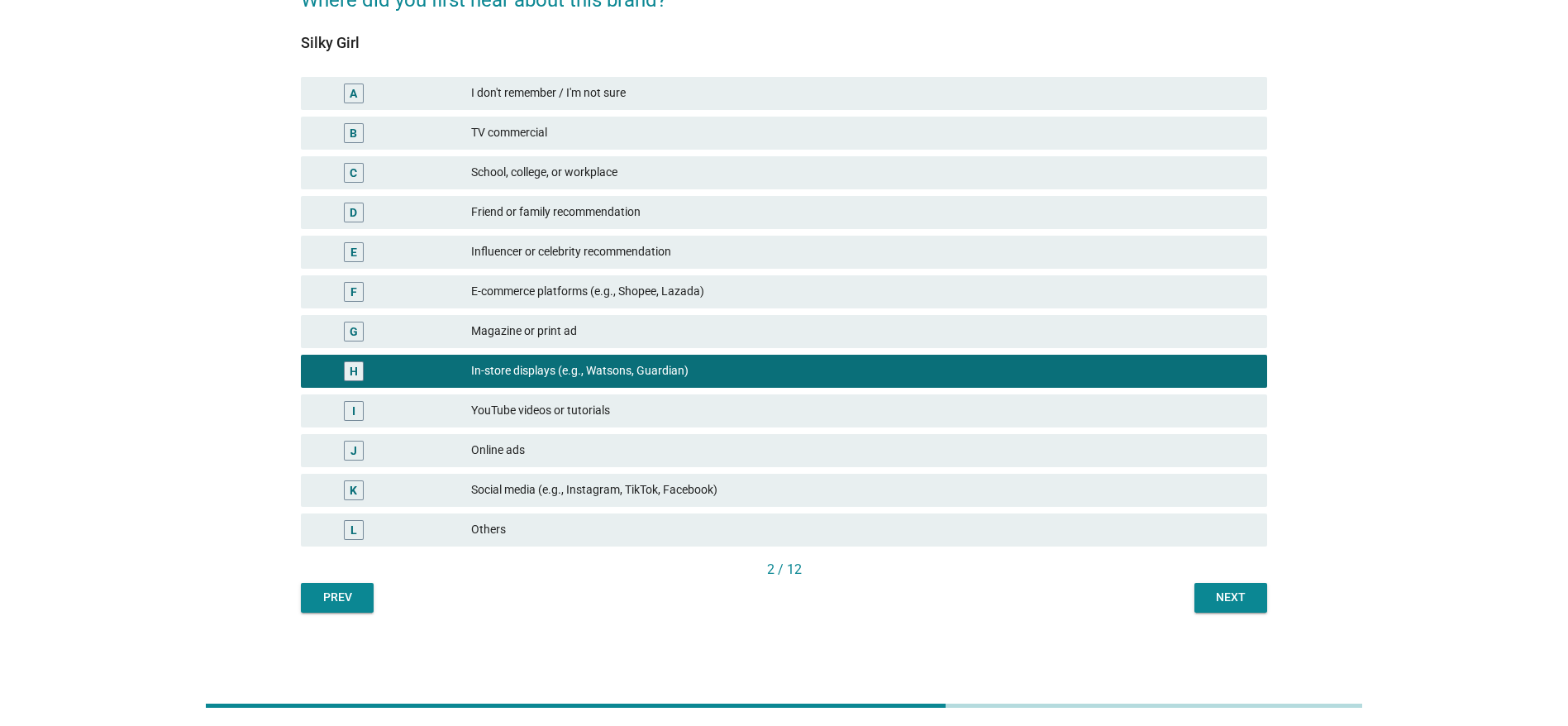 click on "Next" at bounding box center (1231, 597) 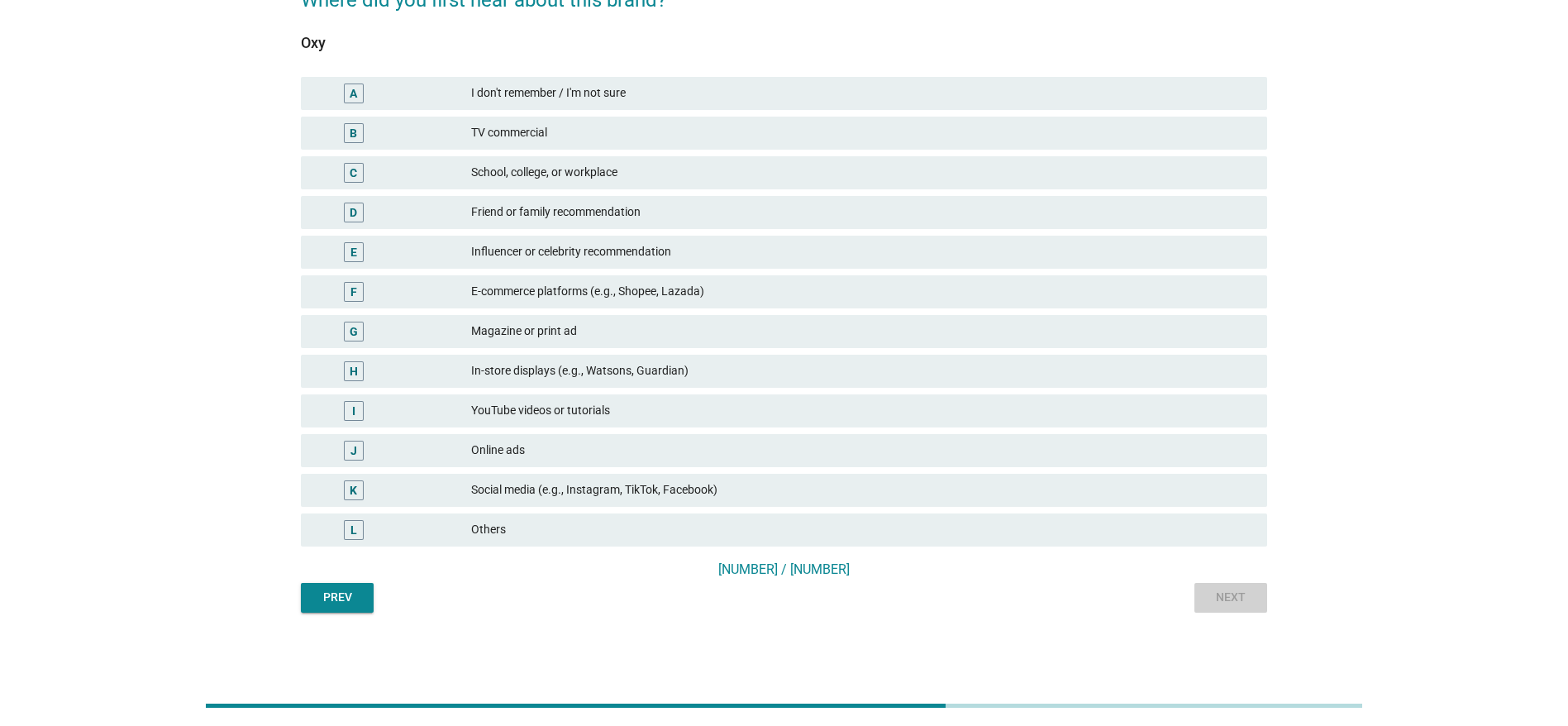 scroll, scrollTop: 0, scrollLeft: 0, axis: both 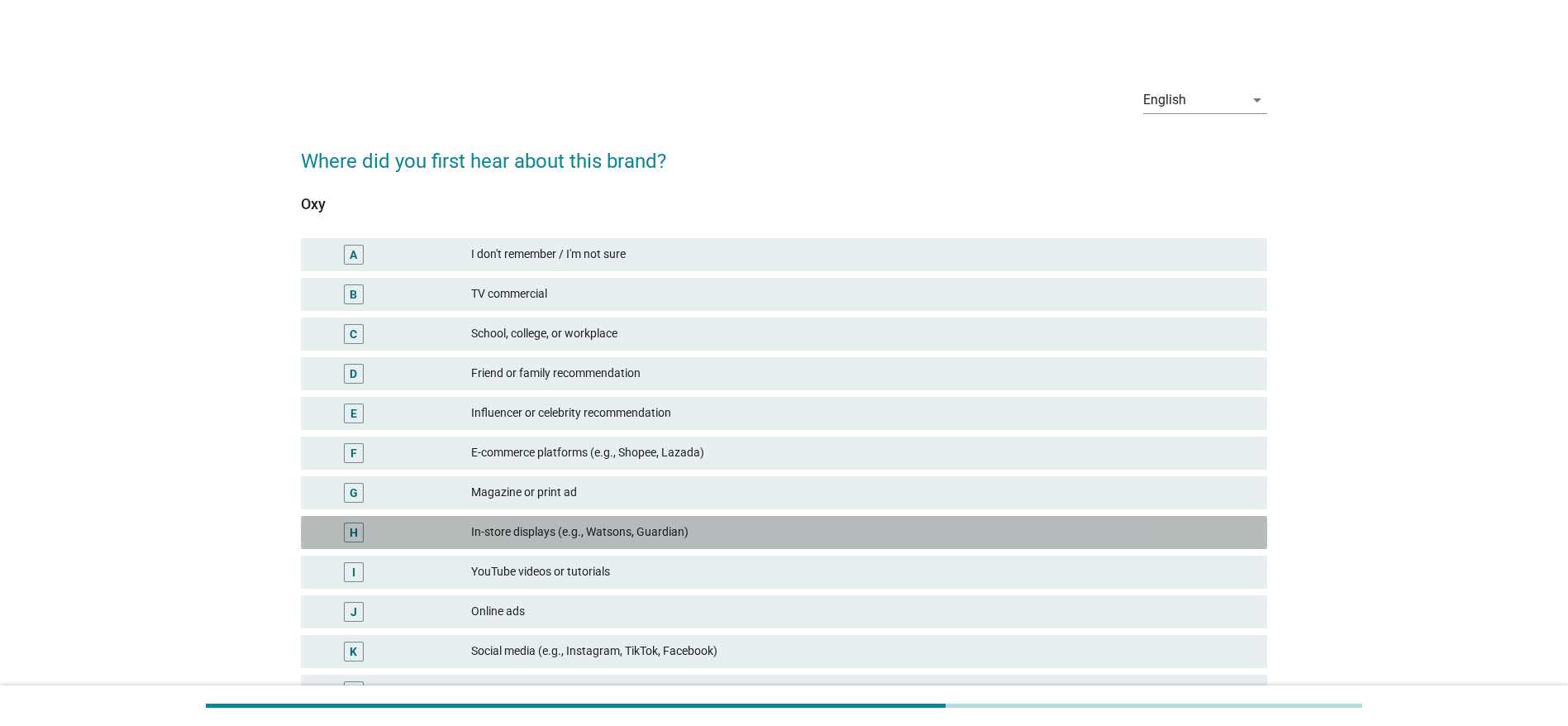 click on "In-store displays (e.g., Watsons, Guardian)" at bounding box center [862, 533] 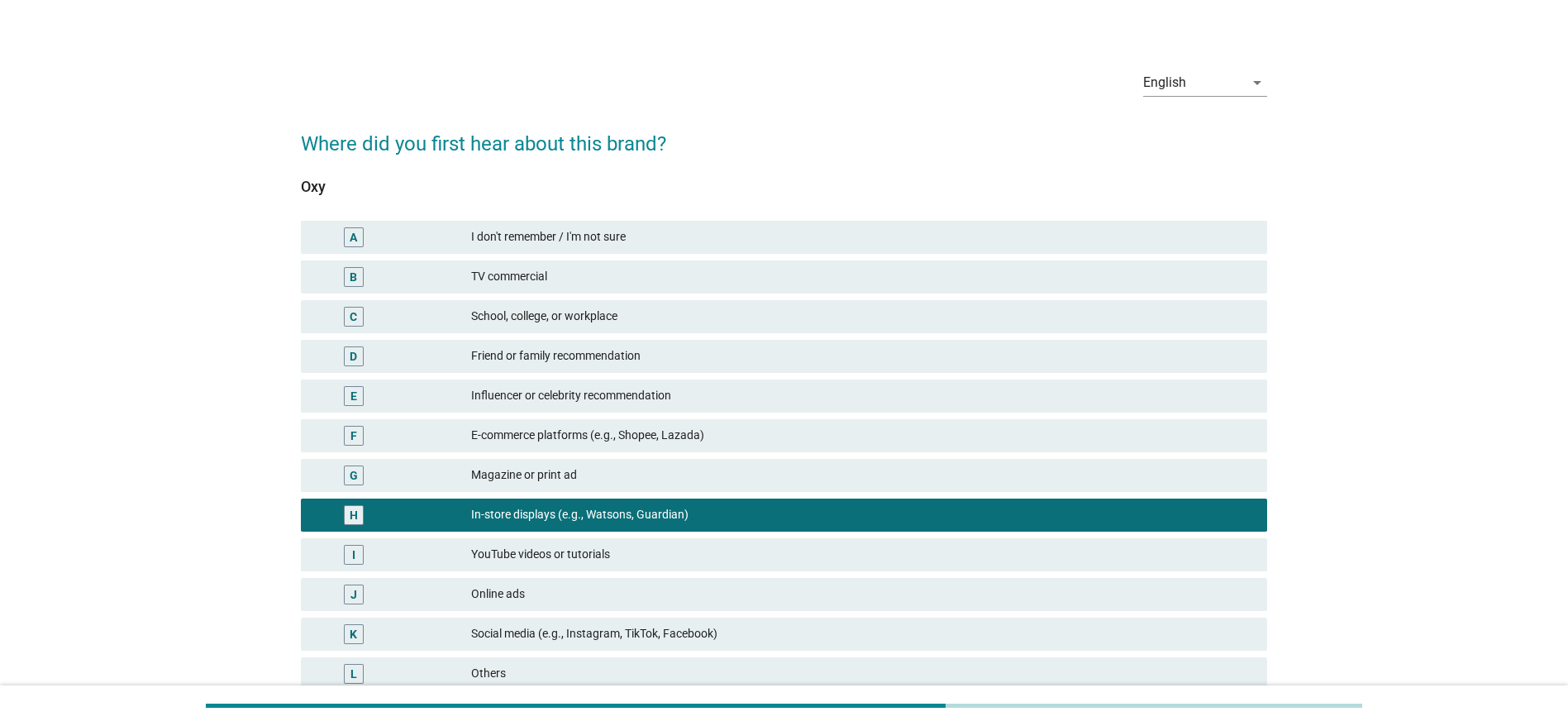 scroll, scrollTop: 161, scrollLeft: 0, axis: vertical 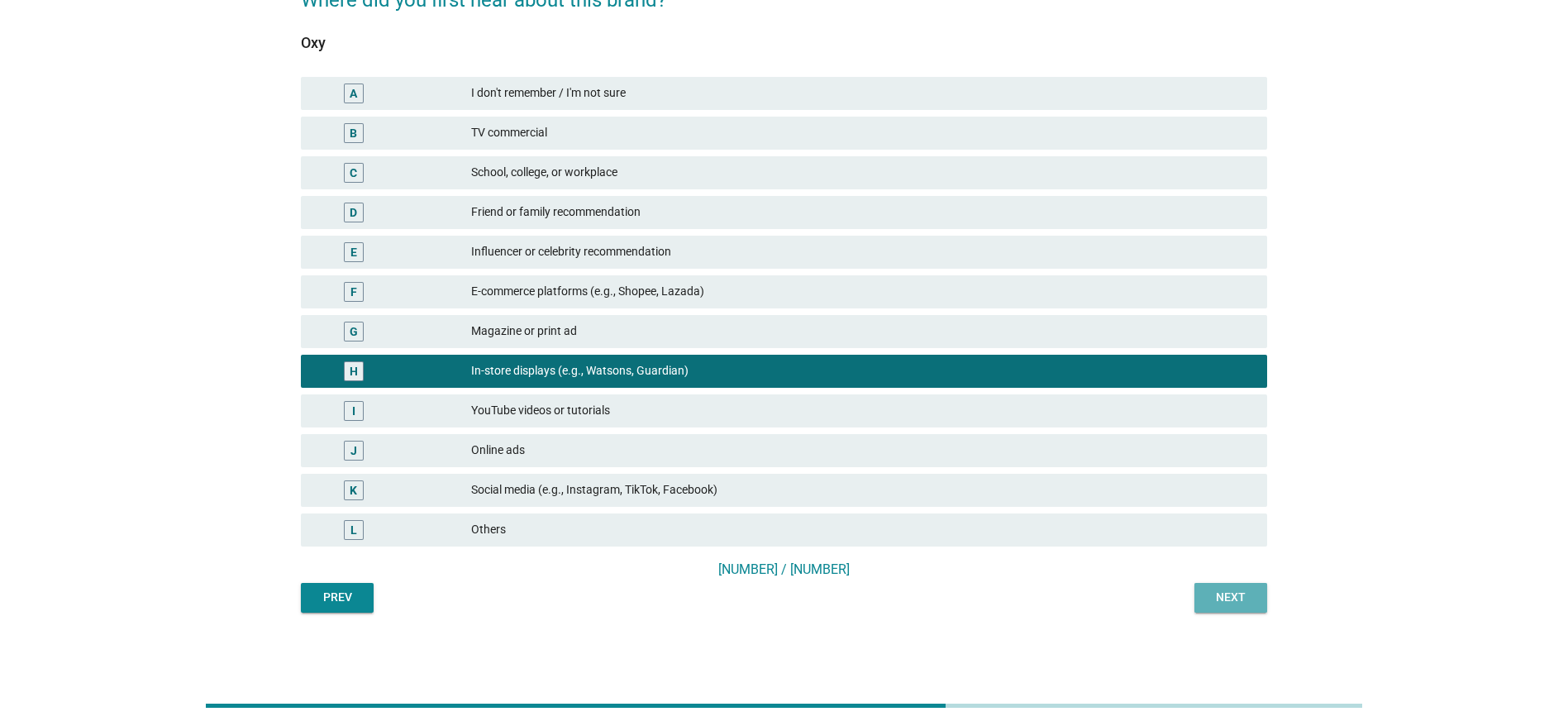 click on "Next" at bounding box center [1231, 597] 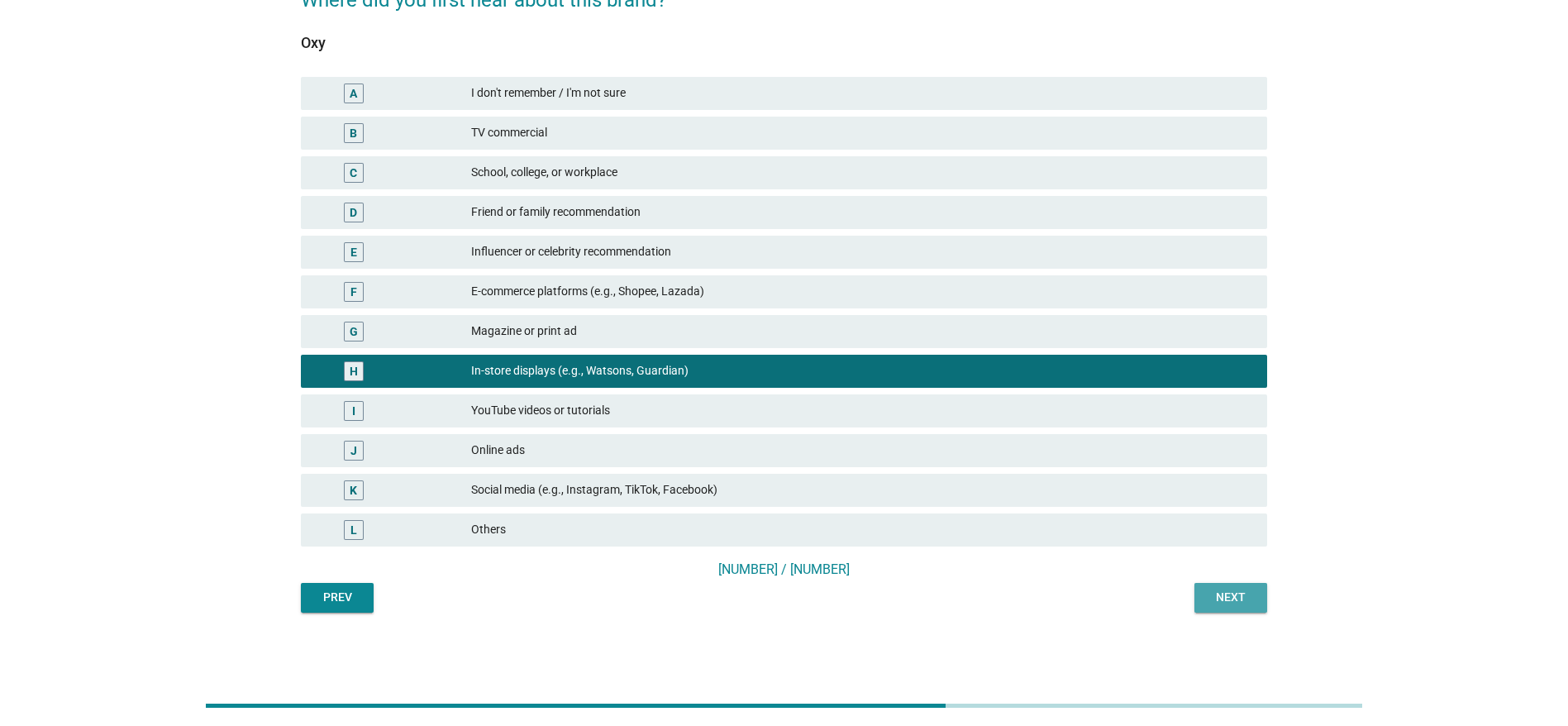 scroll, scrollTop: 0, scrollLeft: 0, axis: both 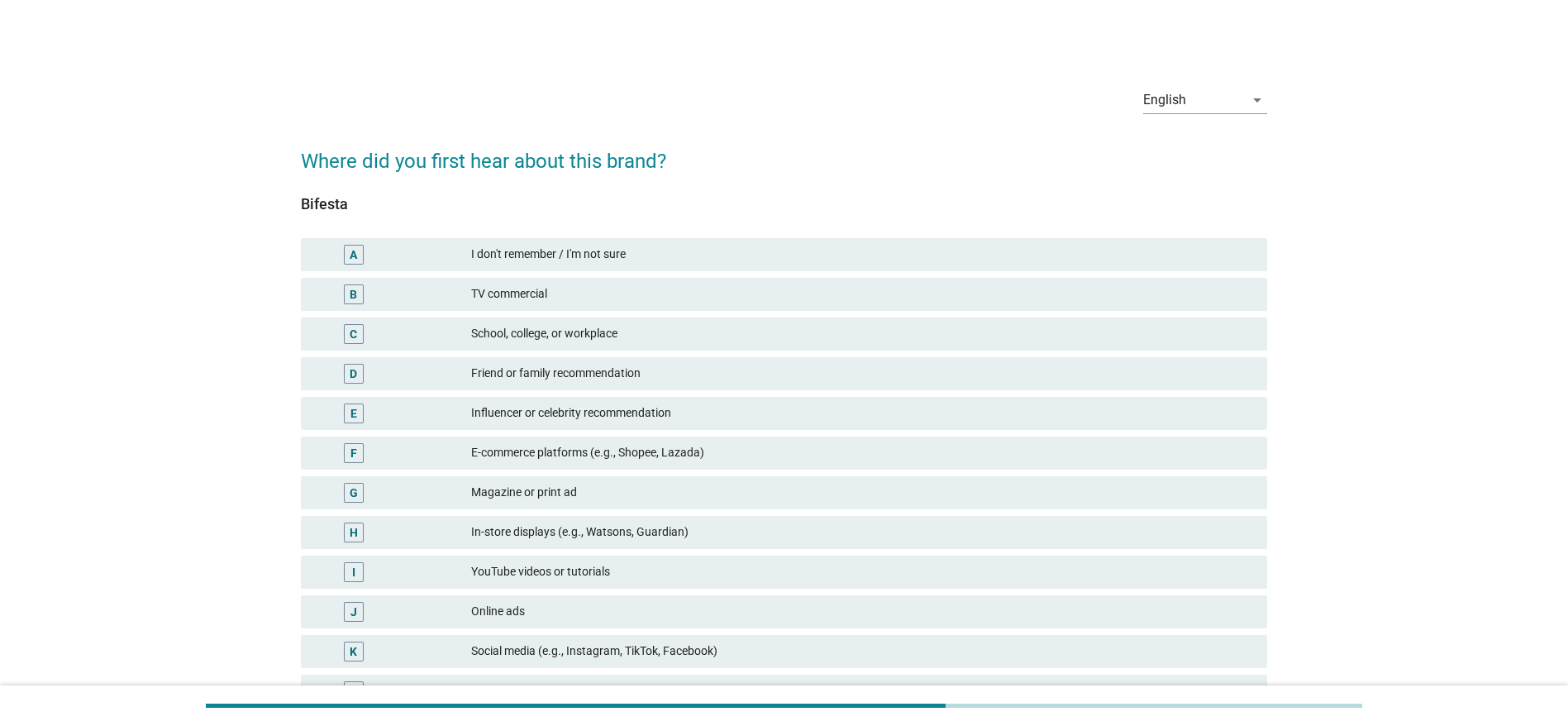 click on "School, college, or workplace" at bounding box center (862, 334) 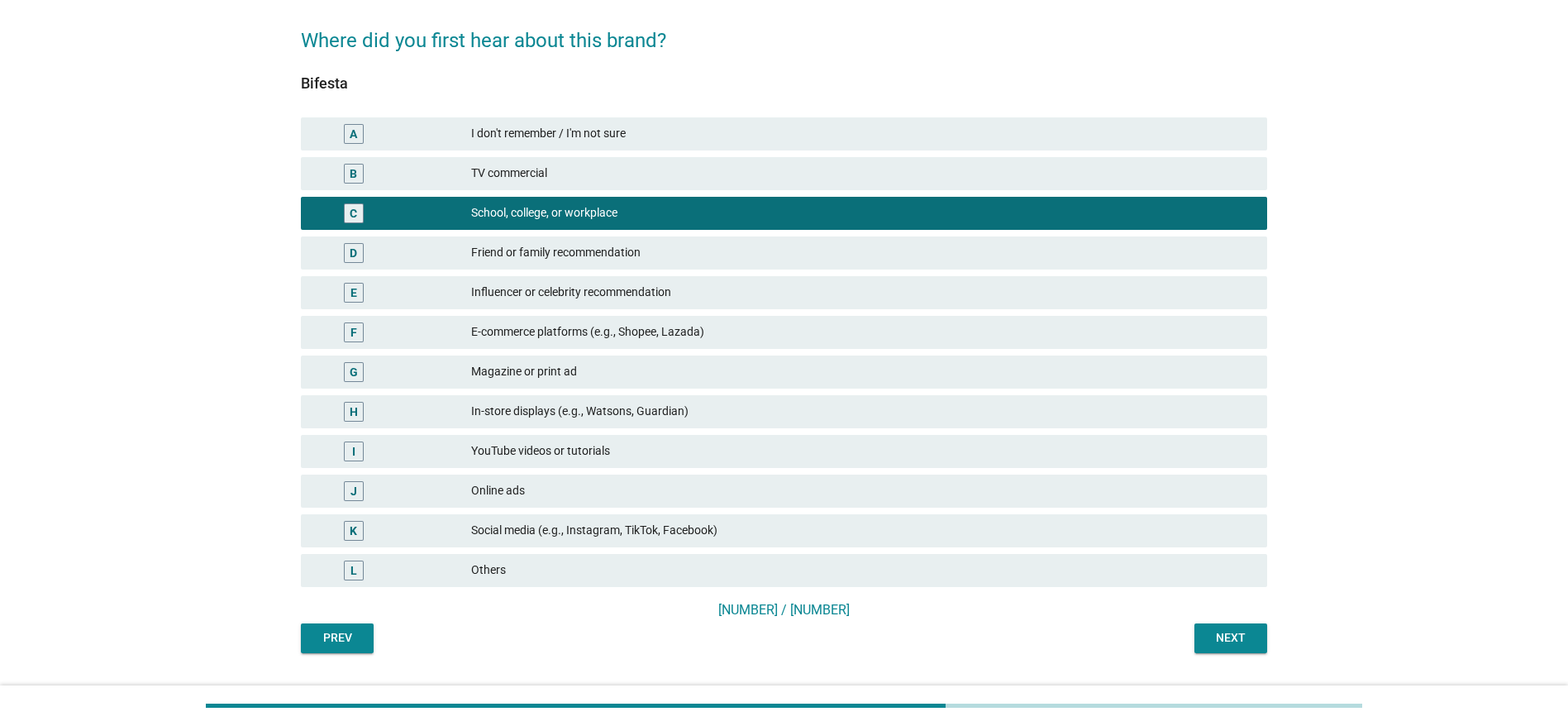 scroll, scrollTop: 161, scrollLeft: 0, axis: vertical 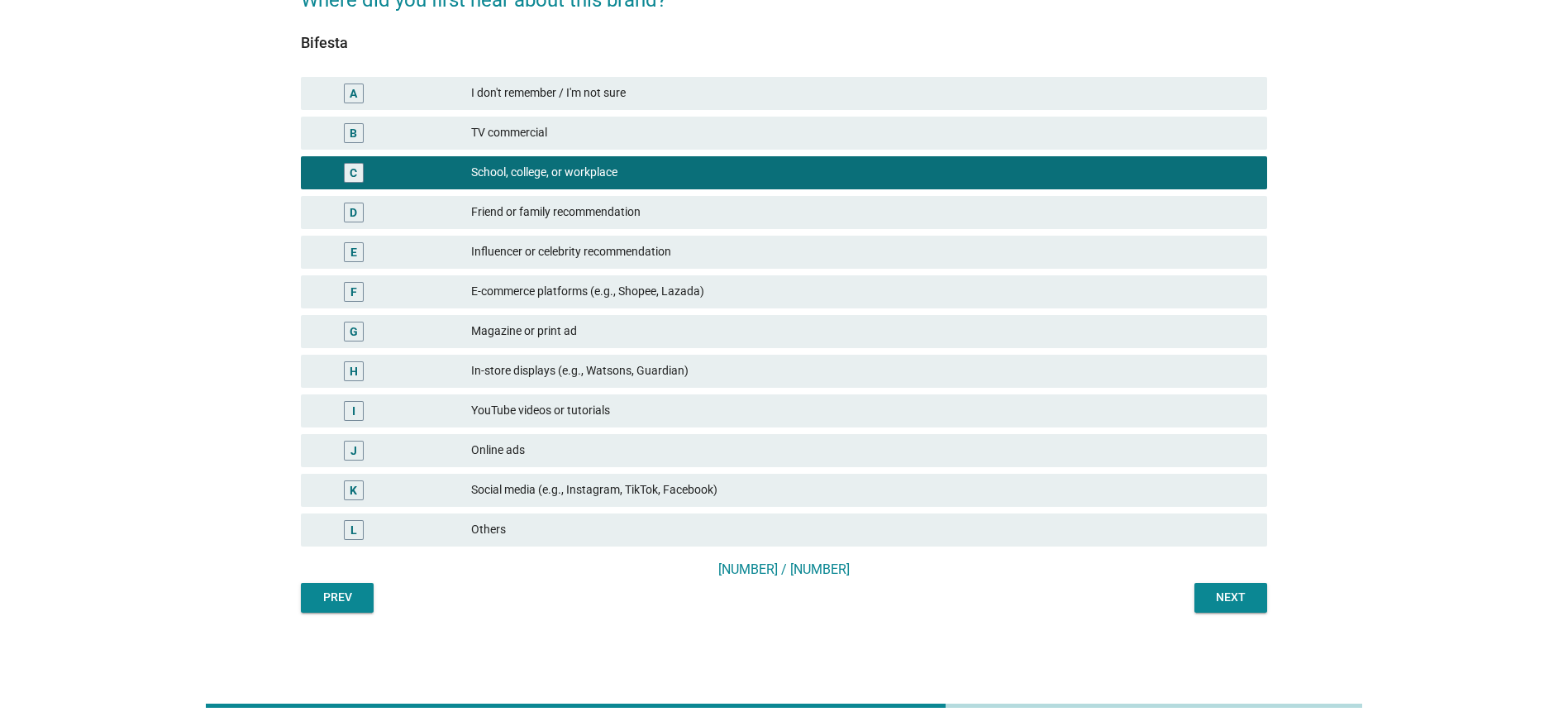 click on "Next" at bounding box center [1231, 597] 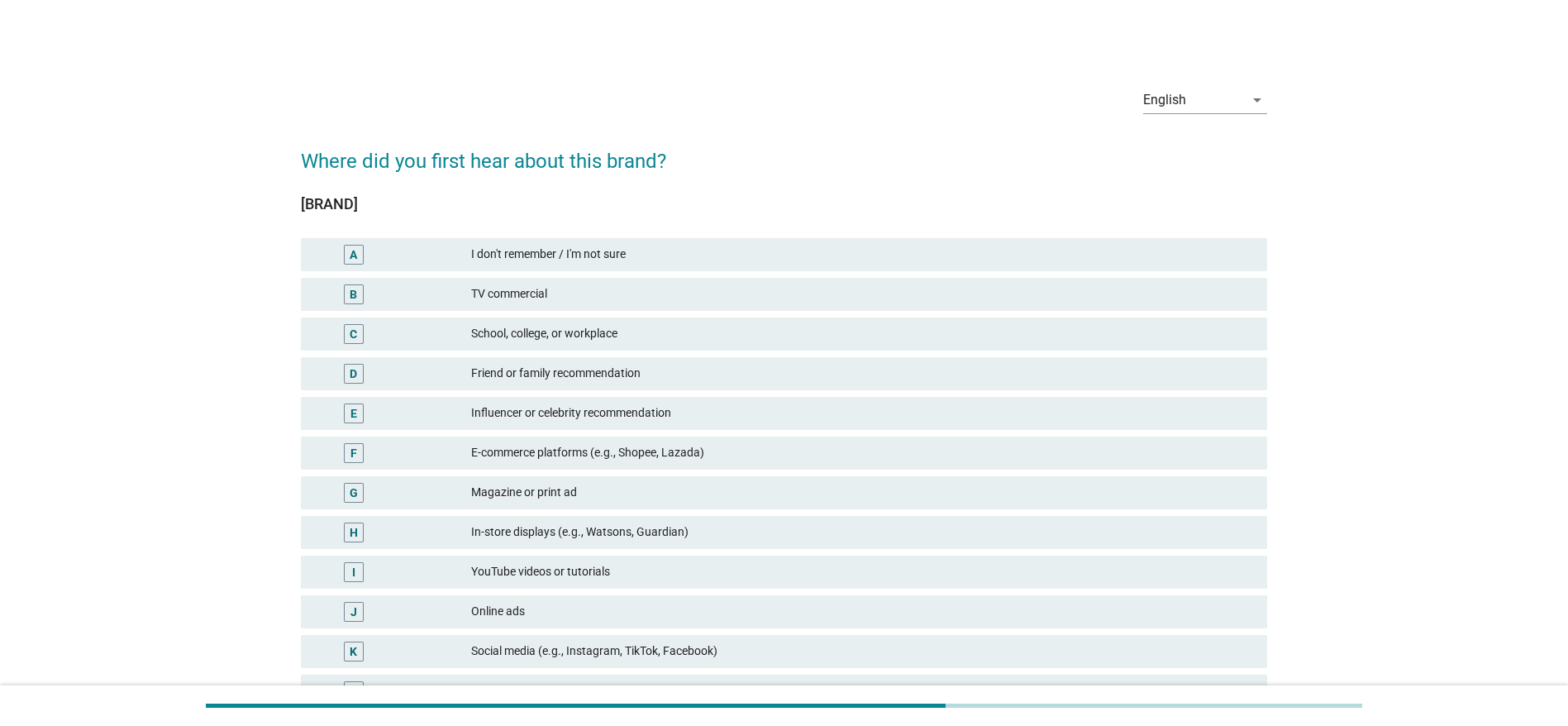 scroll, scrollTop: 161, scrollLeft: 0, axis: vertical 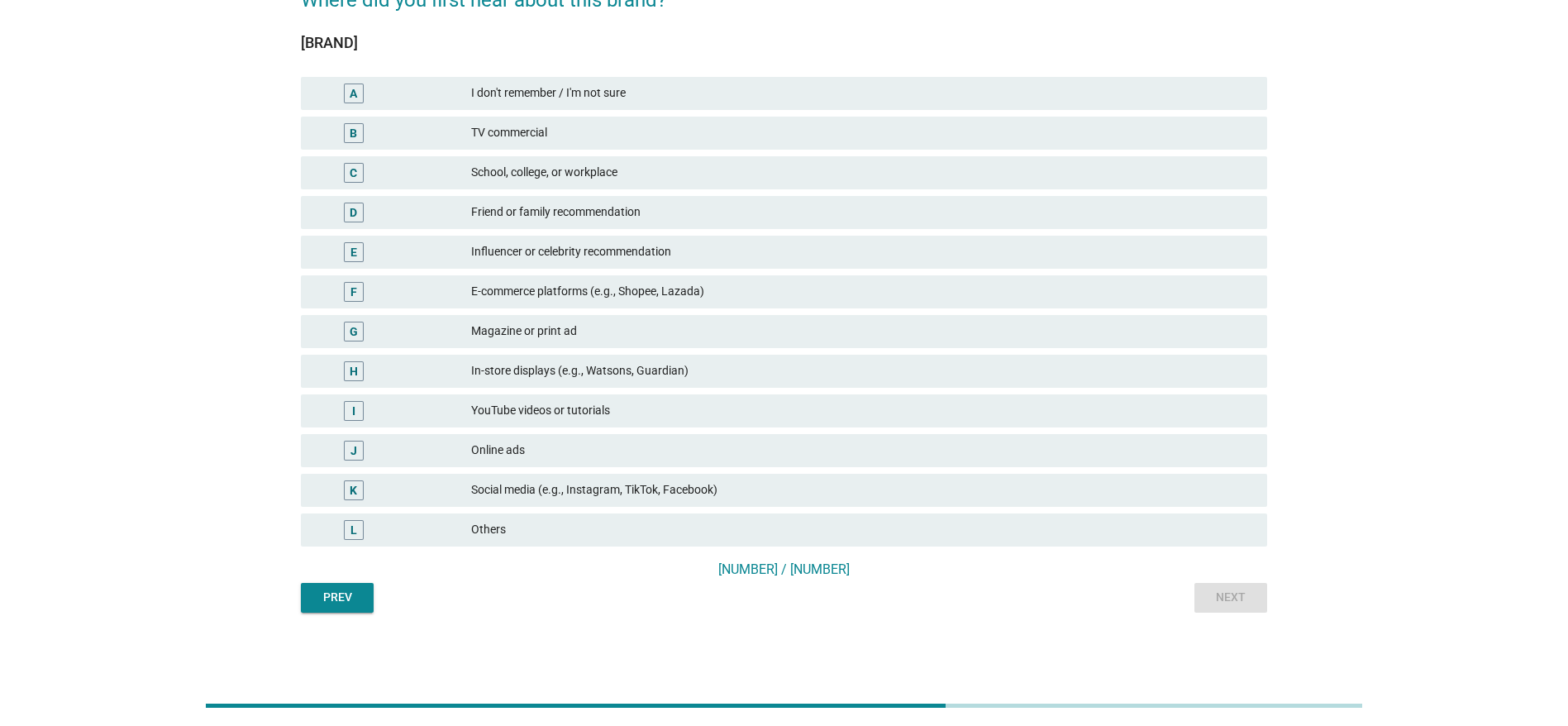 click on "Social media (e.g., Instagram, TikTok, Facebook)" at bounding box center [862, 490] 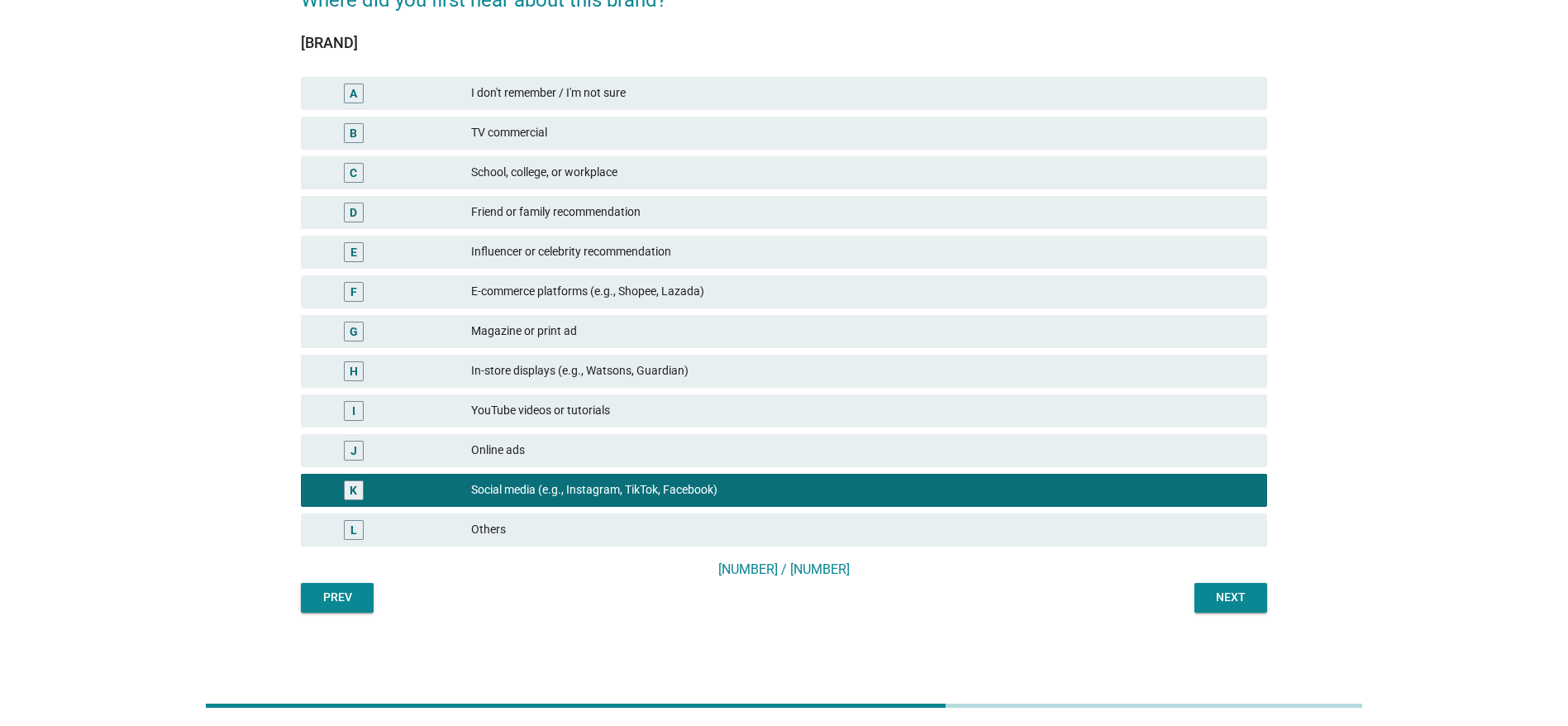 click on "Next" at bounding box center [1231, 597] 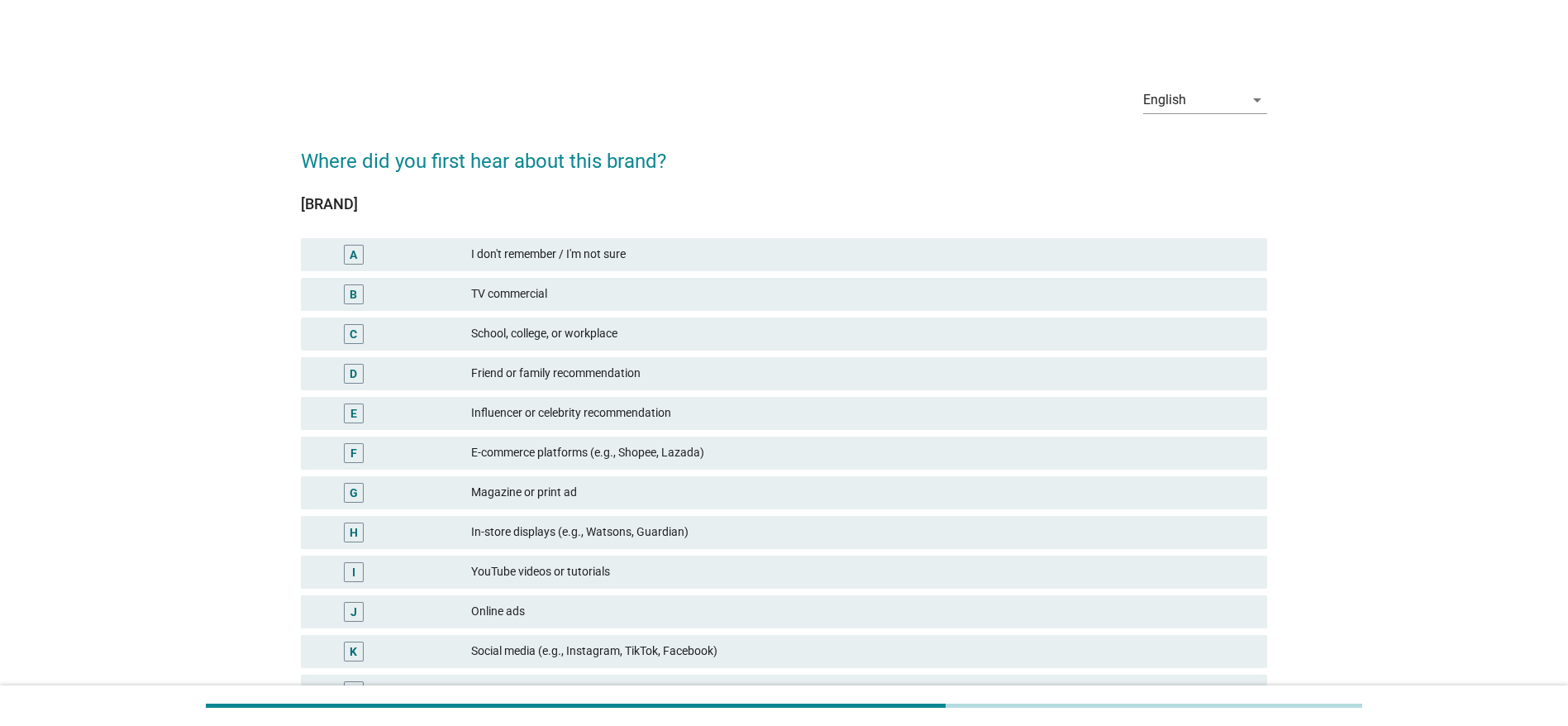 click on "H   In-store displays (e.g., Watsons, Guardian)" at bounding box center (784, 533) 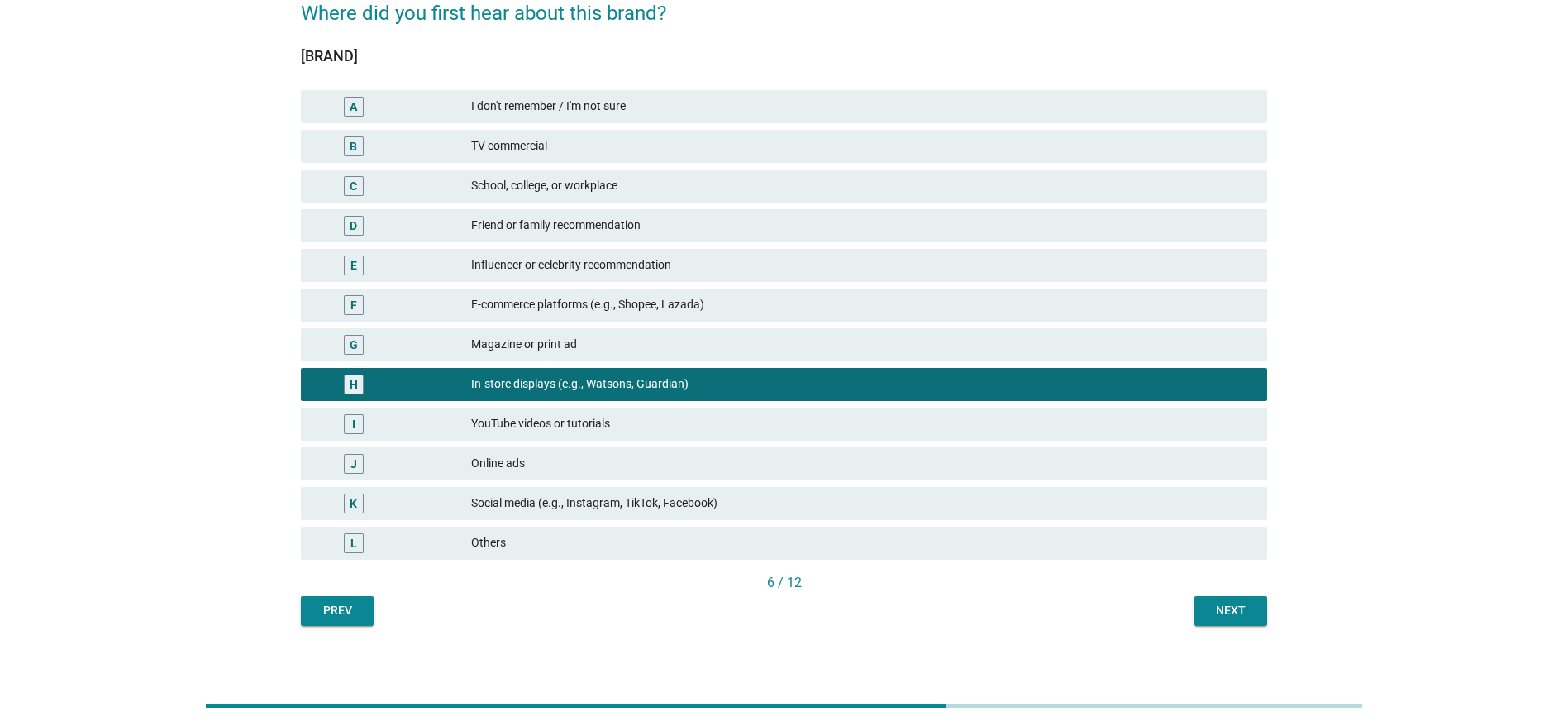 scroll, scrollTop: 161, scrollLeft: 0, axis: vertical 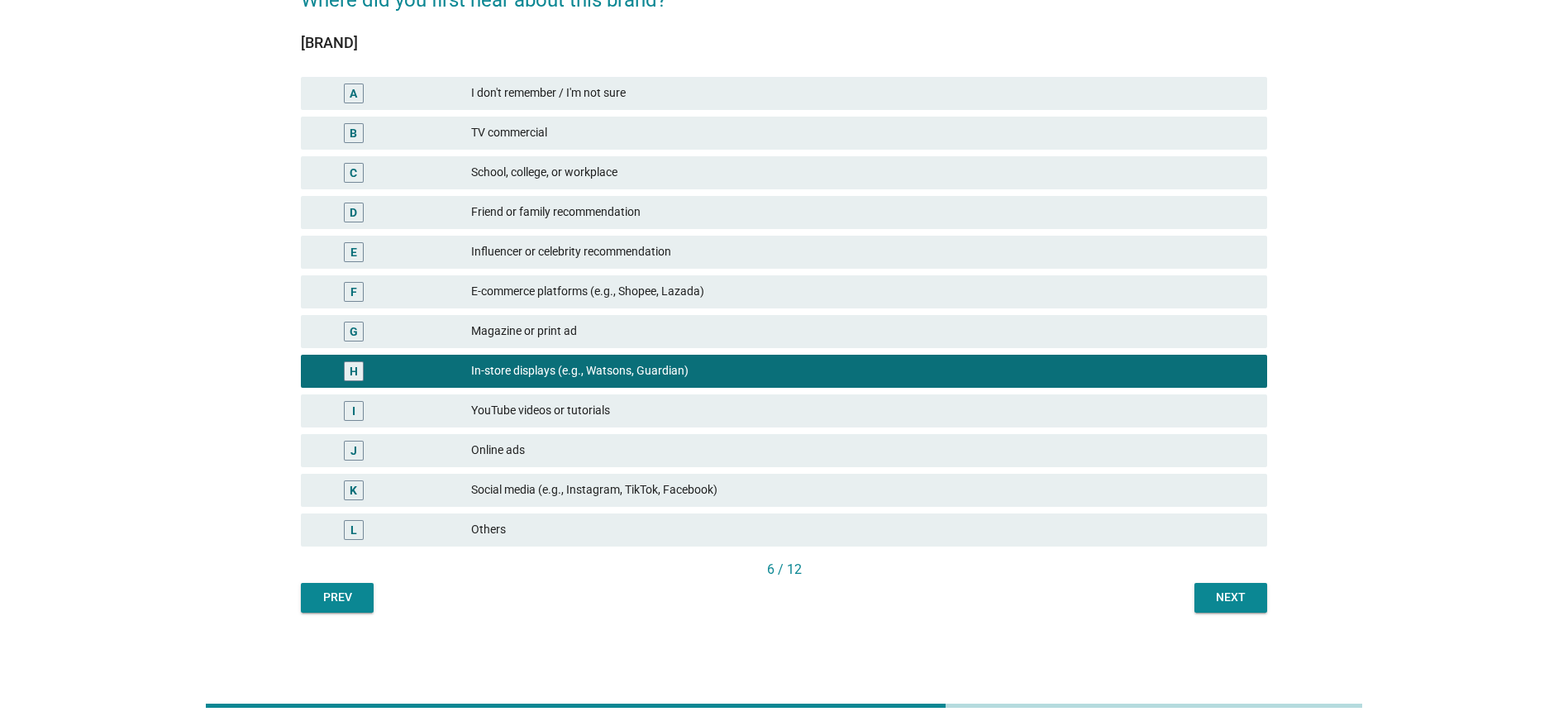click on "Prev   Next" at bounding box center [784, 598] 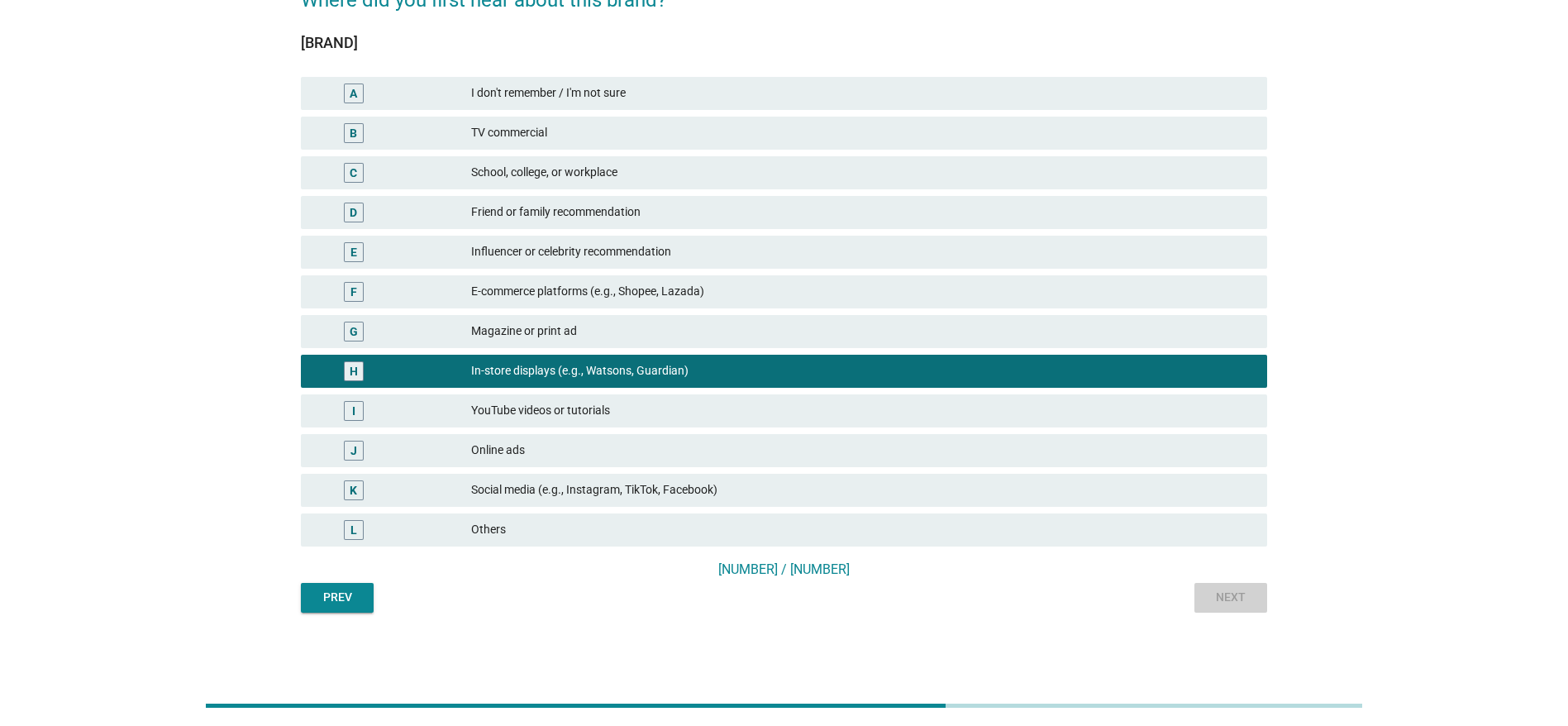 scroll, scrollTop: 0, scrollLeft: 0, axis: both 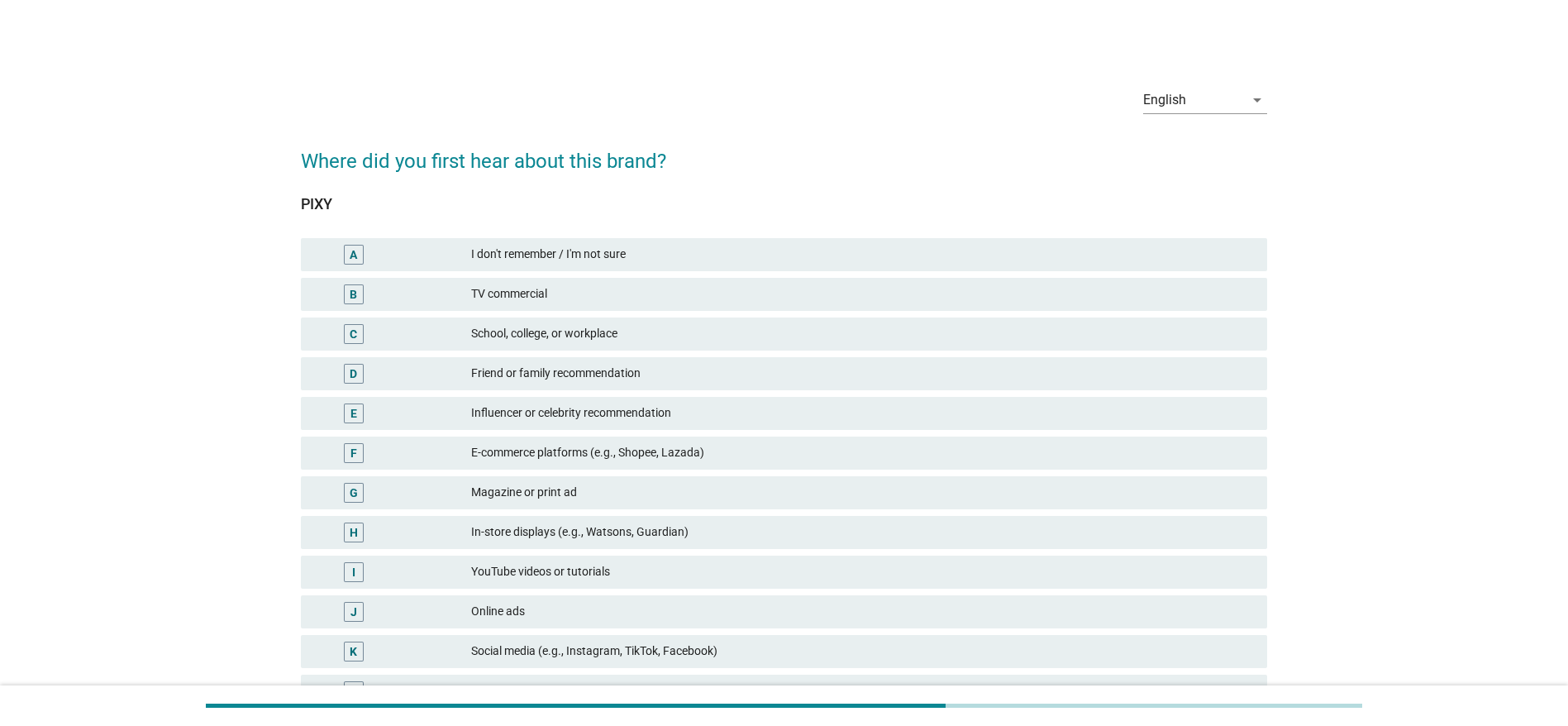 click on "H   In-store displays (e.g., Watsons, Guardian)" at bounding box center [784, 533] 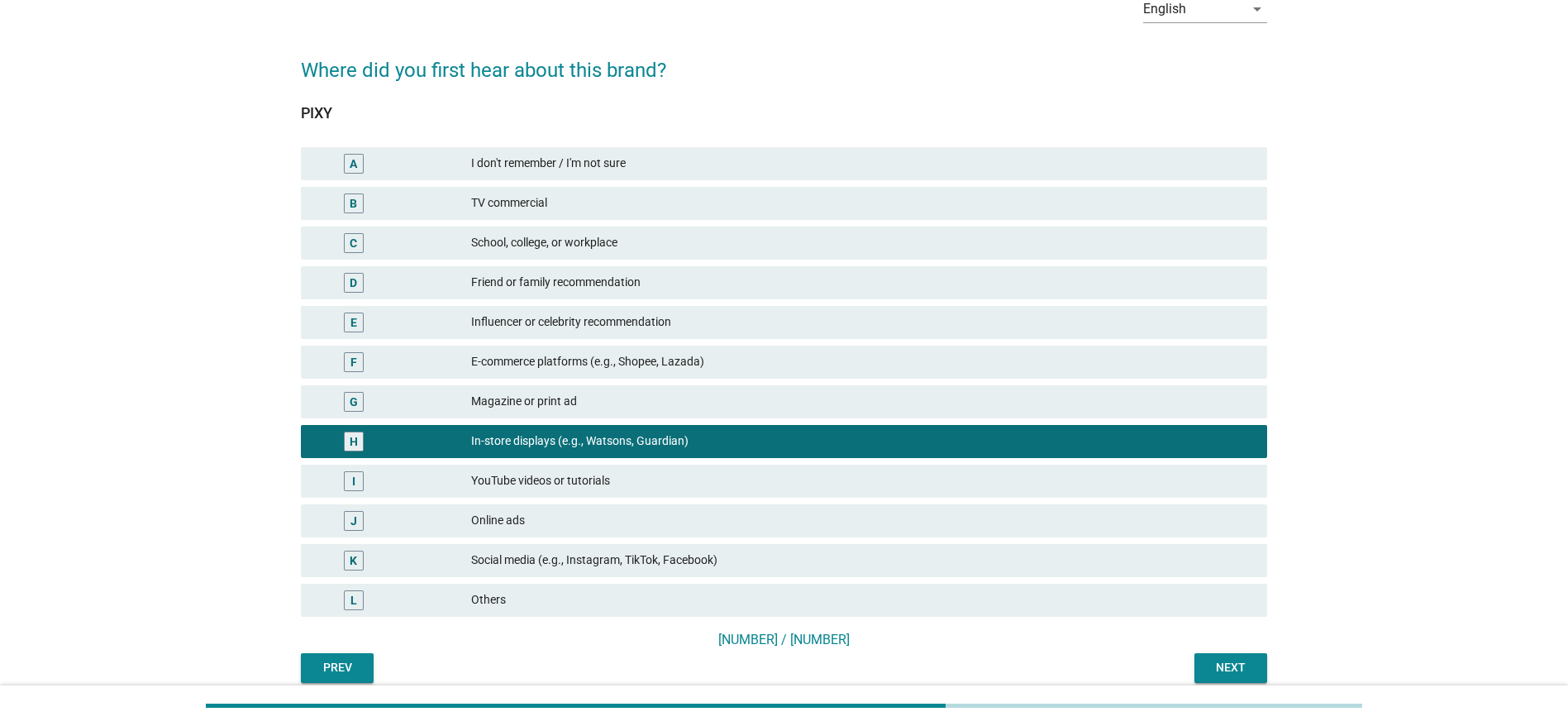scroll, scrollTop: 161, scrollLeft: 0, axis: vertical 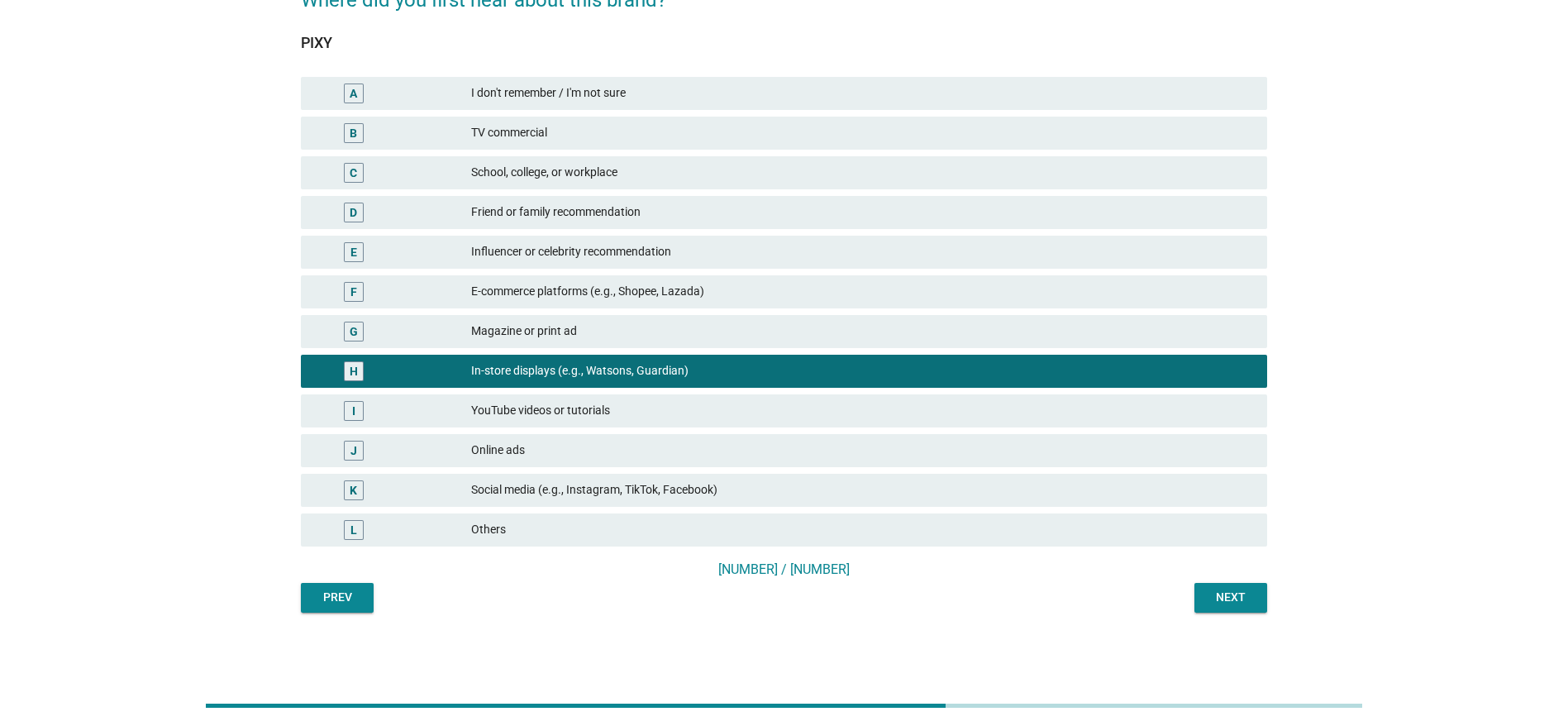 drag, startPoint x: 1258, startPoint y: 624, endPoint x: 1244, endPoint y: 610, distance: 19.79899 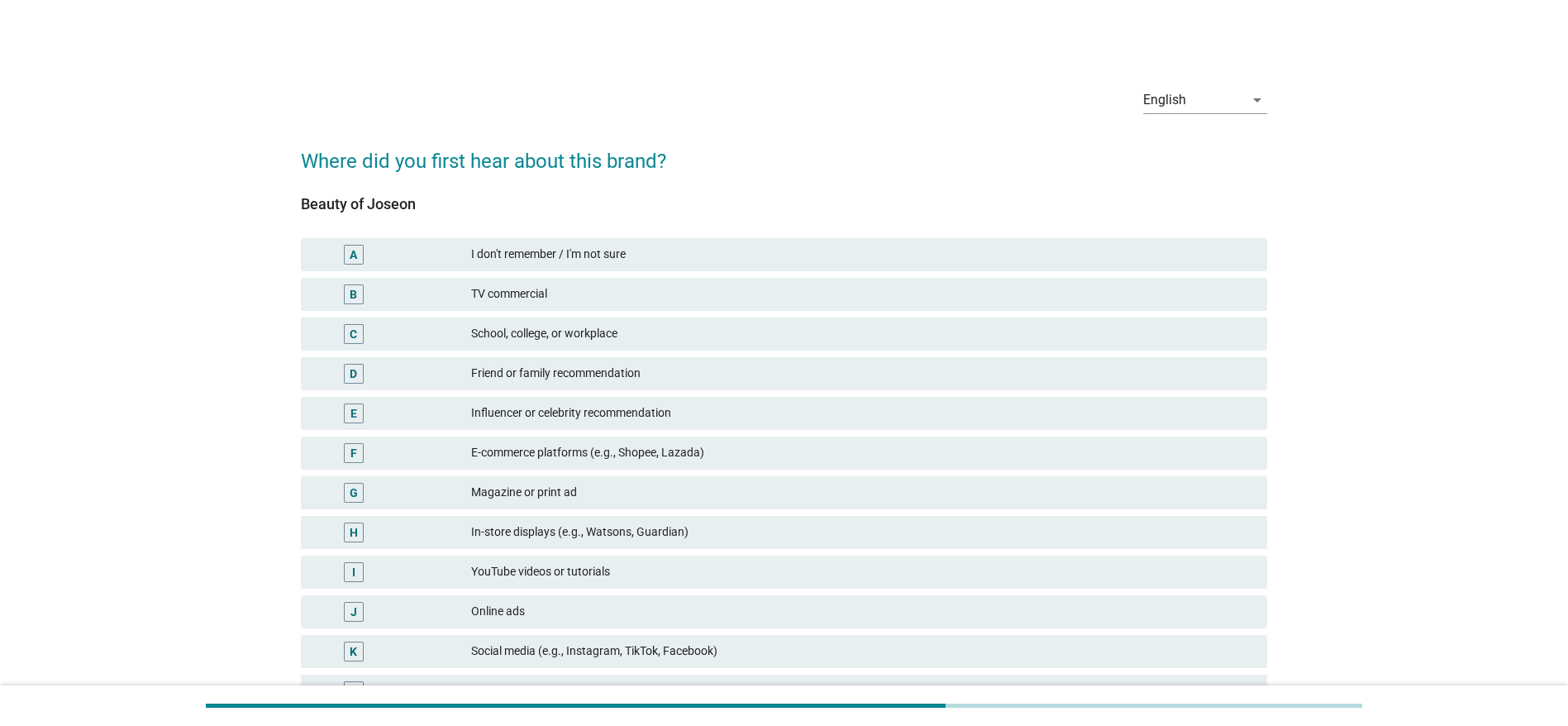 scroll, scrollTop: 124, scrollLeft: 0, axis: vertical 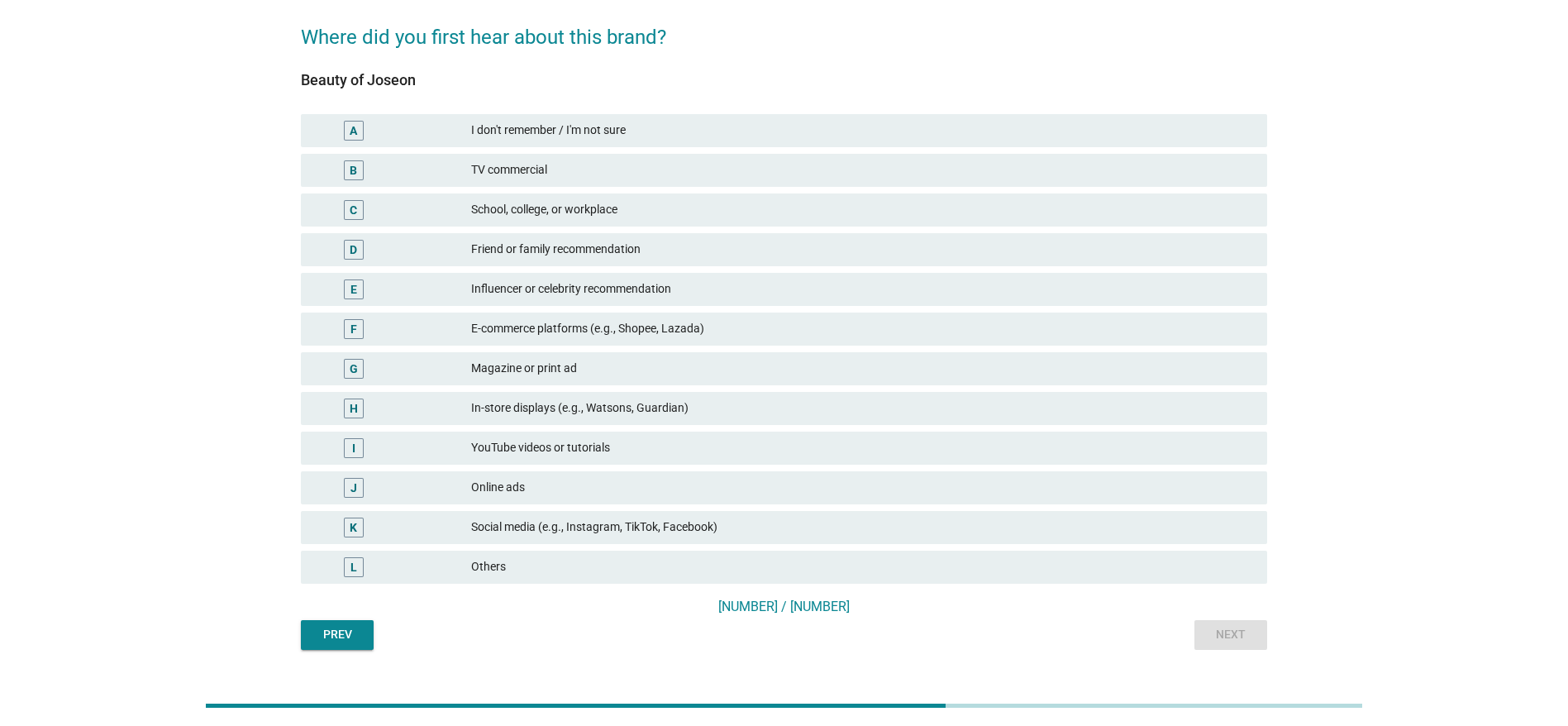 click on "Social media (e.g., Instagram, TikTok, Facebook)" at bounding box center (862, 528) 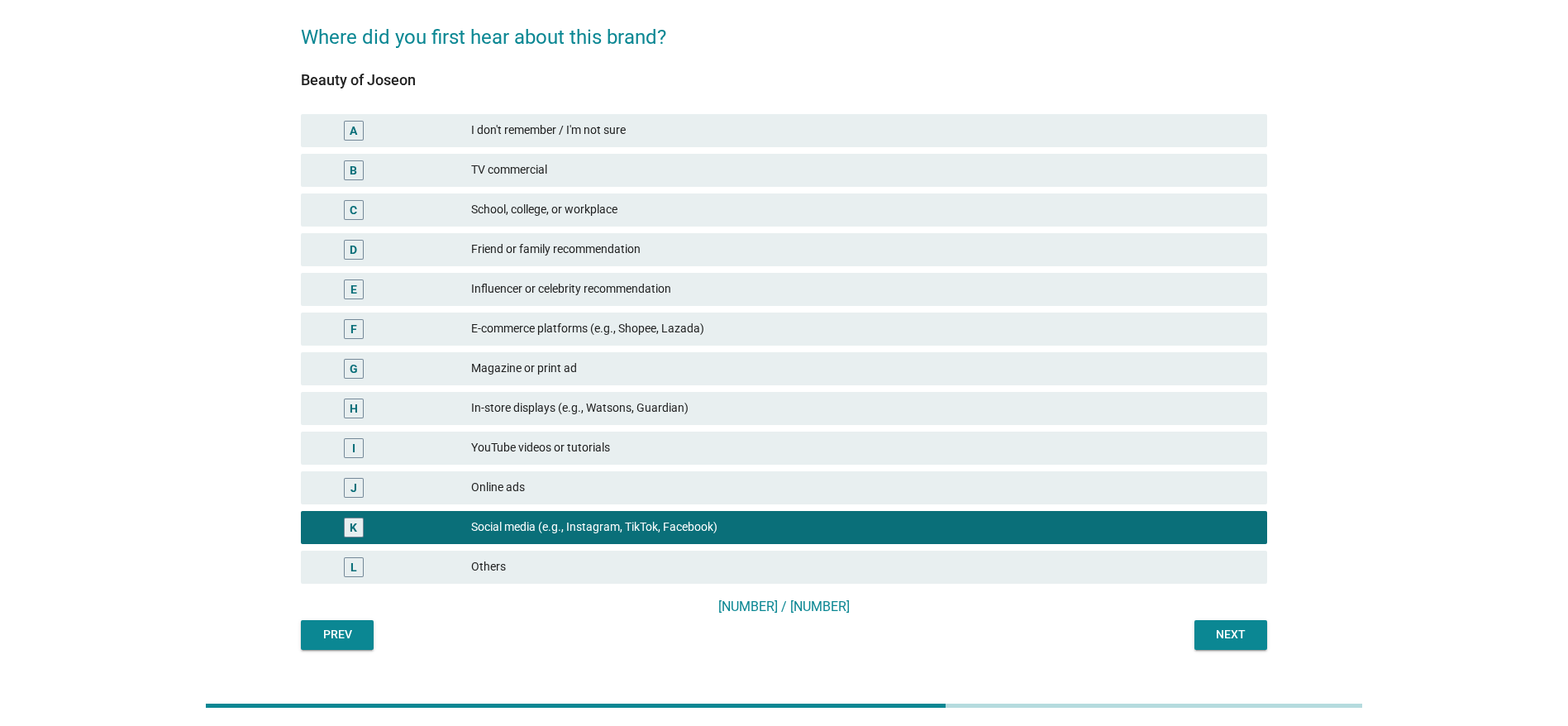 click on "English arrow_drop_down   Where did you first hear about this brand?
Beauty of Joseon
A   I don't remember / I'm not sure B   TV commercial C   School, college, or workplace D   Friend or family recommendation E   Influencer or celebrity recommendation F   E-commerce platforms (e.g. Shopee, Lazada) G   Magazine or print ad H   In-store displays (e.g. Watsons, Guardian) I   YouTube videos or tutorials J   Online ads  K   Social media (e.g. Instagram, TikTok, Facebook) L   Others
8 / 12
Prev   Next" at bounding box center [784, 299] 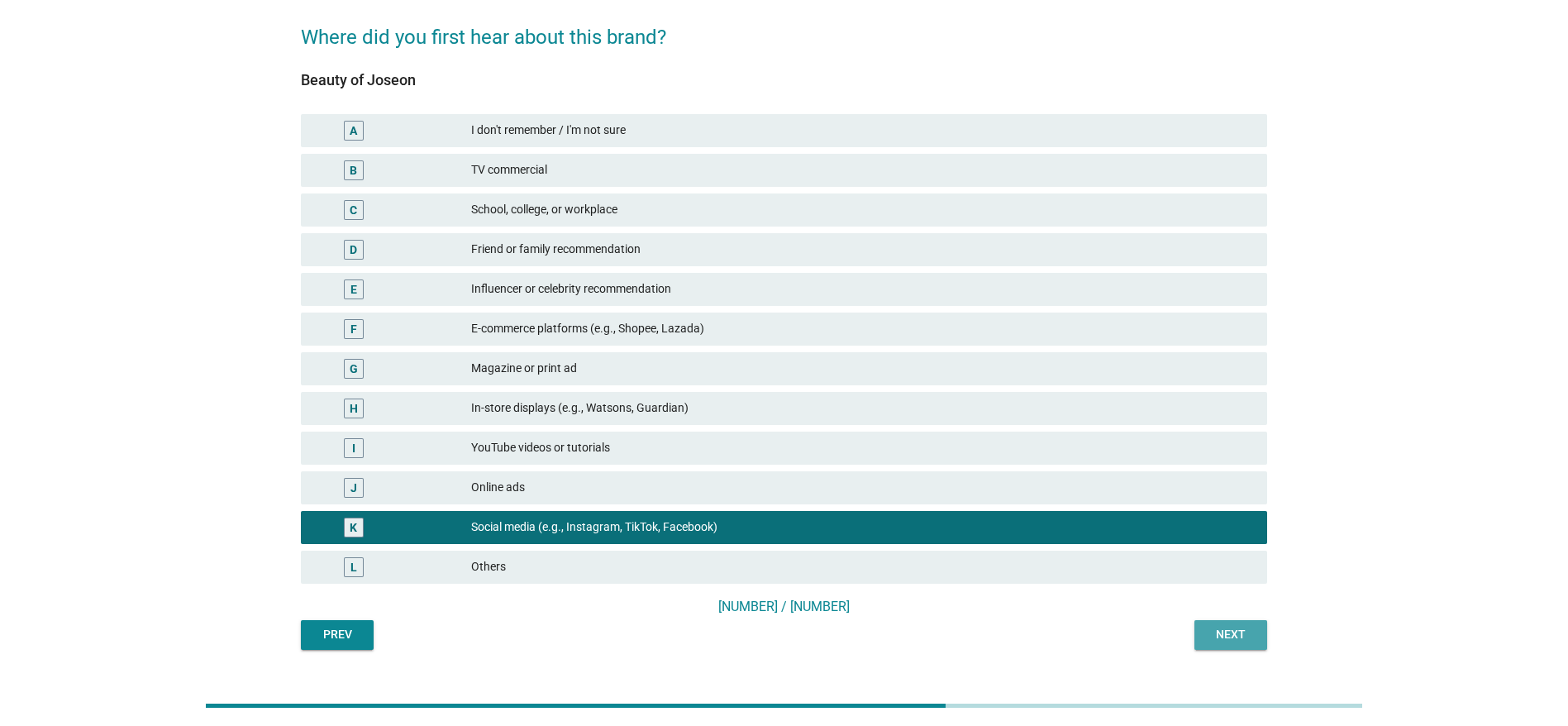 click on "Next" at bounding box center [1231, 635] 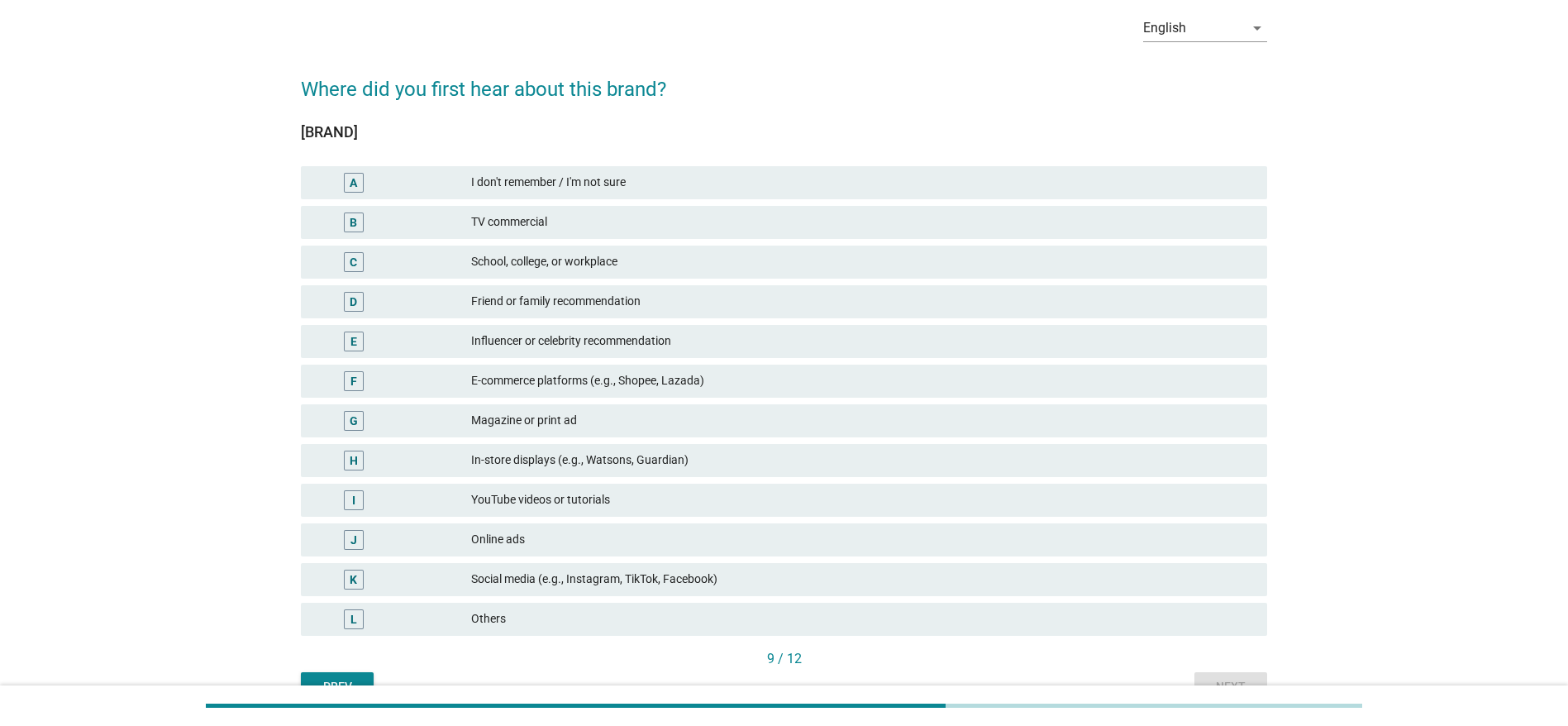 scroll, scrollTop: 124, scrollLeft: 0, axis: vertical 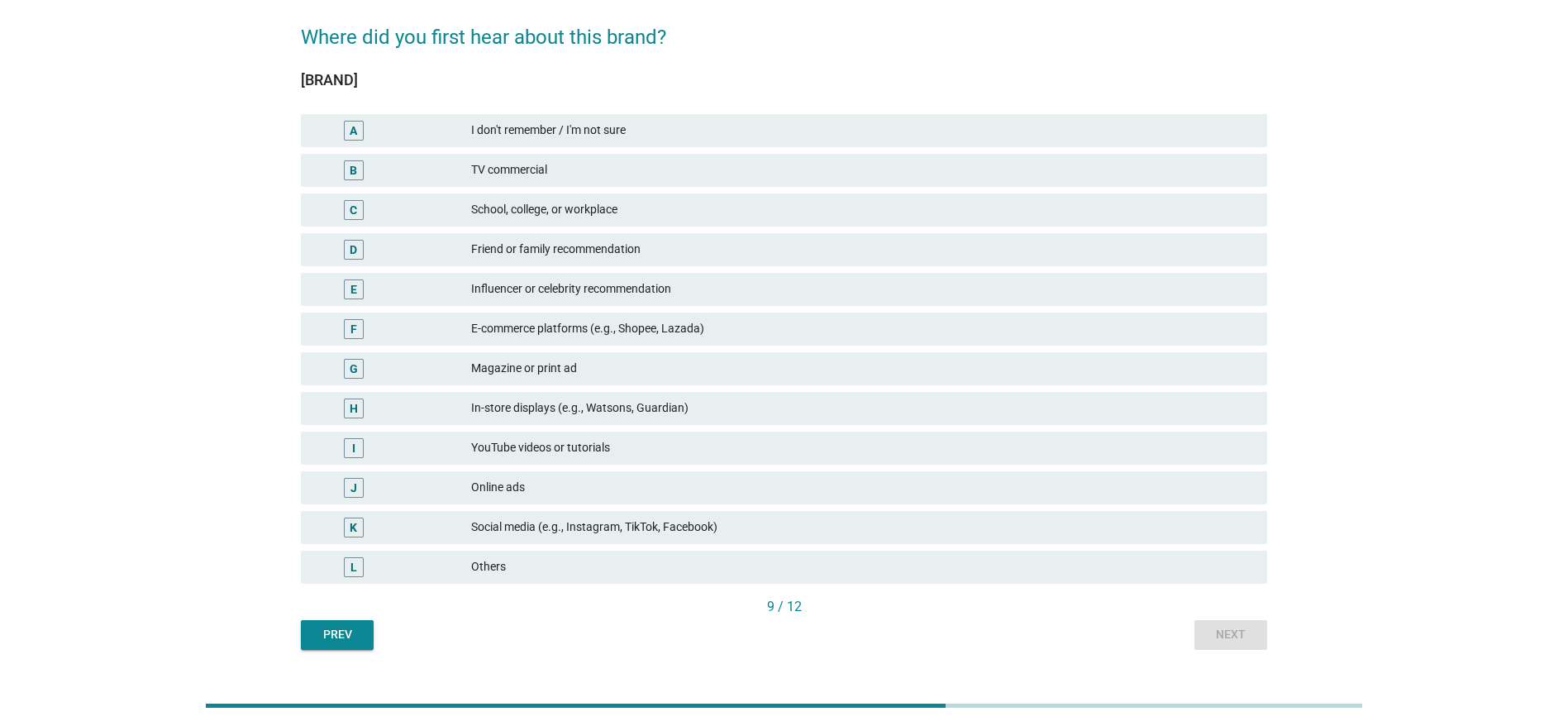 click on "In-store displays (e.g., Watsons, Guardian)" at bounding box center [862, 408] 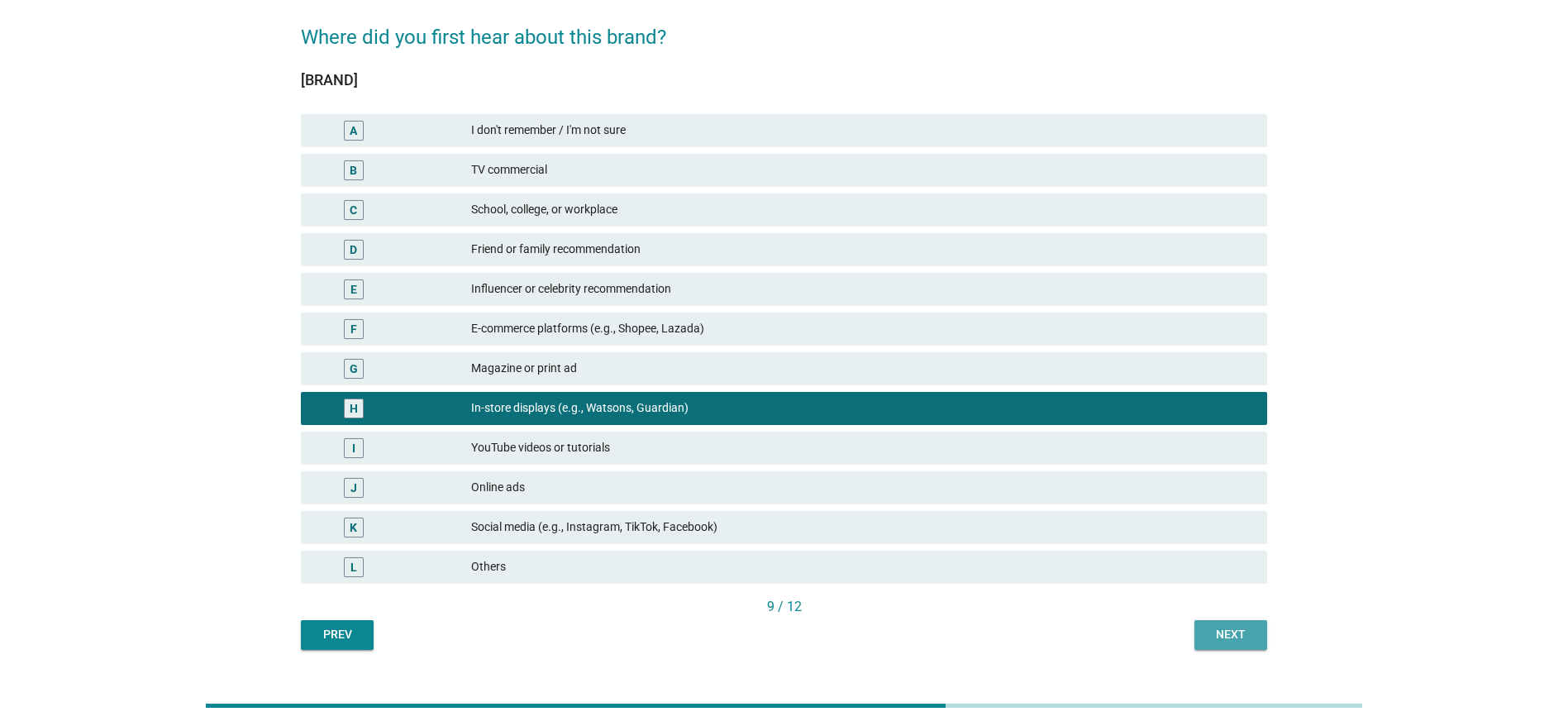 click on "Next" at bounding box center (1231, 634) 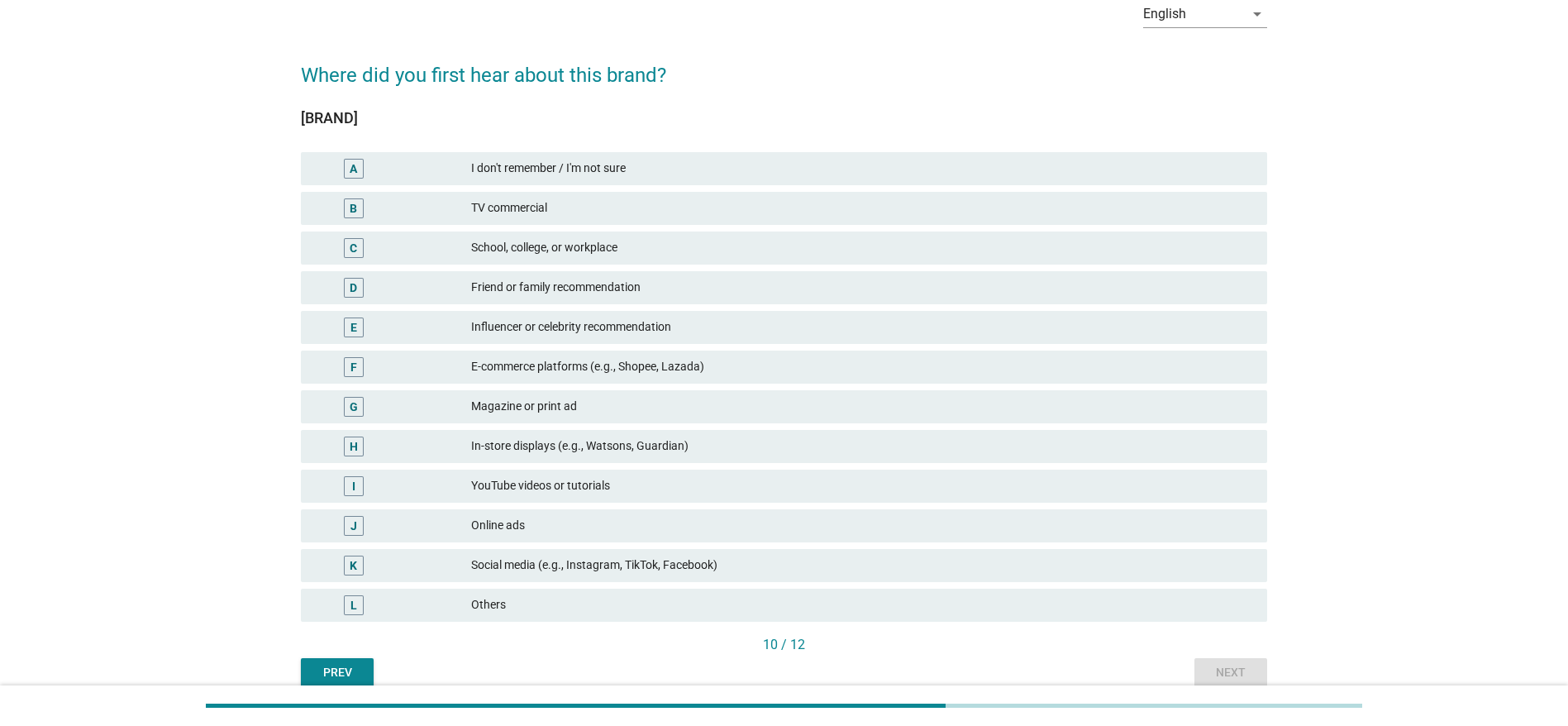 scroll, scrollTop: 124, scrollLeft: 0, axis: vertical 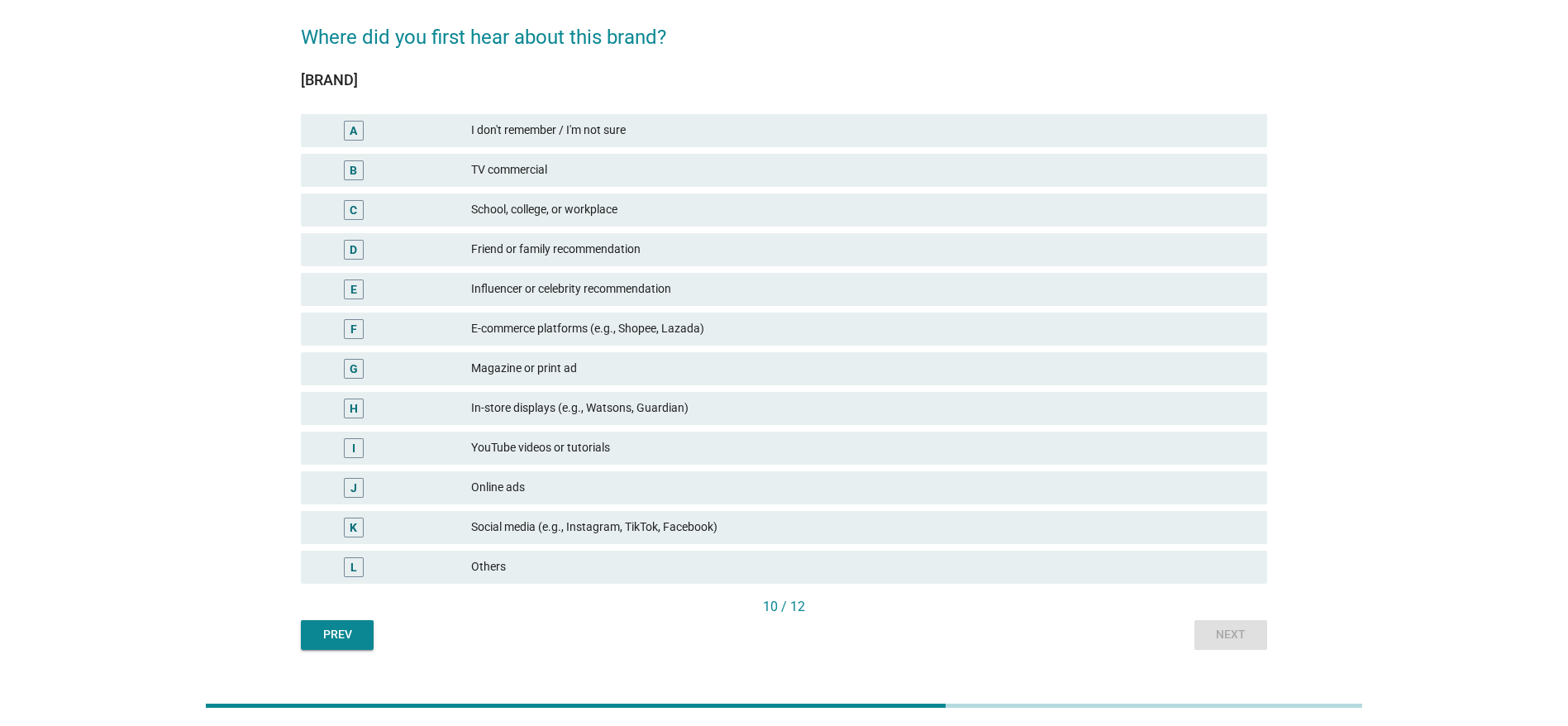 click on "E-commerce platforms (e.g., Shopee, Lazada)" at bounding box center [862, 329] 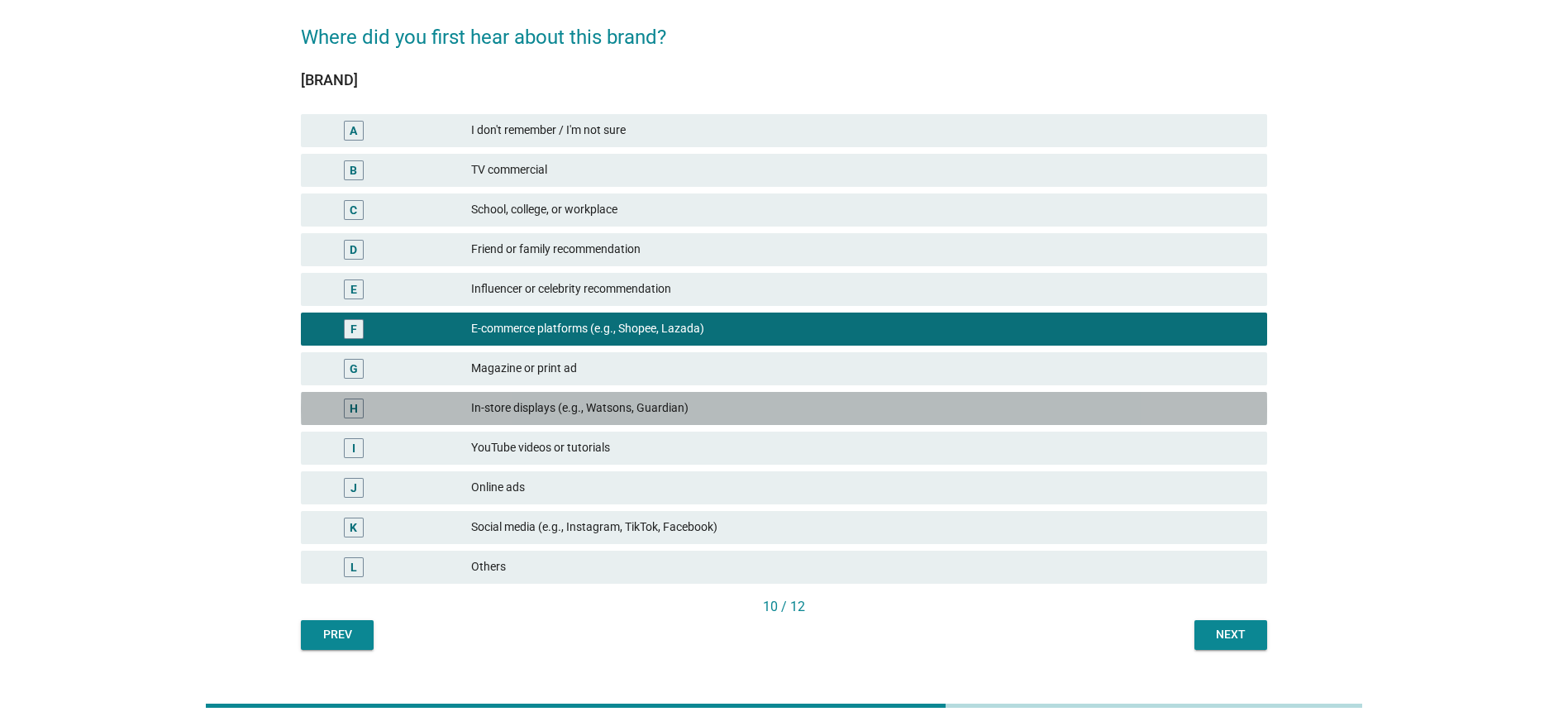 click on "In-store displays (e.g., Watsons, Guardian)" at bounding box center (862, 408) 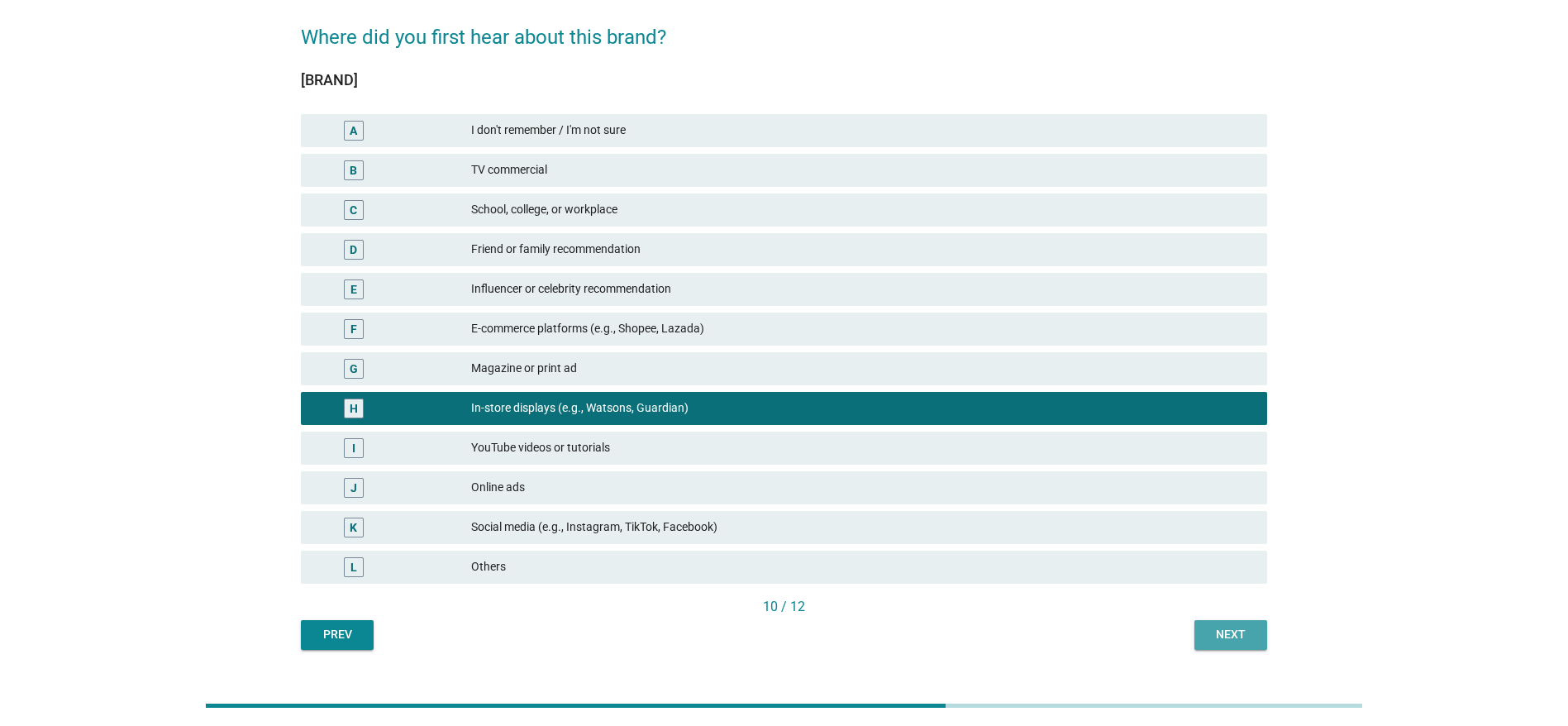 click on "Next" at bounding box center [1231, 634] 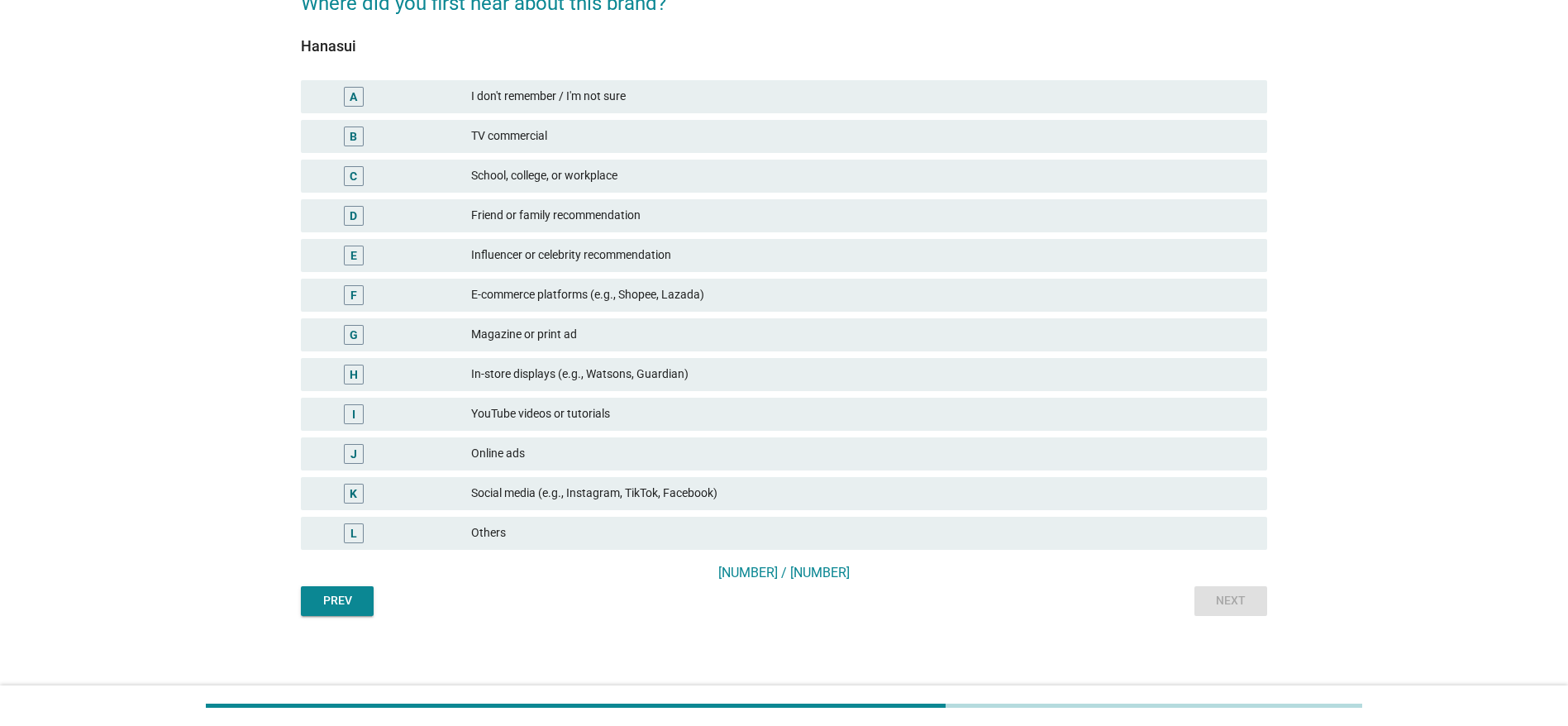 scroll, scrollTop: 161, scrollLeft: 0, axis: vertical 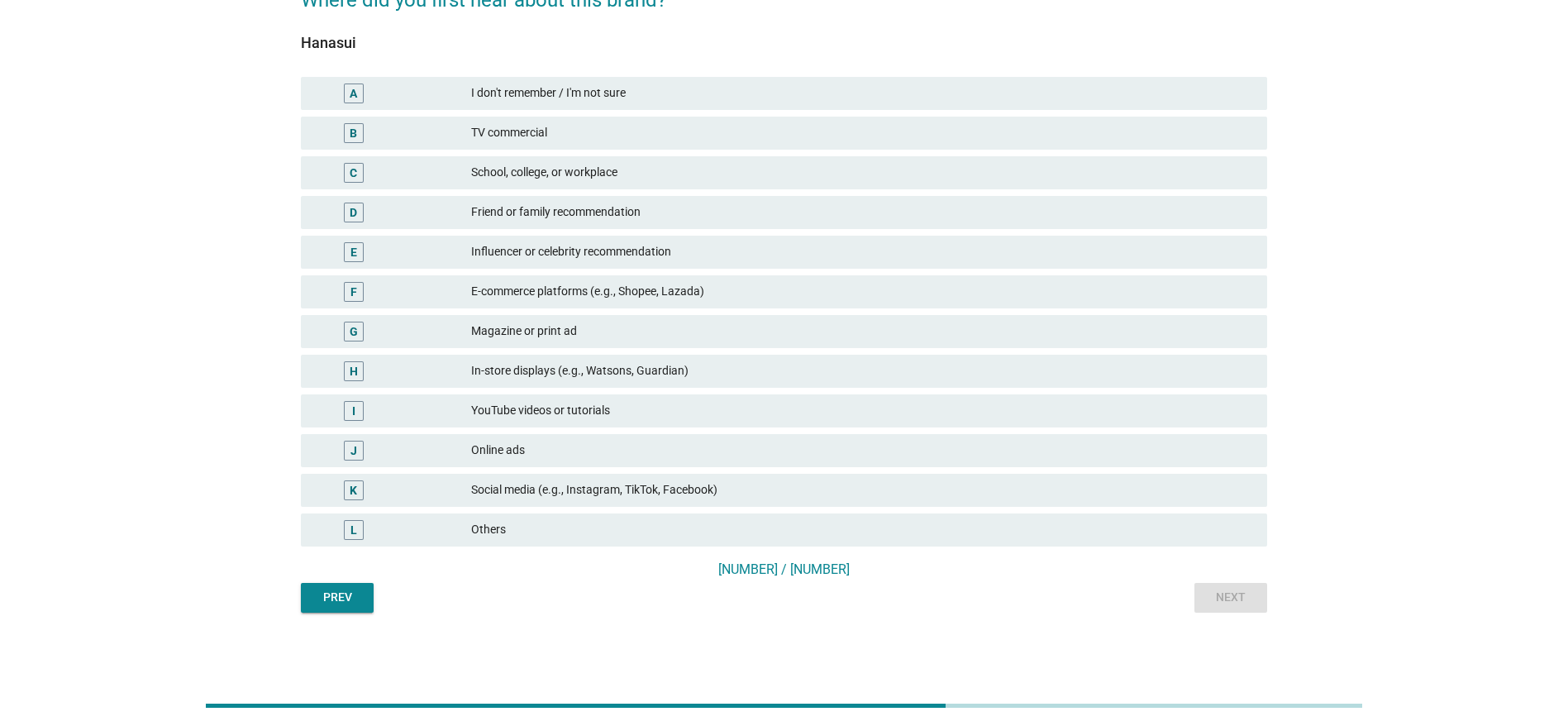 click on "Others" at bounding box center [862, 530] 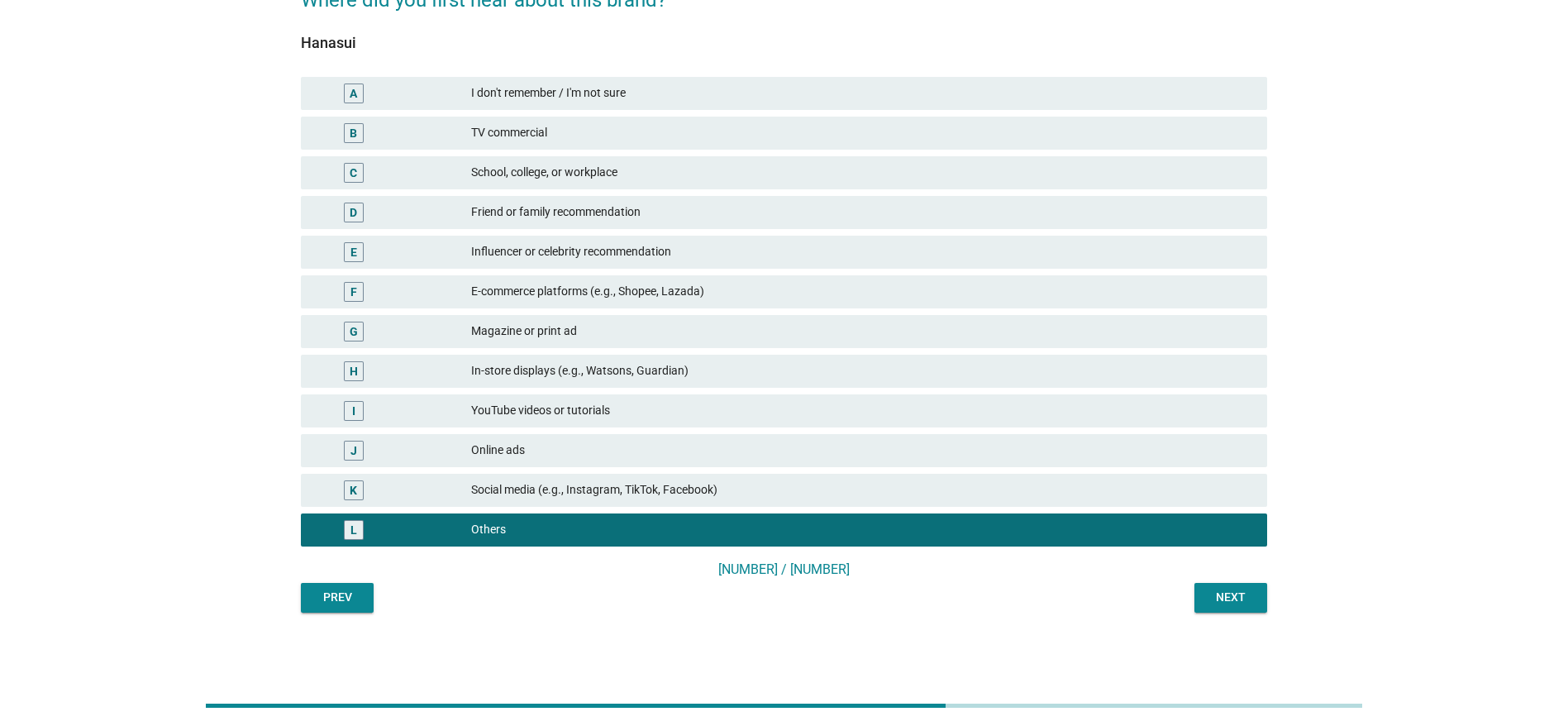click on "Next" at bounding box center (1231, 597) 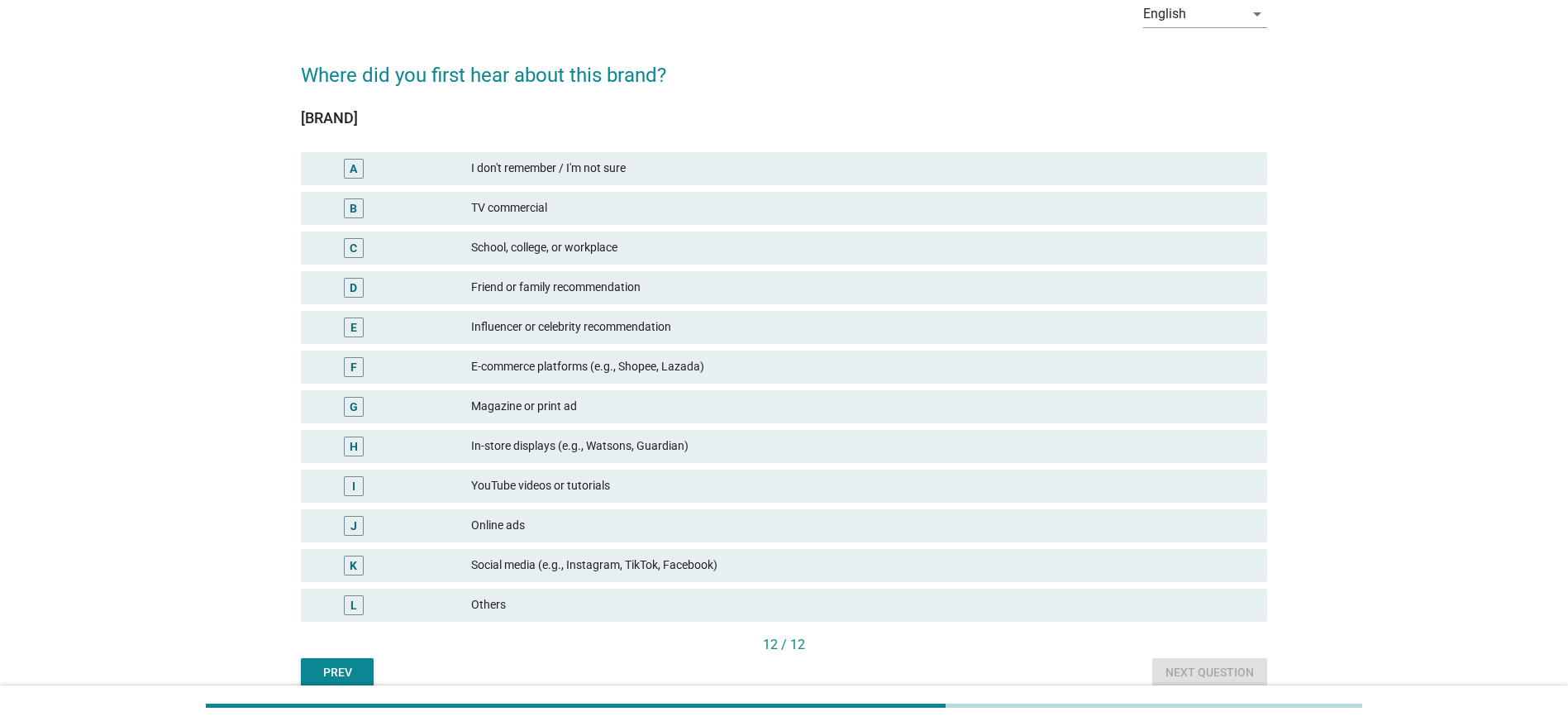 scroll, scrollTop: 124, scrollLeft: 0, axis: vertical 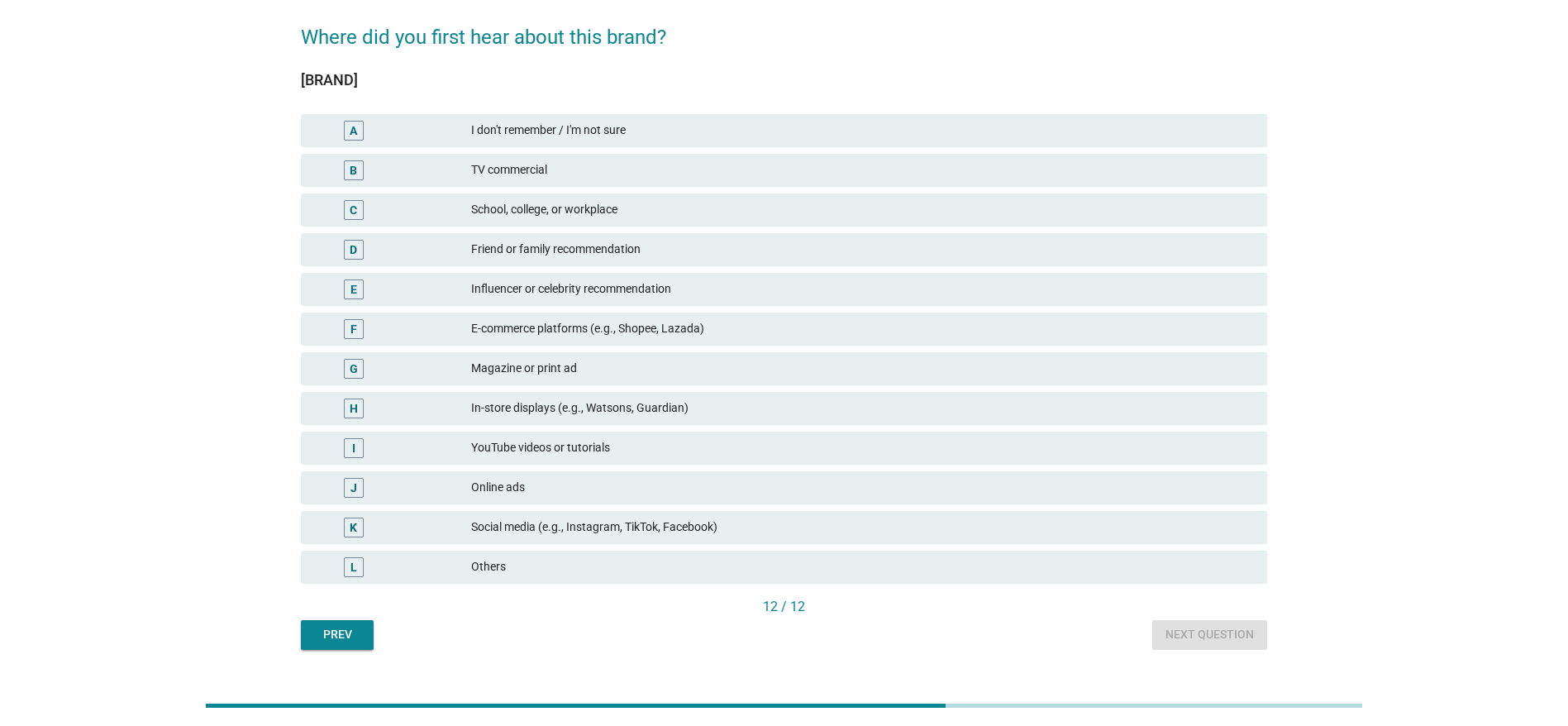 click on "Influencer or celebrity recommendation" at bounding box center [862, 289] 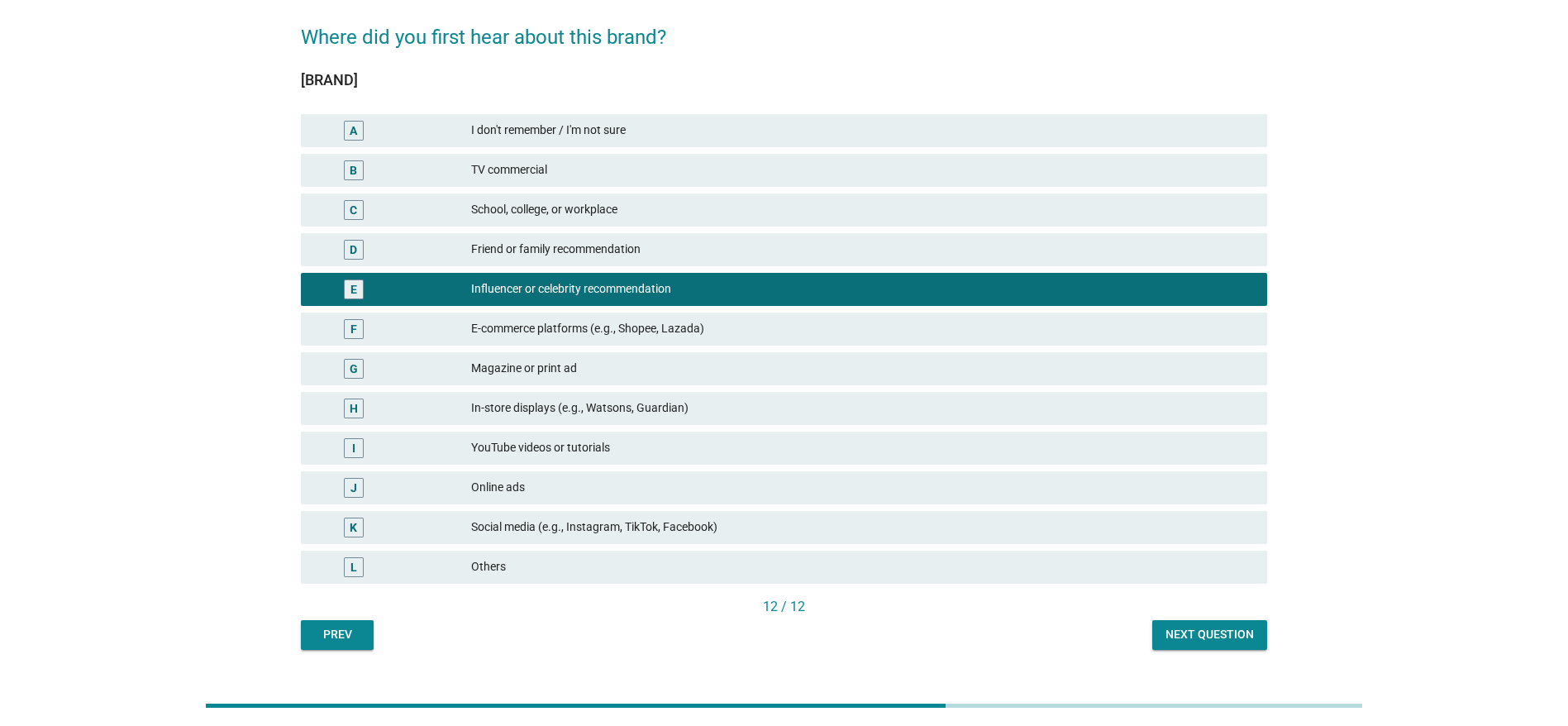 click on "Next question" at bounding box center (1209, 634) 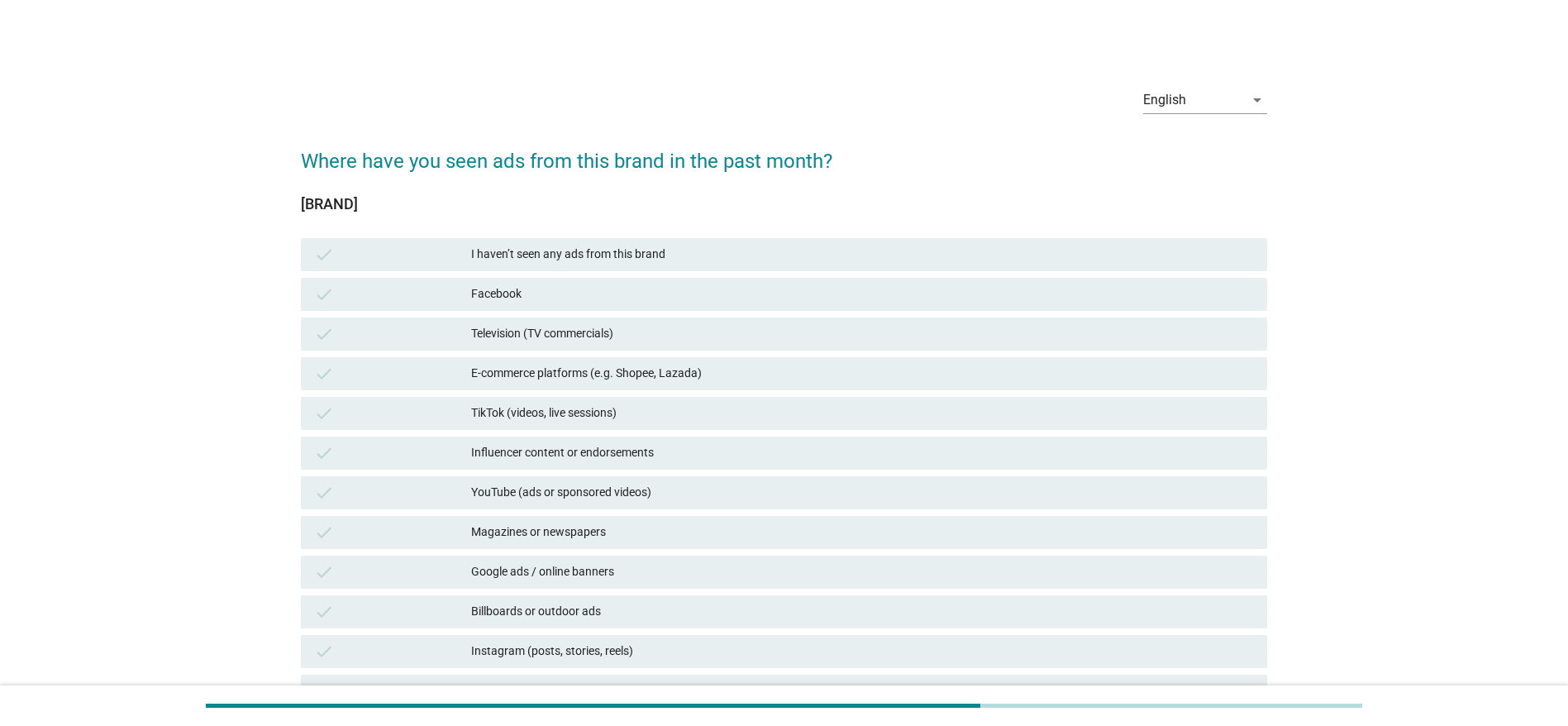 scroll, scrollTop: 124, scrollLeft: 0, axis: vertical 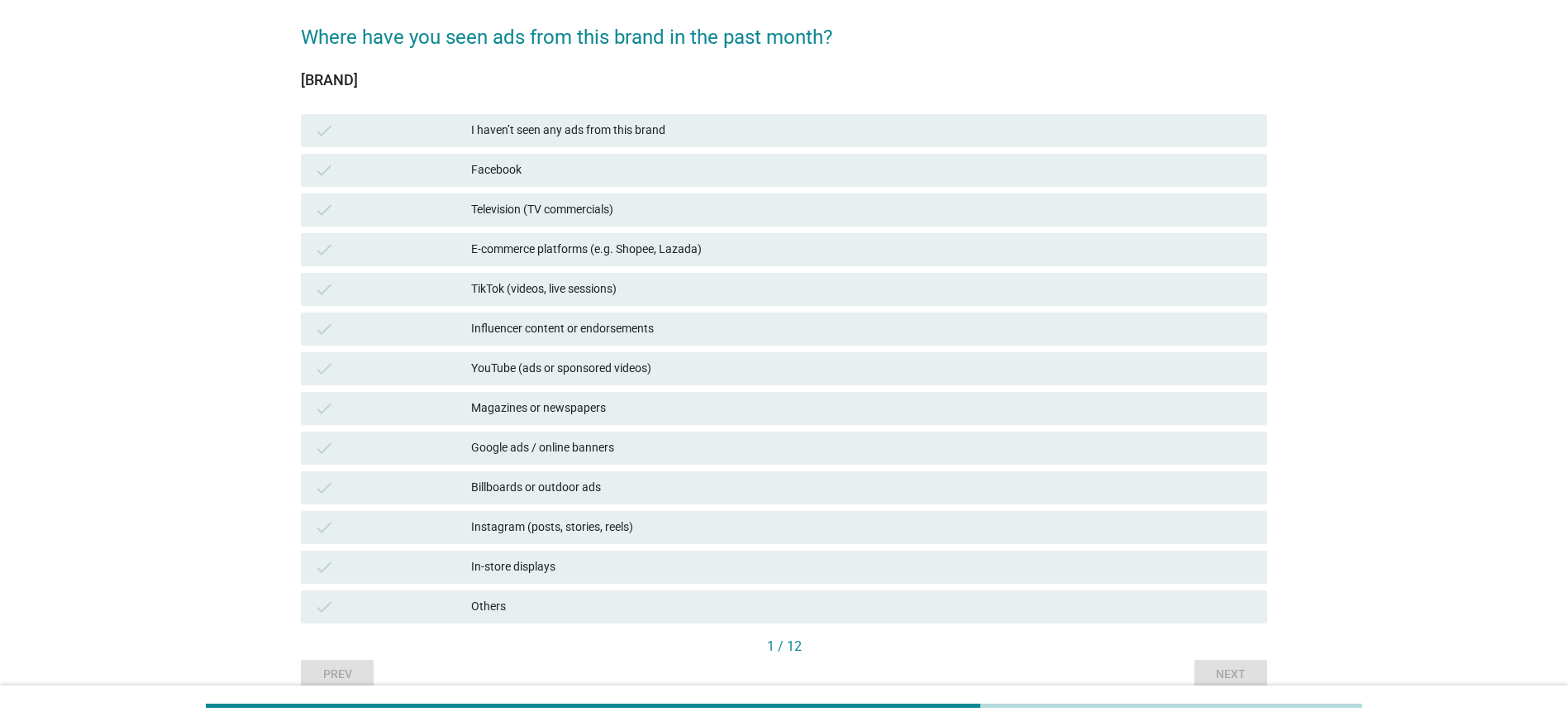 click on "In-store displays" at bounding box center [862, 567] 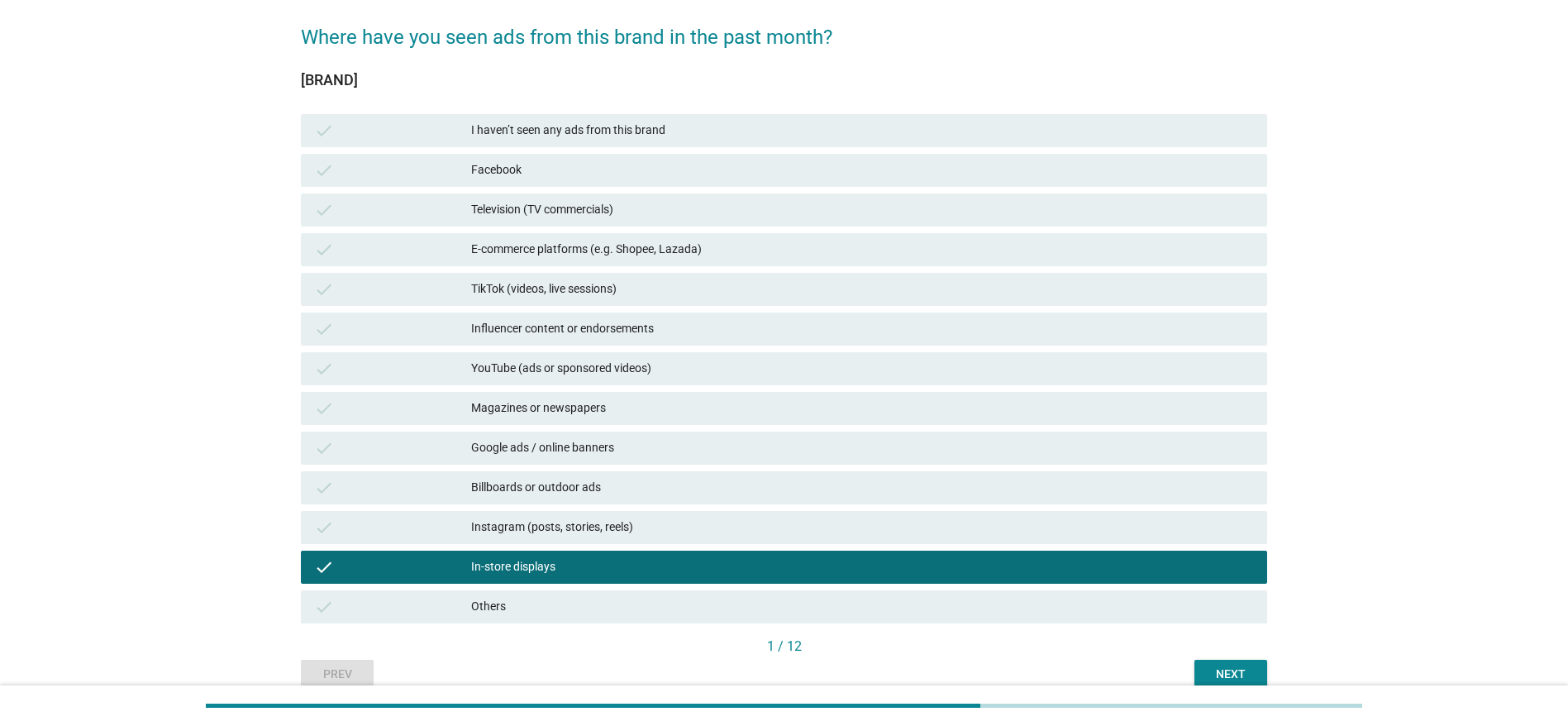 click on "Television (TV commercials)" at bounding box center [862, 210] 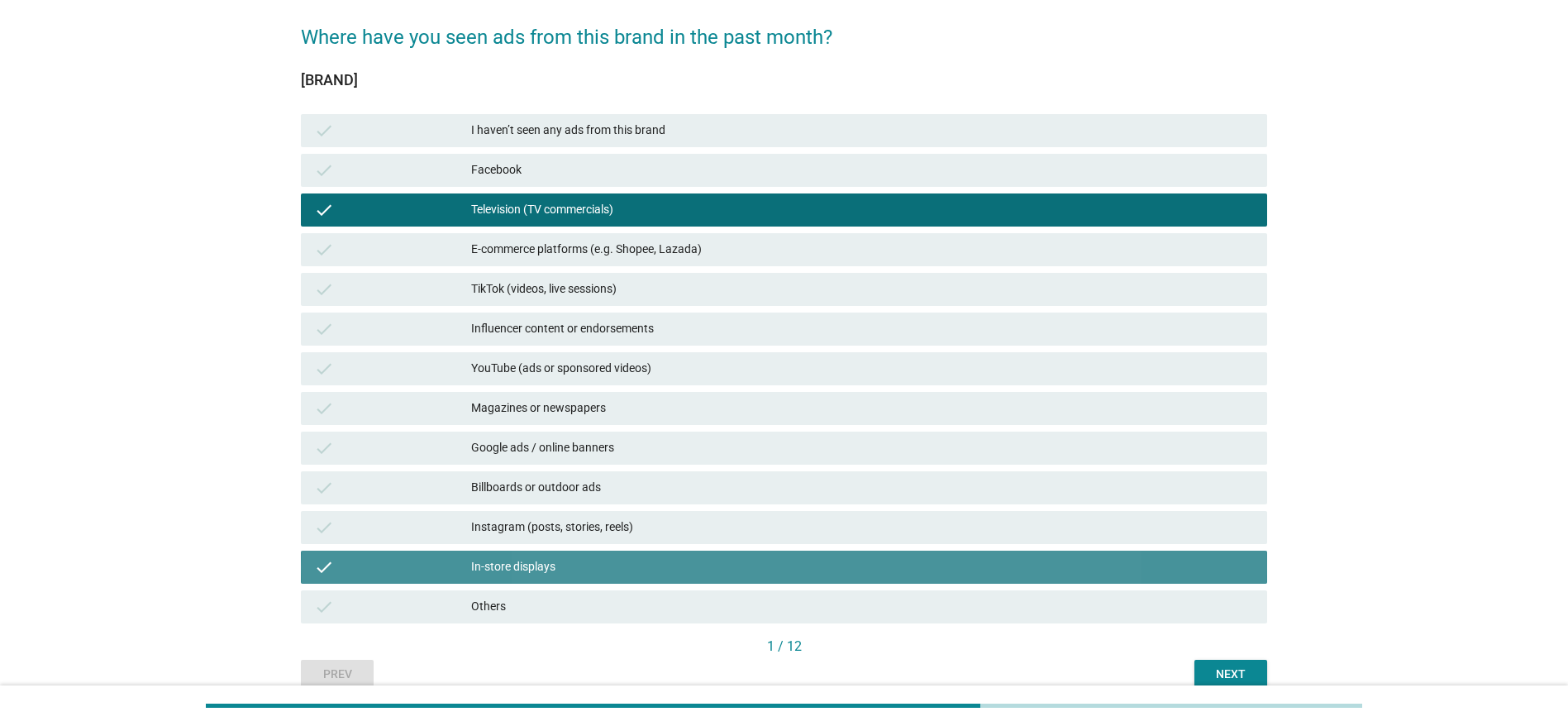 click on "In-store displays" at bounding box center (862, 567) 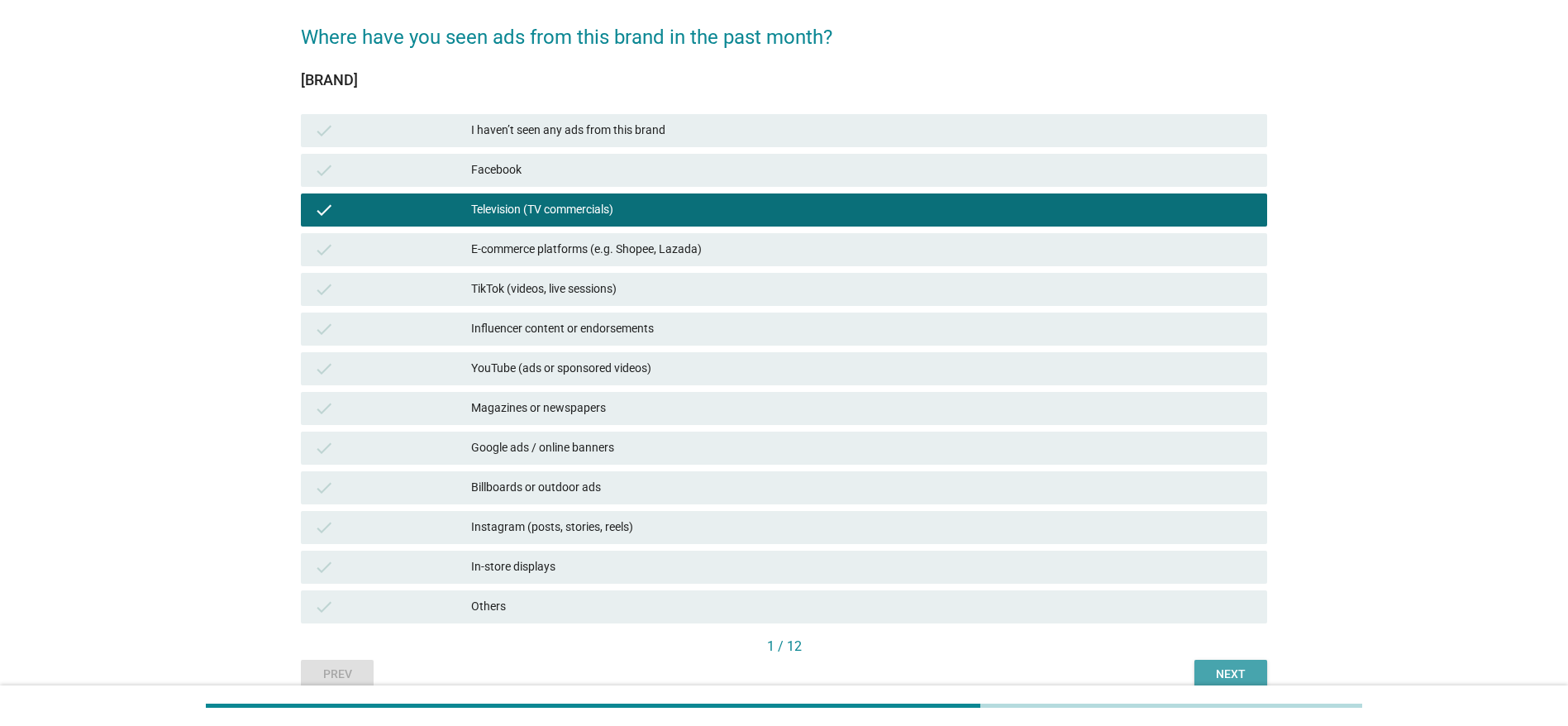click on "Next" at bounding box center (1231, 674) 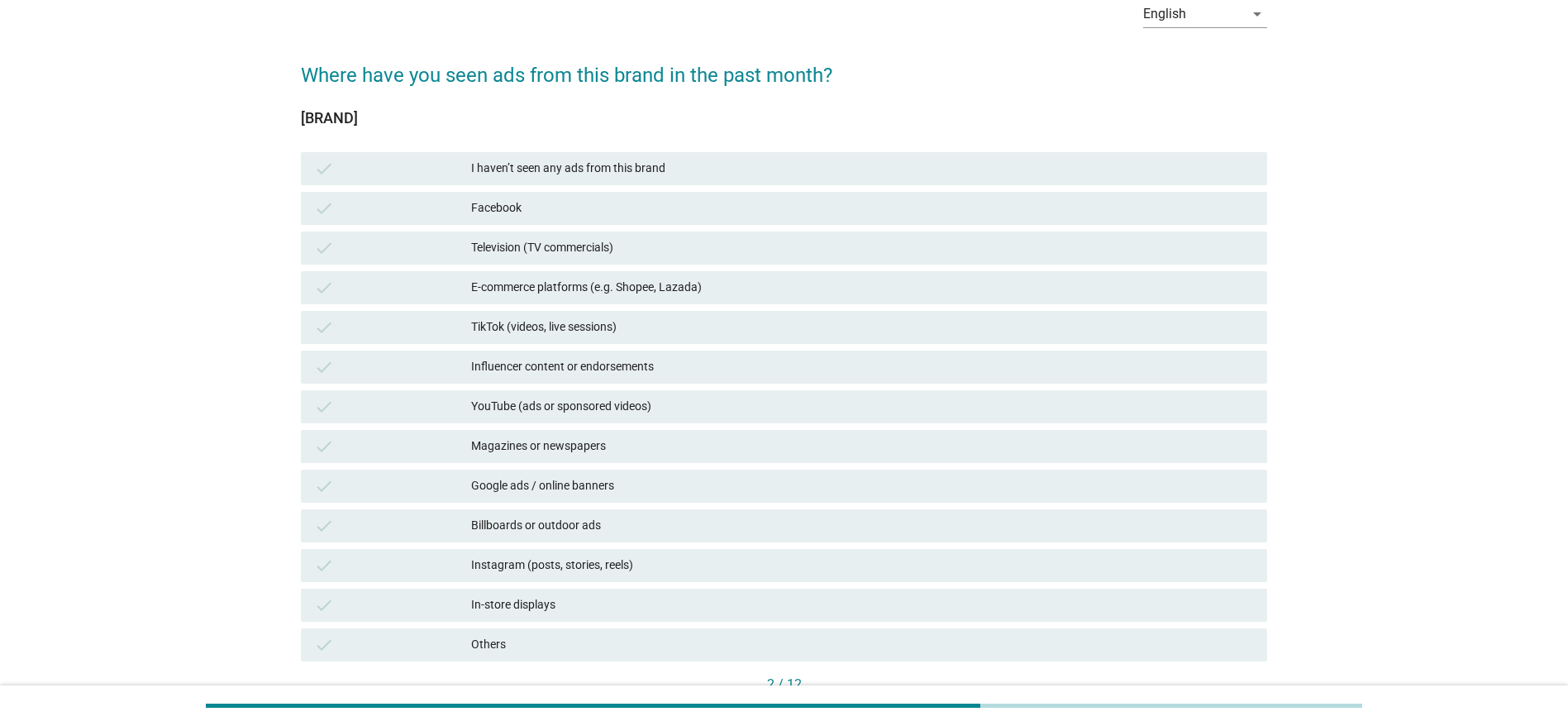 scroll, scrollTop: 124, scrollLeft: 0, axis: vertical 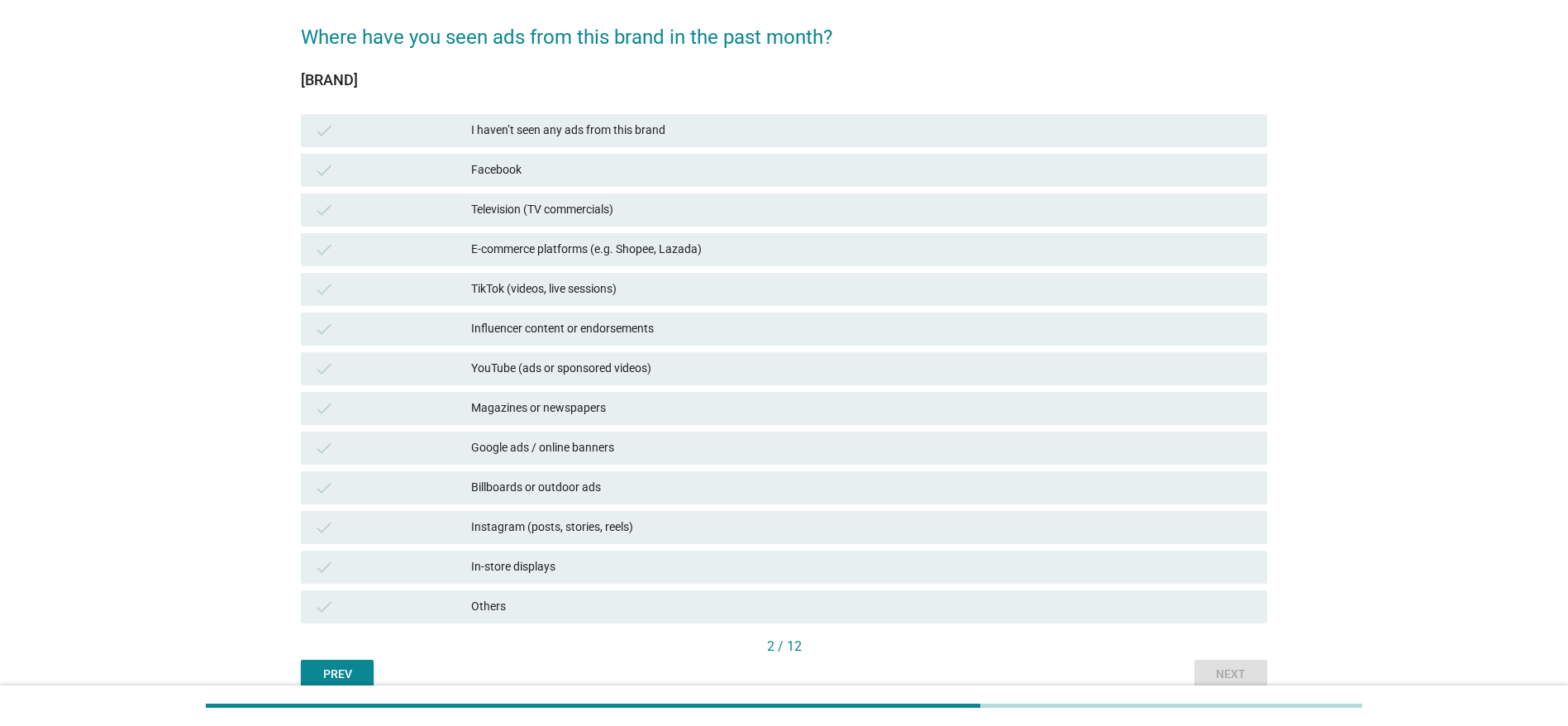 click on "TikTok (videos, live sessions)" at bounding box center [862, 289] 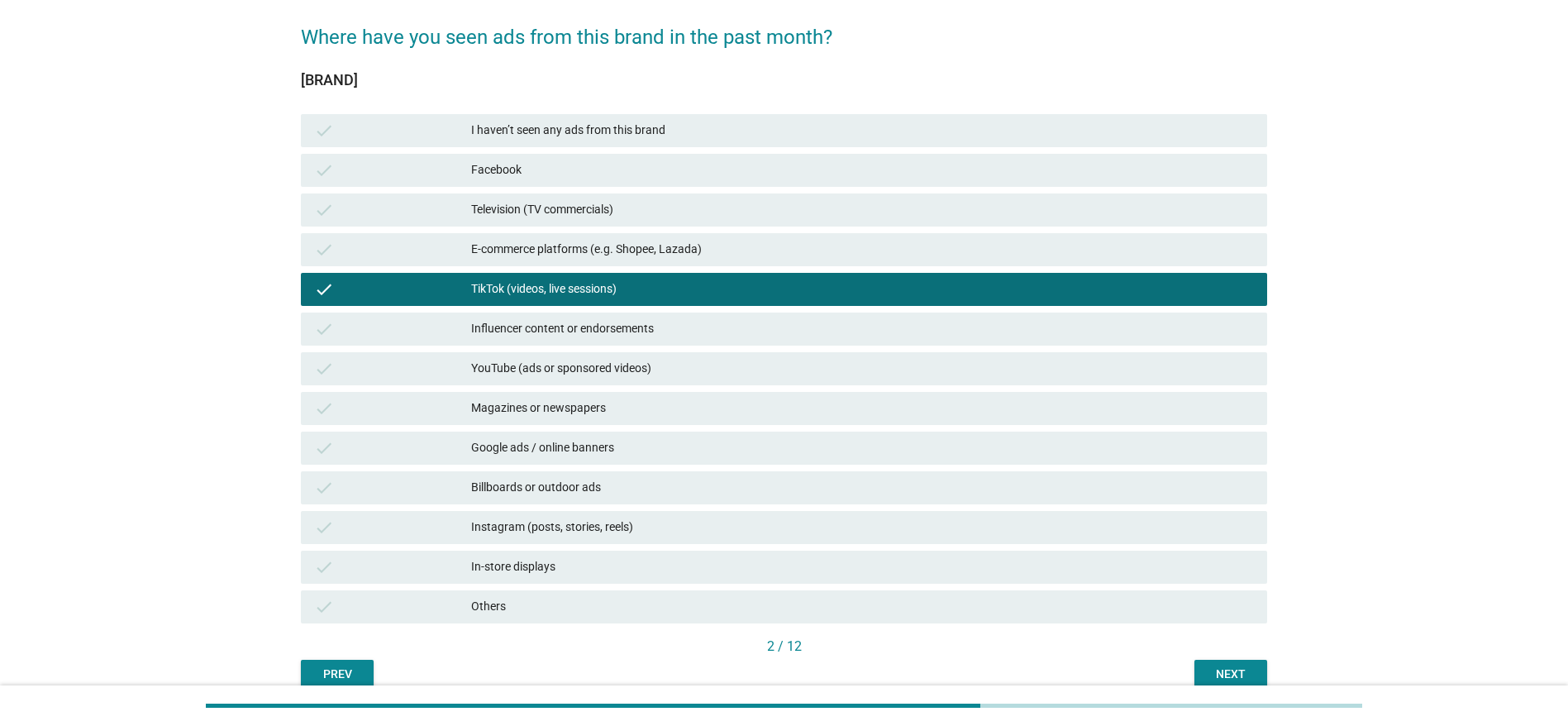 click on "check   Influencer content or endorsements" at bounding box center [784, 329] 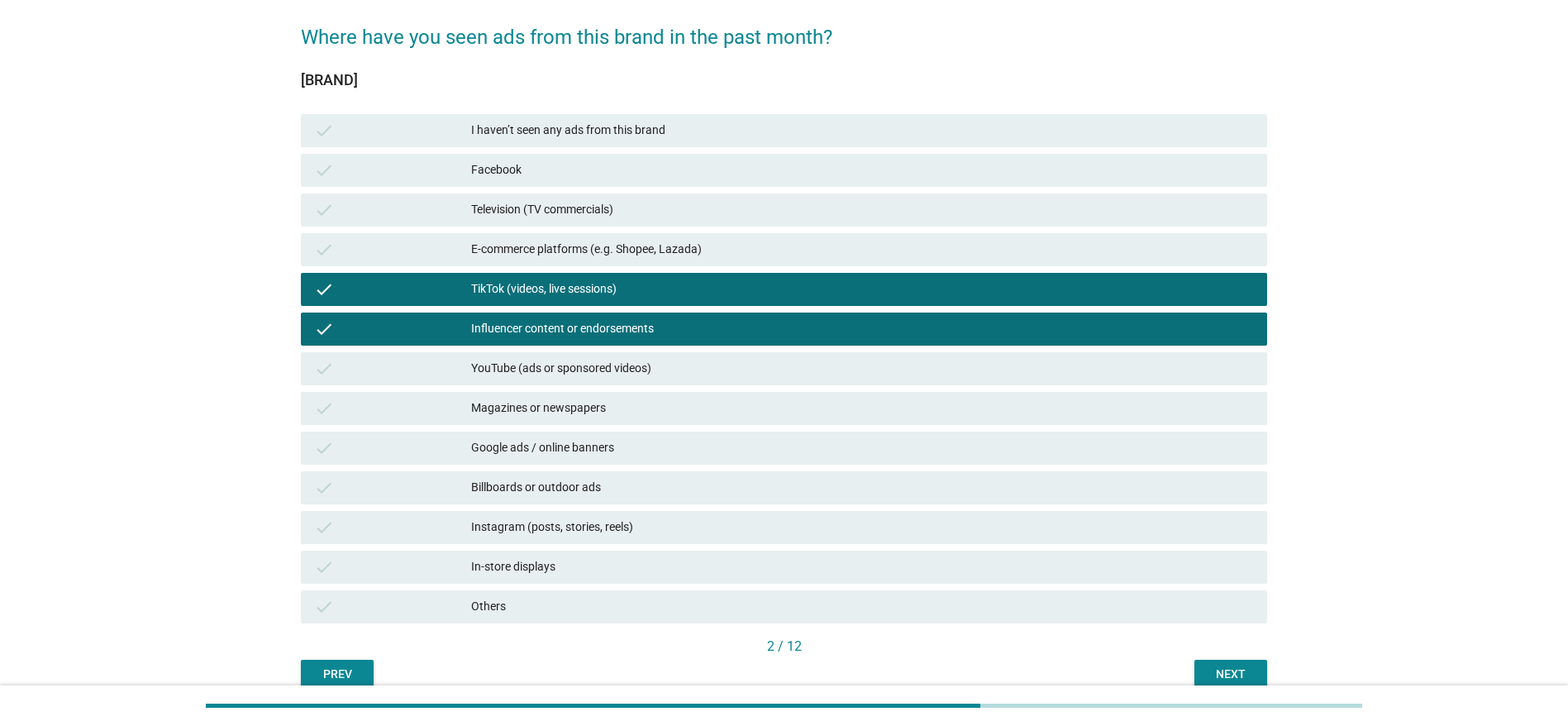 click on "Next" at bounding box center (1231, 674) 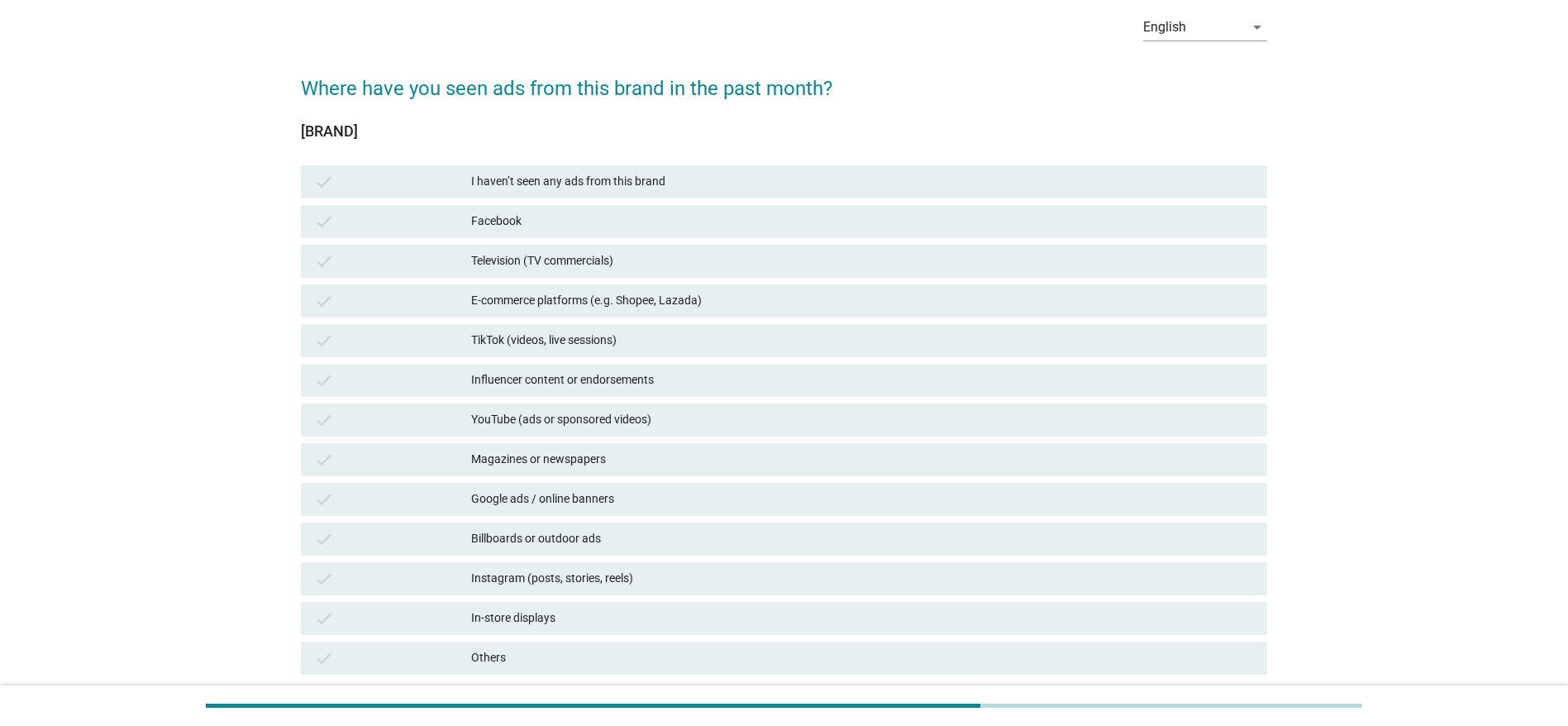 scroll, scrollTop: 124, scrollLeft: 0, axis: vertical 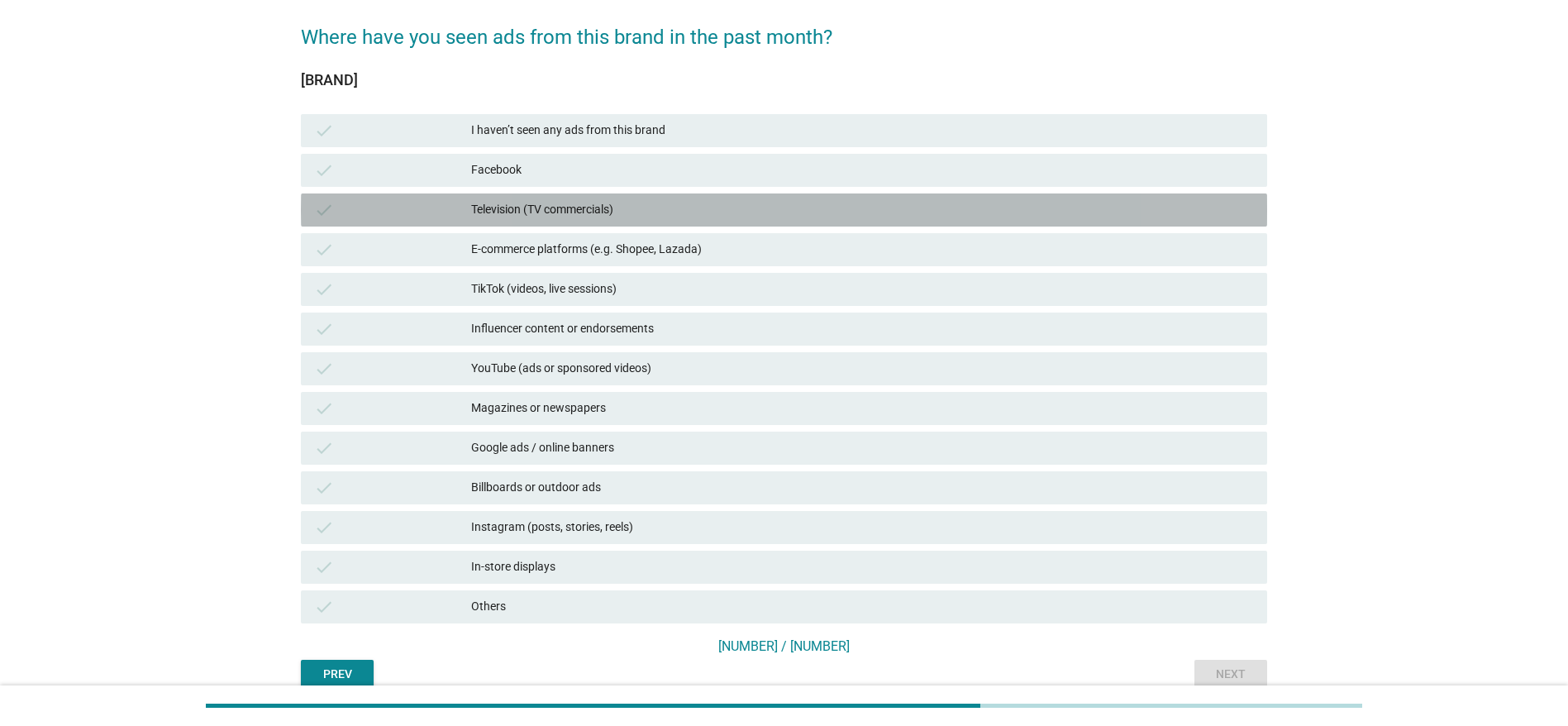 click on "Television (TV commercials)" at bounding box center (862, 210) 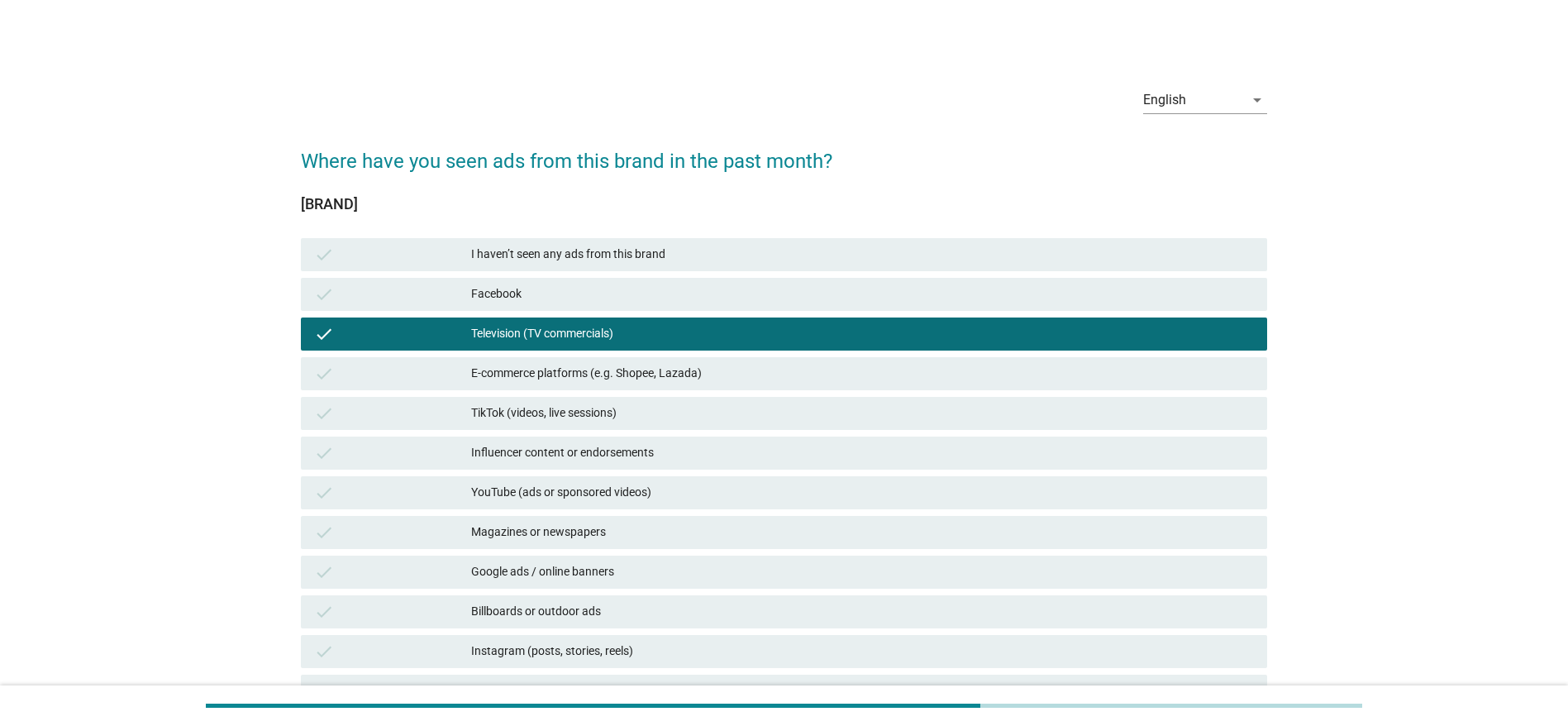 scroll, scrollTop: 124, scrollLeft: 0, axis: vertical 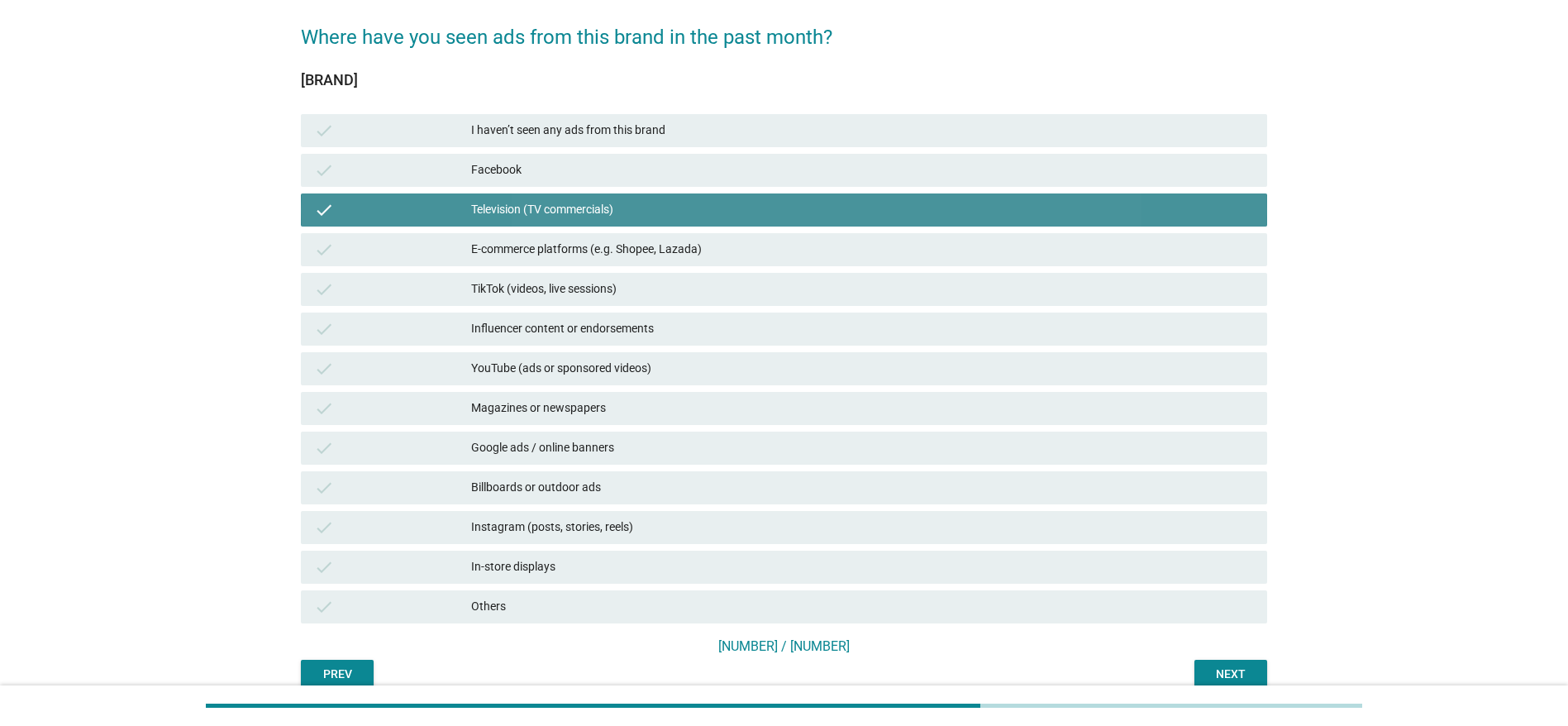 click on "Television (TV commercials)" at bounding box center [862, 210] 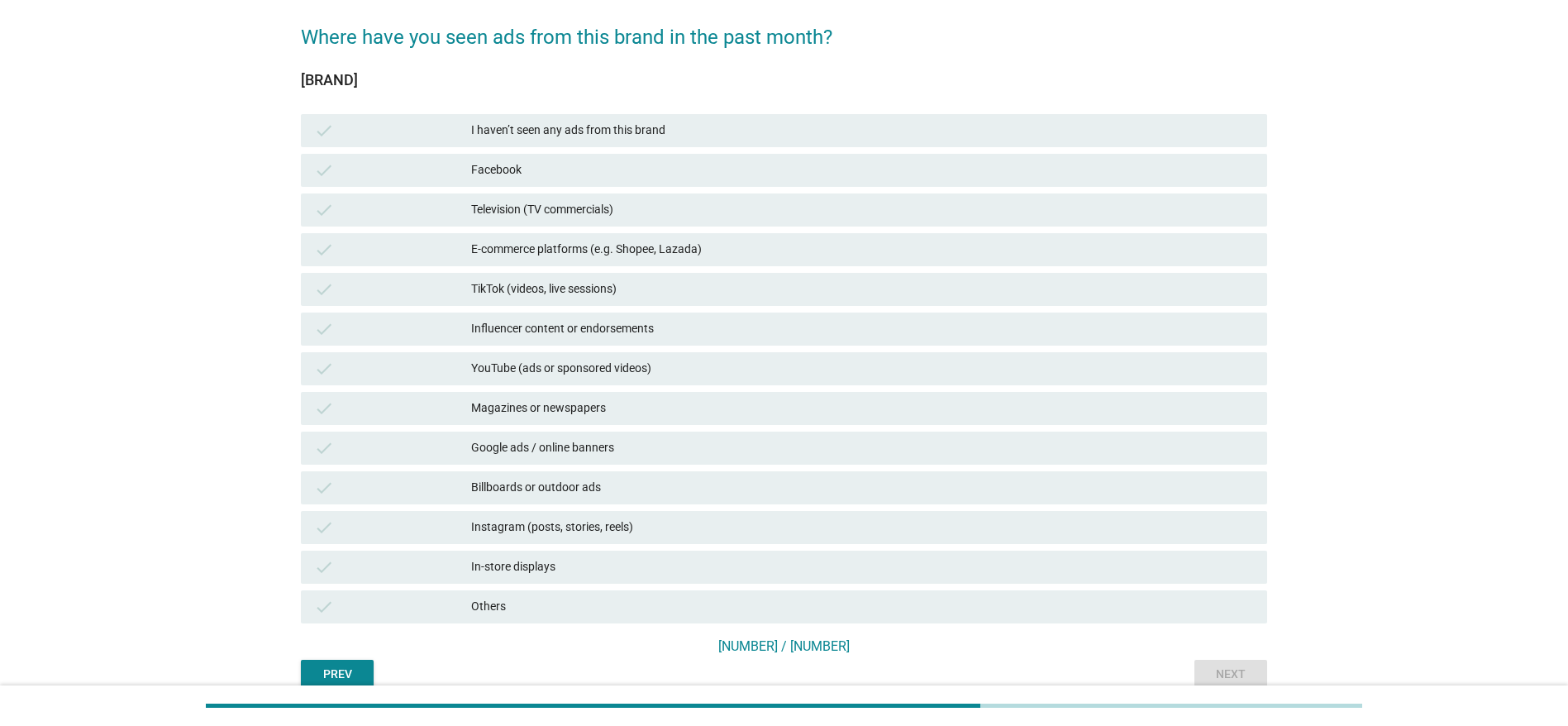 click on "E-commerce platforms (e.g. Shopee, Lazada)" at bounding box center [862, 250] 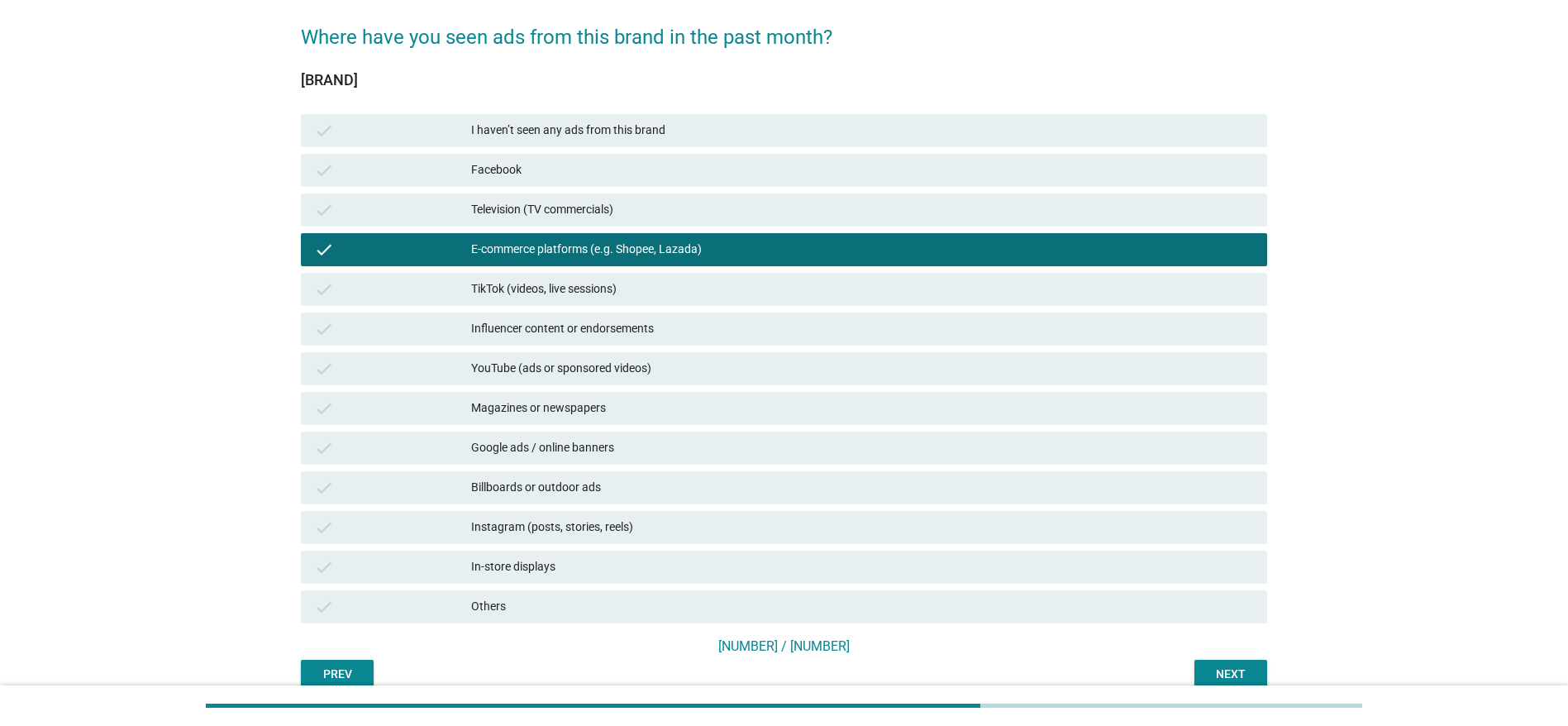 click on "TikTok (videos, live sessions)" at bounding box center [862, 289] 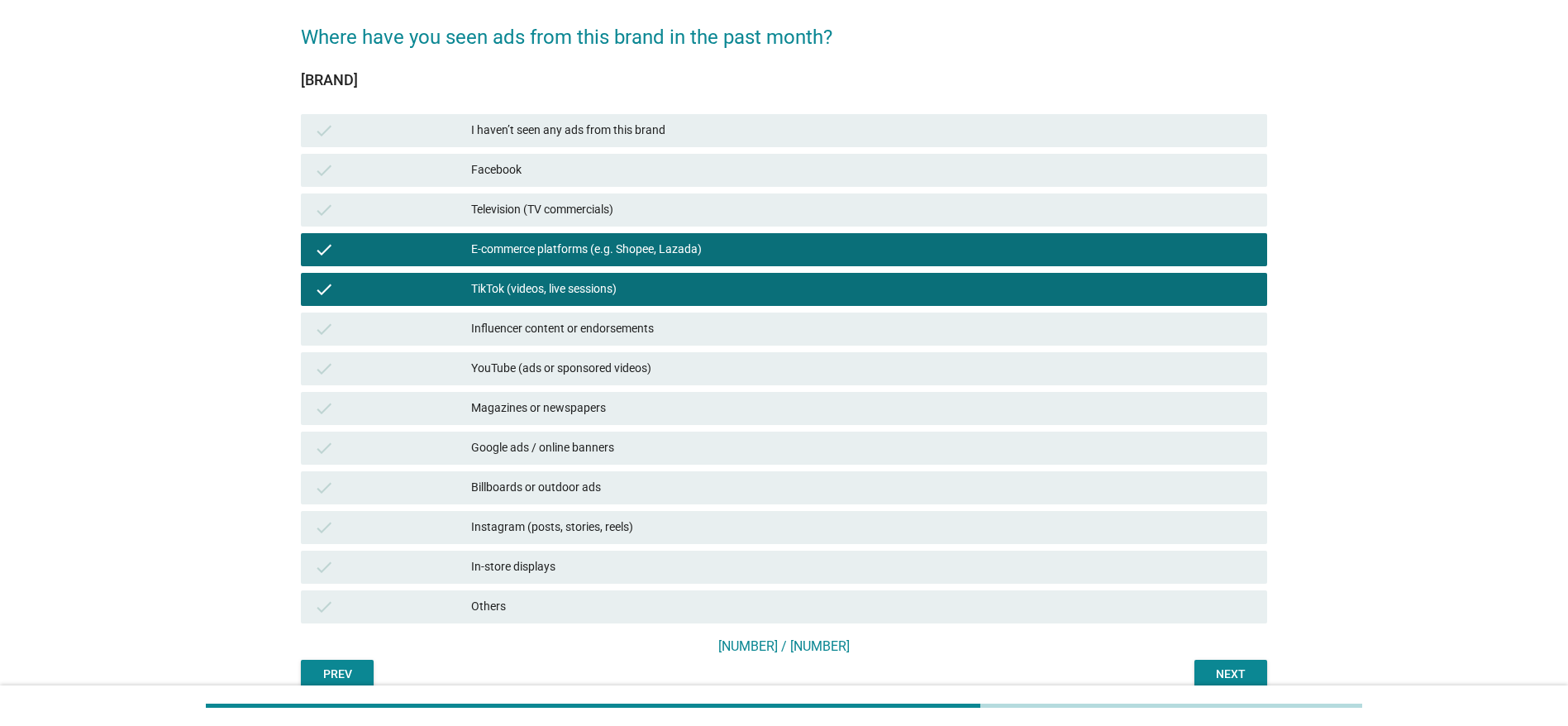 click on "E-commerce platforms (e.g. Shopee, Lazada)" at bounding box center [862, 250] 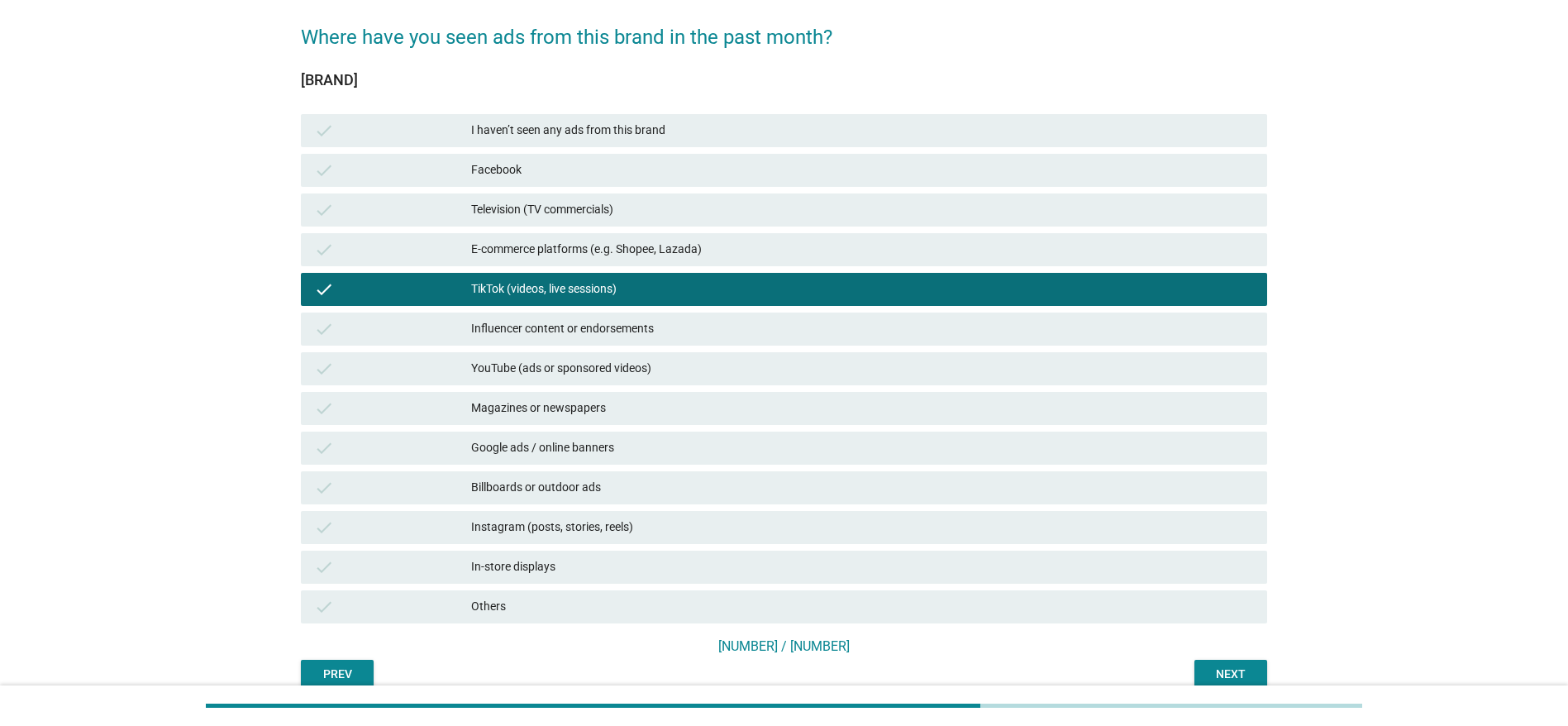 click on "Next" at bounding box center [1231, 674] 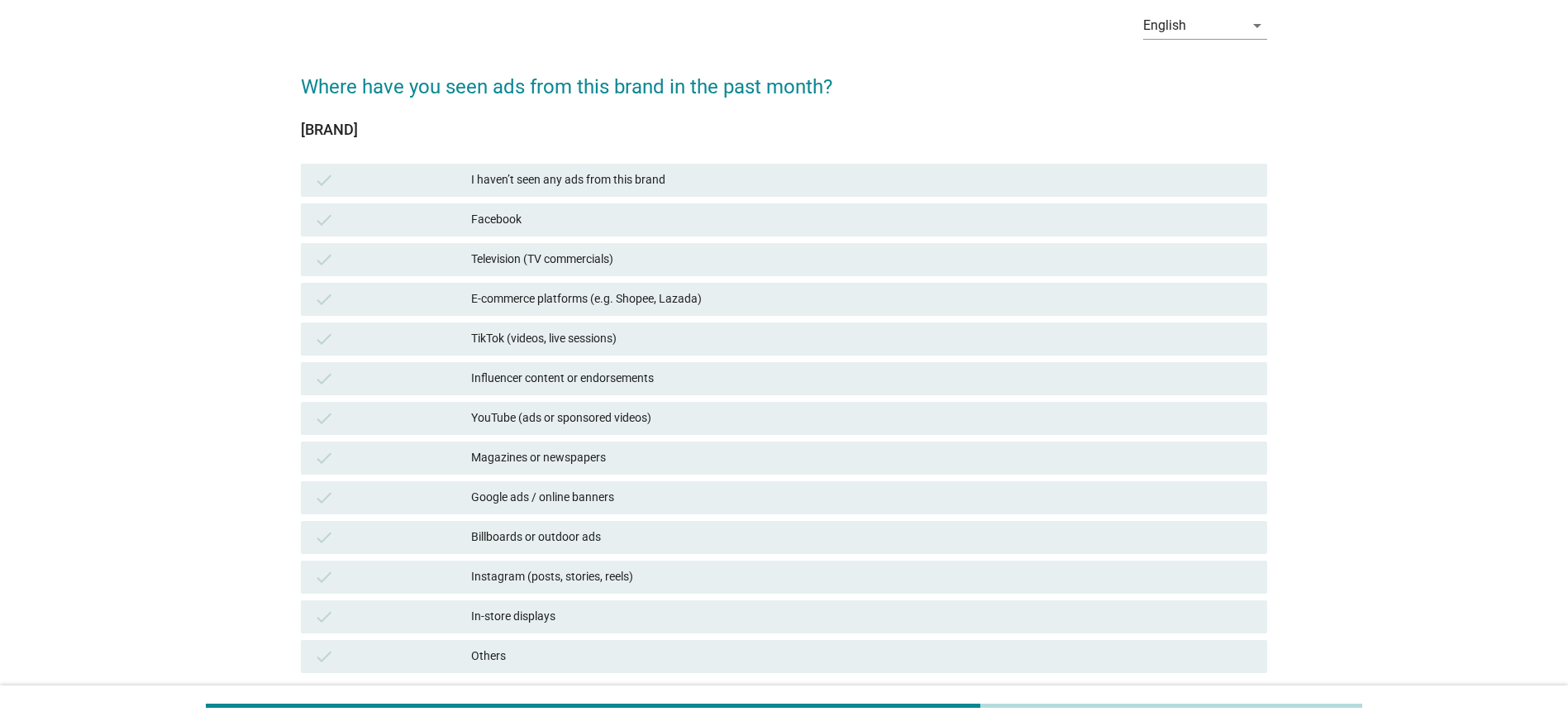 scroll, scrollTop: 124, scrollLeft: 0, axis: vertical 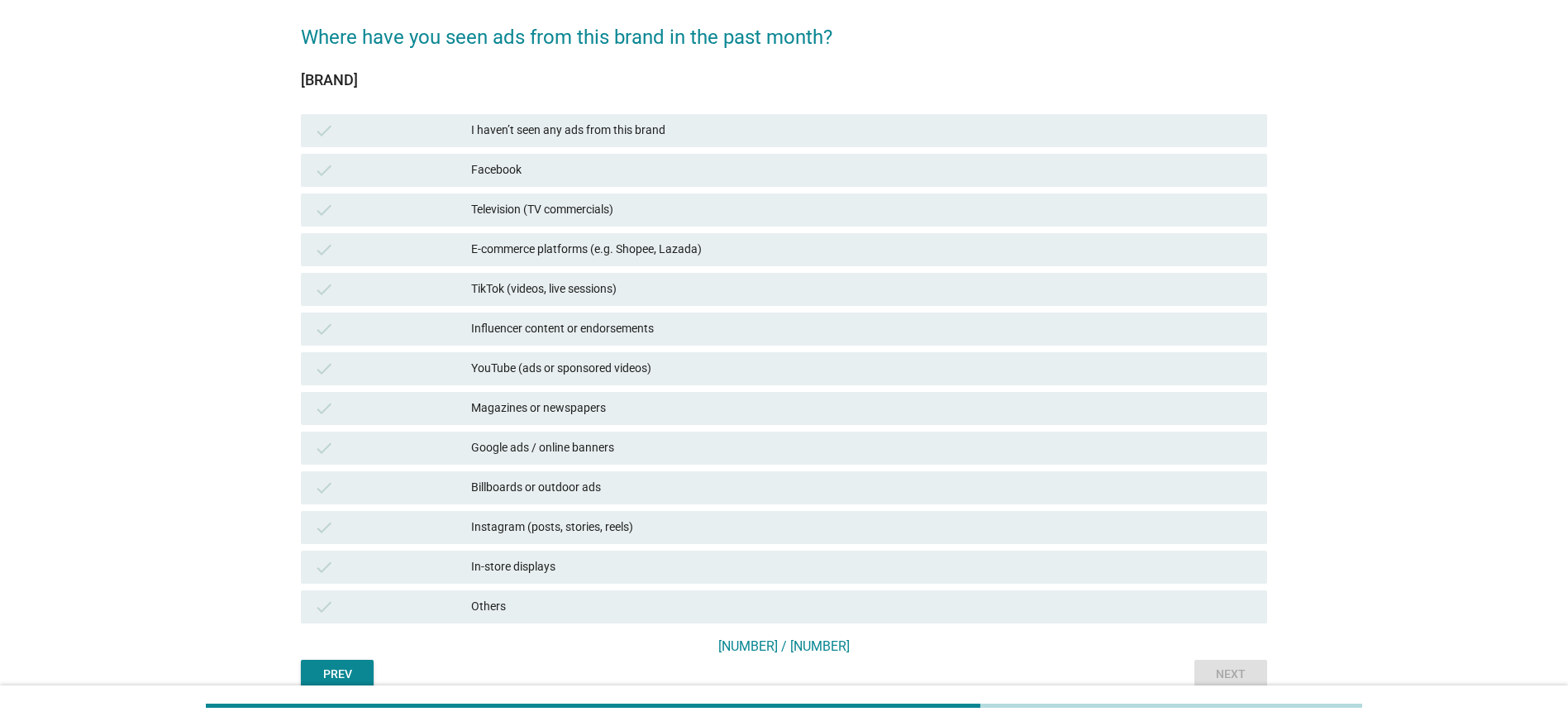 click on "check   Influencer content or endorsements" at bounding box center (784, 329) 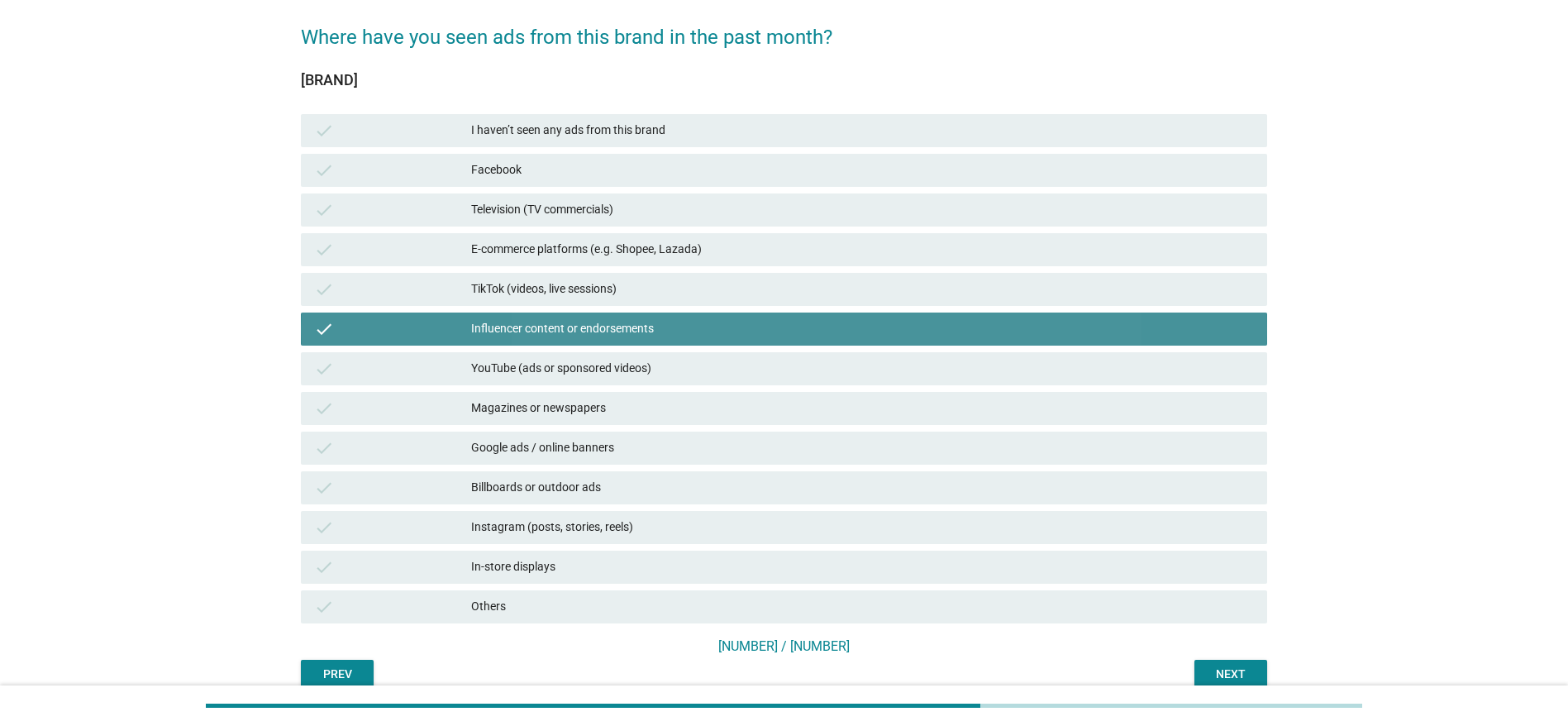 click on "TikTok (videos, live sessions)" at bounding box center (862, 289) 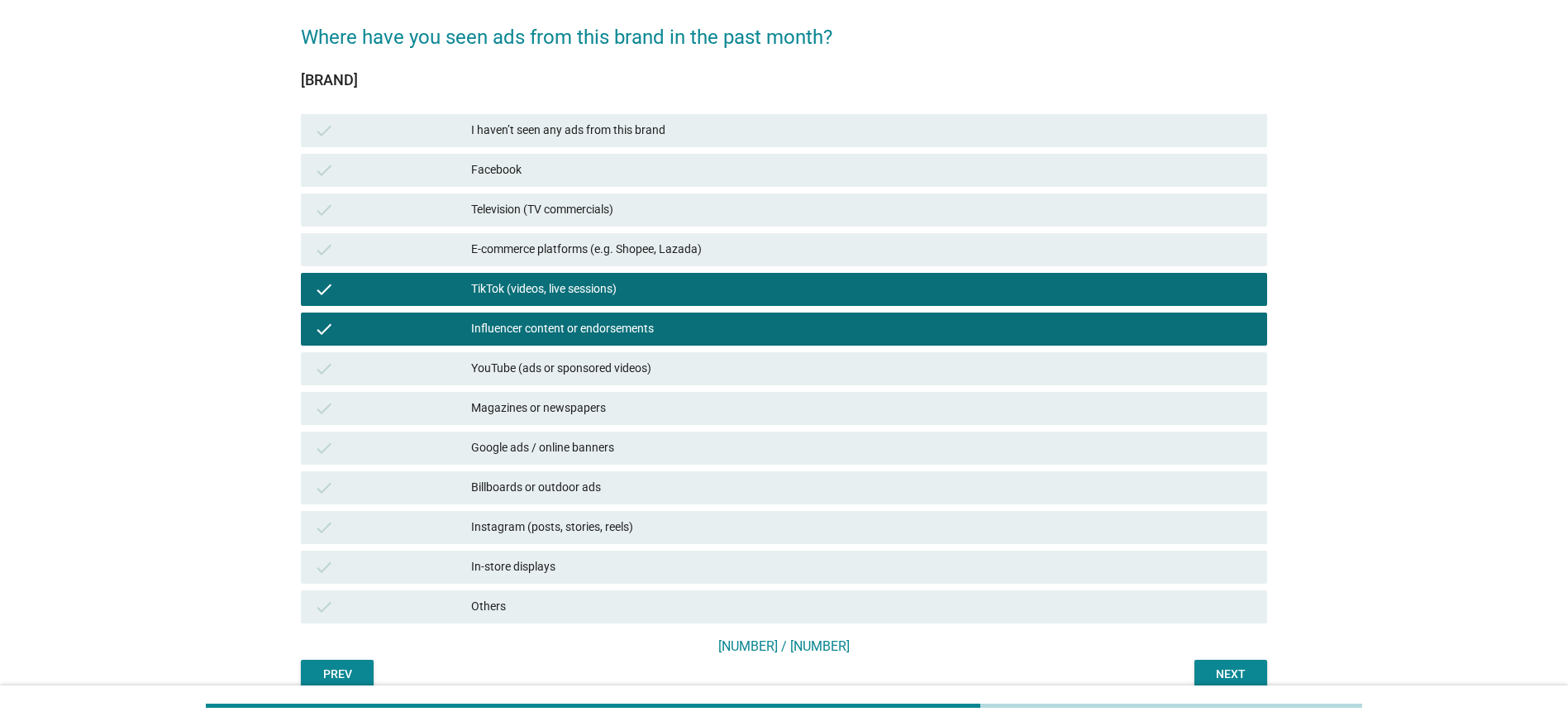 click on "Next" at bounding box center (1231, 674) 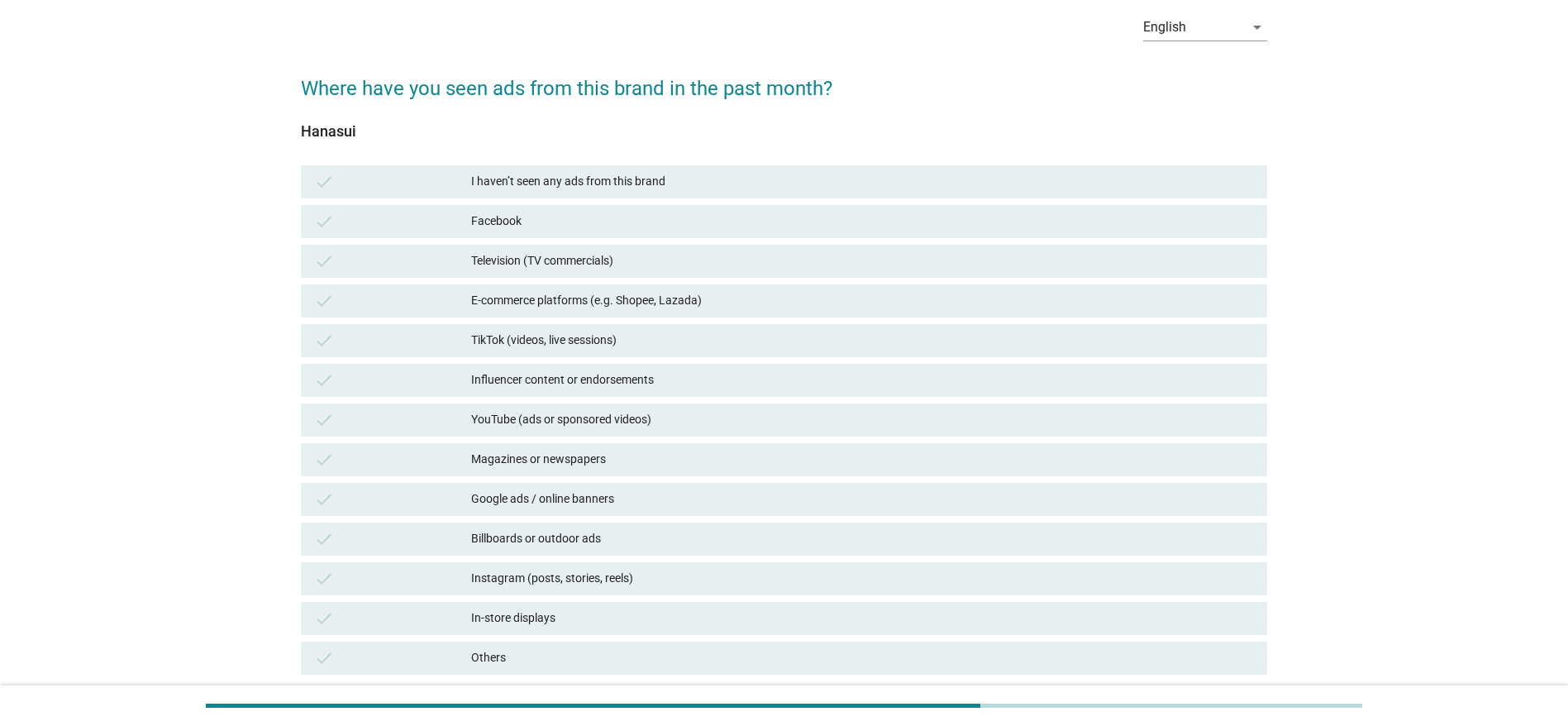 scroll, scrollTop: 124, scrollLeft: 0, axis: vertical 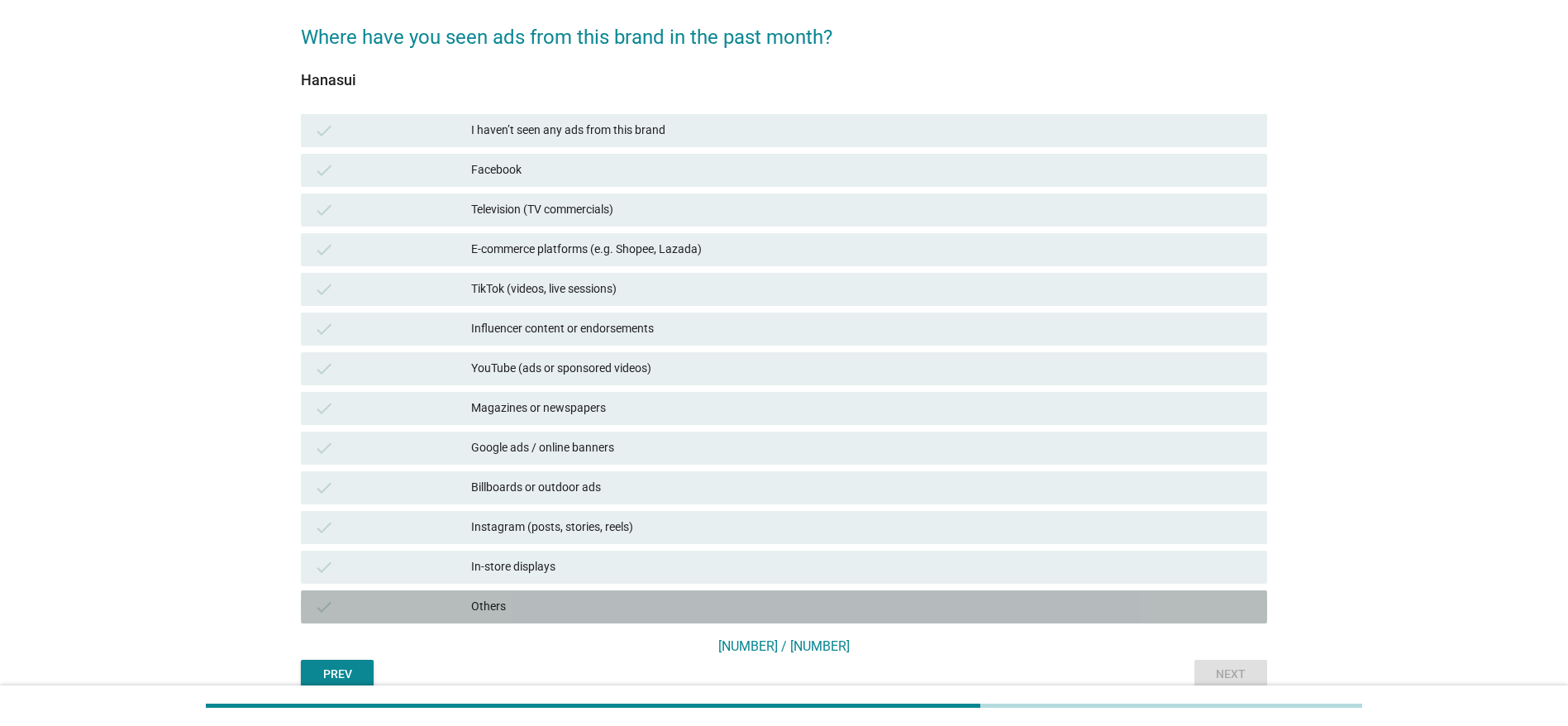 click on "Others" at bounding box center (862, 607) 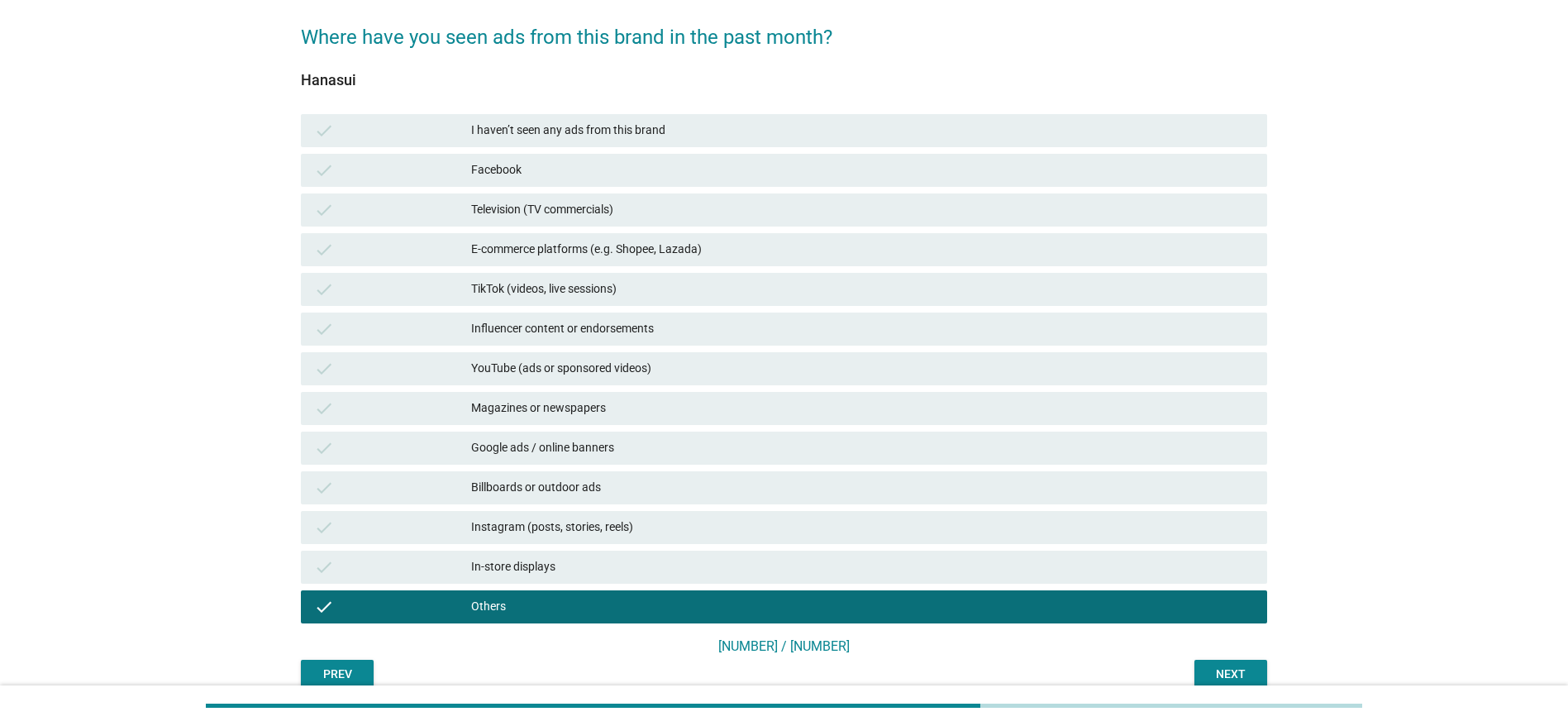 click on "Next" at bounding box center [1231, 675] 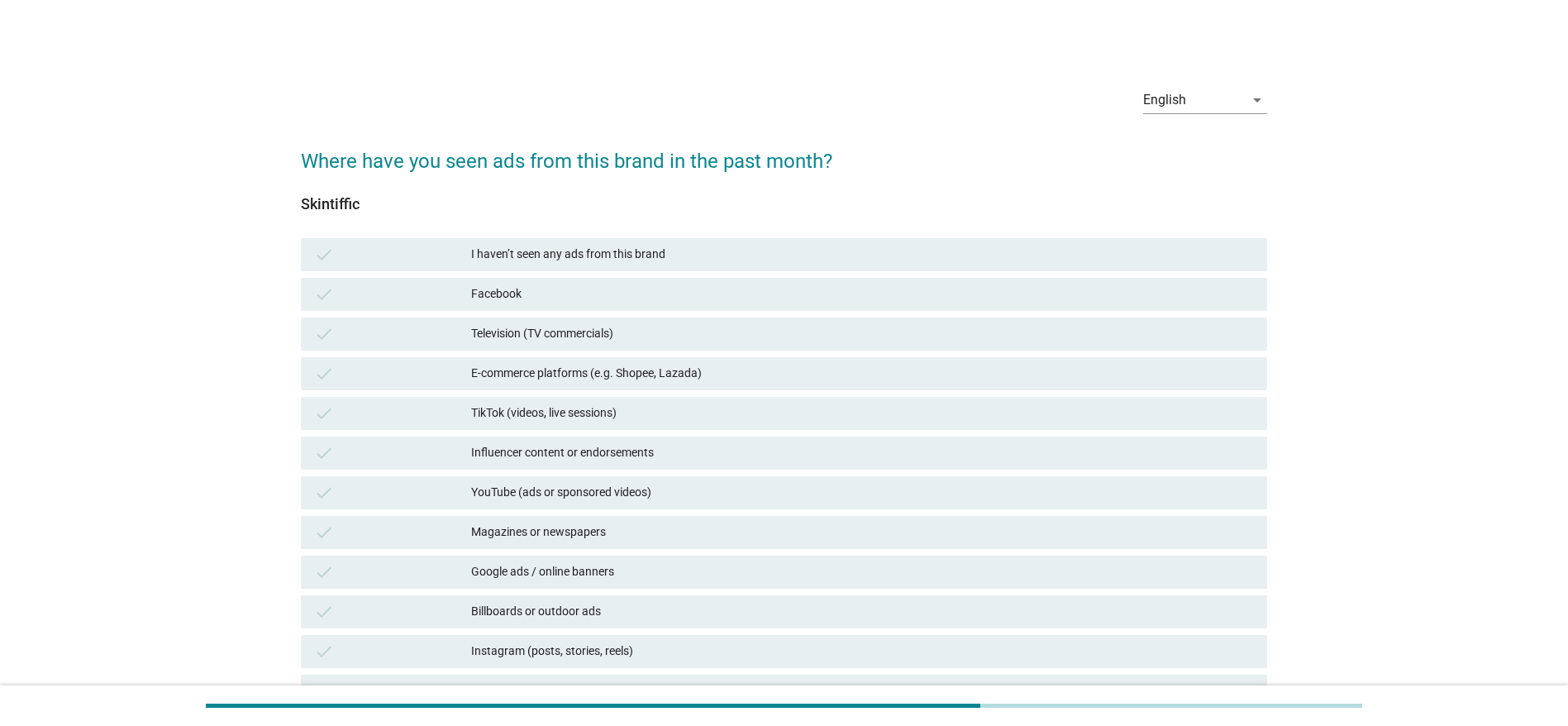 scroll, scrollTop: 124, scrollLeft: 0, axis: vertical 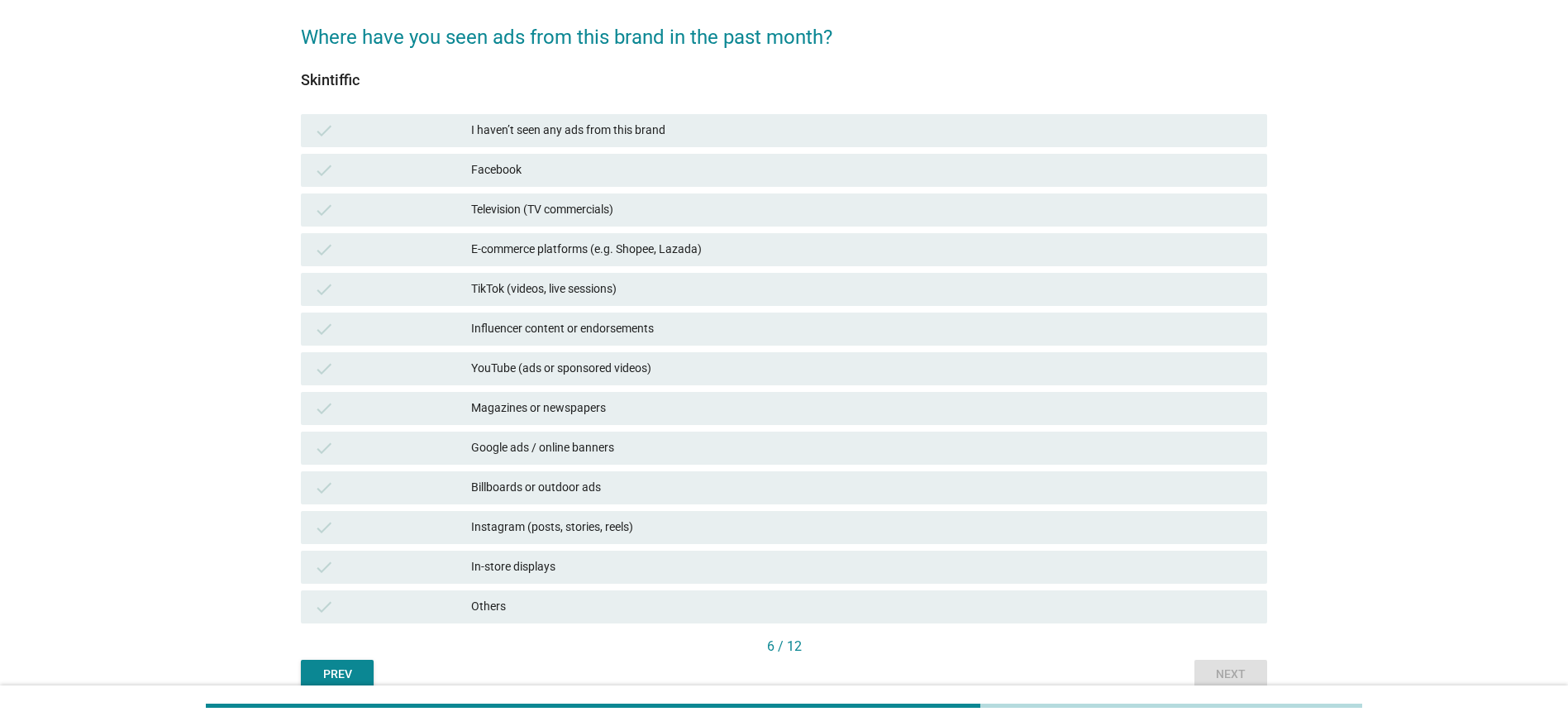 click on "Instagram (posts, stories, reels)" at bounding box center [862, 528] 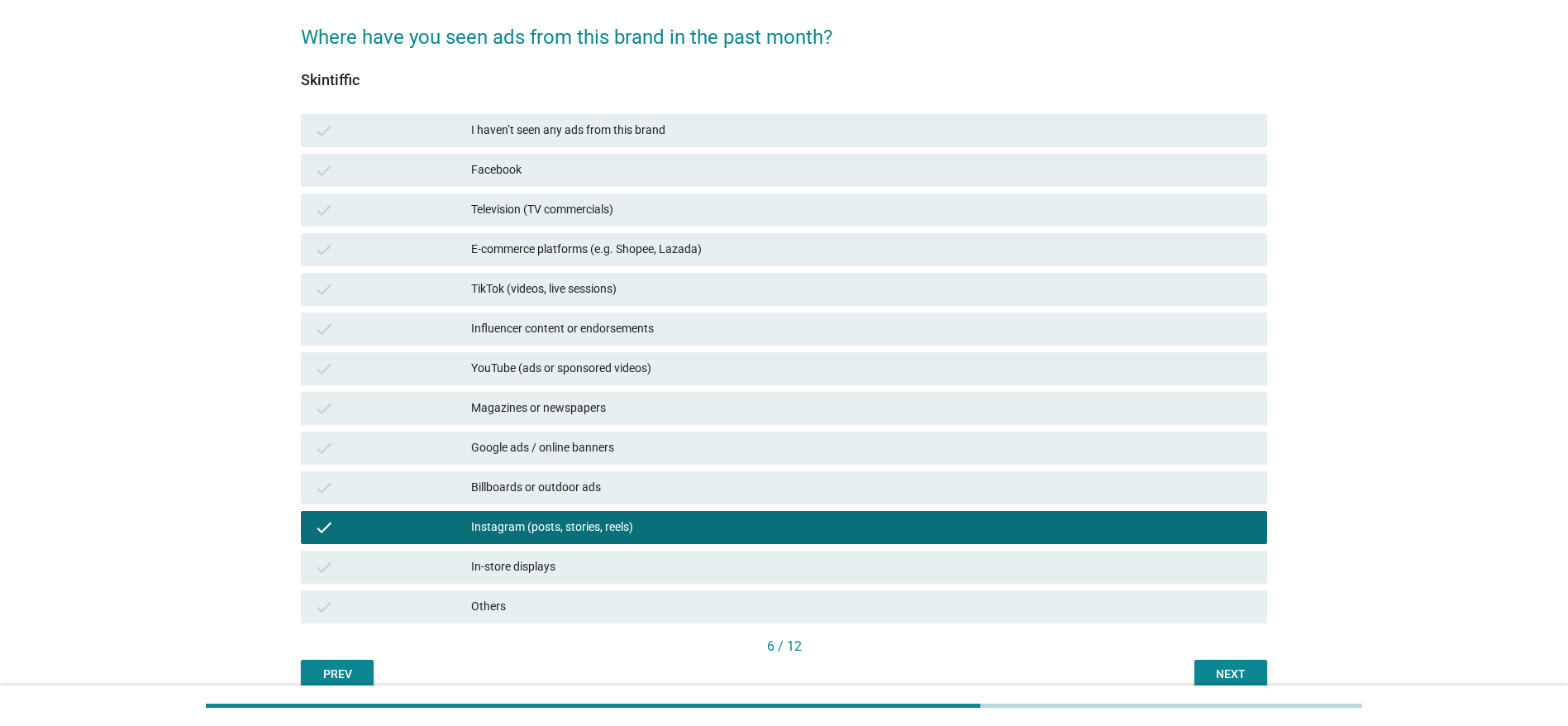 click on "check   In-store displays" at bounding box center [784, 567] 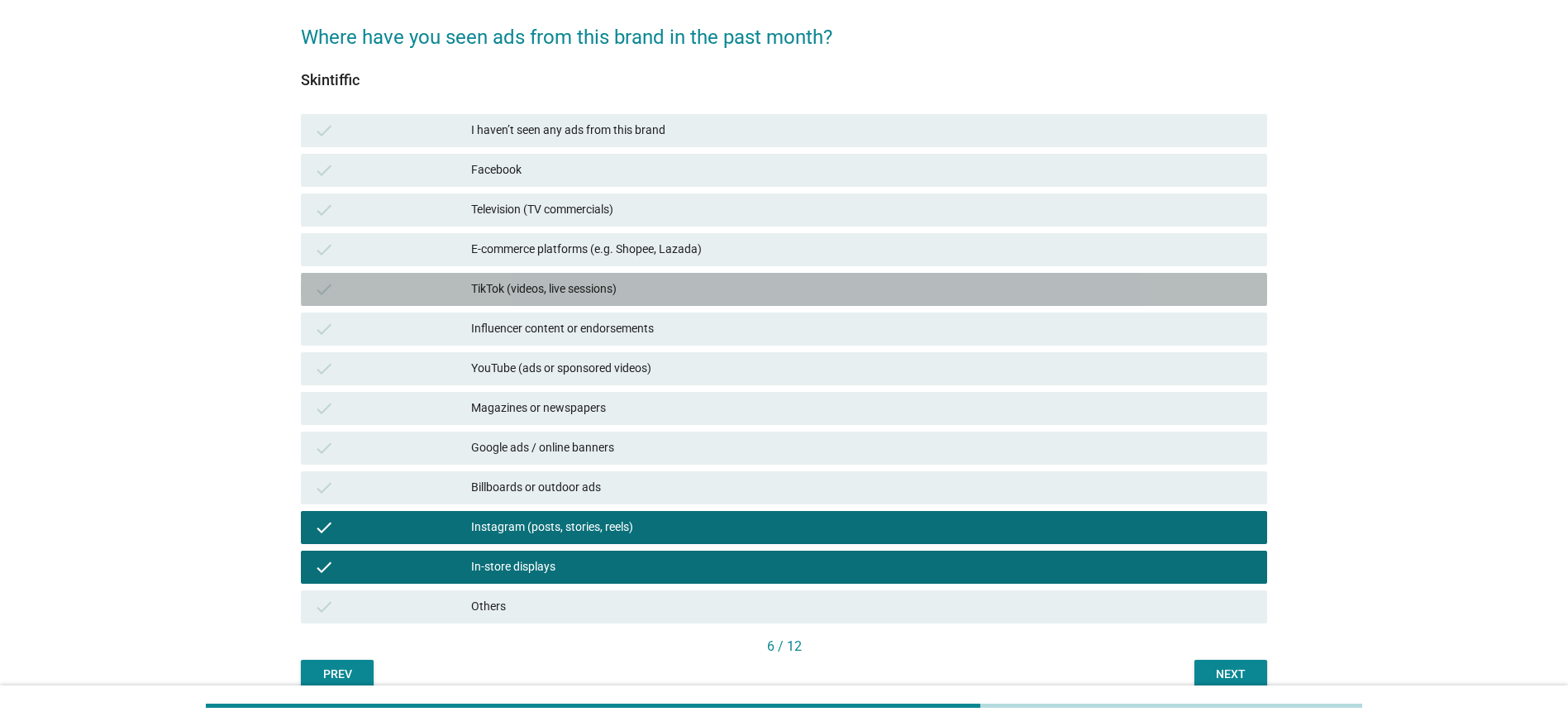 click on "TikTok (videos, live sessions)" at bounding box center (862, 289) 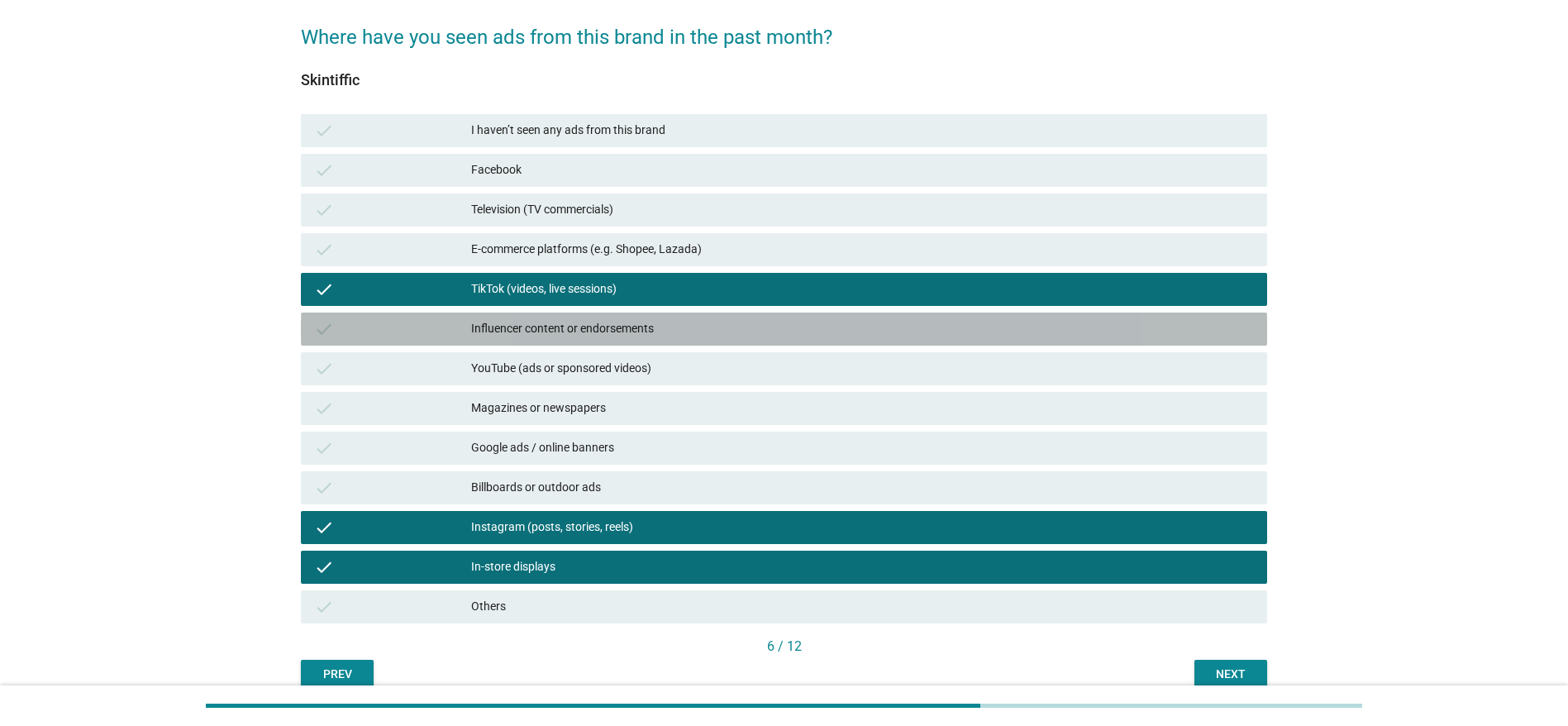 click on "check   Influencer content or endorsements" at bounding box center (784, 329) 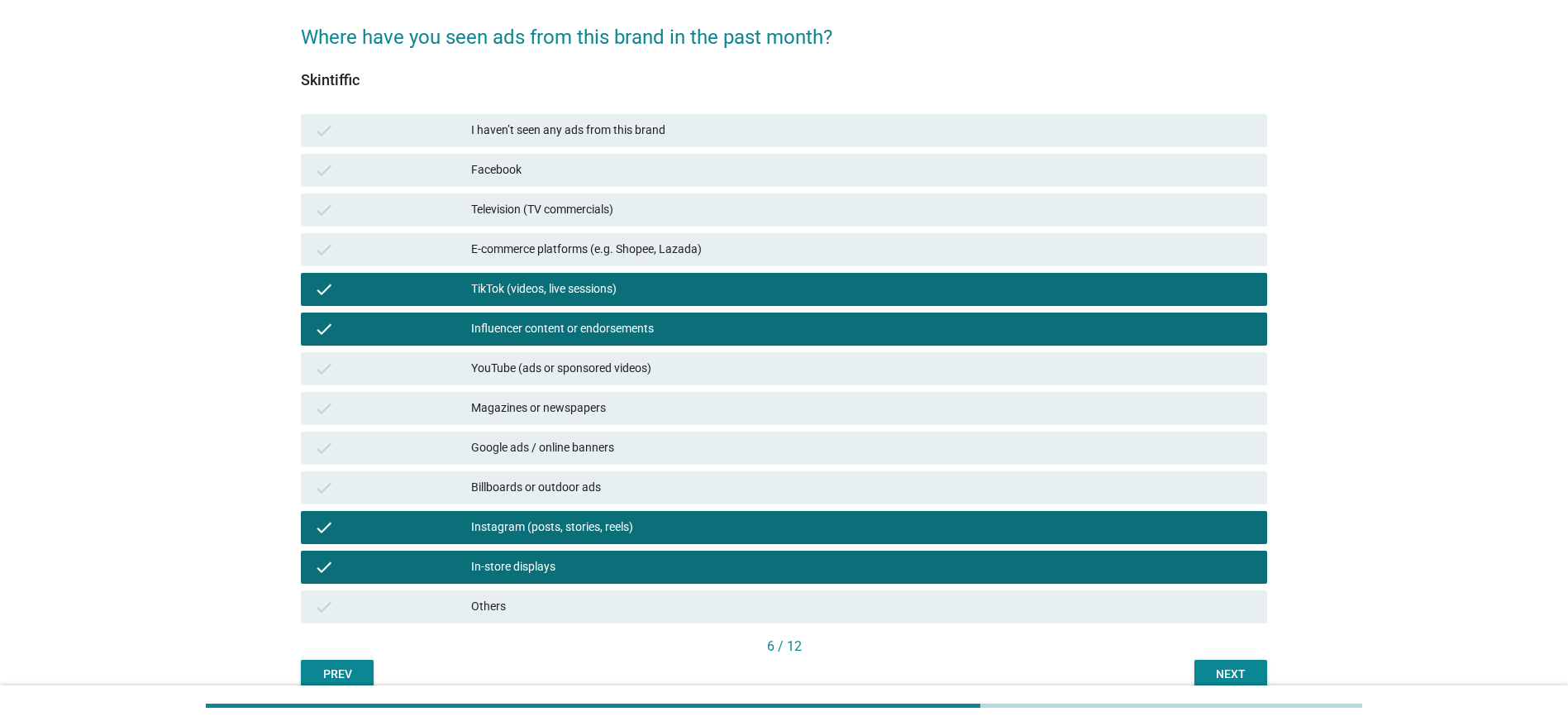 click on "Next" at bounding box center [1231, 675] 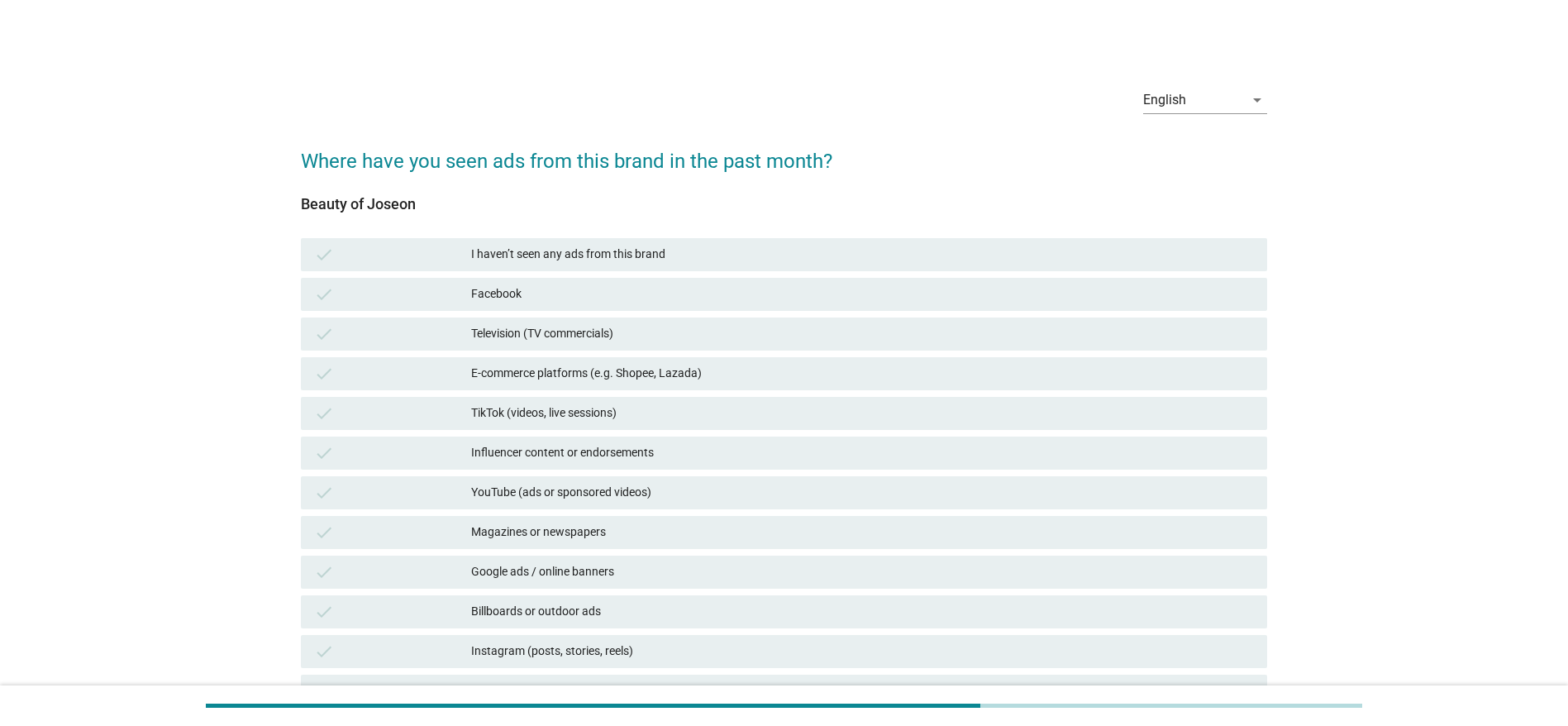 click on "Influencer content or endorsements" at bounding box center [862, 453] 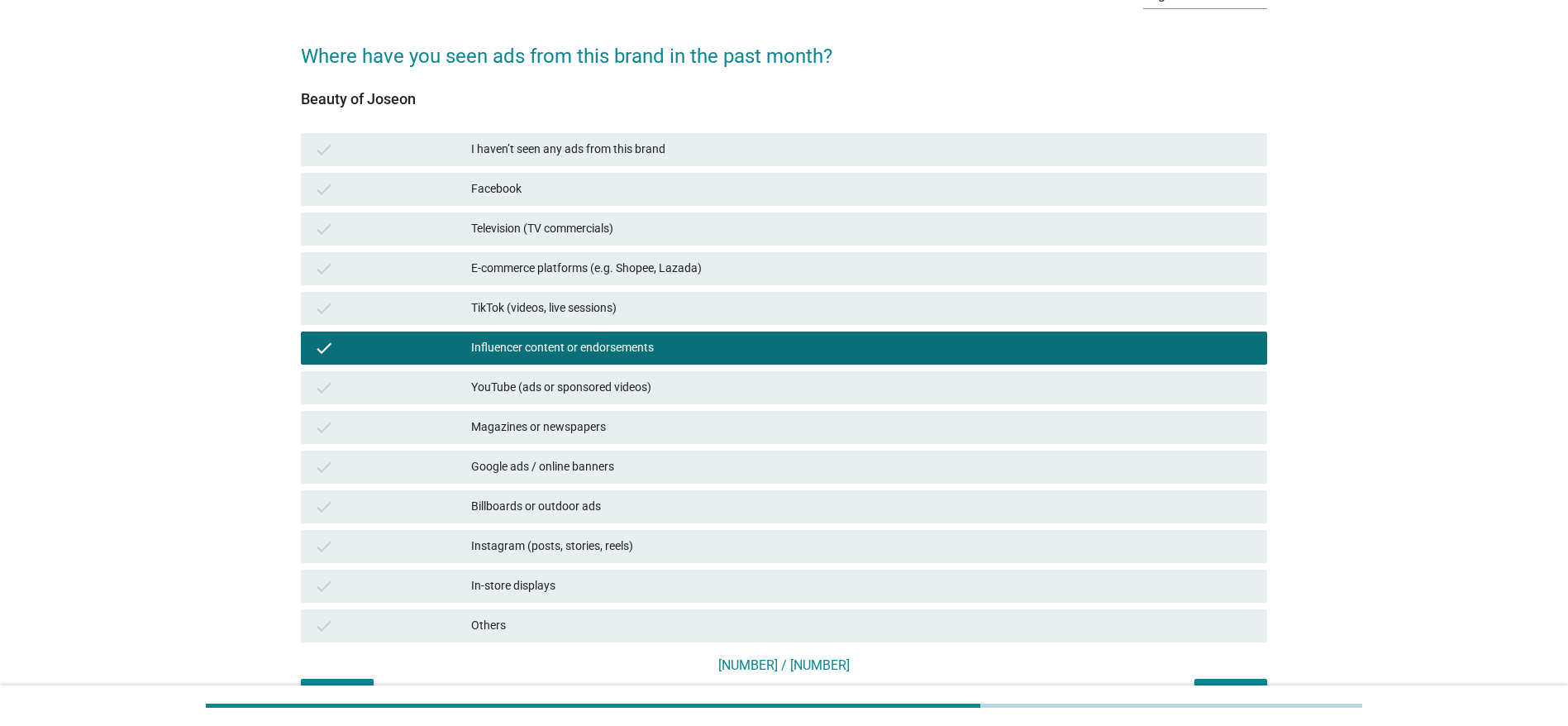 scroll, scrollTop: 201, scrollLeft: 0, axis: vertical 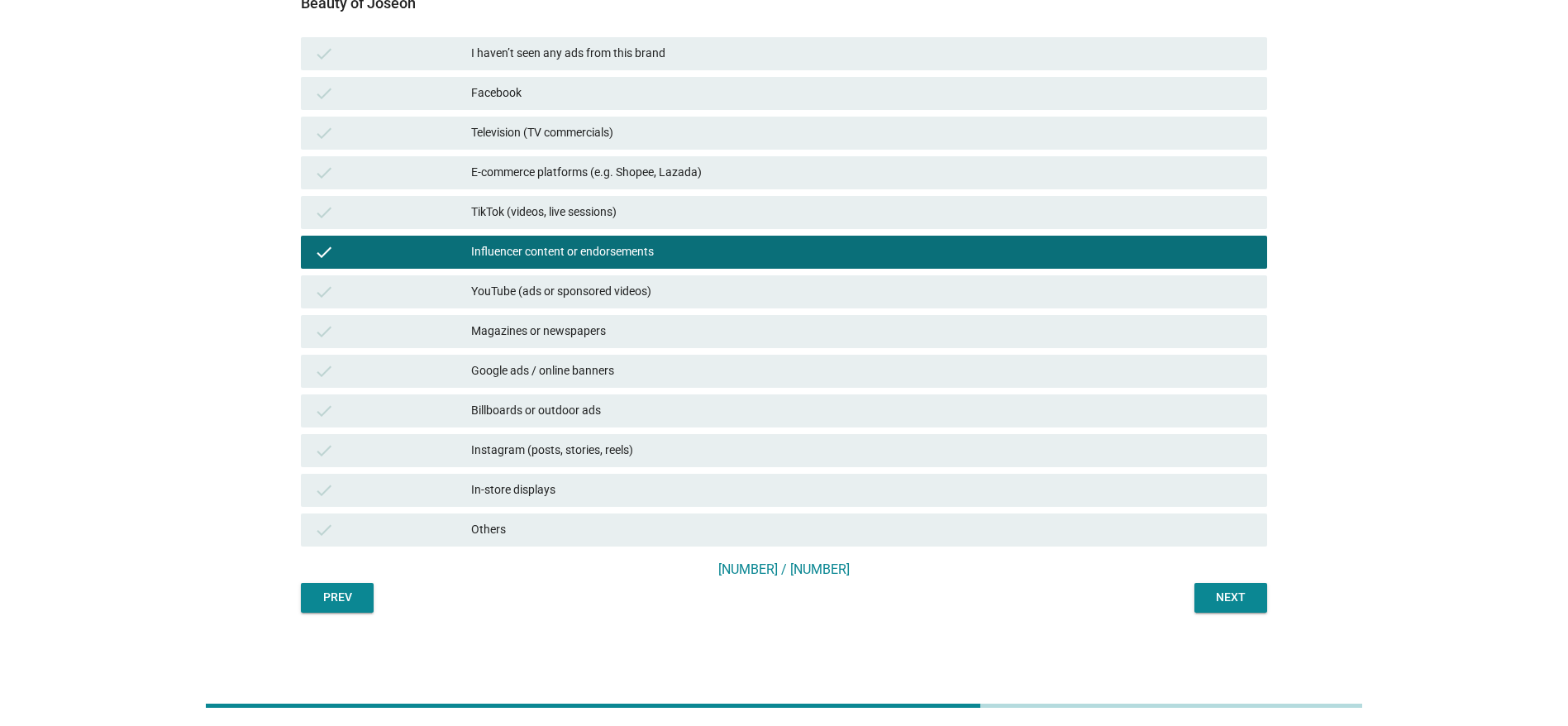 click on "Next" at bounding box center [1231, 597] 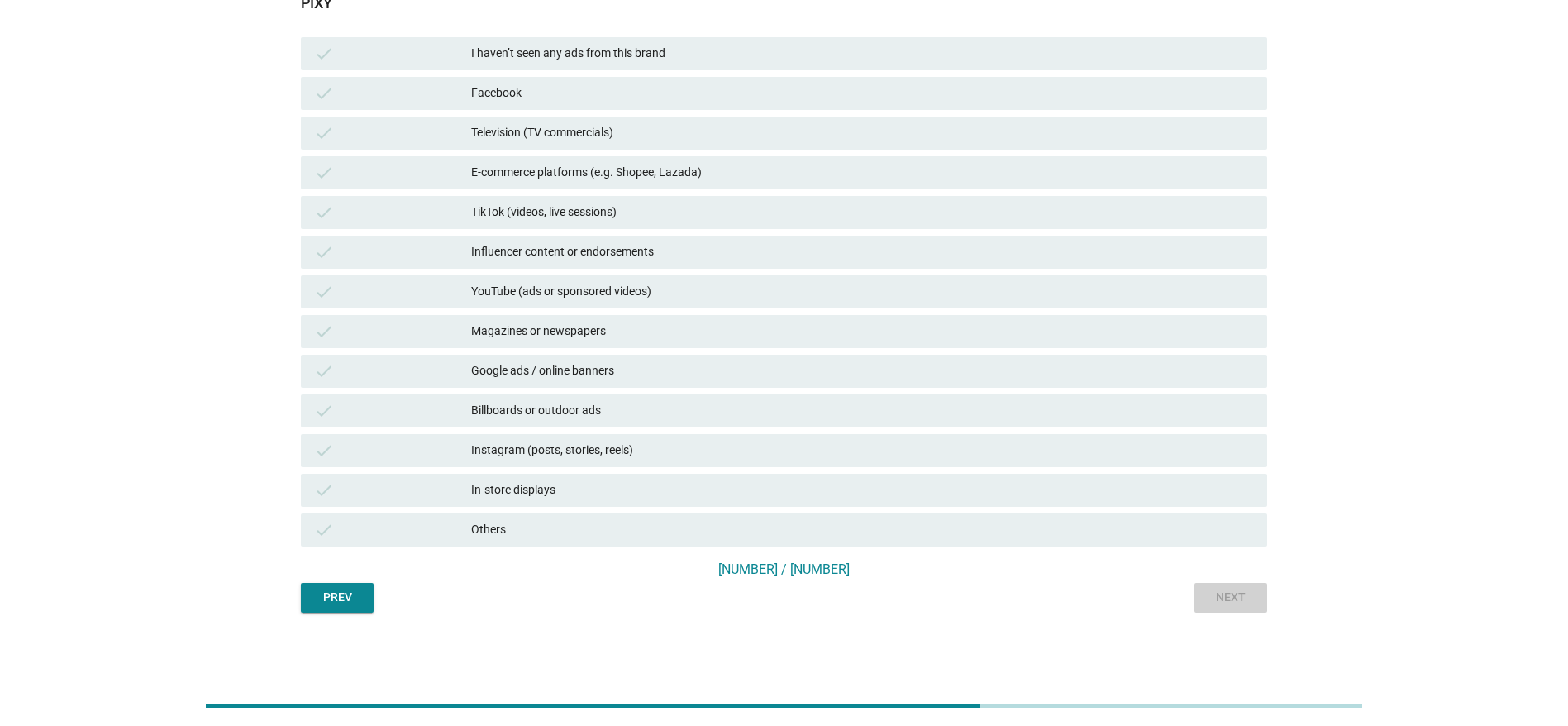 scroll, scrollTop: 0, scrollLeft: 0, axis: both 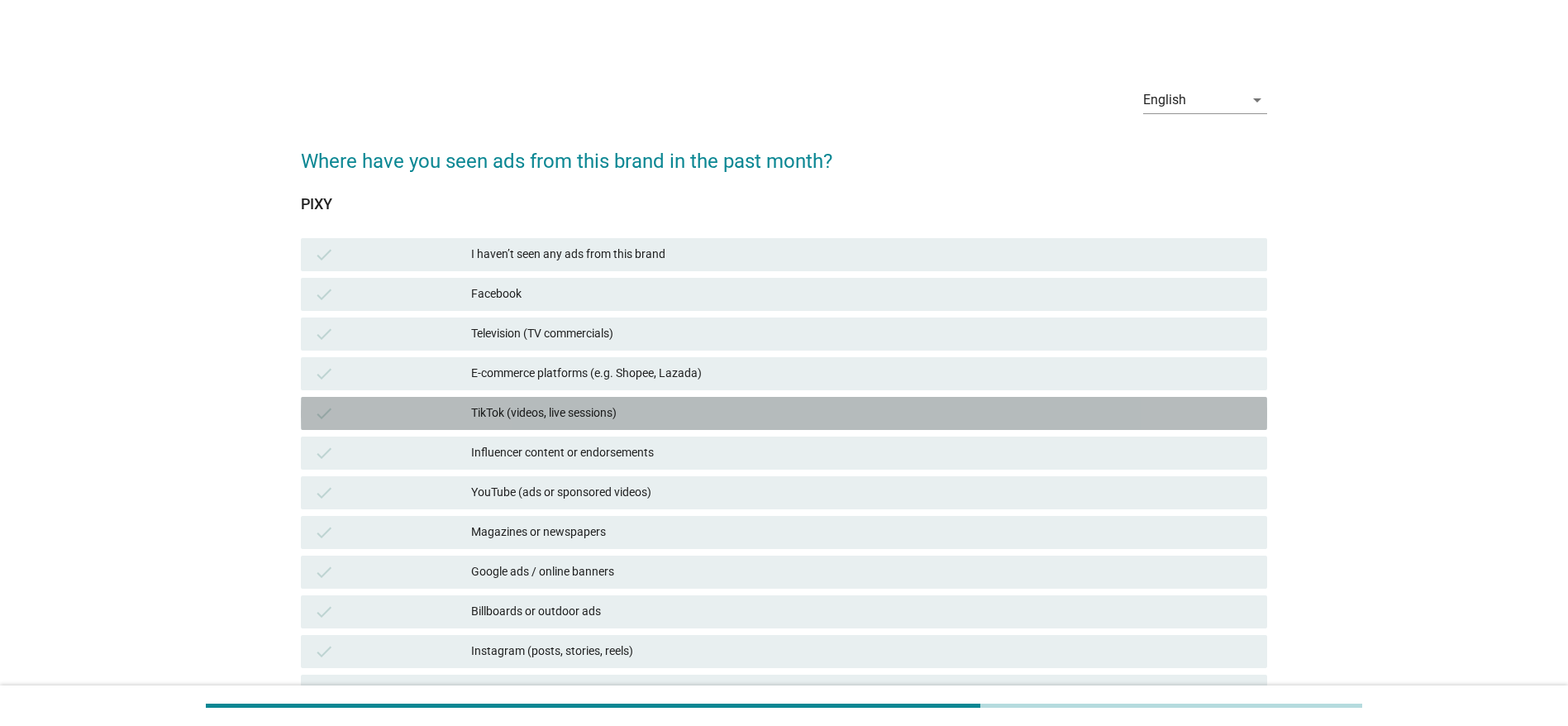 click on "TikTok (videos, live sessions)" at bounding box center (862, 413) 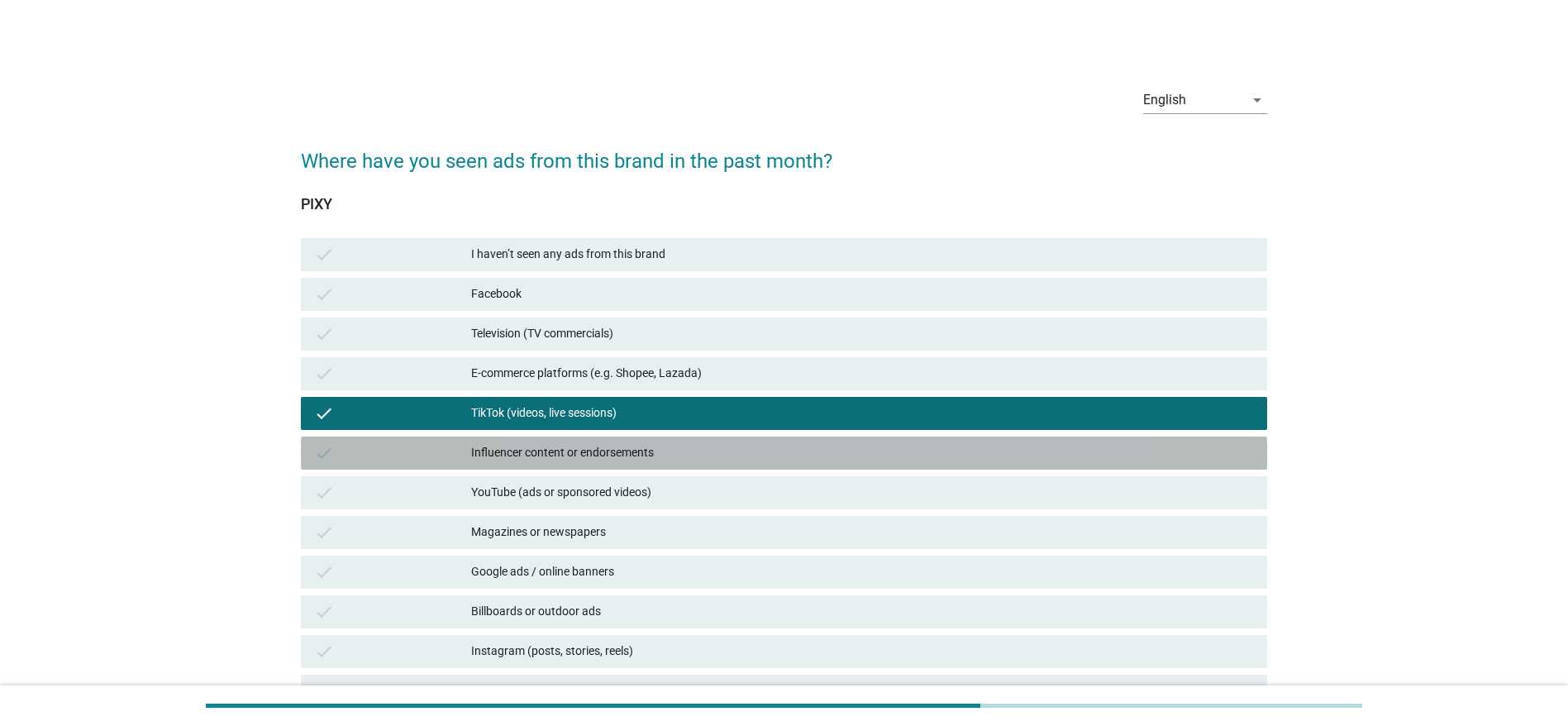 click on "Influencer content or endorsements" at bounding box center [862, 453] 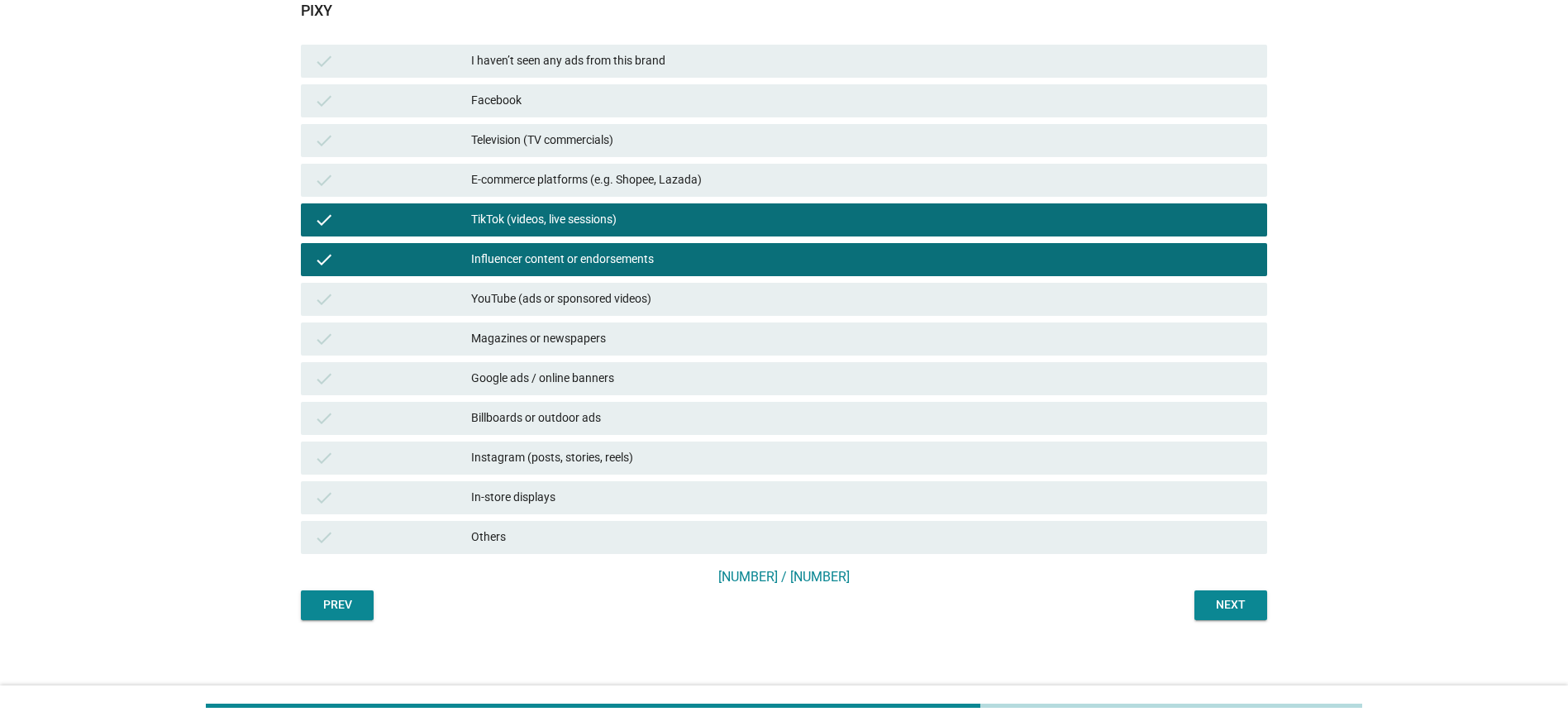 scroll, scrollTop: 201, scrollLeft: 0, axis: vertical 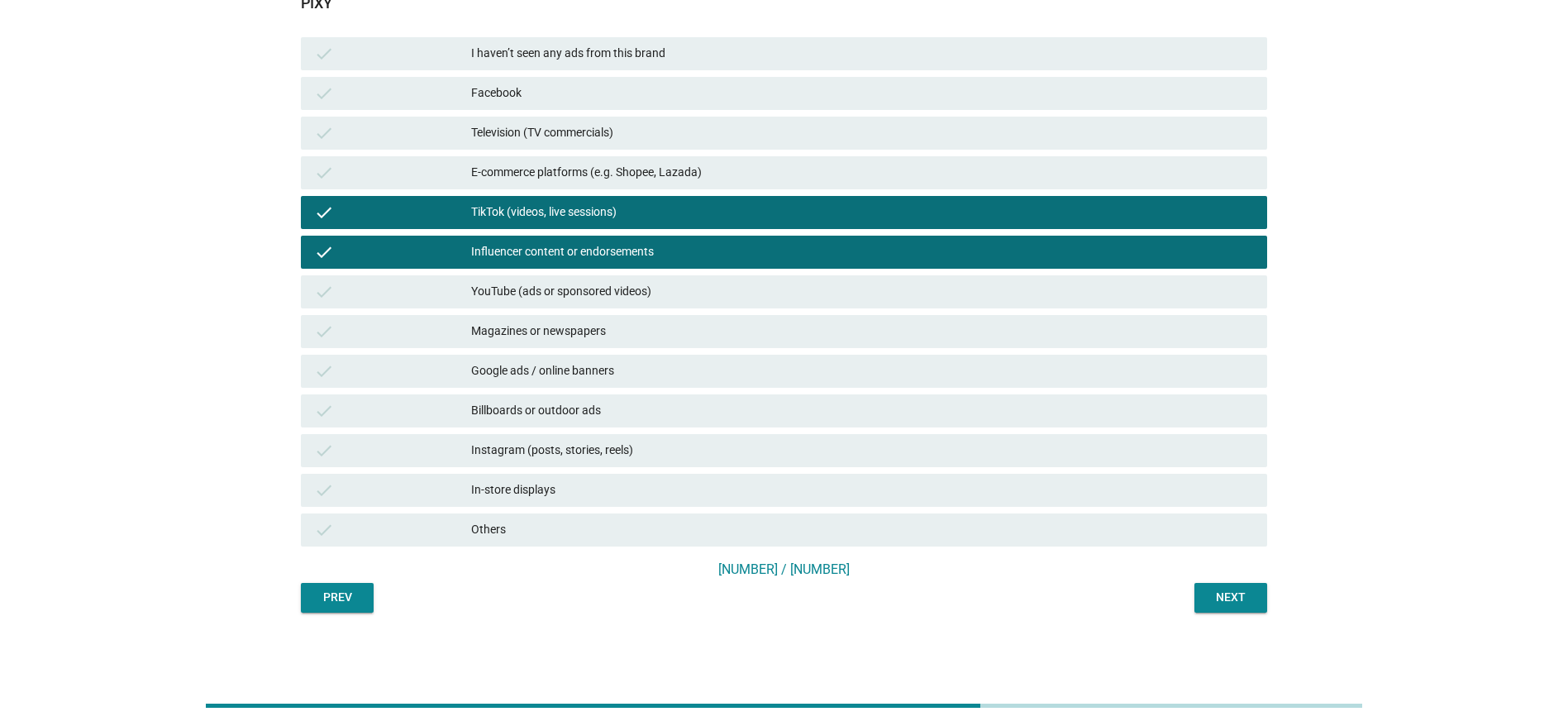 click on "Next" at bounding box center [1231, 597] 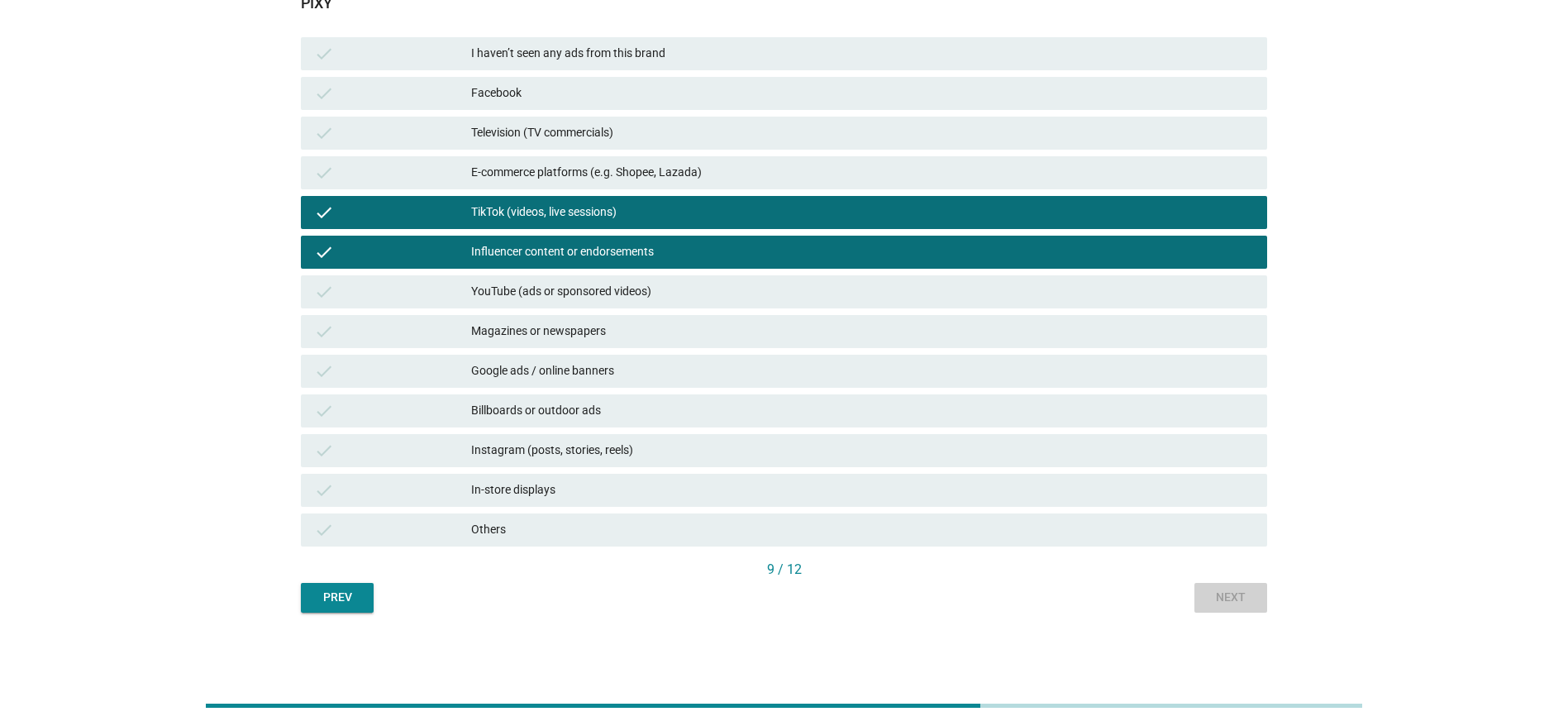 scroll, scrollTop: 0, scrollLeft: 0, axis: both 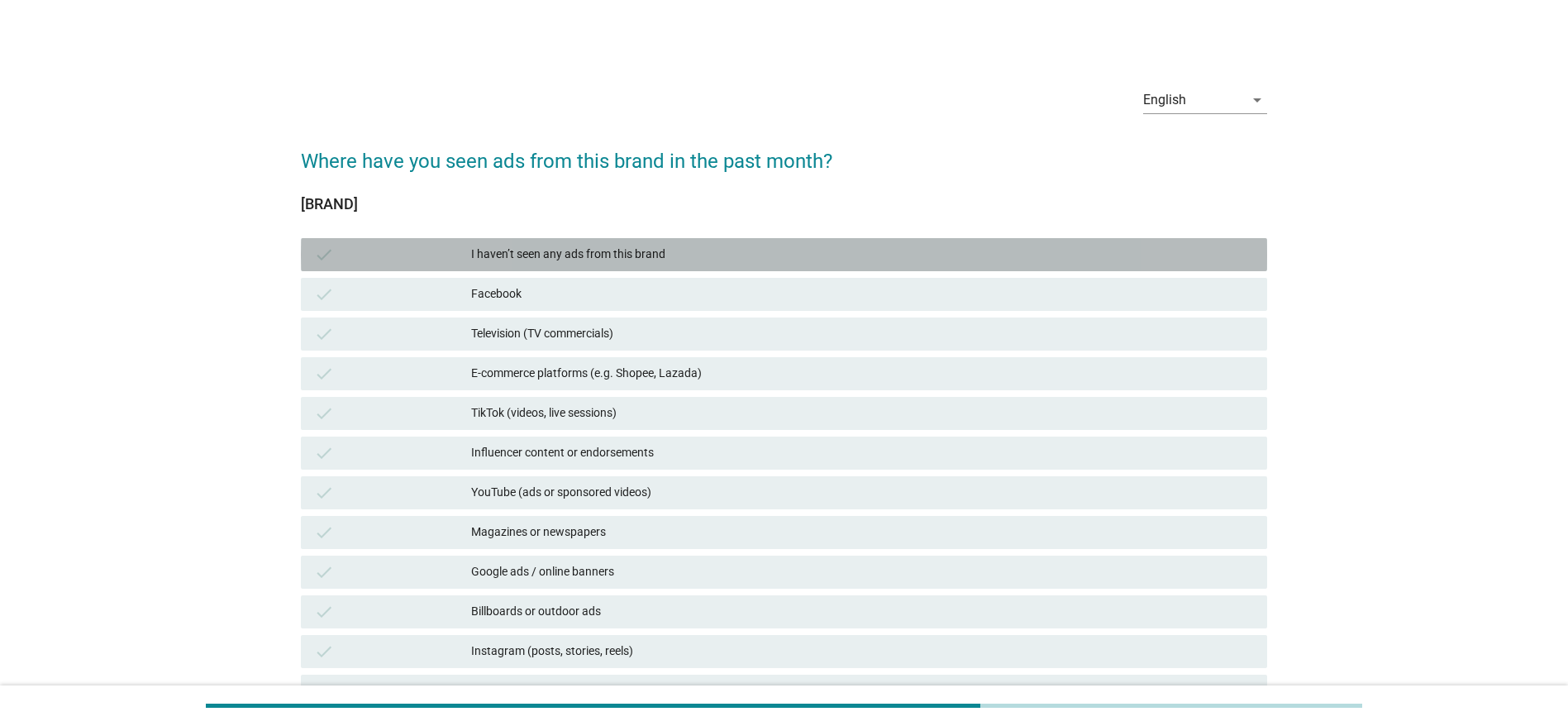 click on "I haven’t seen any ads from this brand" at bounding box center (862, 255) 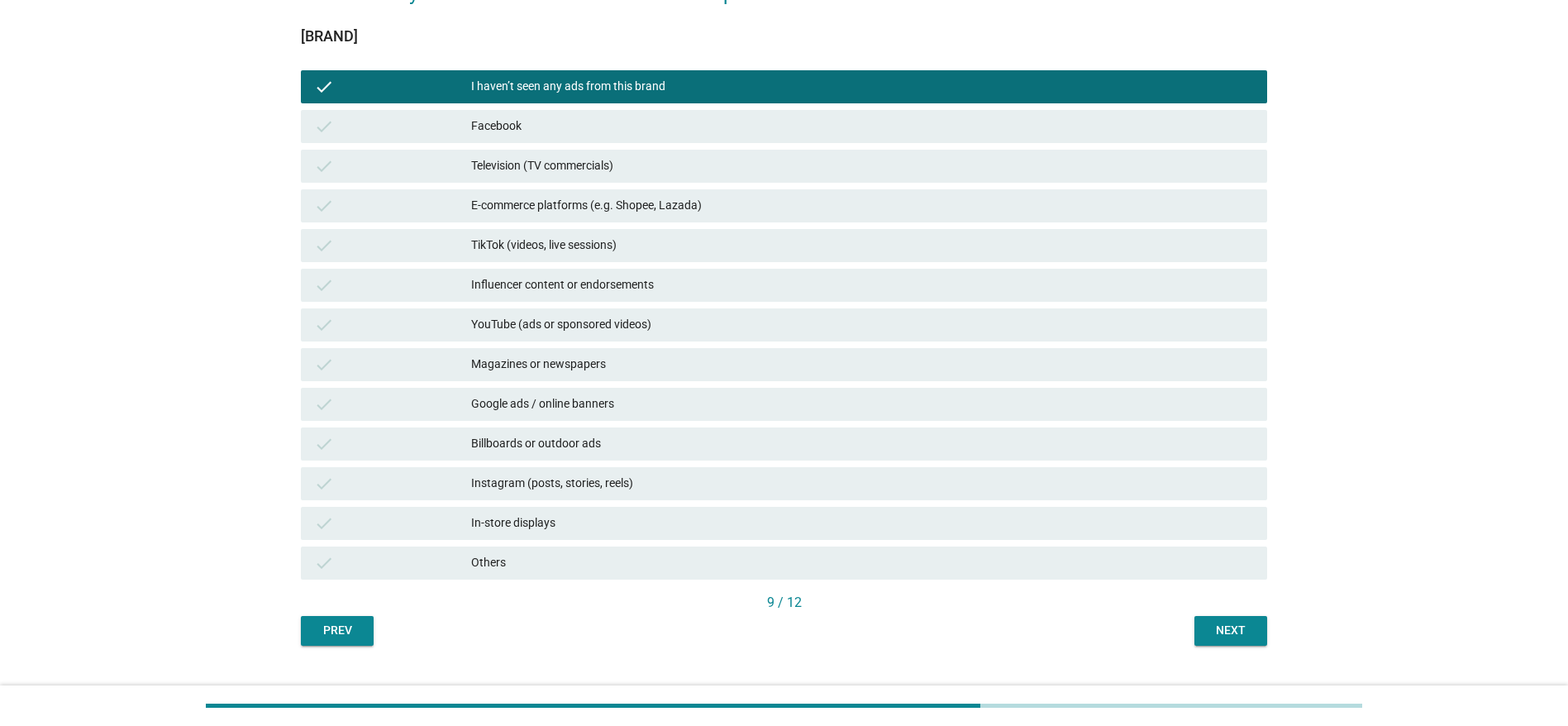 scroll, scrollTop: 201, scrollLeft: 0, axis: vertical 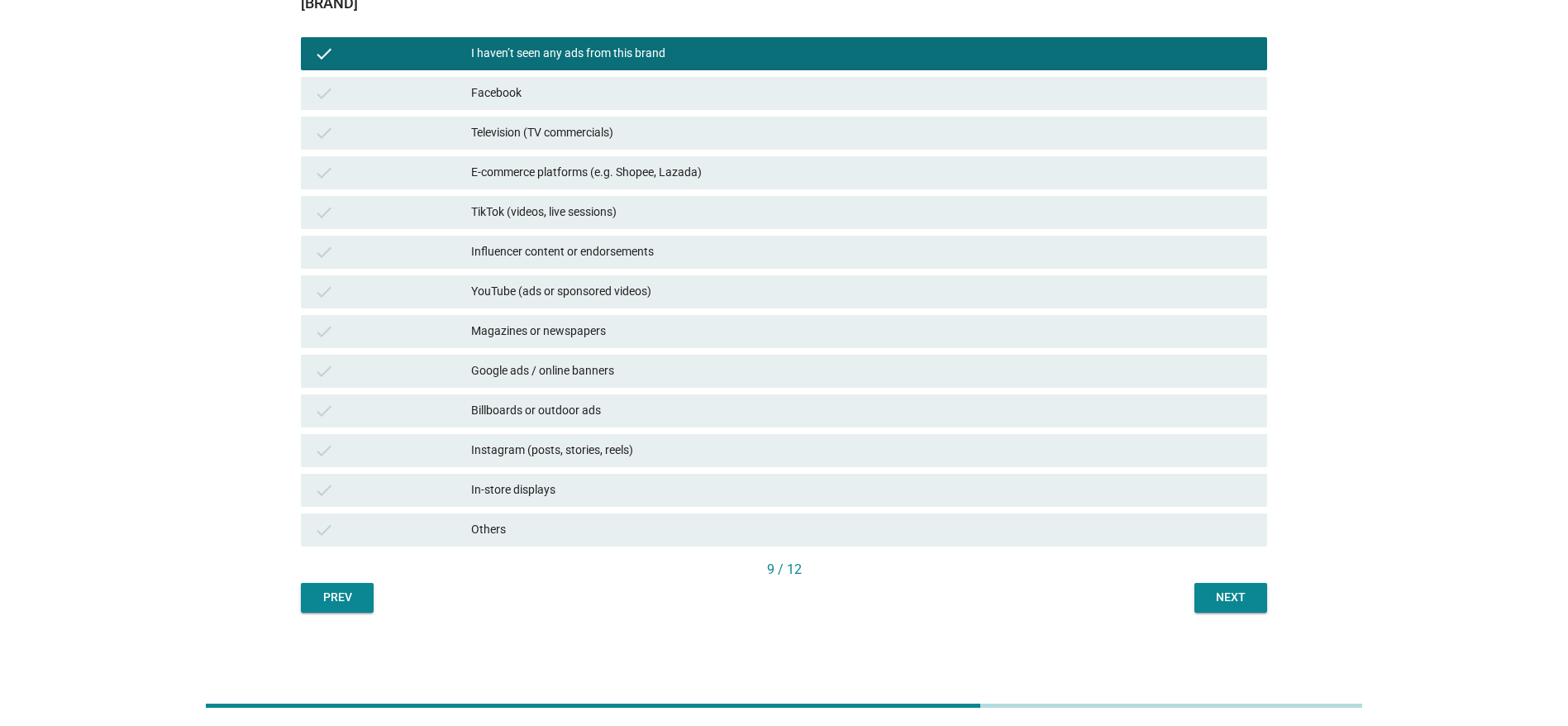 click on "Next" at bounding box center (1231, 597) 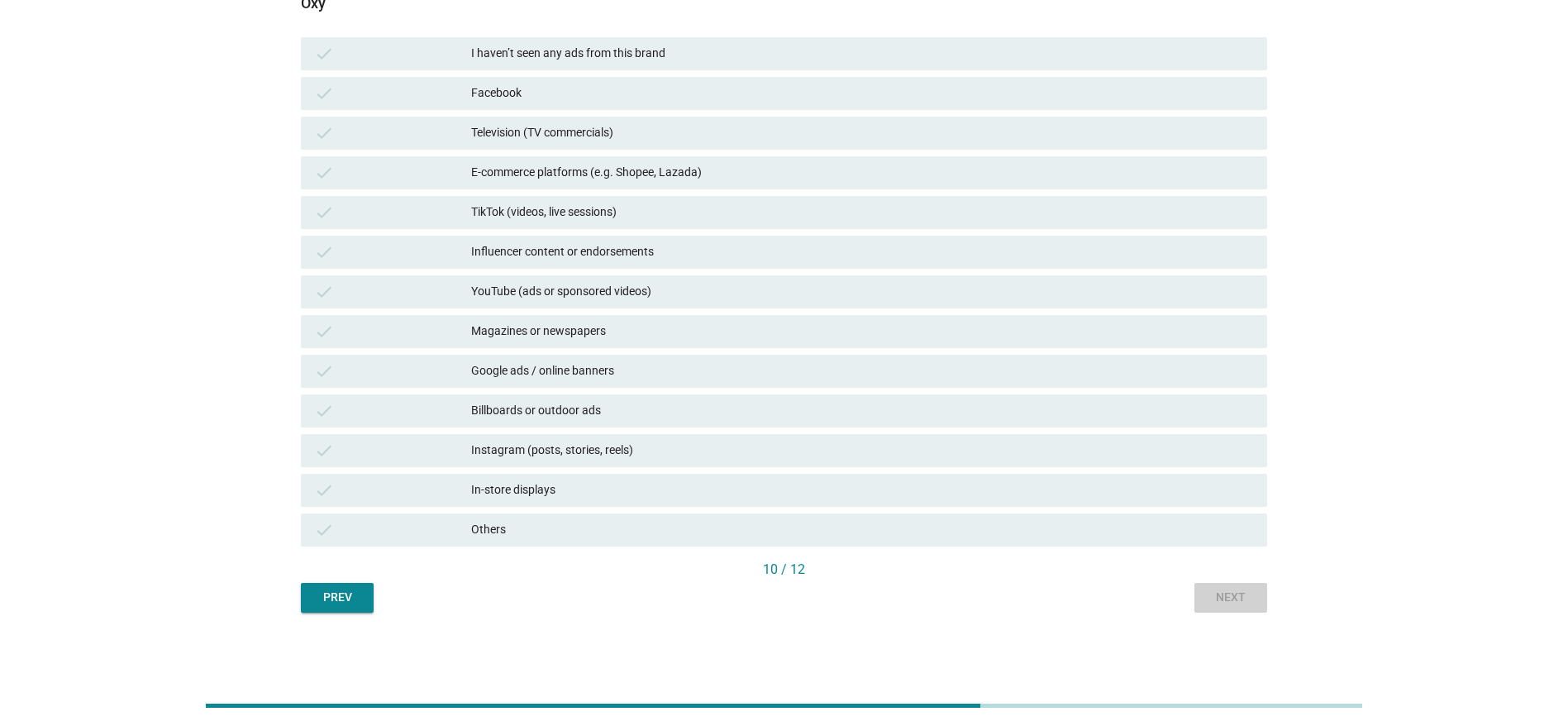scroll, scrollTop: 0, scrollLeft: 0, axis: both 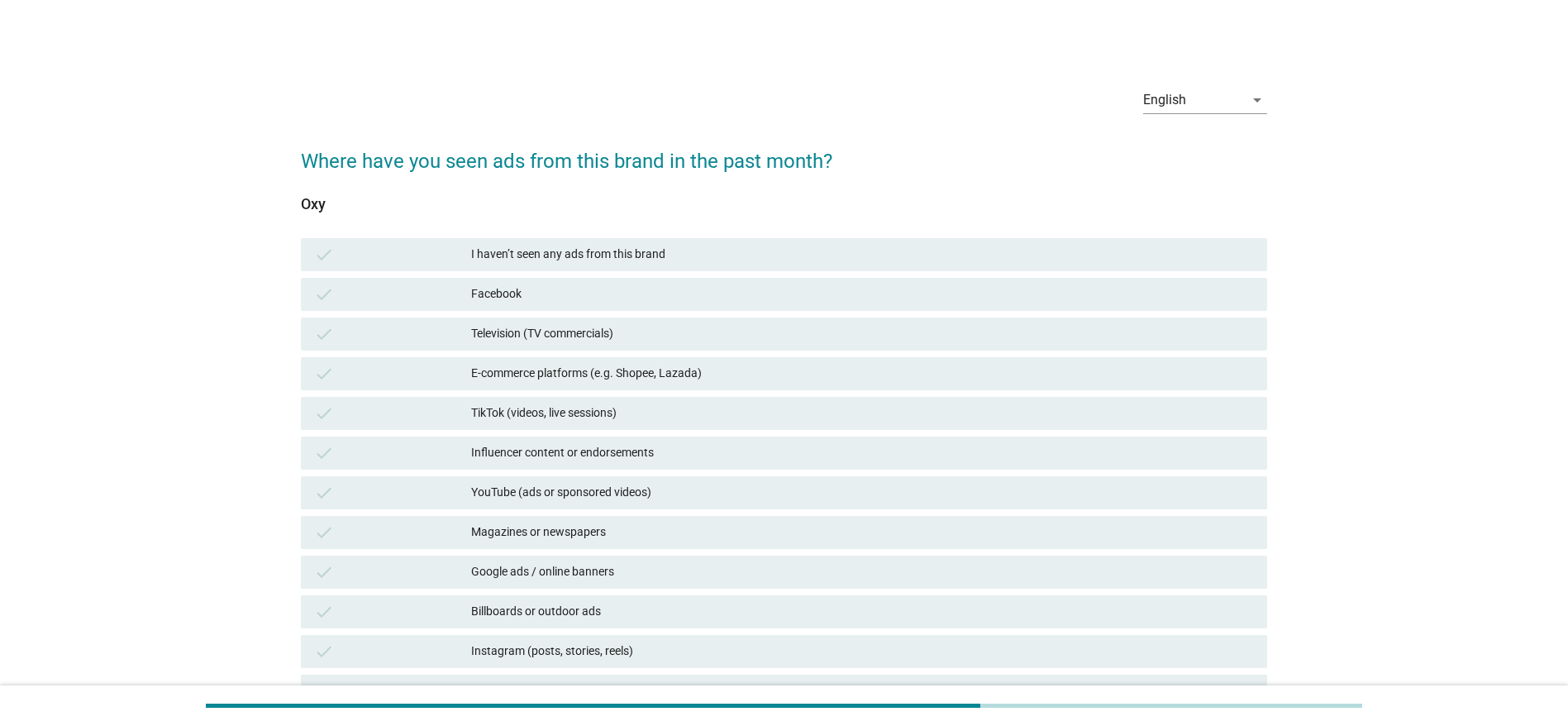 click on "I haven’t seen any ads from this brand" at bounding box center (862, 255) 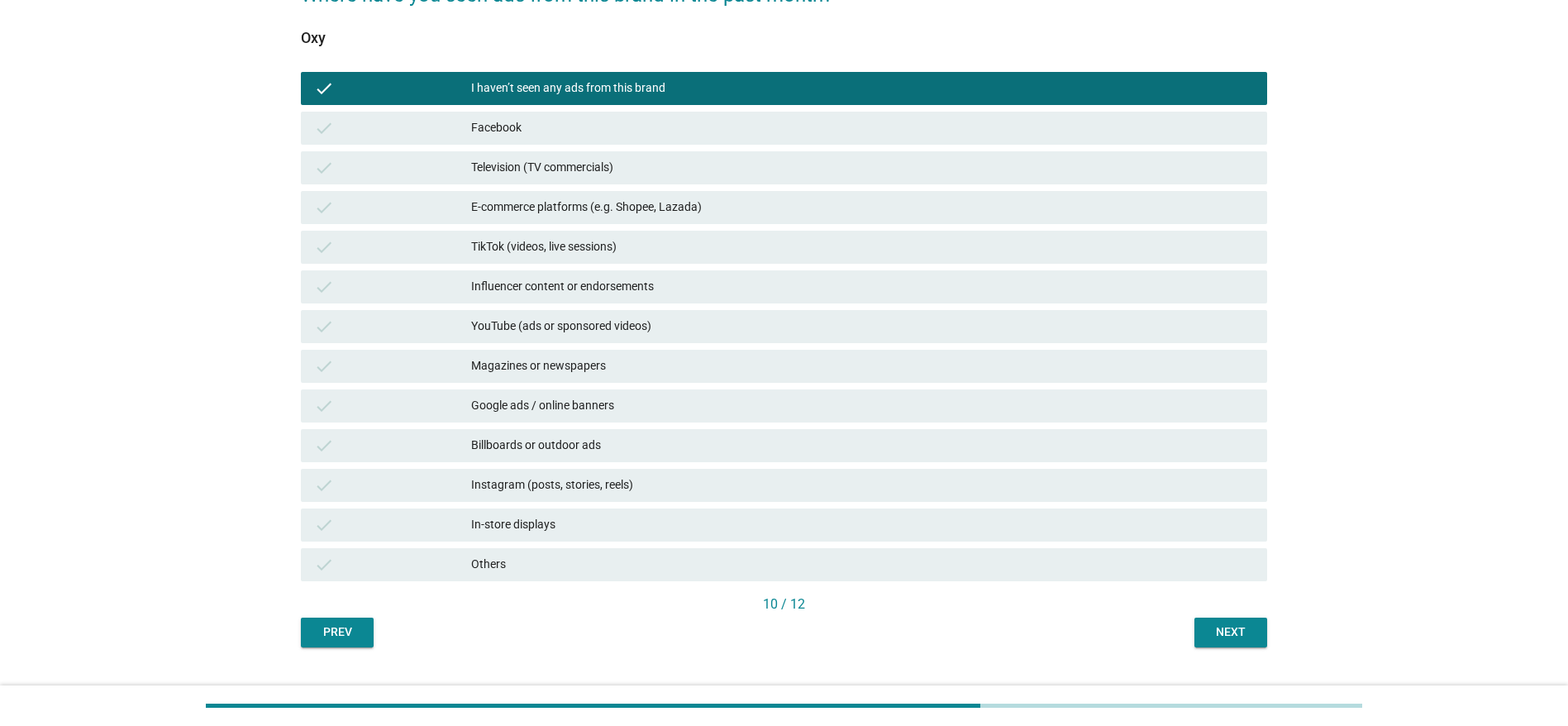 scroll, scrollTop: 201, scrollLeft: 0, axis: vertical 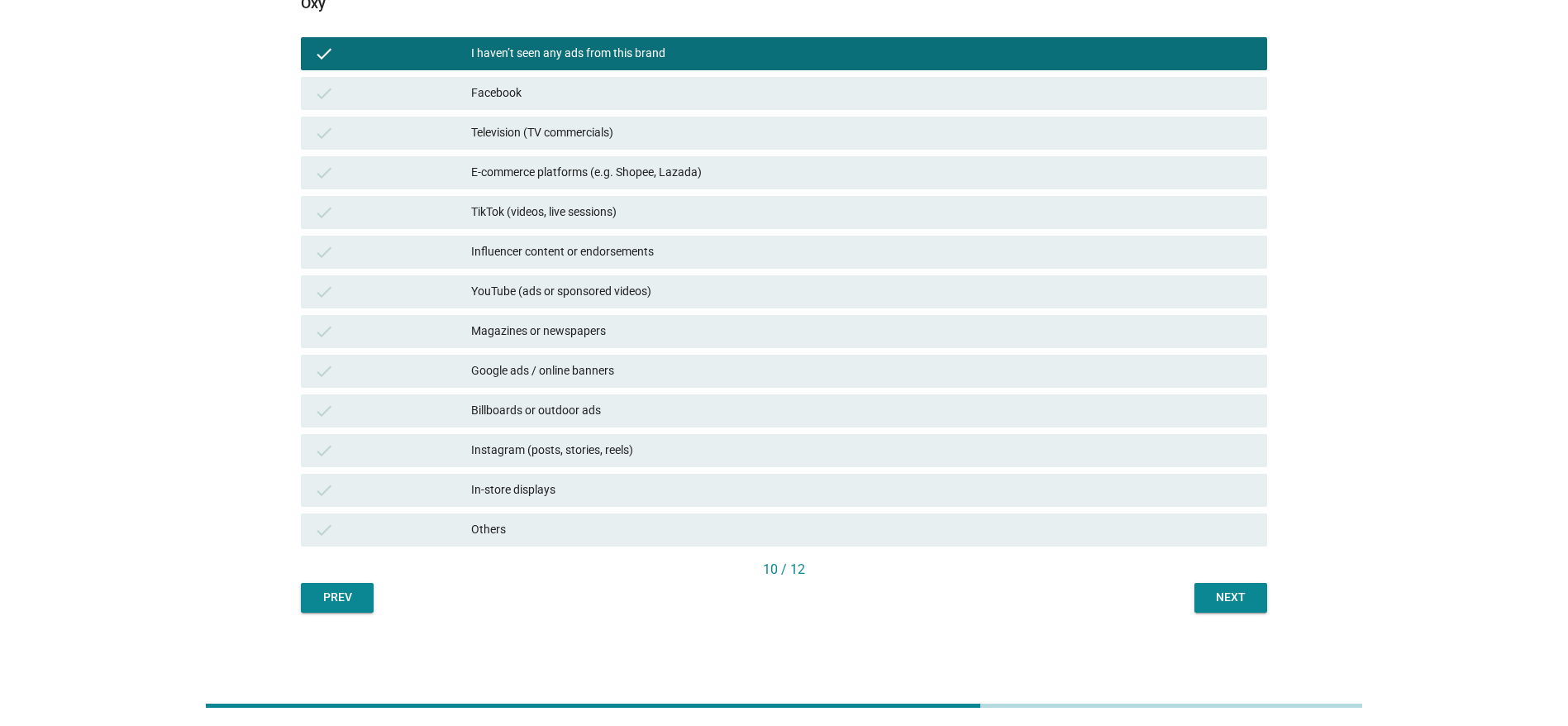 click on "English arrow_drop_down   Where have you seen ads from this brand in the past month?
[BRAND]
check   I haven’t seen any ads from this brand check   Facebook check   Television (TV commercials) check   E-commerce platforms (e.g. Shopee, Lazada) check   TikTok (videos, live sessions) check   Influencer content or endorsements check   YouTube (ads or sponsored videos) check   Magazines or newspapers check   Google ads / online banners check   Billboards or outdoor ads check   Instagram (posts, stories, reels) check   In-store displays  check   Others
[NUMBER] / [NUMBER]
Prev   Next" at bounding box center [784, 242] 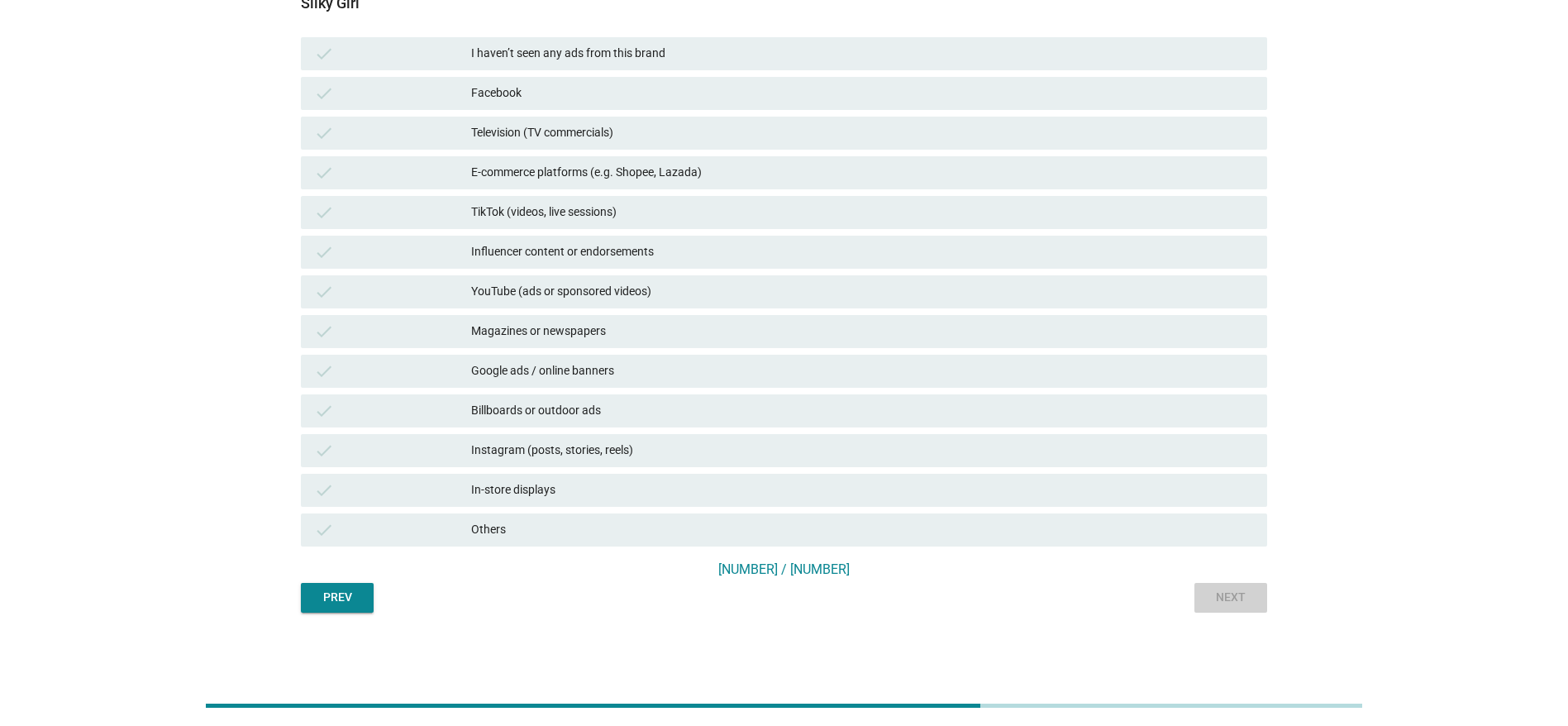 scroll, scrollTop: 0, scrollLeft: 0, axis: both 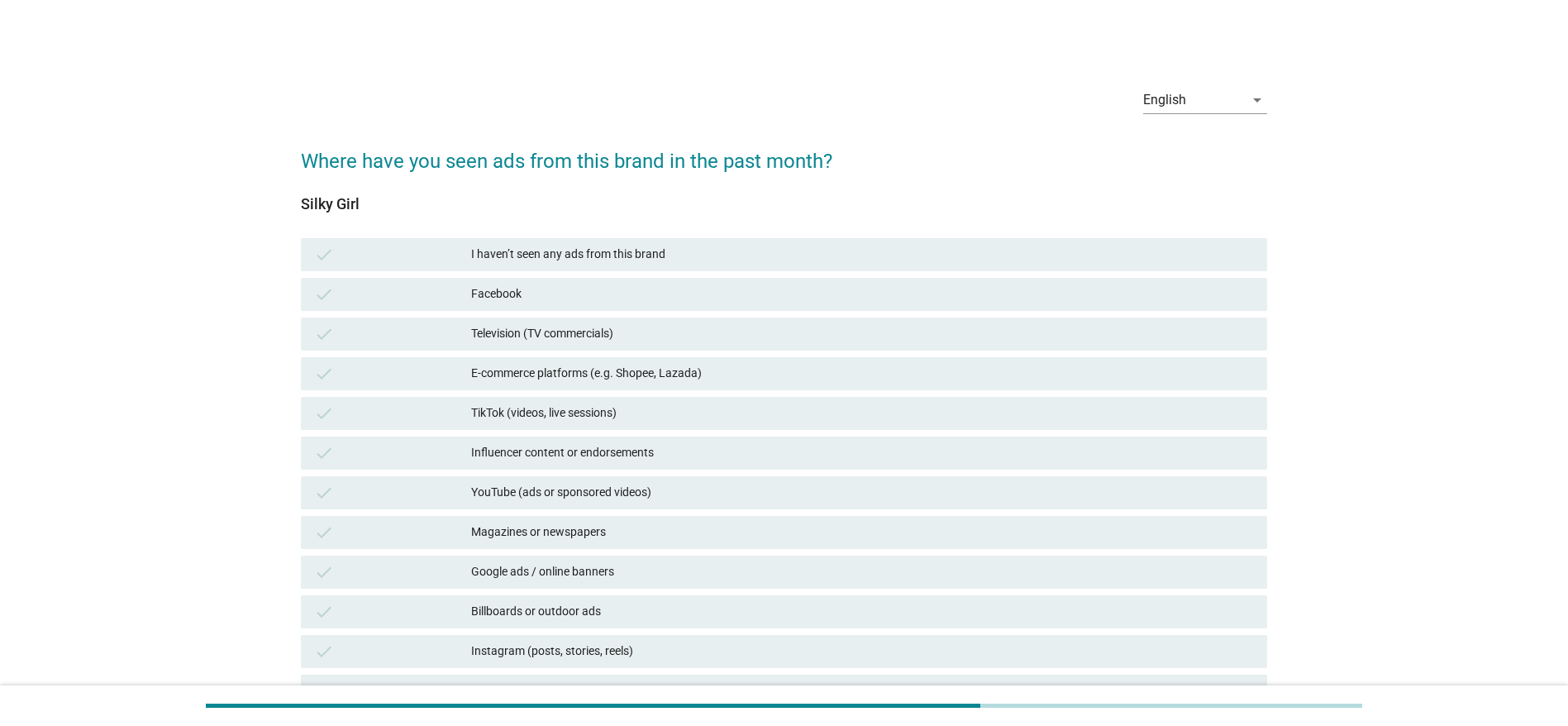 click on "I haven’t seen any ads from this brand" at bounding box center [862, 255] 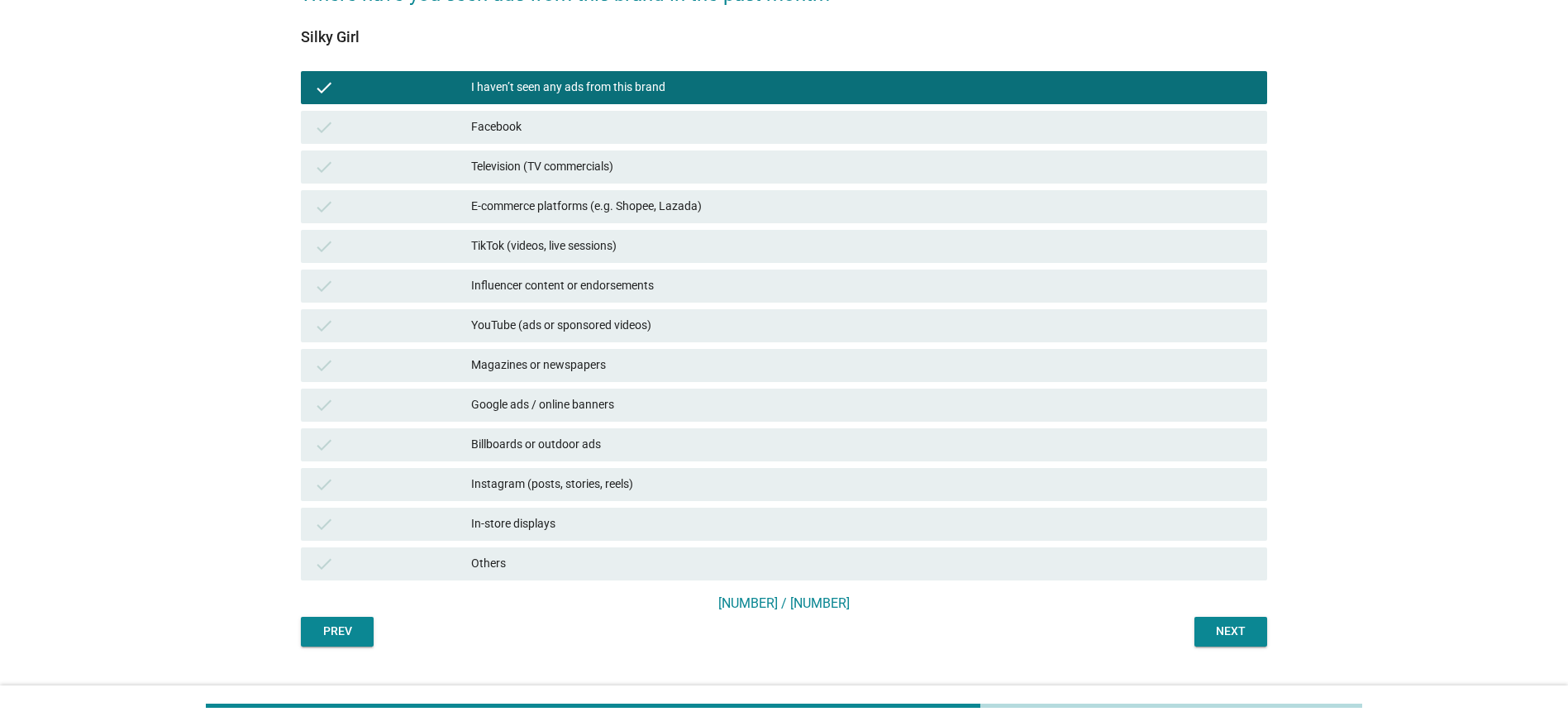 scroll, scrollTop: 201, scrollLeft: 0, axis: vertical 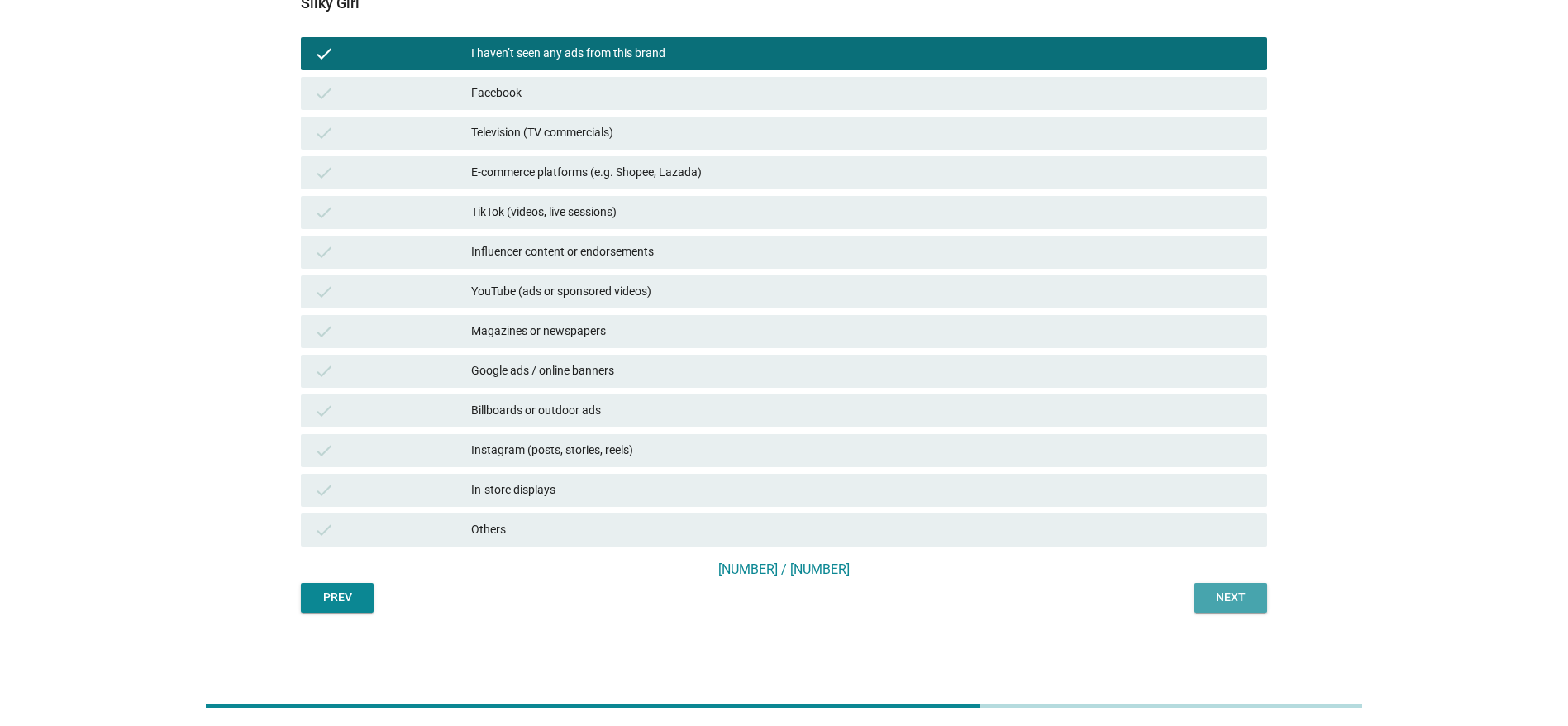 click on "Next" at bounding box center (1231, 597) 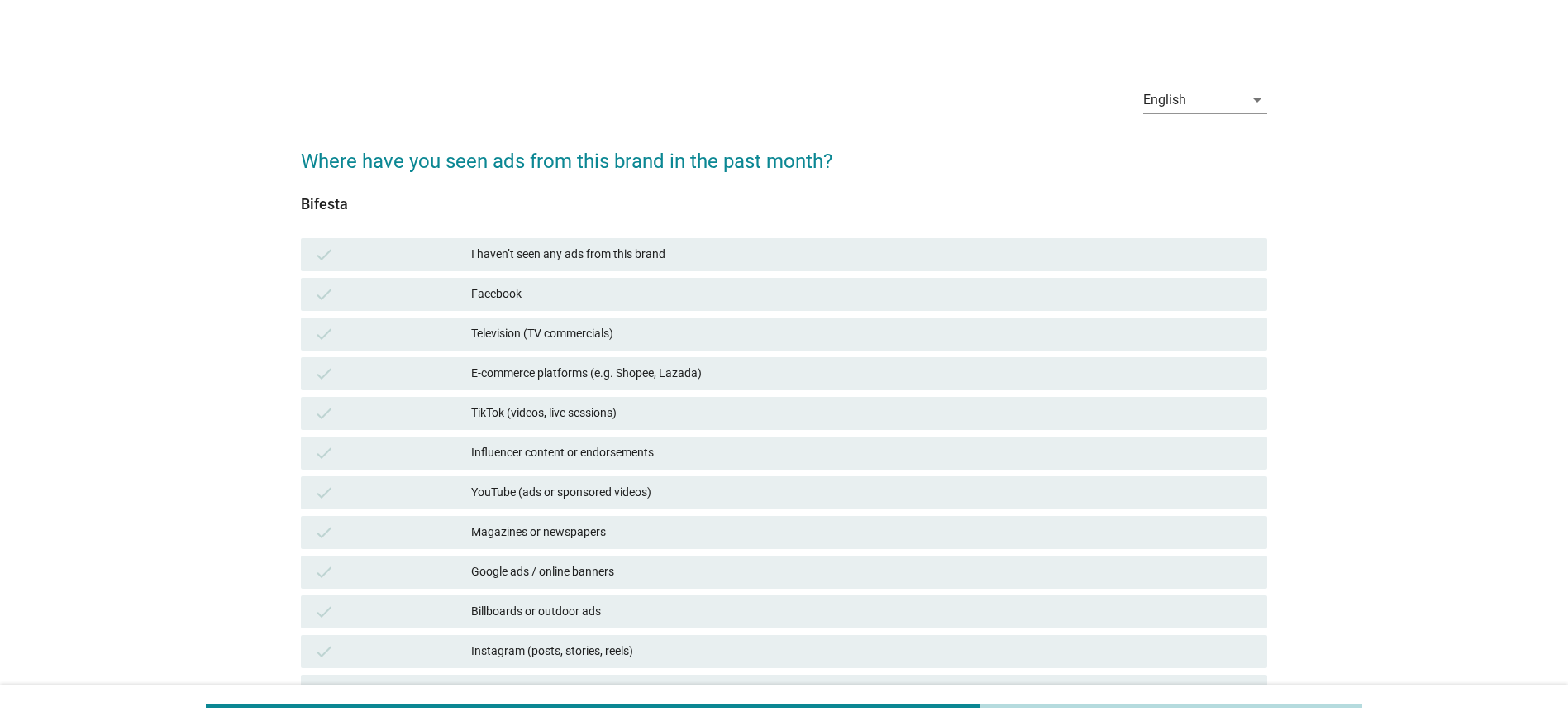 click on "I haven’t seen any ads from this brand" at bounding box center [862, 255] 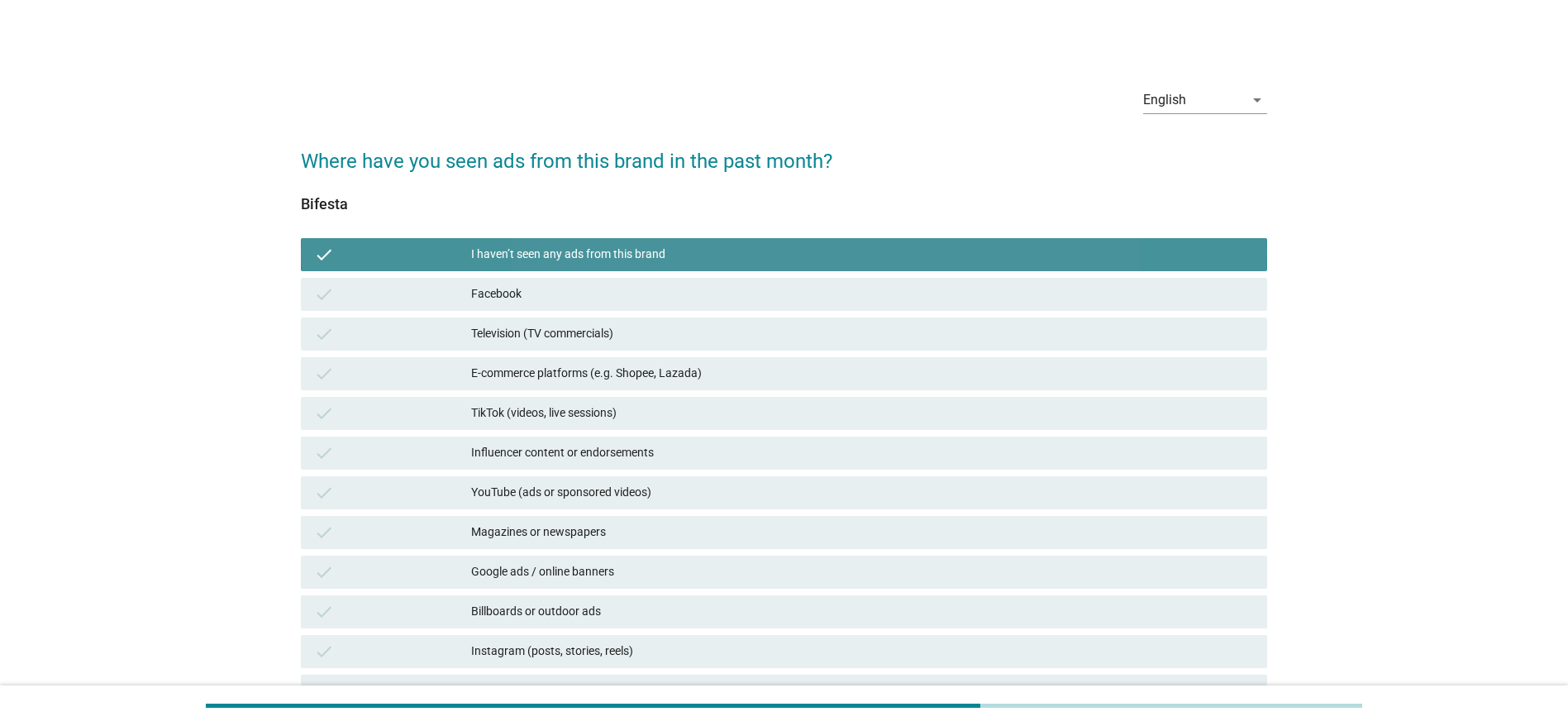 click on "I haven’t seen any ads from this brand" at bounding box center [862, 255] 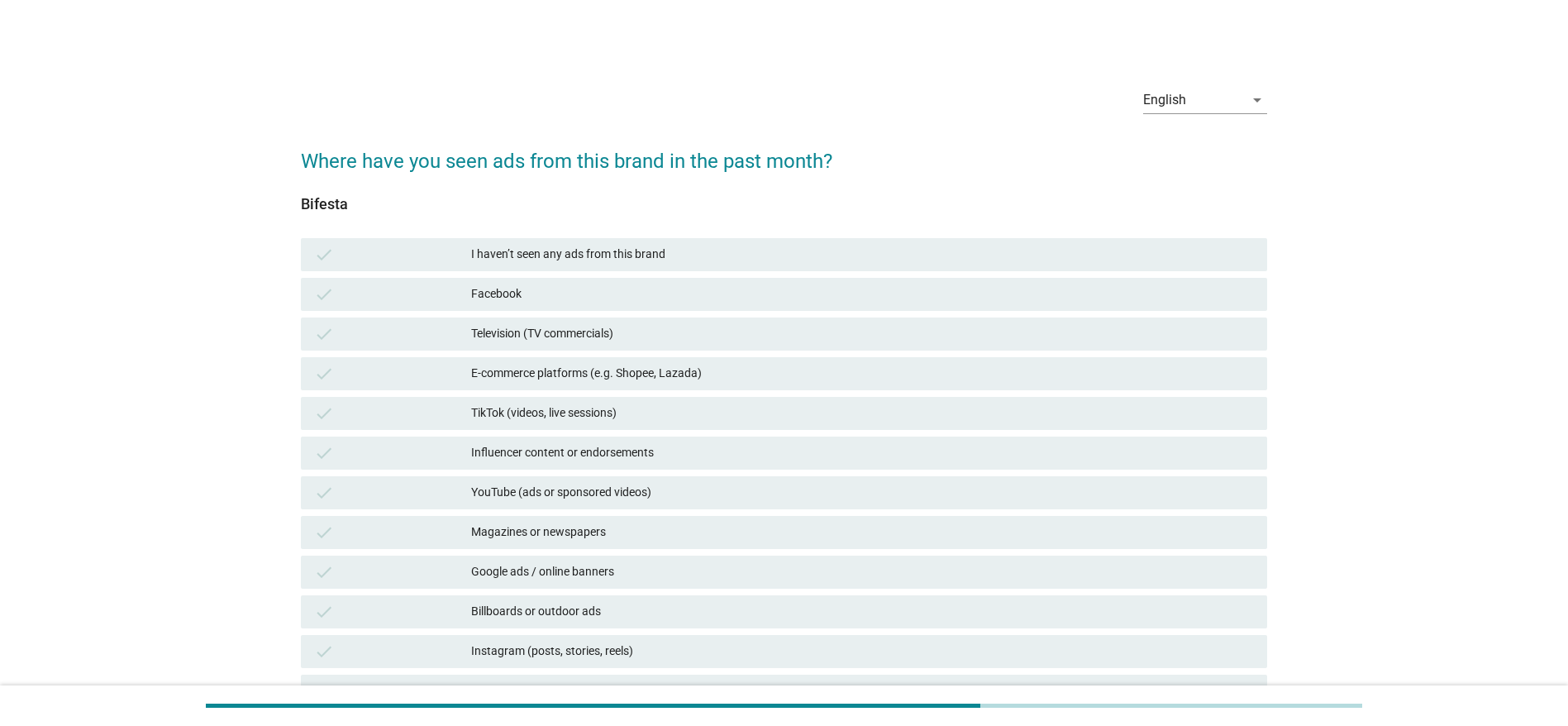 click on "check   I haven’t seen any ads from this brand" at bounding box center (784, 255) 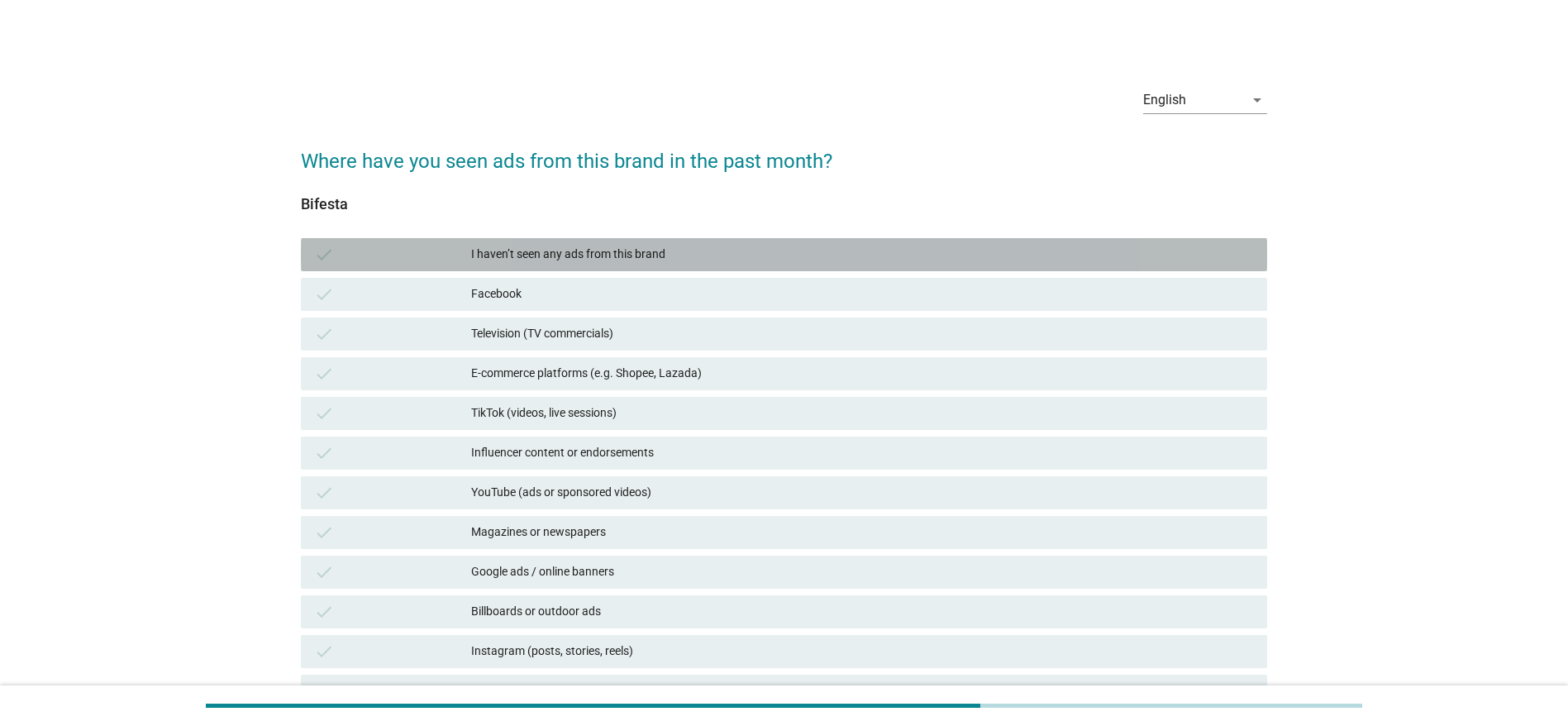 click on "I haven’t seen any ads from this brand" at bounding box center (862, 255) 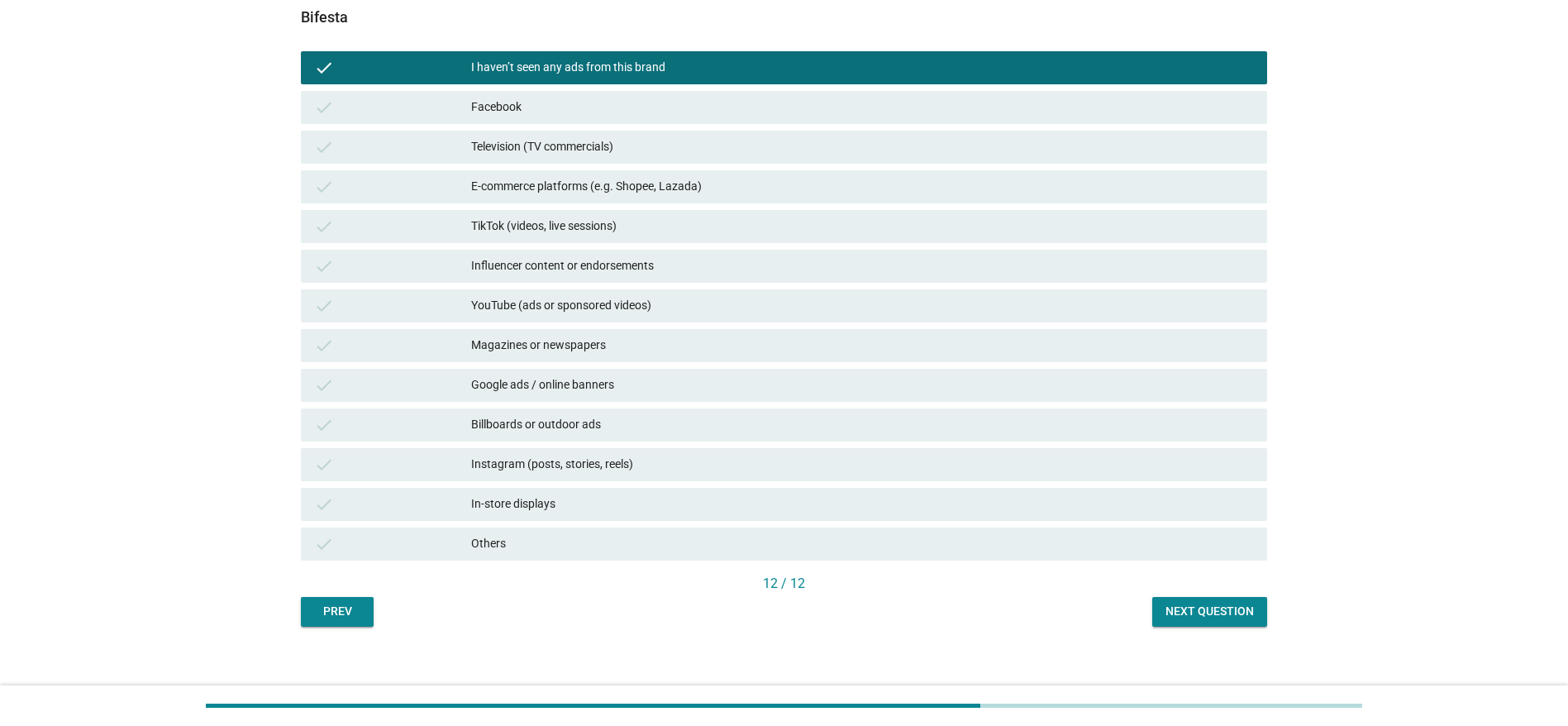scroll, scrollTop: 201, scrollLeft: 0, axis: vertical 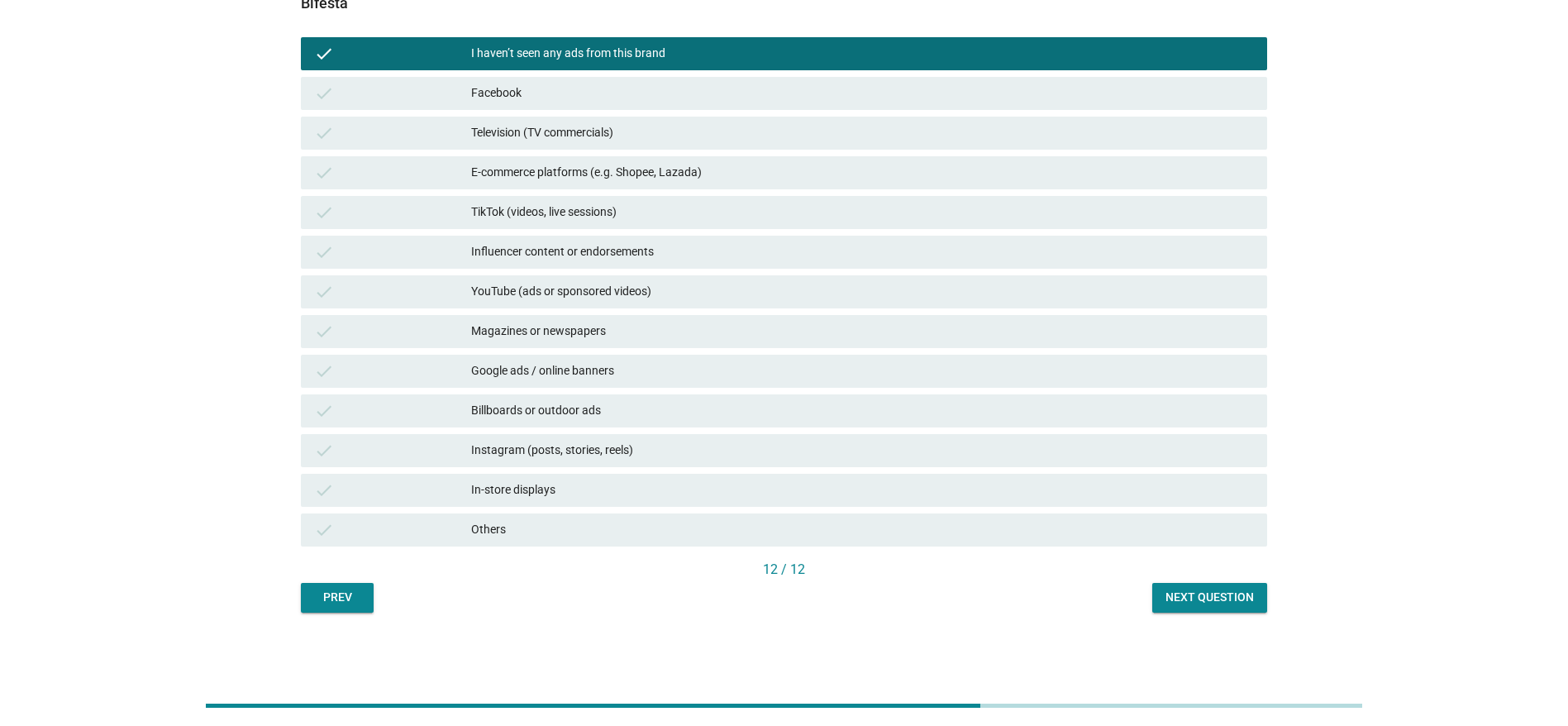 click on "Next question" at bounding box center [1209, 598] 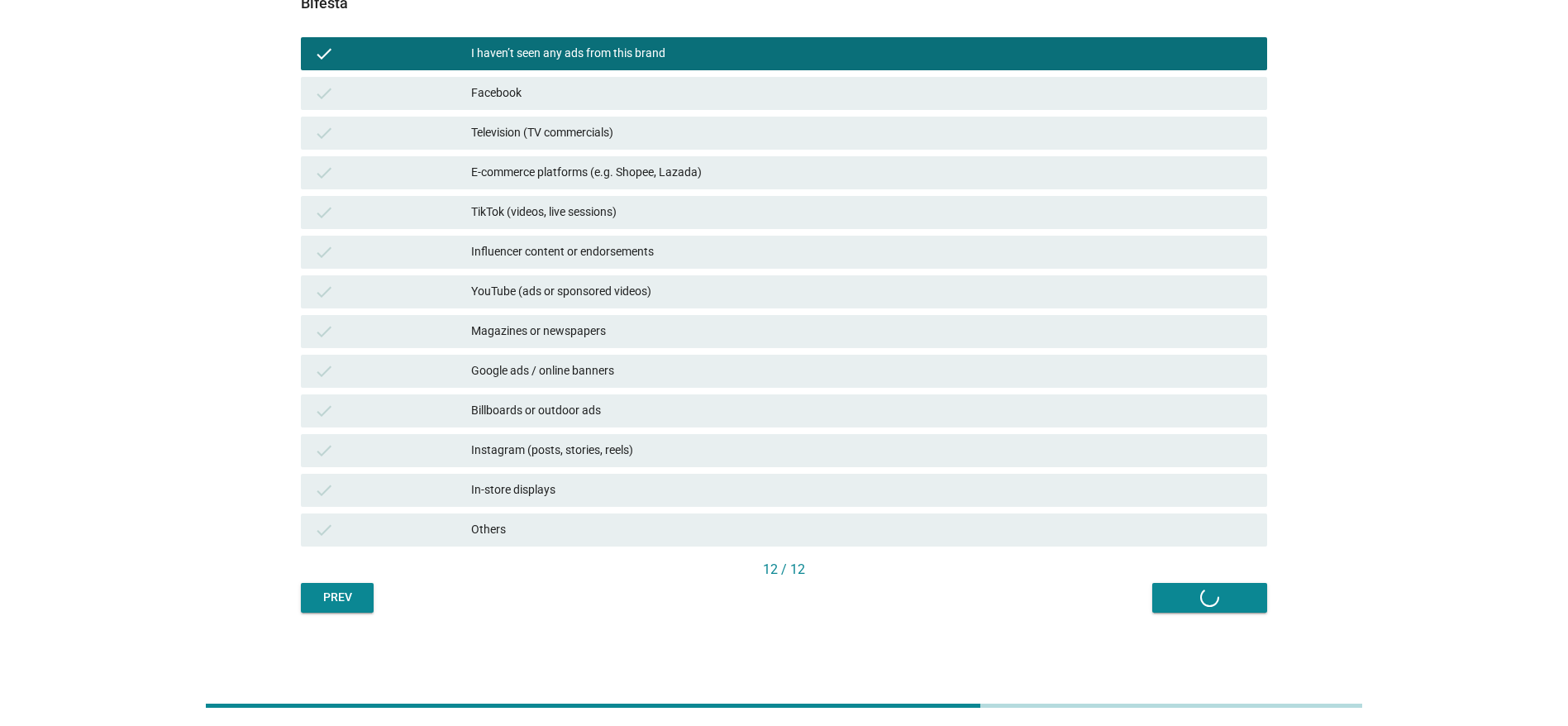 scroll, scrollTop: 0, scrollLeft: 0, axis: both 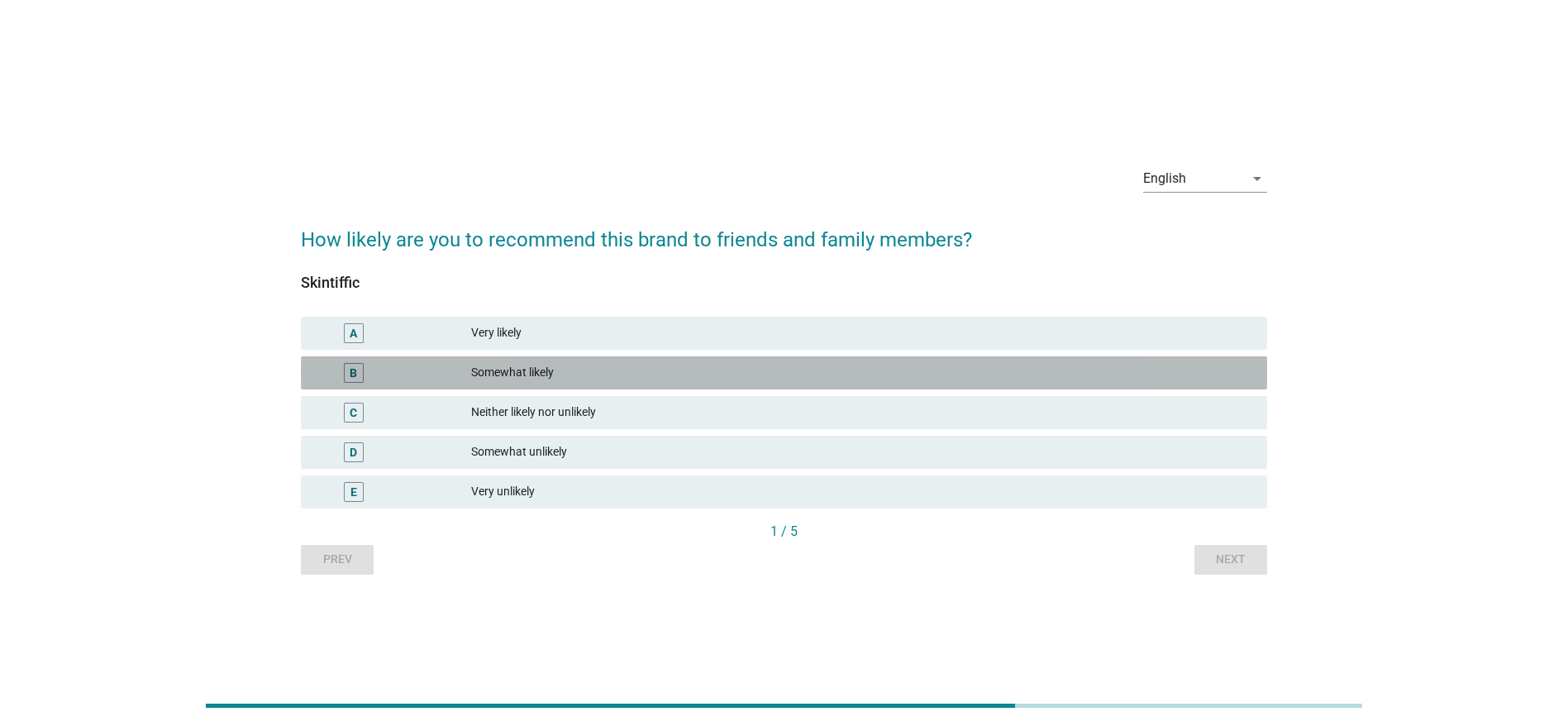 click on "Somewhat likely" at bounding box center (862, 373) 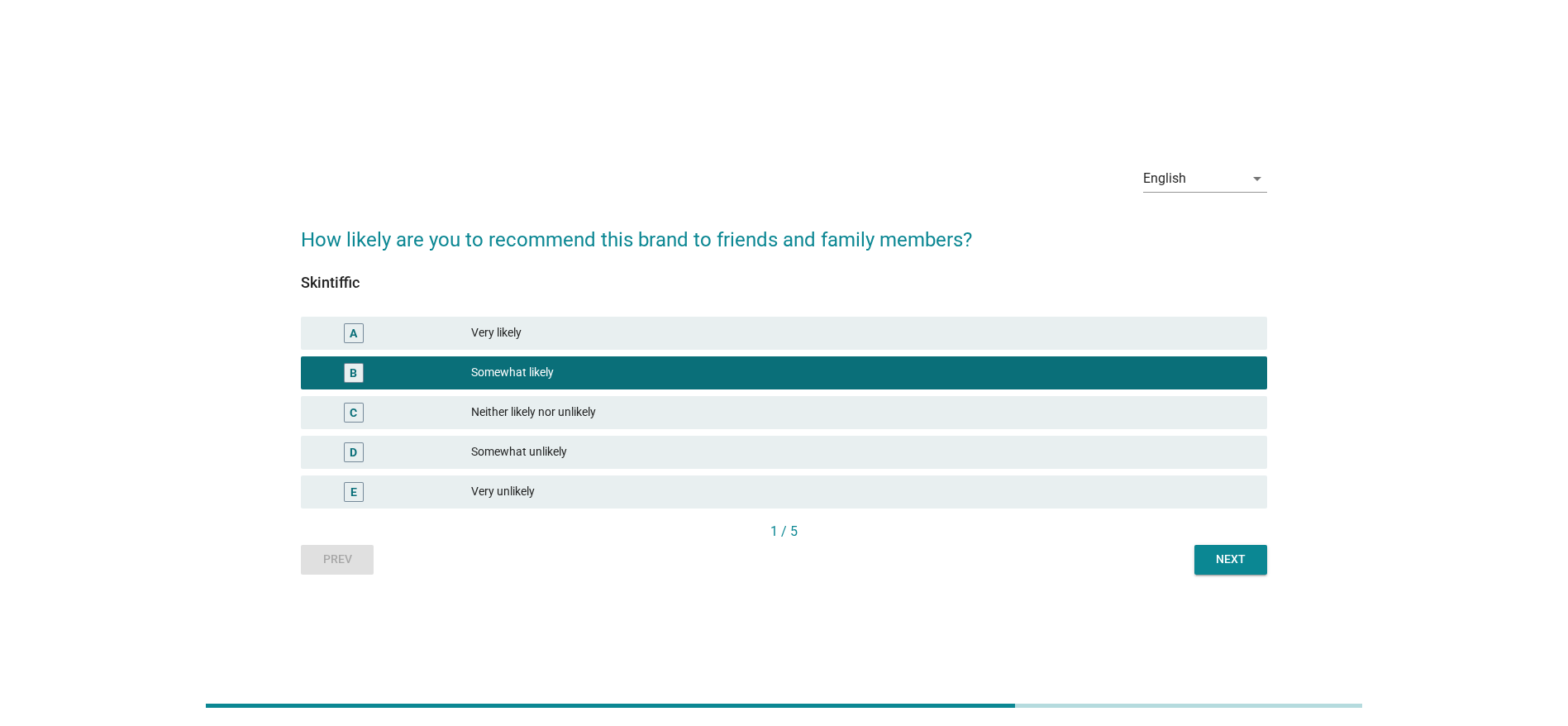 click on "Next" at bounding box center [1231, 560] 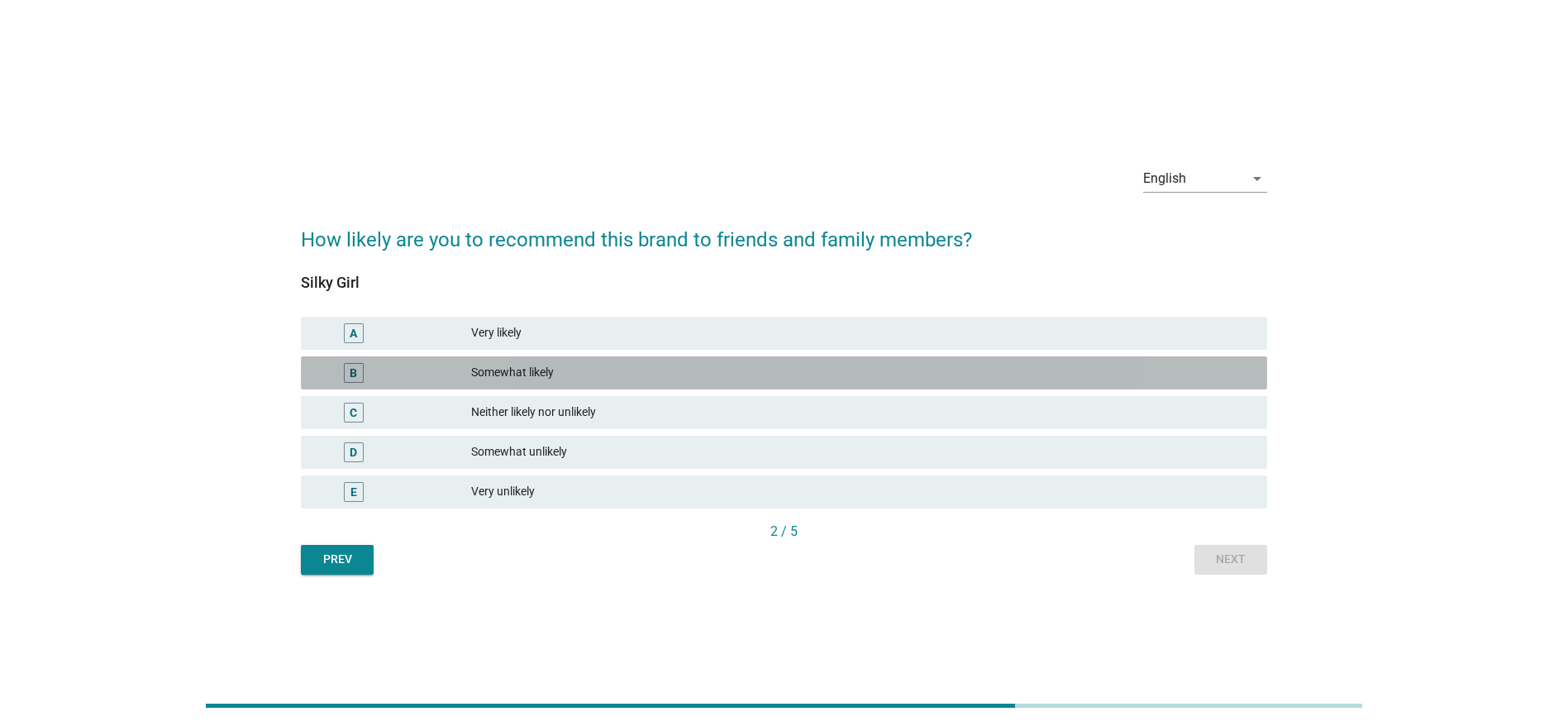 click on "Somewhat likely" at bounding box center (862, 373) 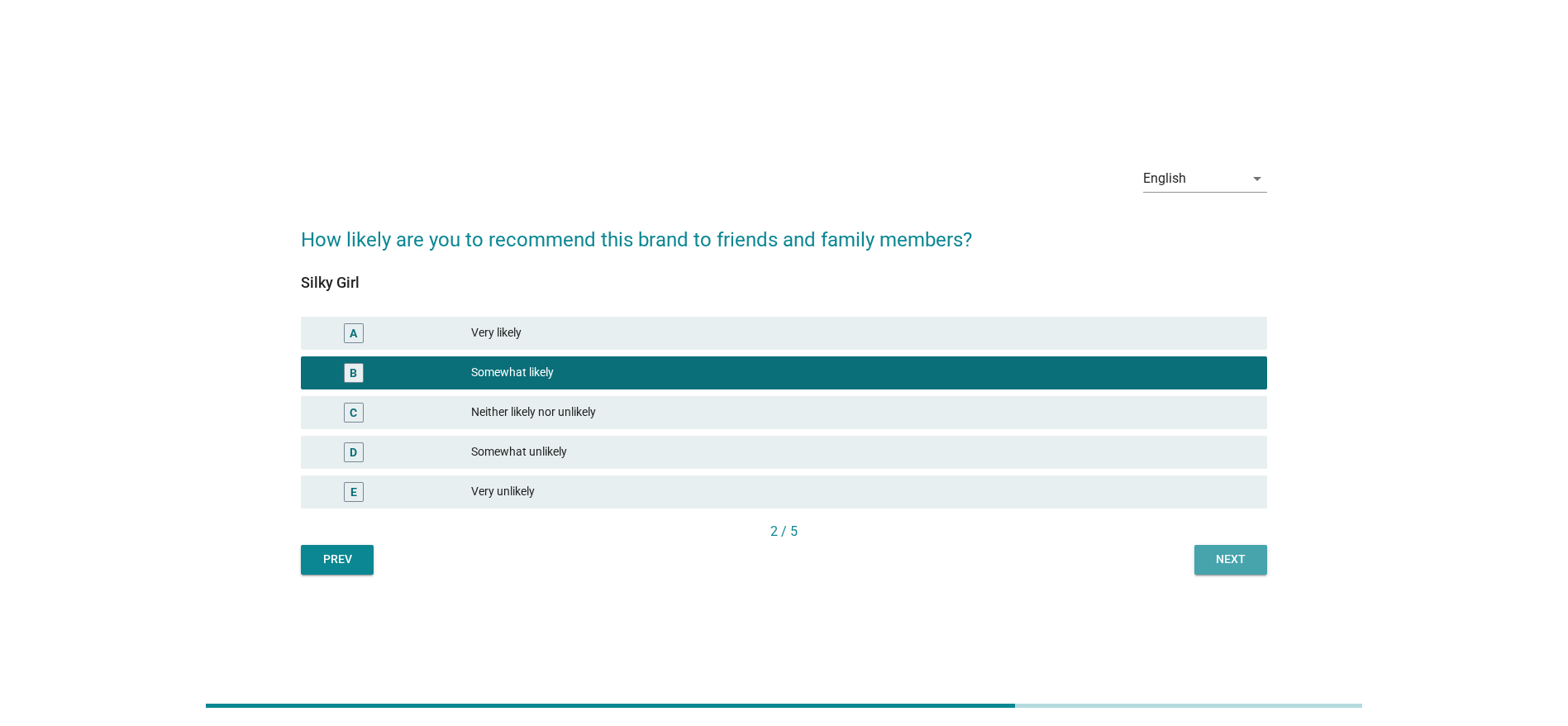 click on "Next" at bounding box center [1231, 560] 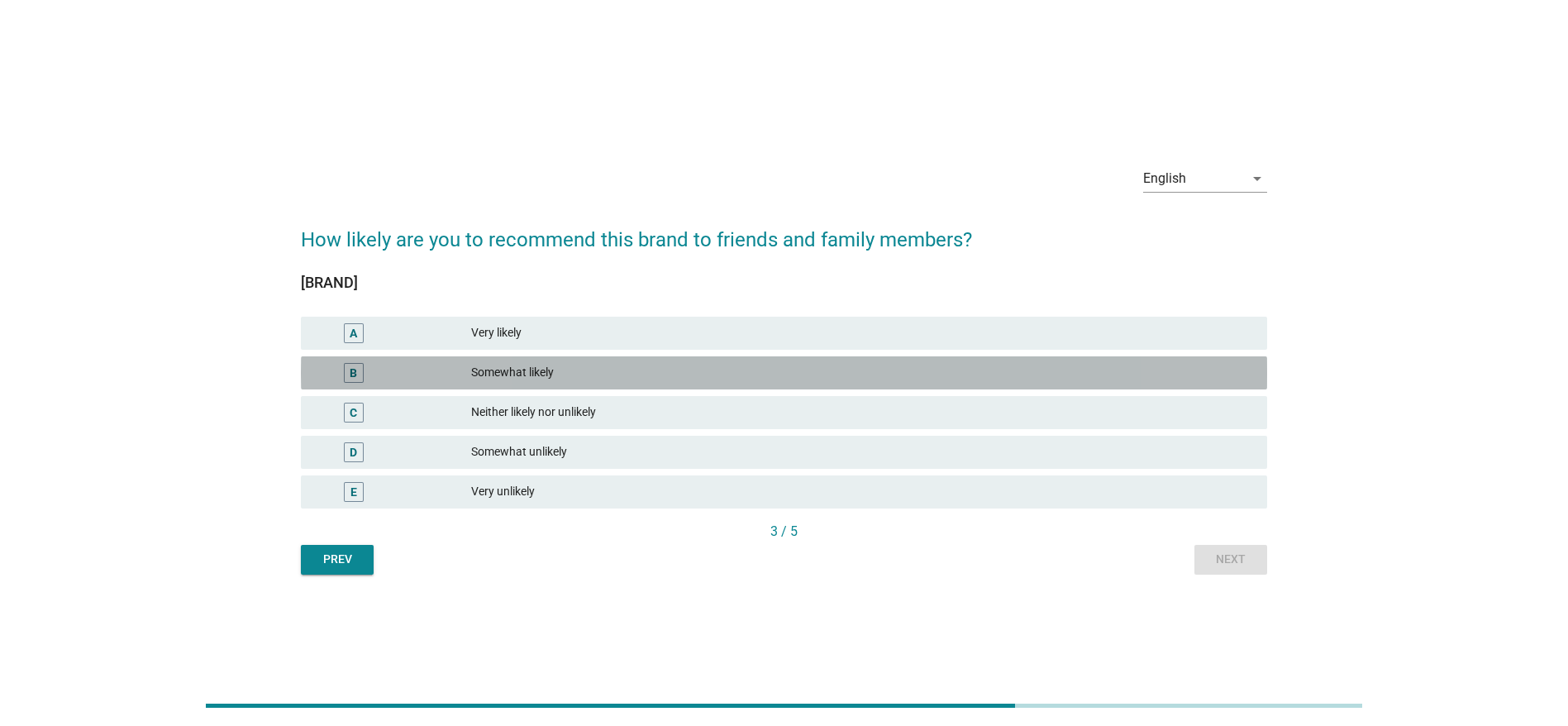 click on "B   Somewhat likely" at bounding box center (784, 373) 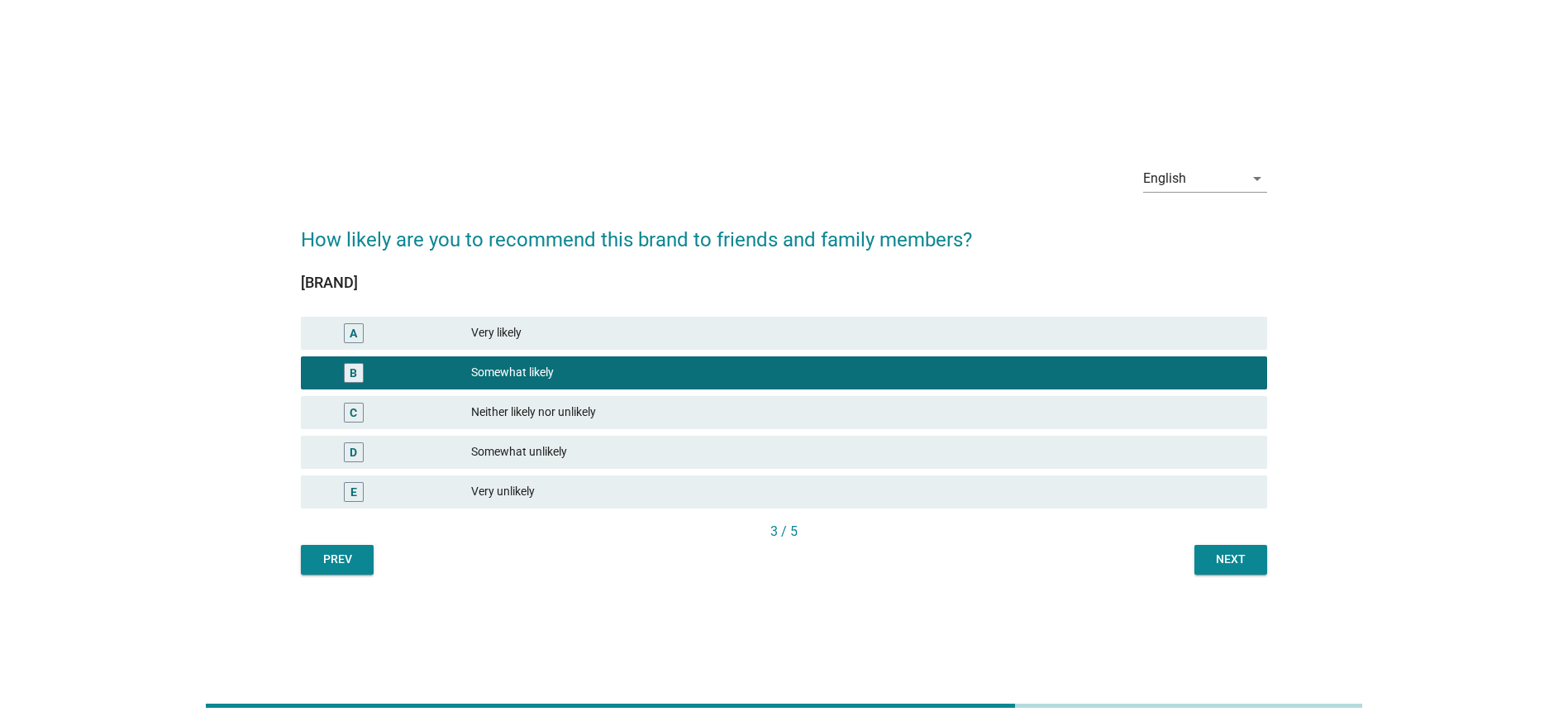 click on "Next" at bounding box center (1231, 559) 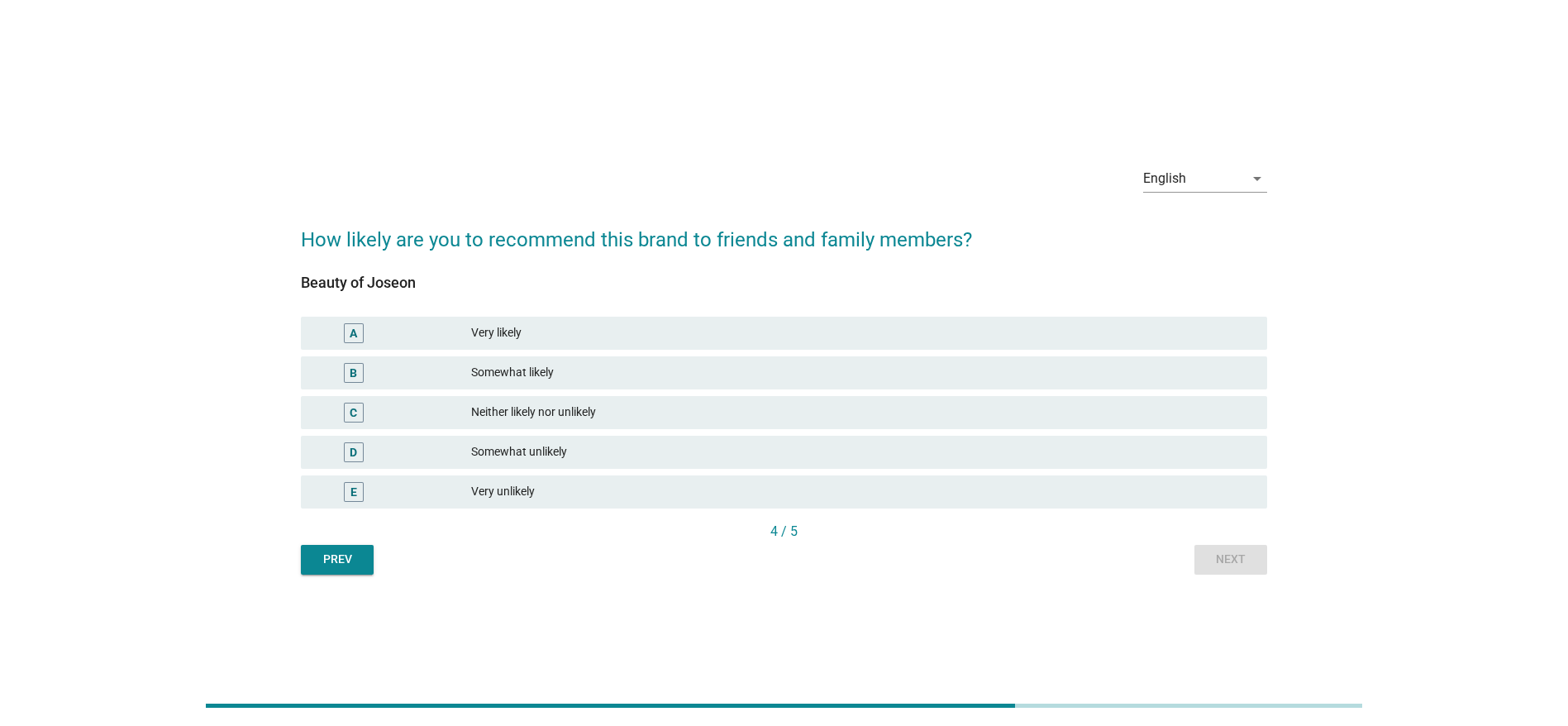 click on "B   Somewhat likely" at bounding box center (784, 373) 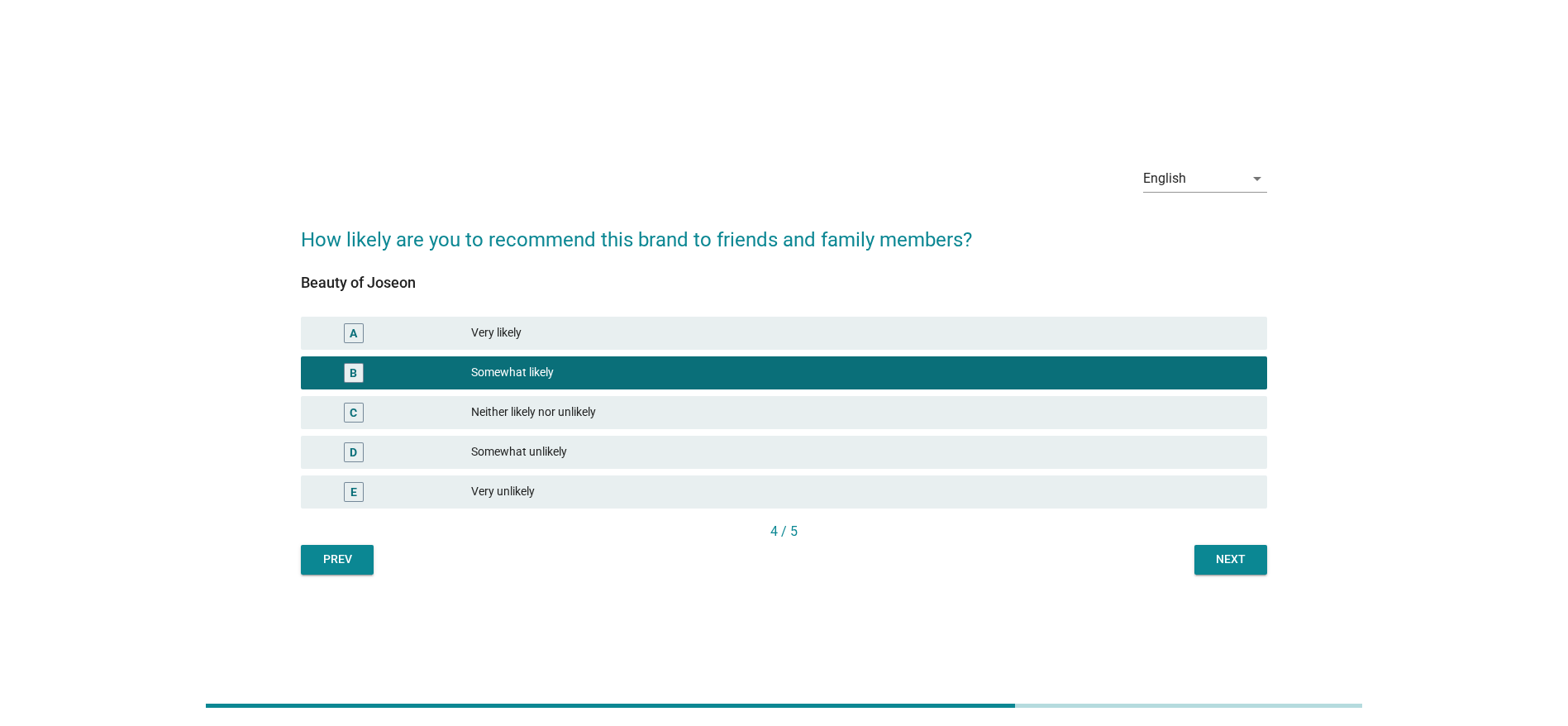 click on "Next" at bounding box center (1231, 560) 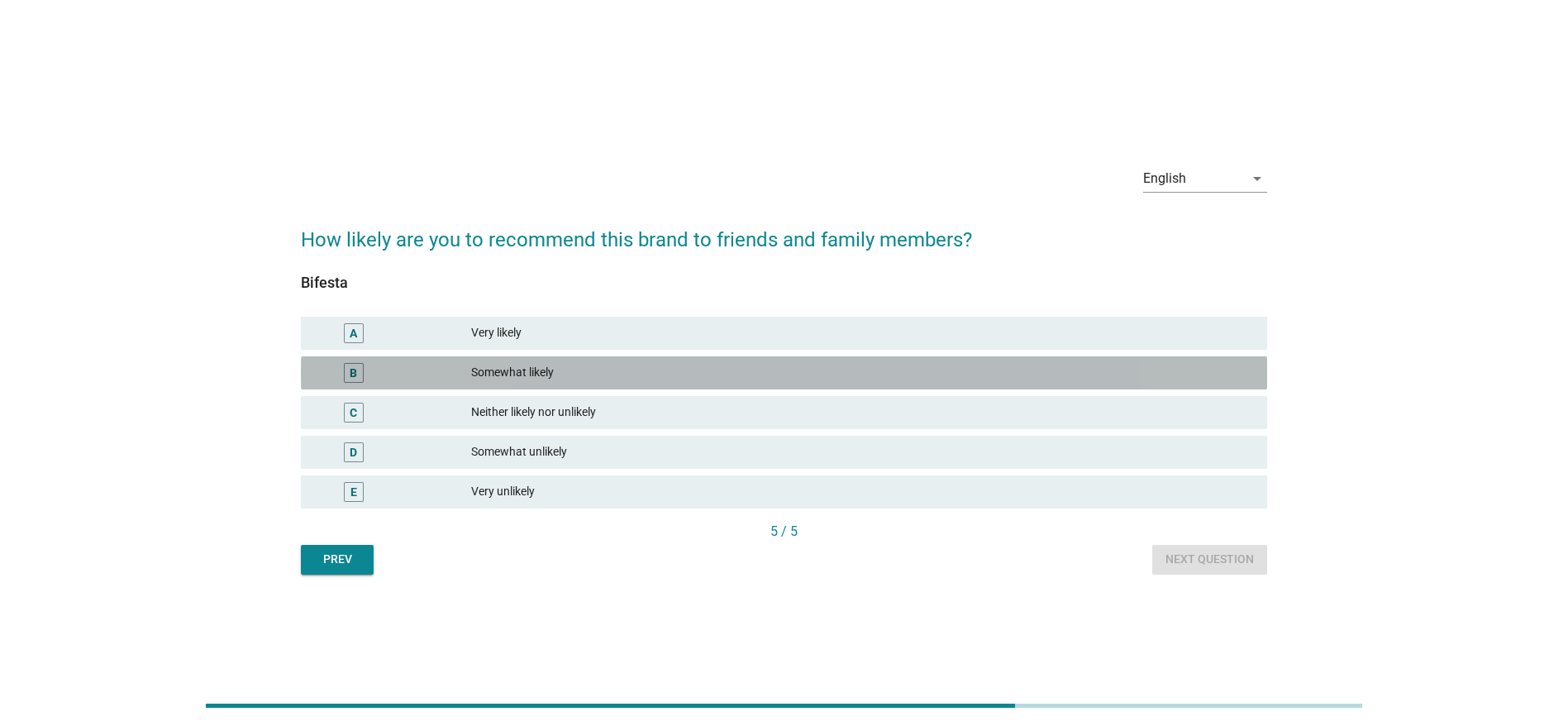 click on "Somewhat likely" at bounding box center (862, 373) 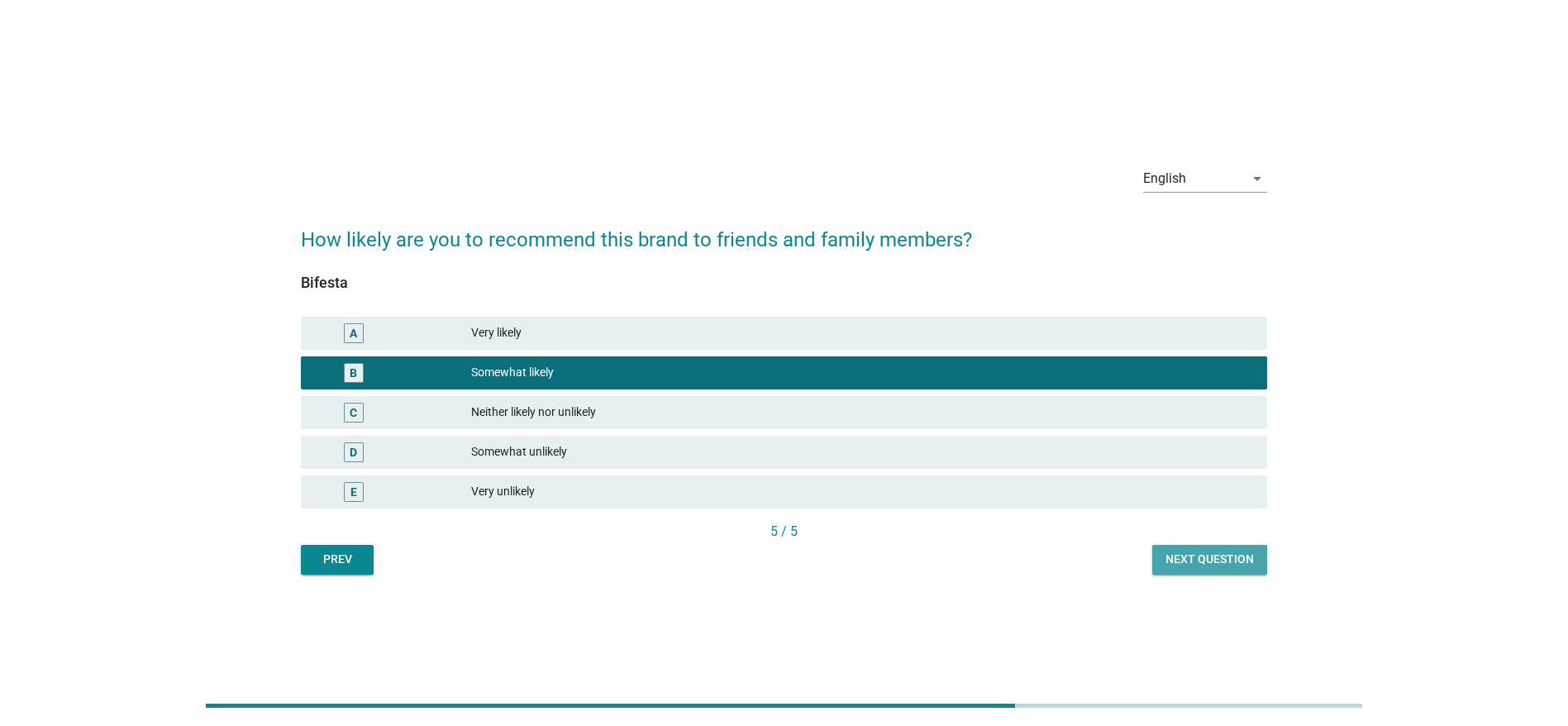click on "Next question" at bounding box center (1209, 559) 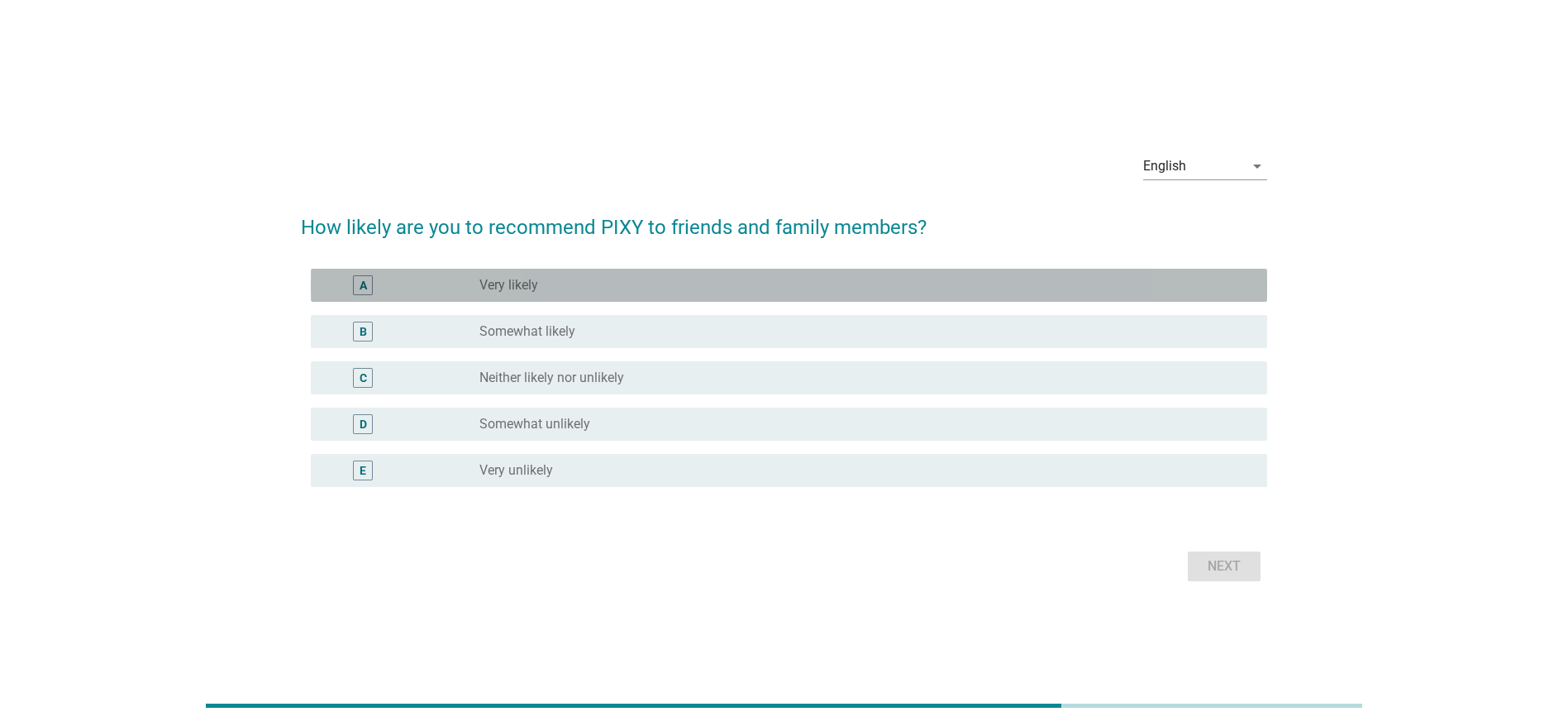 click on "radio_button_unchecked Very likely" at bounding box center (860, 285) 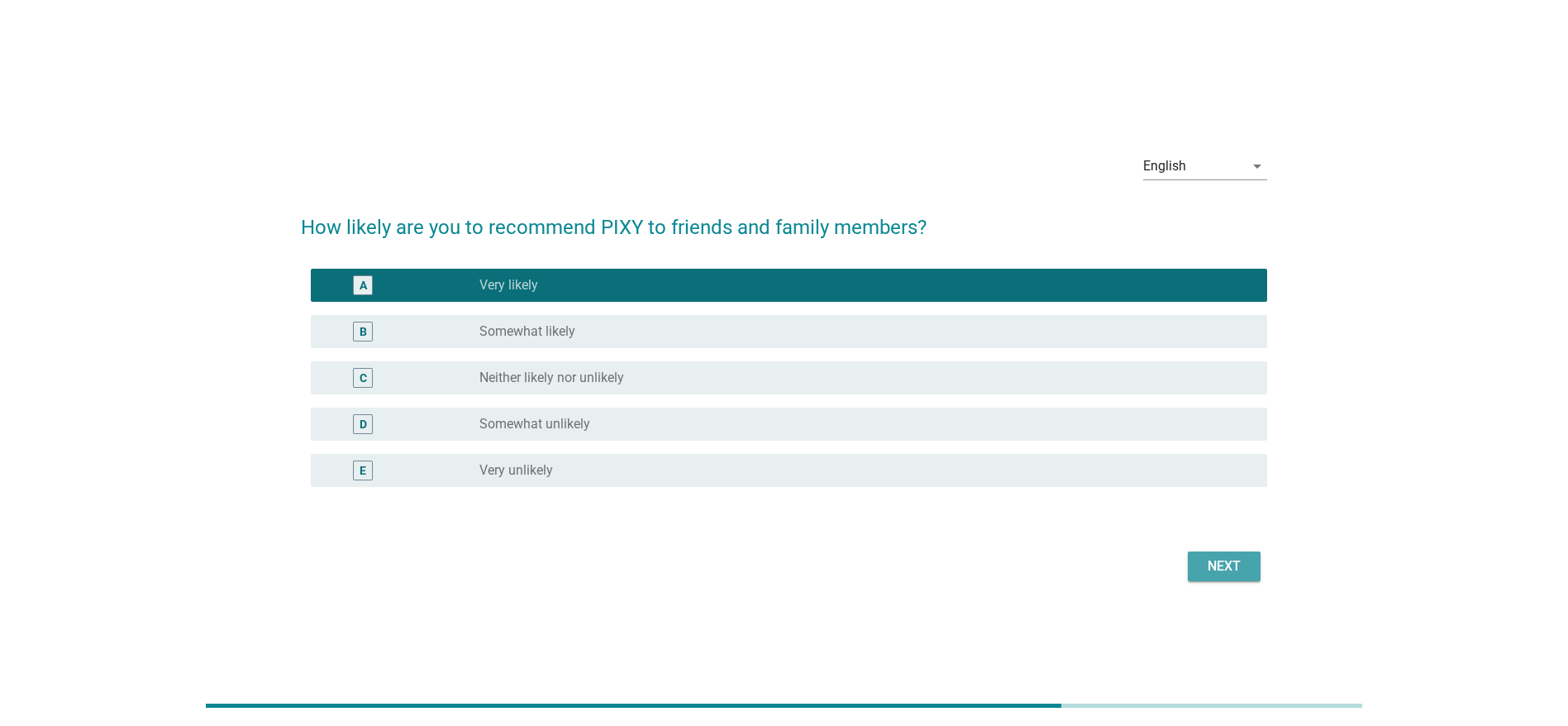 click on "Next" at bounding box center (1224, 566) 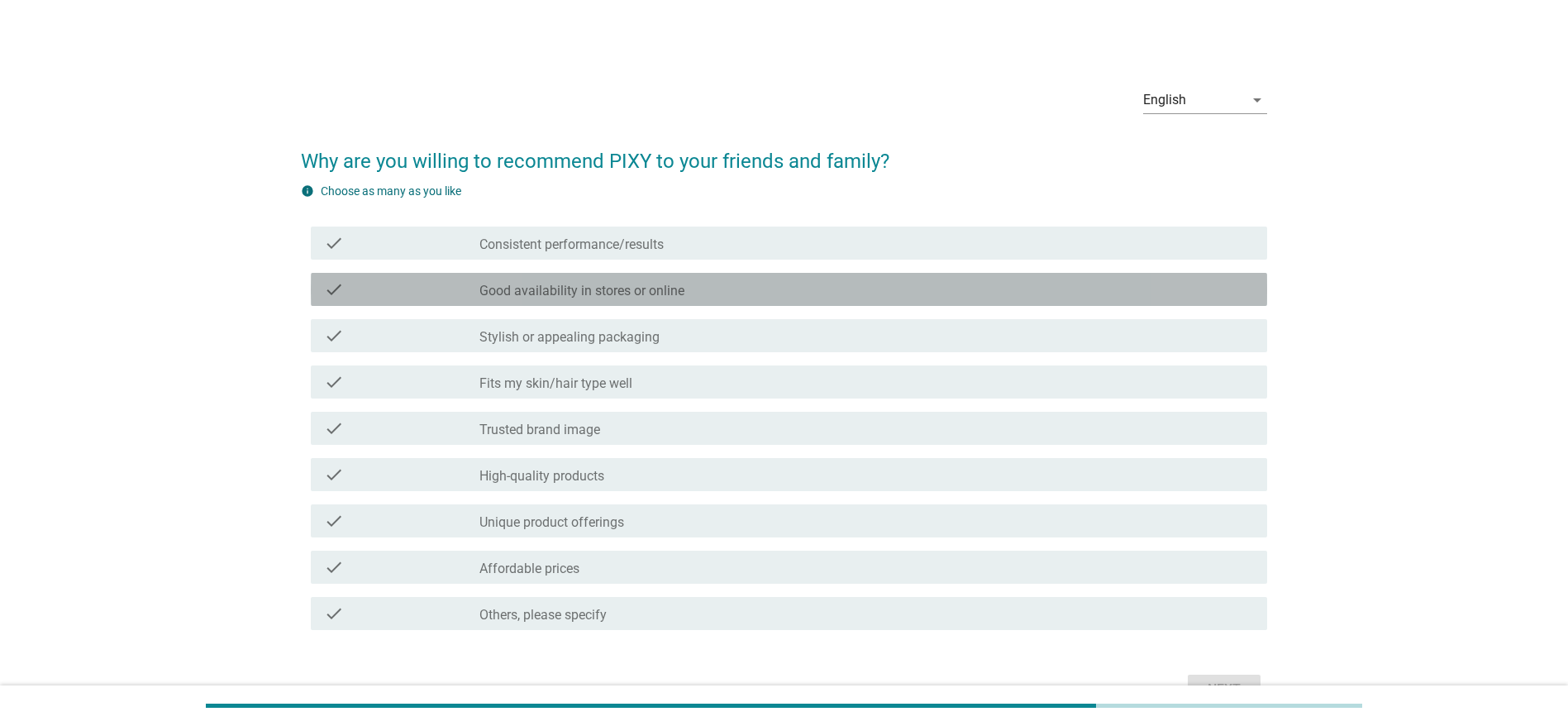 click on "Good availability in stores or online" at bounding box center [582, 291] 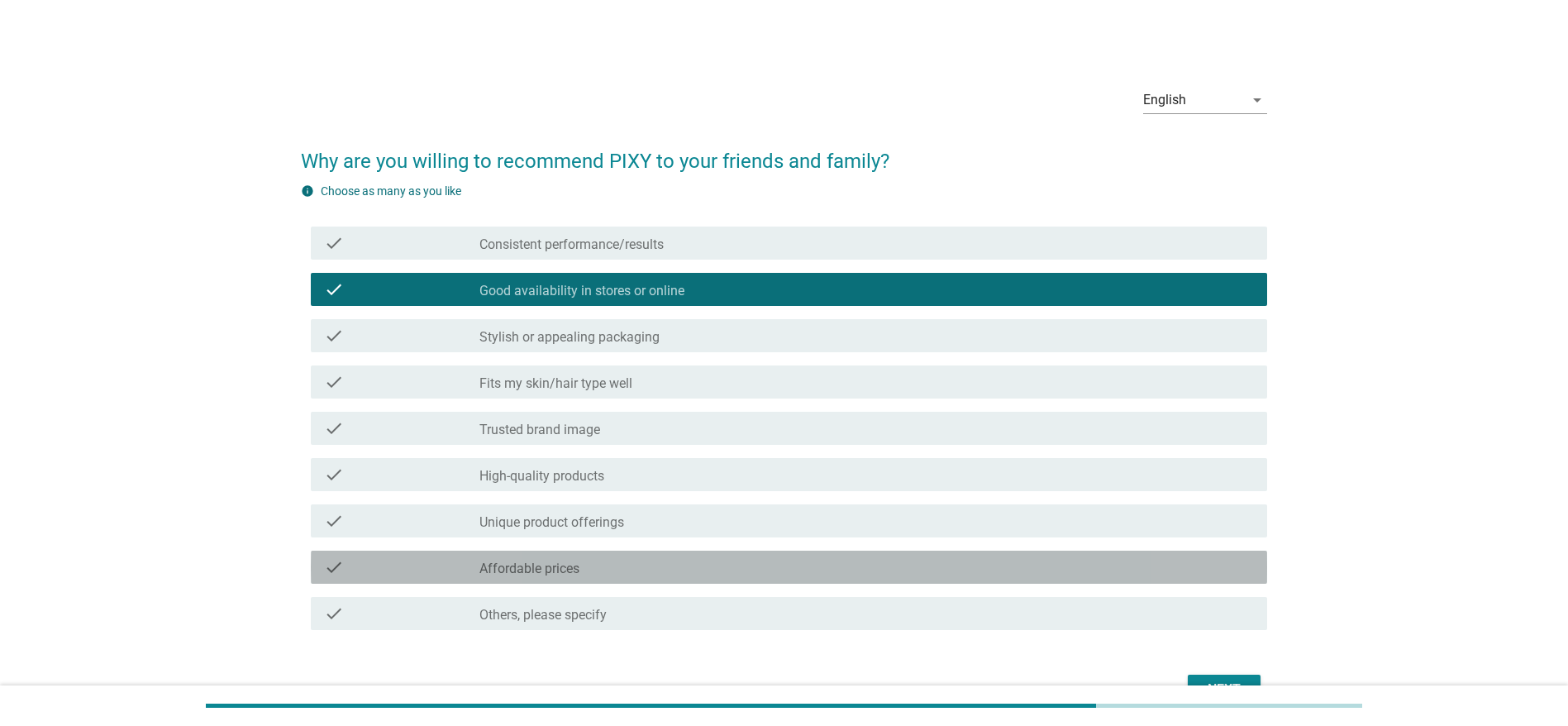click on "check_box_outline_blank [PRICE]" at bounding box center [866, 567] 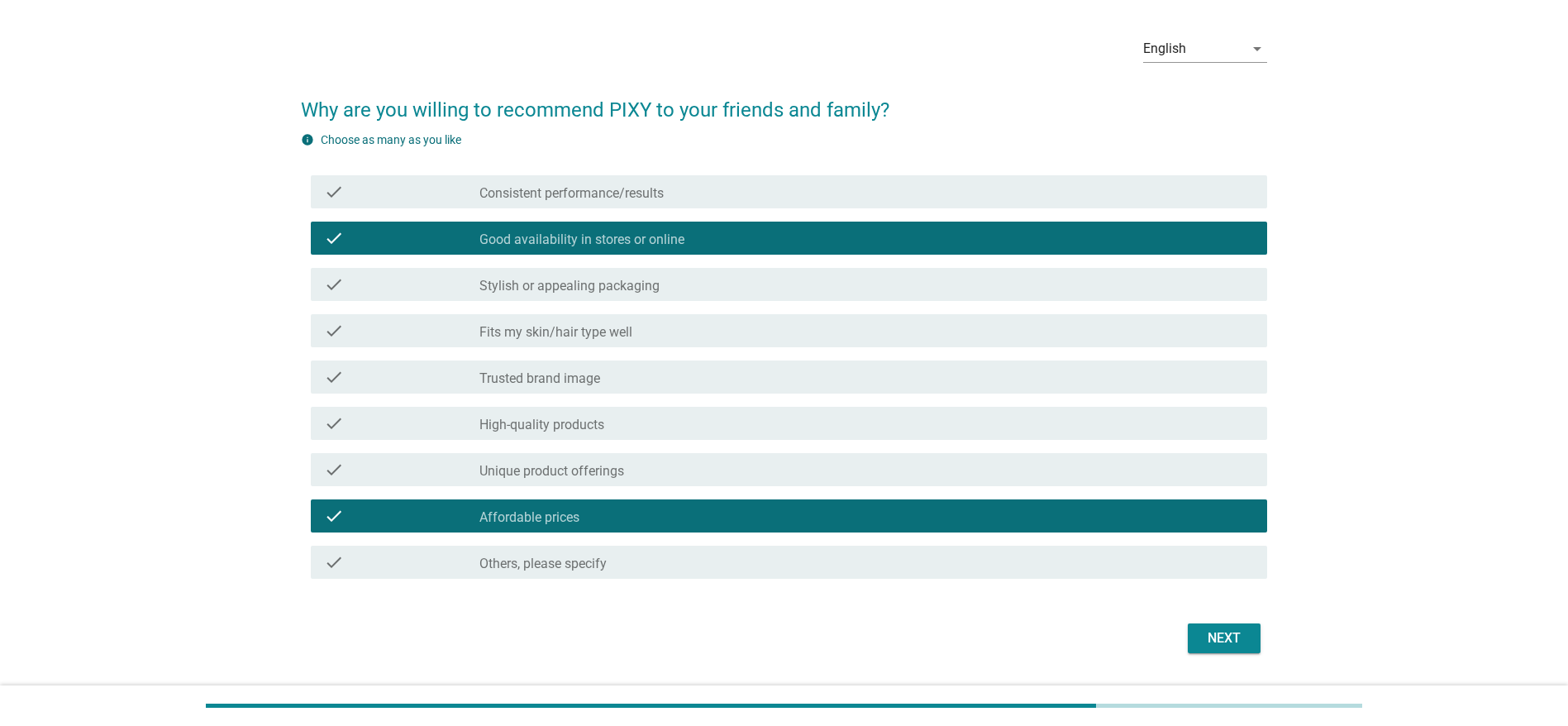 scroll, scrollTop: 97, scrollLeft: 0, axis: vertical 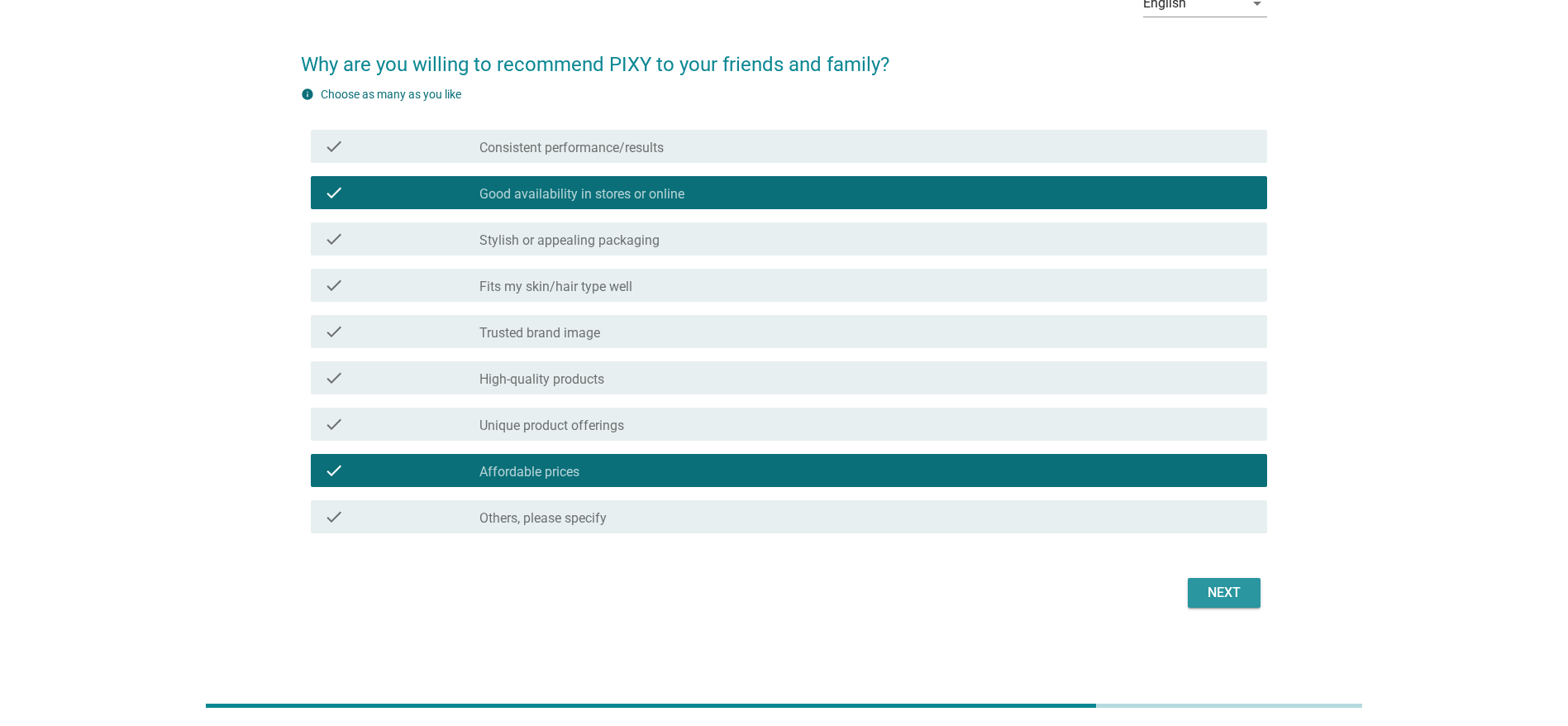 click on "Next" at bounding box center (1224, 593) 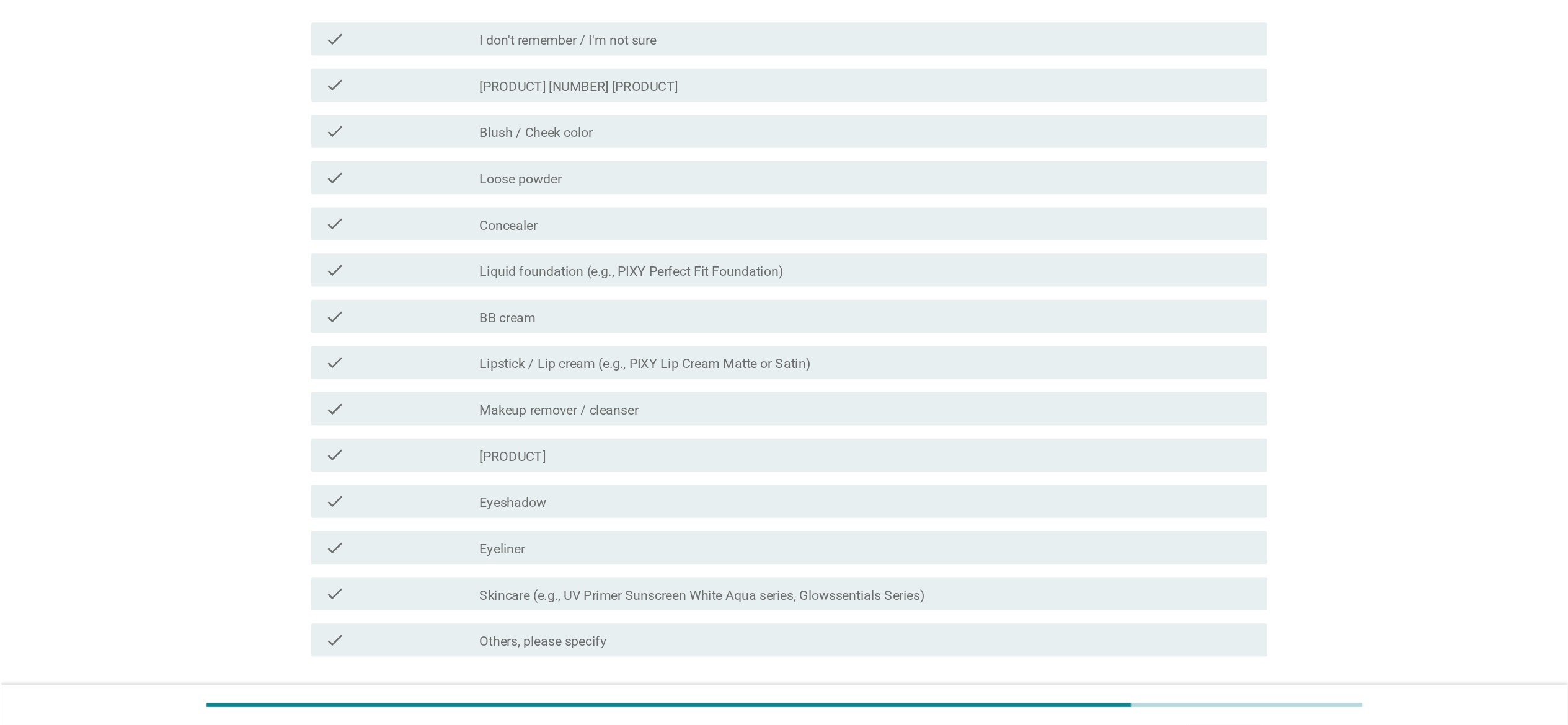 scroll, scrollTop: 64, scrollLeft: 0, axis: vertical 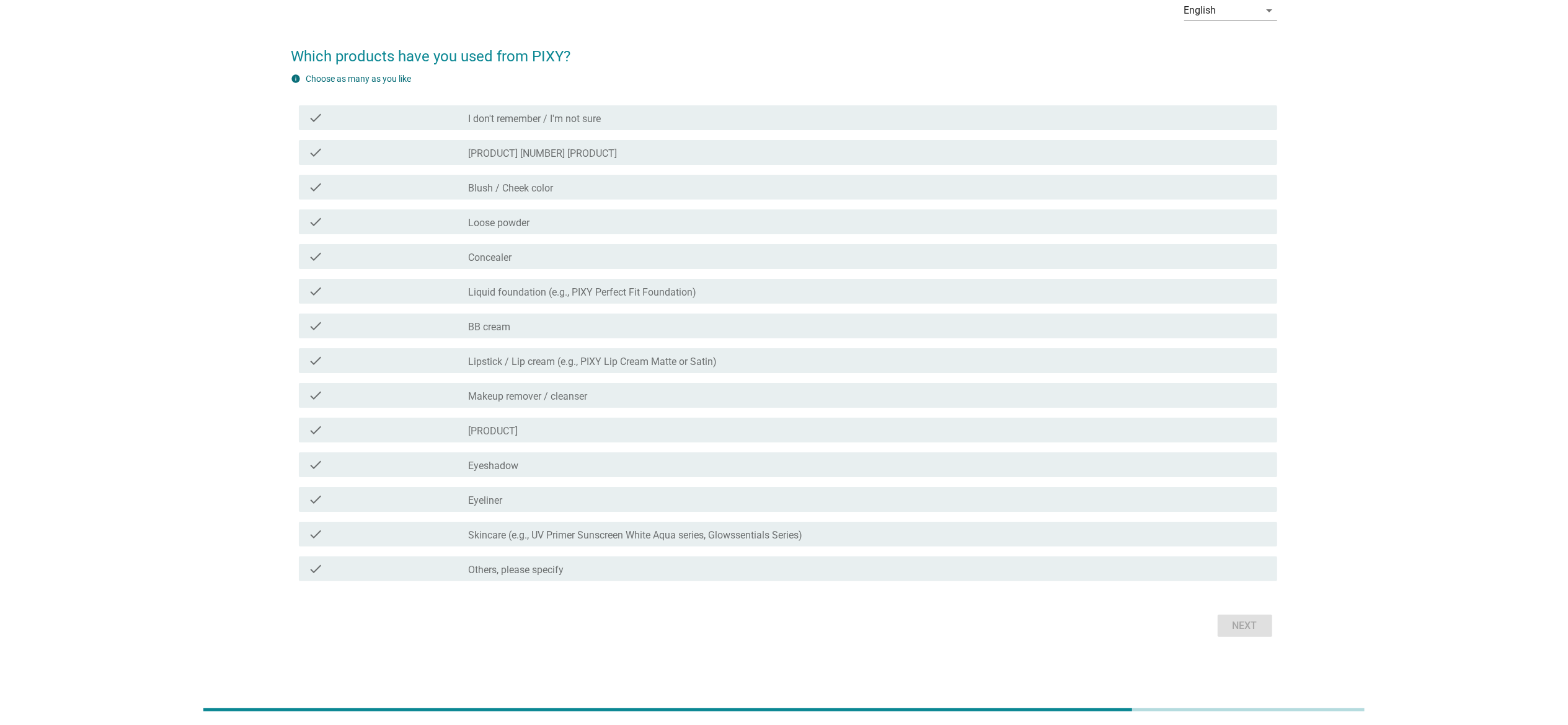 click on "[PRODUCT] [NUMBER] [PRODUCT]" at bounding box center [543, 154] 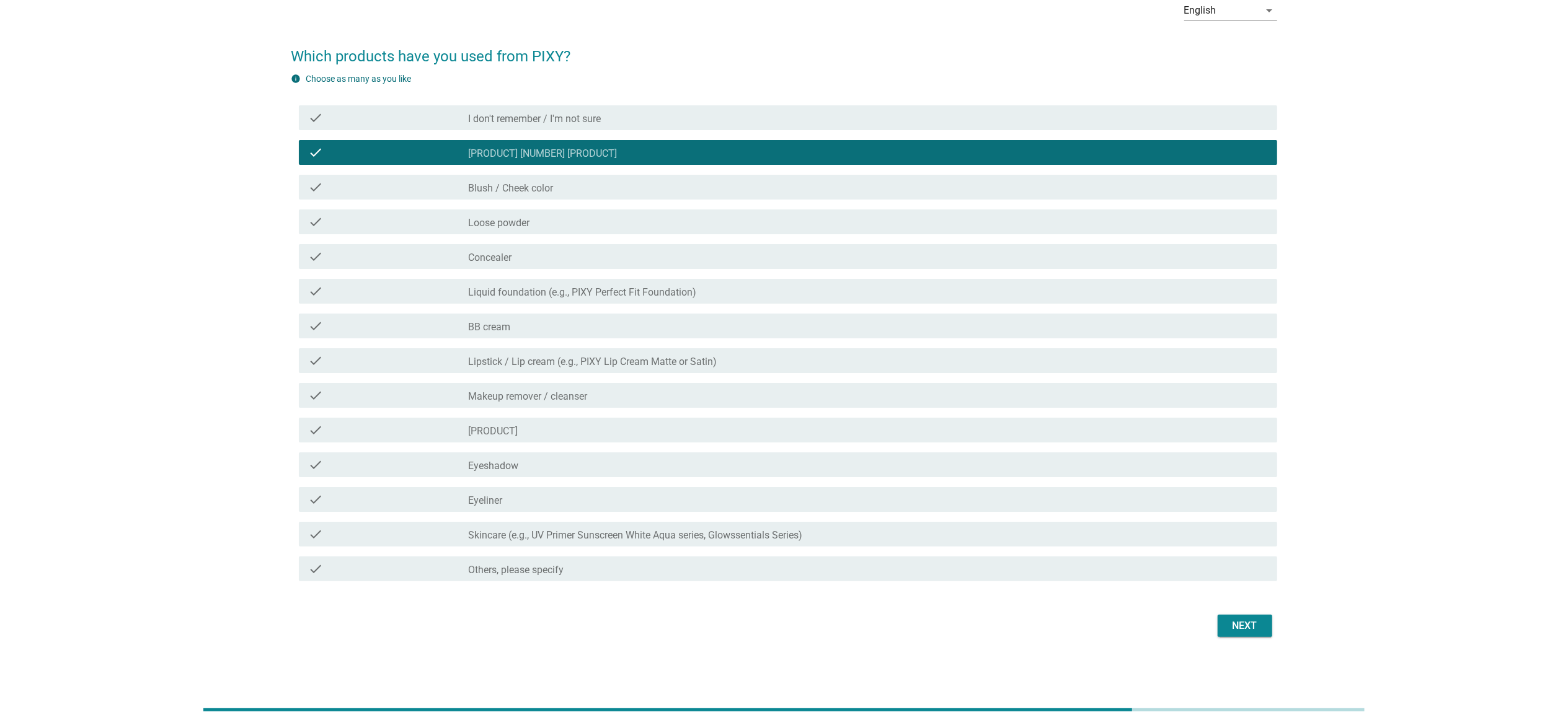 click on "check_box_outline_blank BB cream" at bounding box center (867, 326) 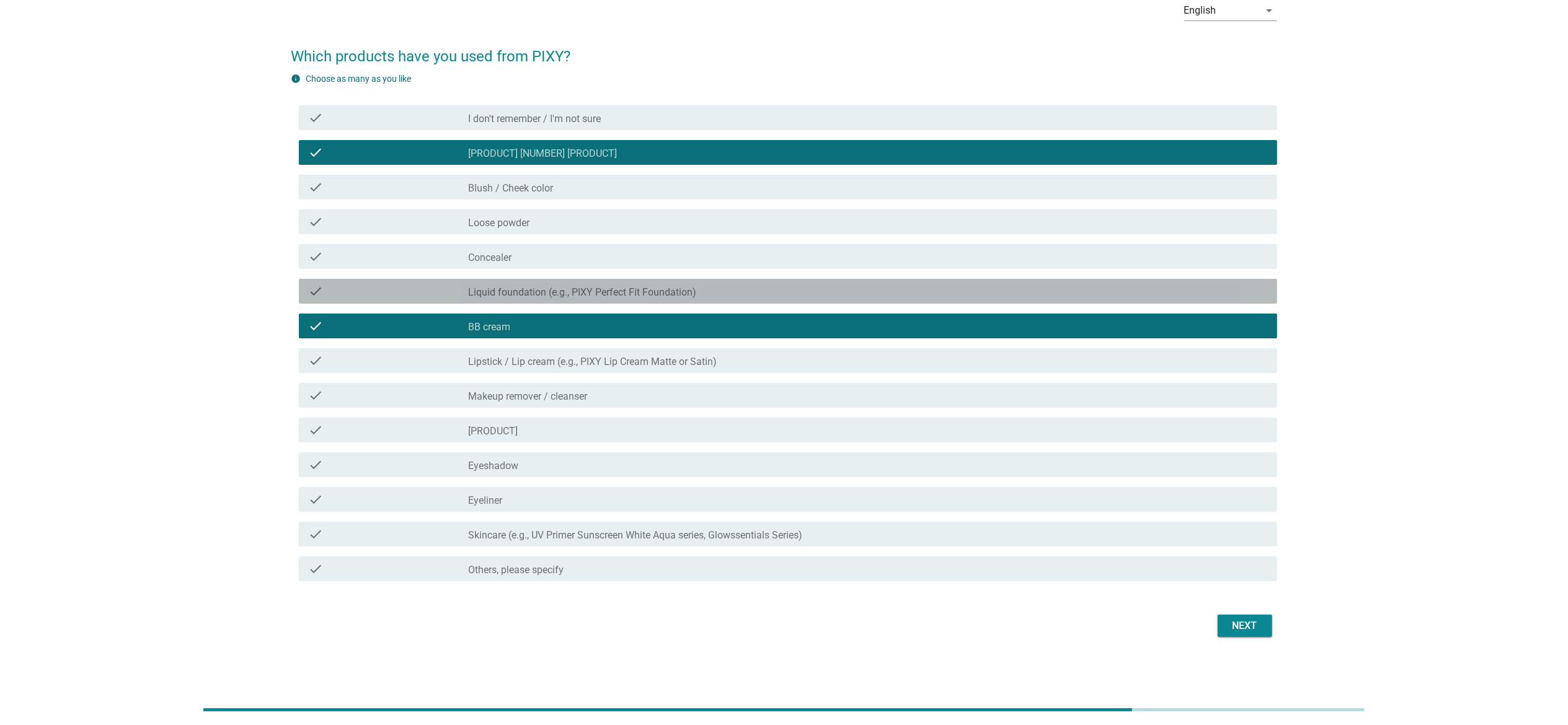 click on "Liquid foundation (e.g., PIXY Perfect Fit Foundation)" at bounding box center [582, 292] 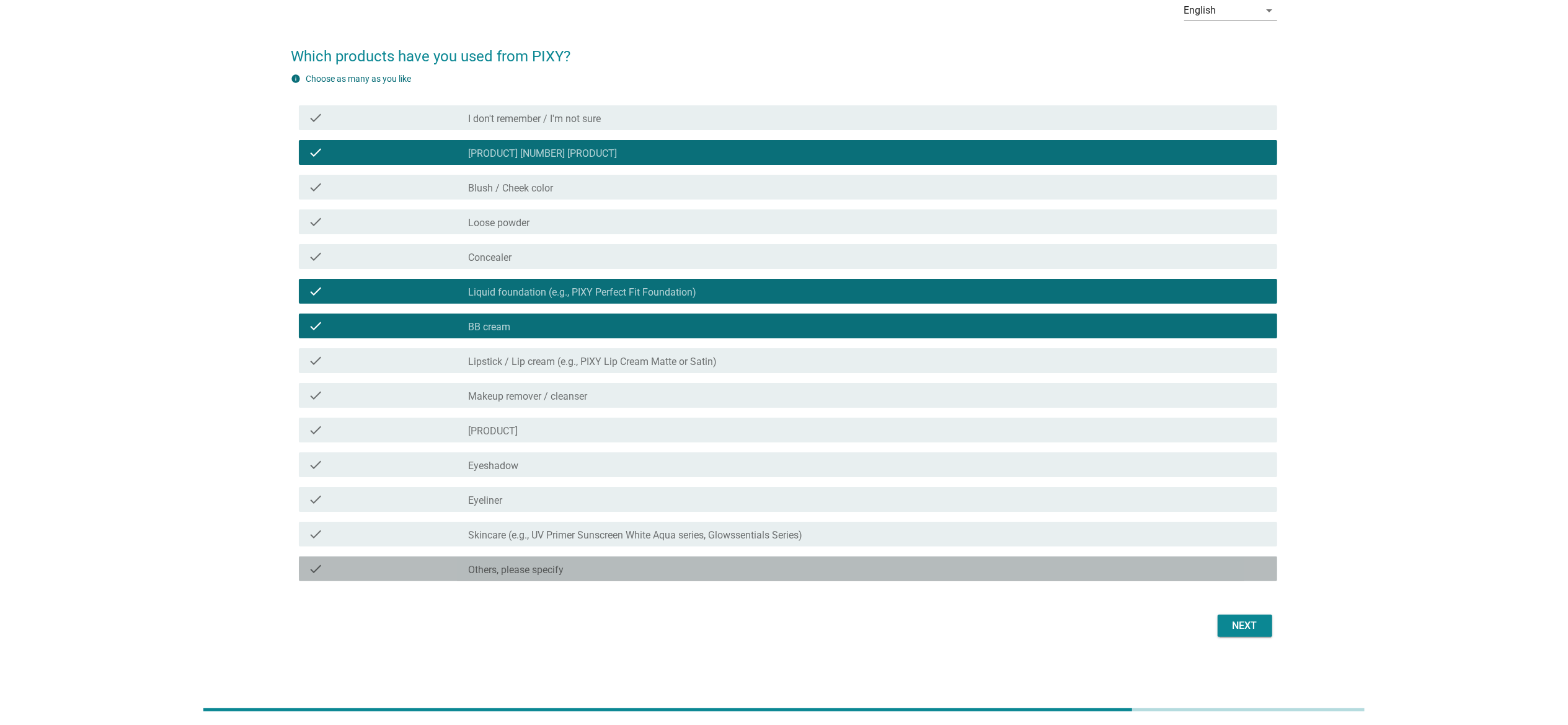 click on "Others, please specify" at bounding box center (516, 570) 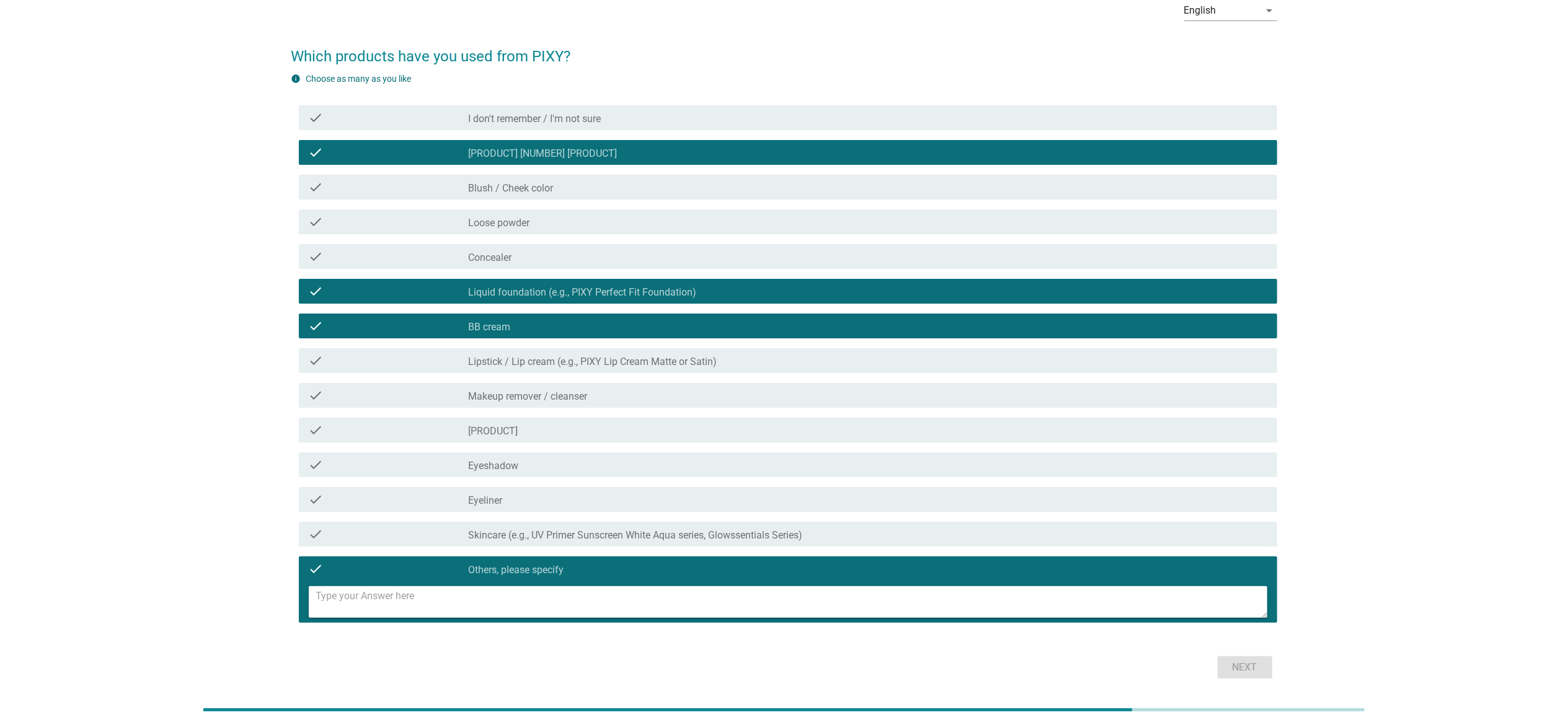 click on "check_box_outline_blank Others, please specify" at bounding box center [867, 569] 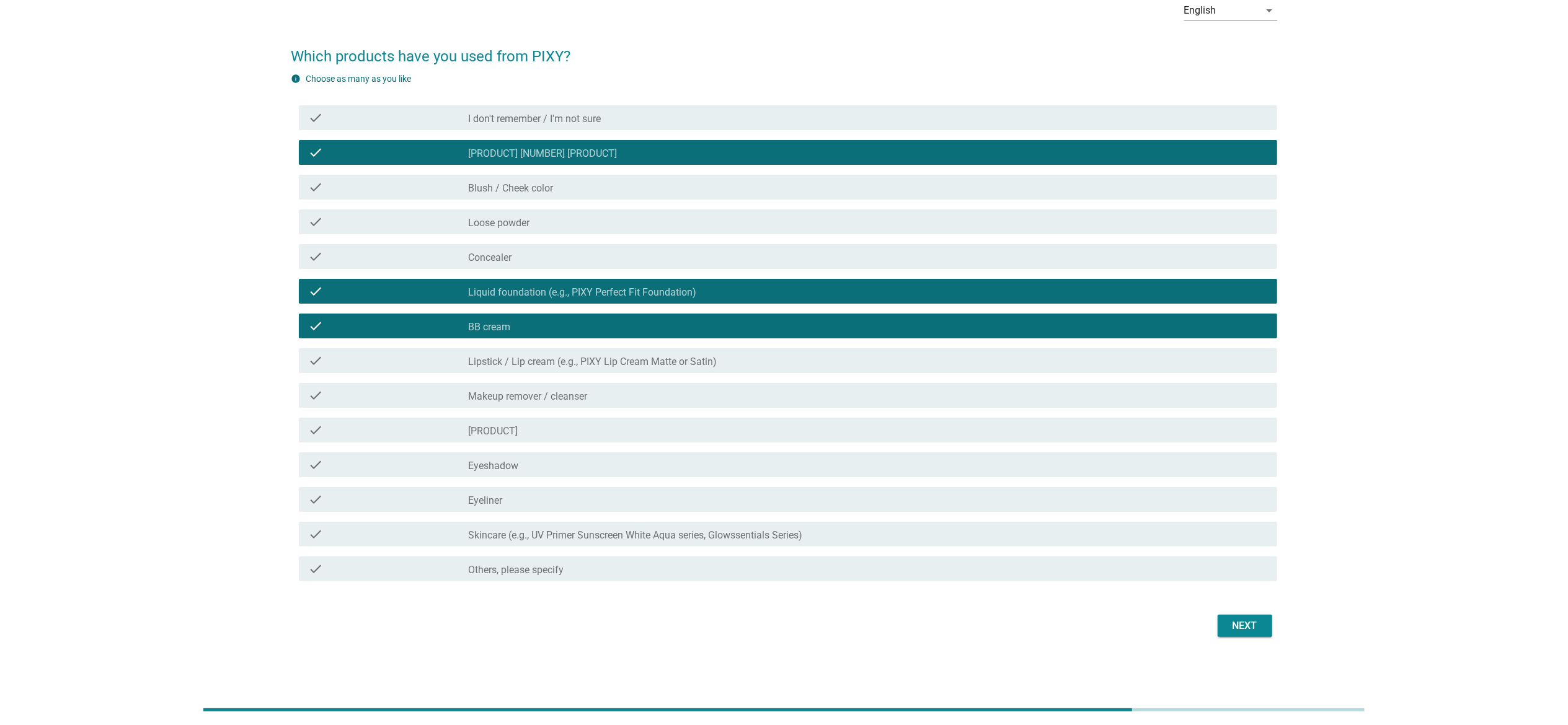 click on "Which products have you used from PIXY?     info   Choose as many as you like   check     check_box_outline_blank I don't remember / I'm not sure   check     check_box Two-way cake / Compact powder (e.g., PIXY UV Whitening Two Way Cake Perfect Fit)   check     check_box_outline_blank Blush / Cheek color   check     check_box_outline_blank Loose powder   check     check_box_outline_blank Concealer   check     check_box Liquid foundation (e.g., PIXY Perfect Fit Foundation)   check     check_box_outline_blank BB cream   check     check_box_outline_blank Lipstick / Lip cream (e.g., PIXY Lip Cream Matte or Satin)   check     check_box_outline_blank Makeup remover / cleanser   check     check_box_outline_blank Mascara   check     check_box_outline_blank Eyeshadow   check     check_box_outline_blank Eyeliner   check     check_box_outline_blank Skincare (e.g., UV Primer Sunscreen White Aqua series, Glowssentials Series)   check     check_box_outline_blank Others, please specify       Next" at bounding box center (784, 336) 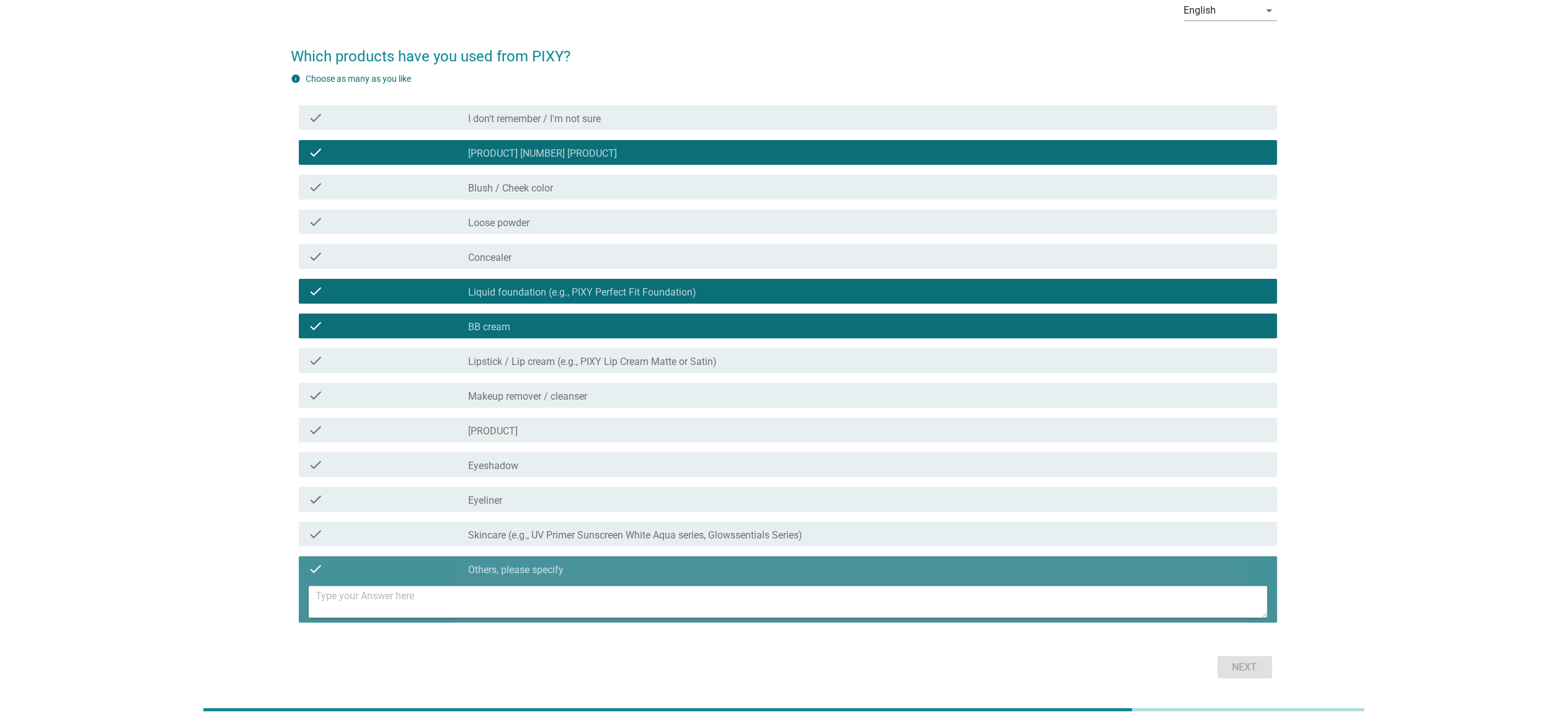 click at bounding box center [792, 602] 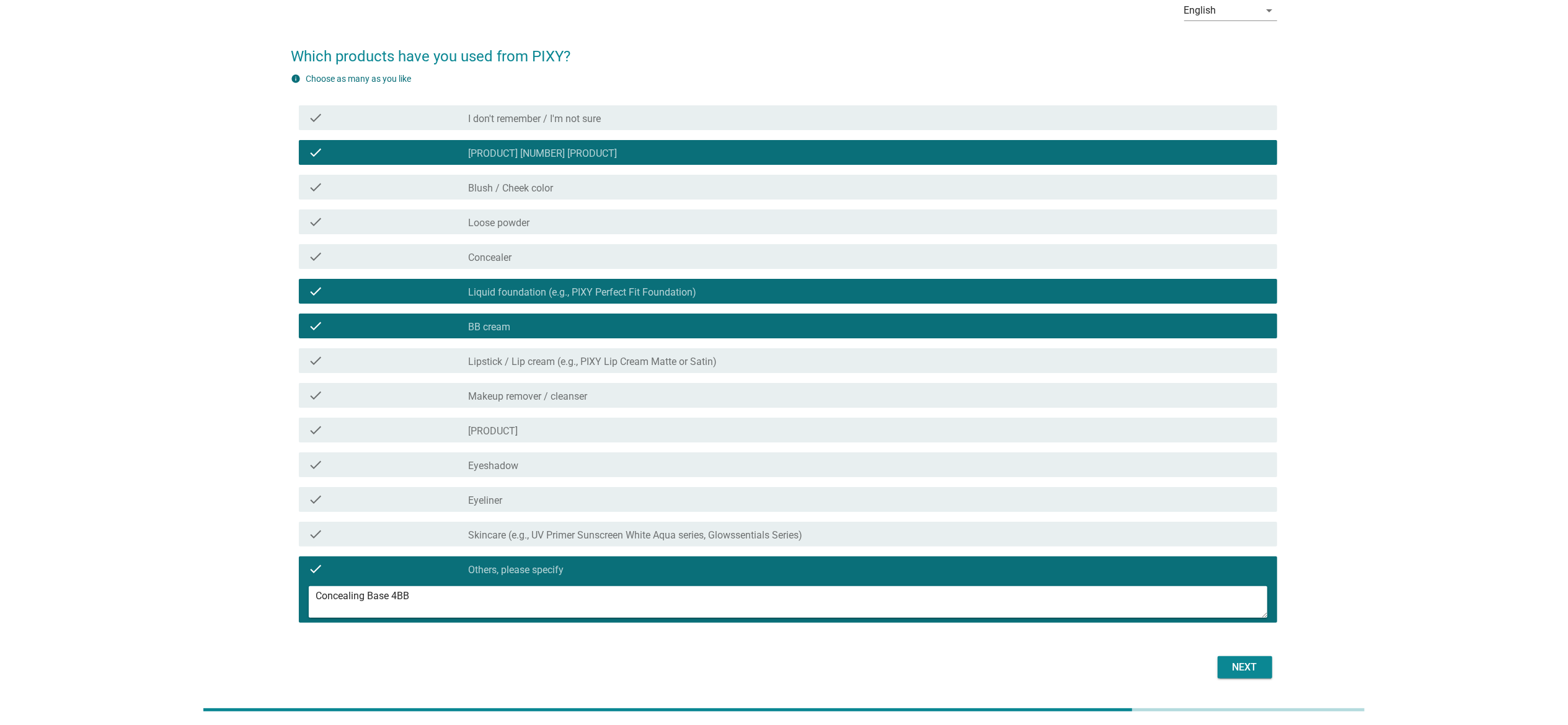 type on "Concealing Base 4BB" 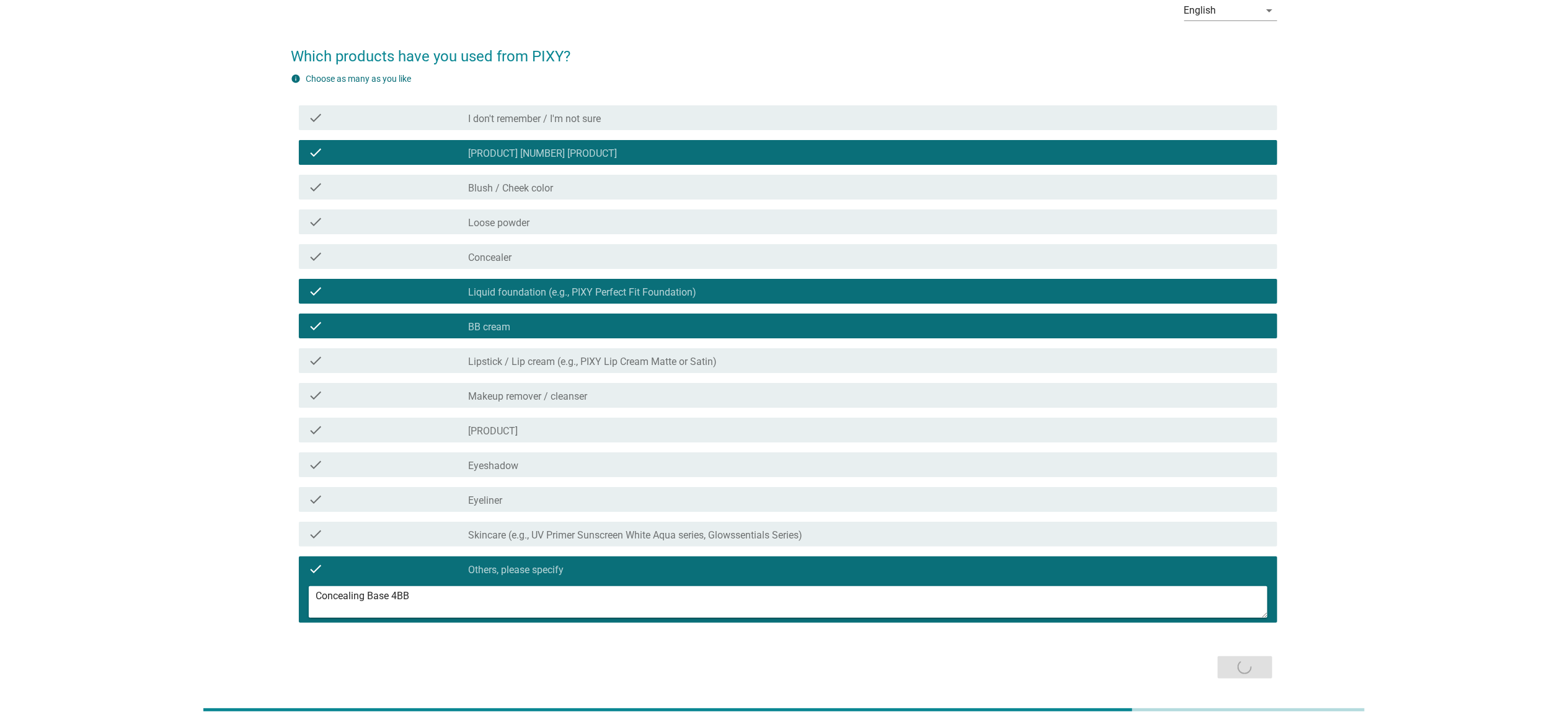 scroll, scrollTop: 0, scrollLeft: 0, axis: both 